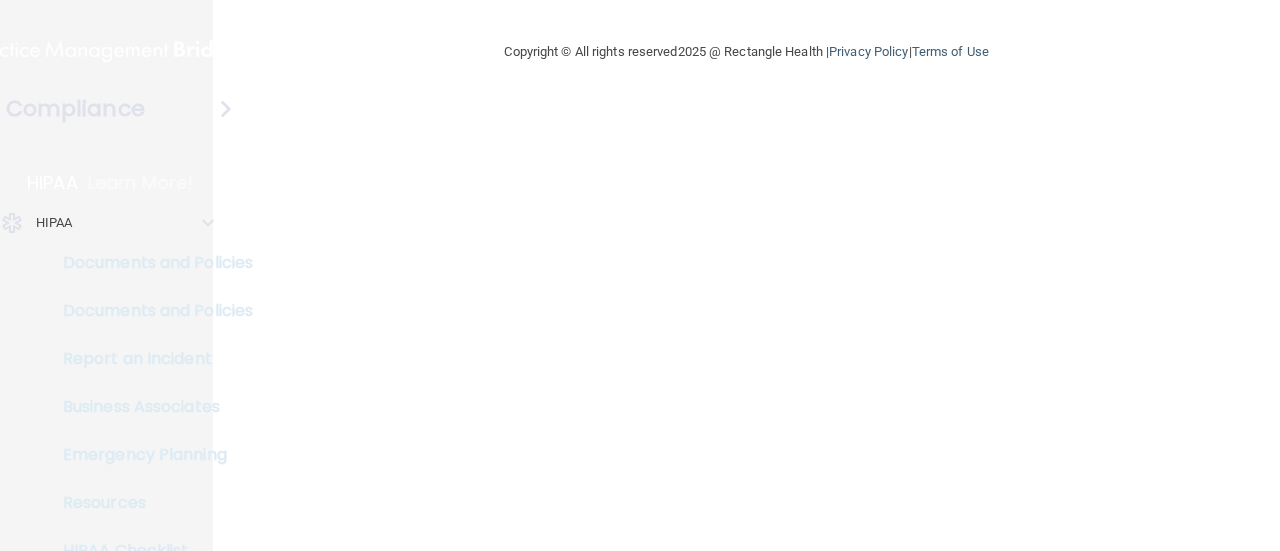 scroll, scrollTop: 0, scrollLeft: 0, axis: both 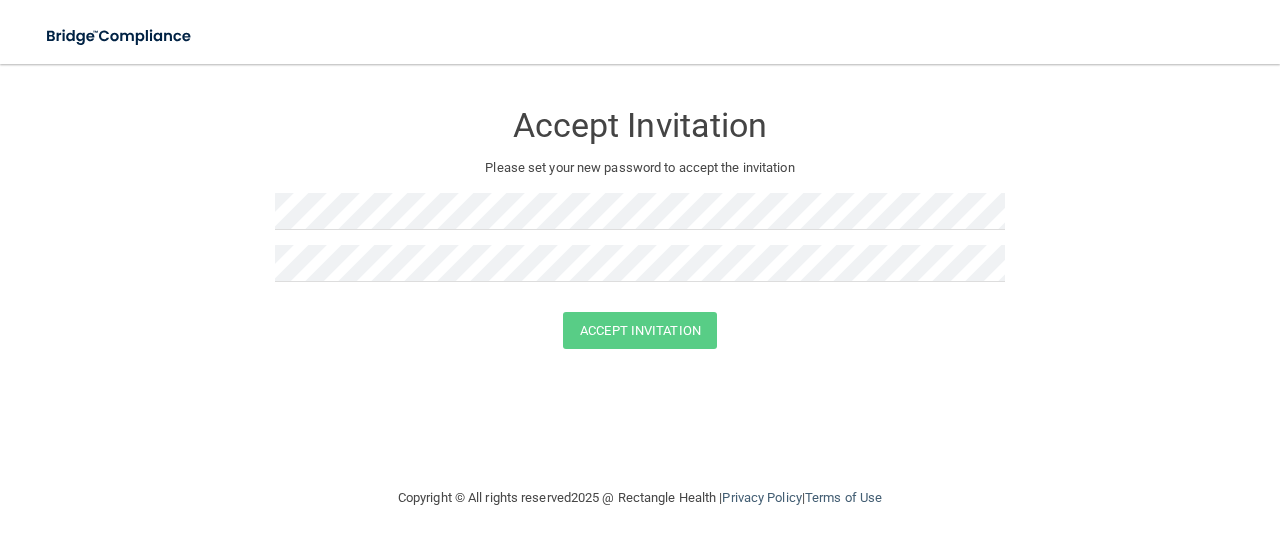 click on "Accept Invitation     Please set your new password to accept the invitation                                                 Accept Invitation              You have successfully accepted the invitation!   Click here to login ." at bounding box center [640, 228] 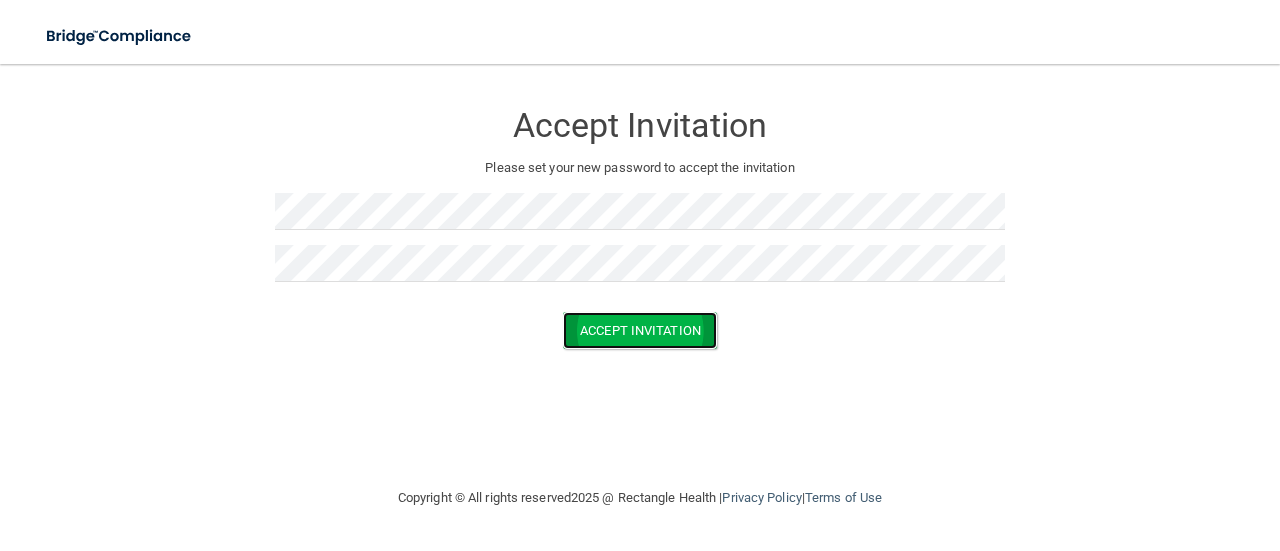 click on "Accept Invitation" at bounding box center (640, 330) 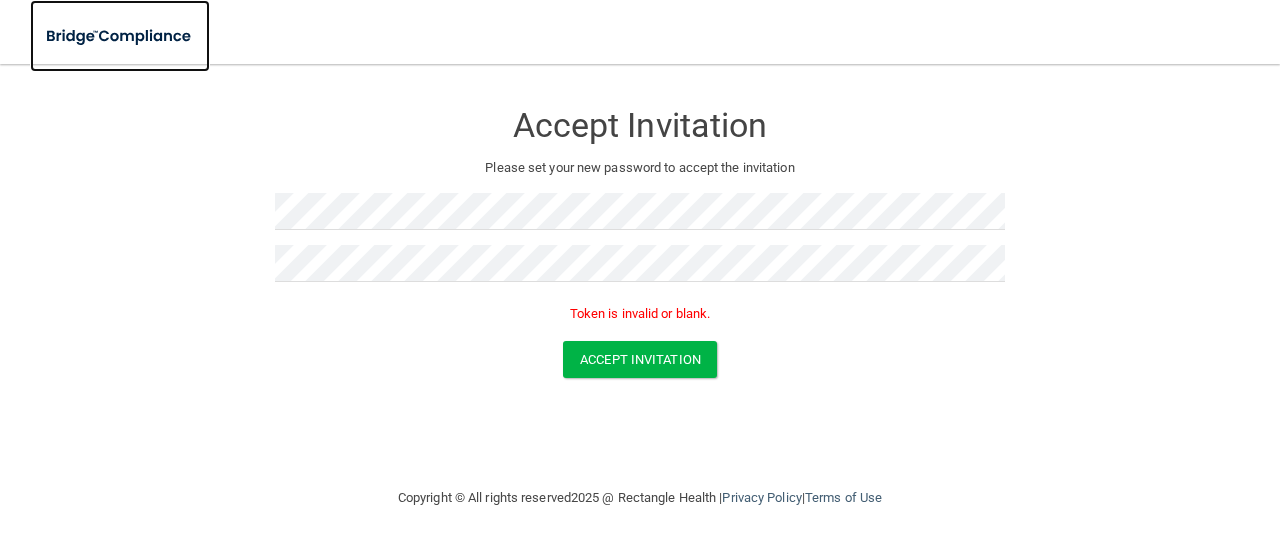 click at bounding box center [120, 36] 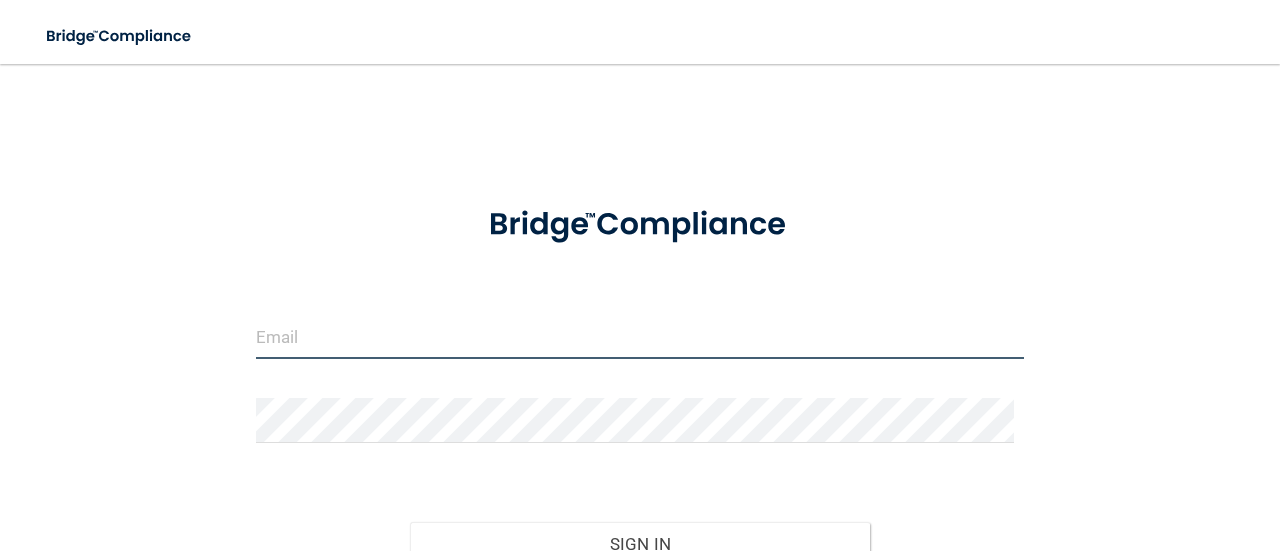 click at bounding box center (640, 336) 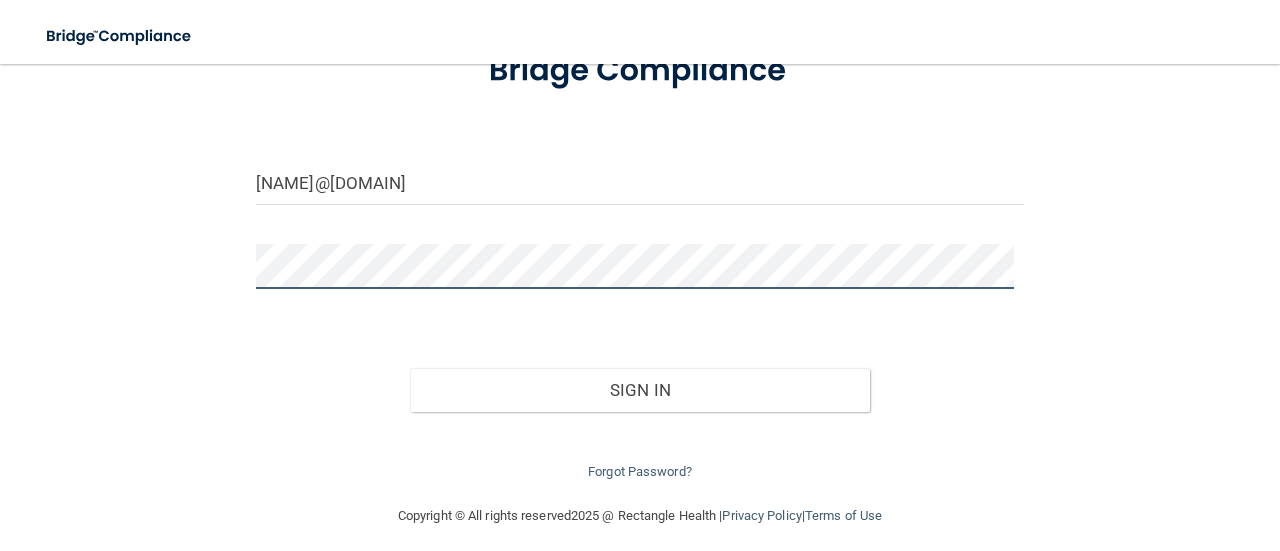 scroll, scrollTop: 165, scrollLeft: 0, axis: vertical 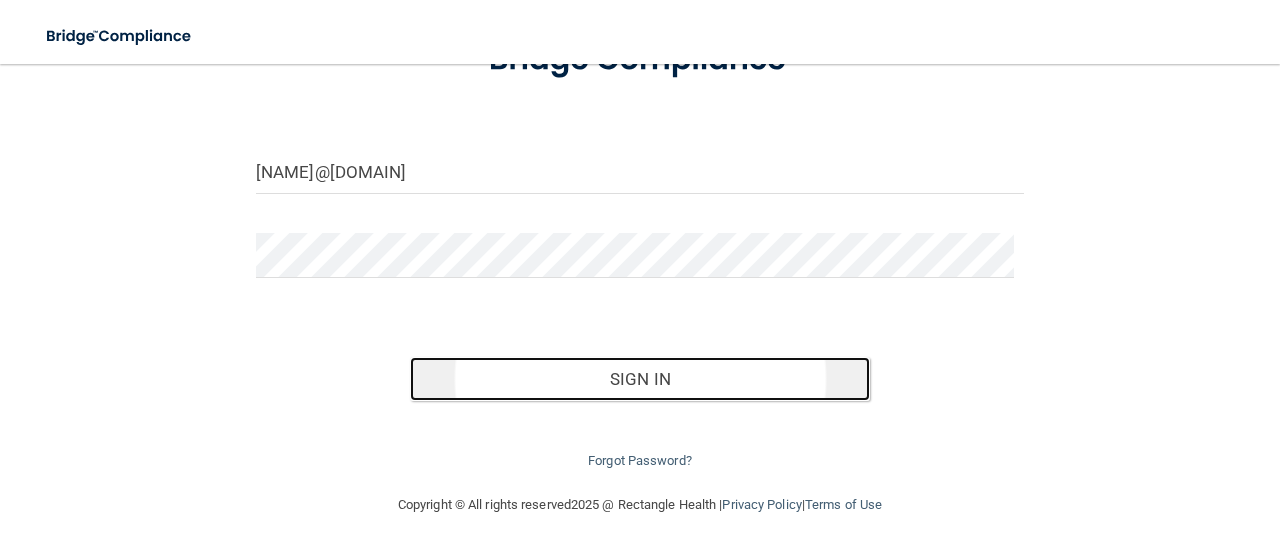 click on "Sign In" at bounding box center (640, 379) 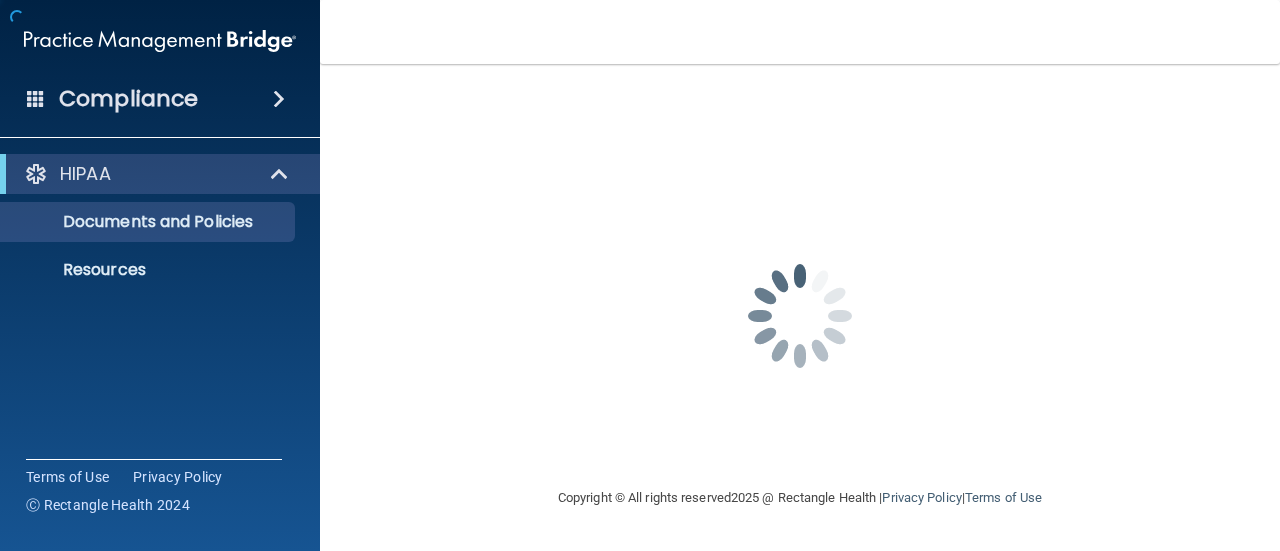 scroll, scrollTop: 0, scrollLeft: 0, axis: both 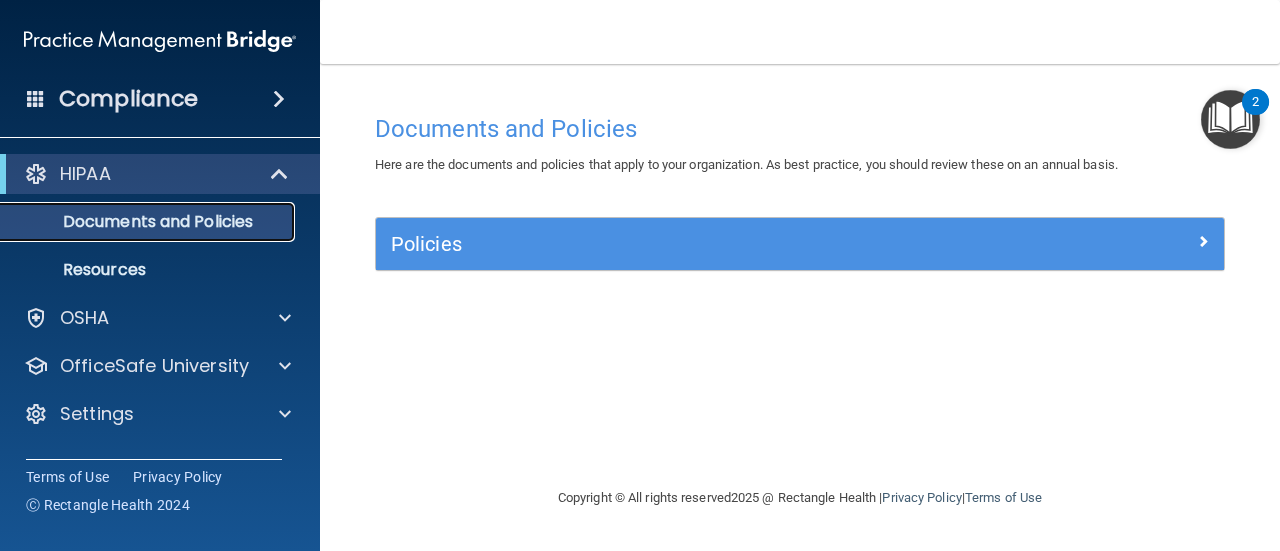 click on "Documents and Policies" at bounding box center [149, 222] 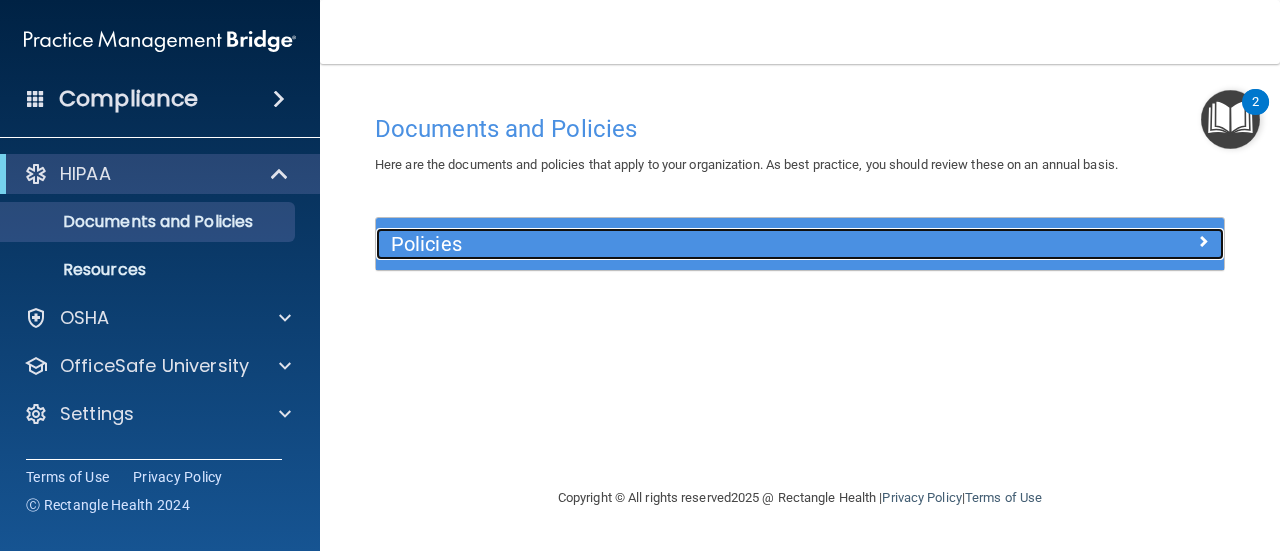 click on "Policies" at bounding box center (694, 244) 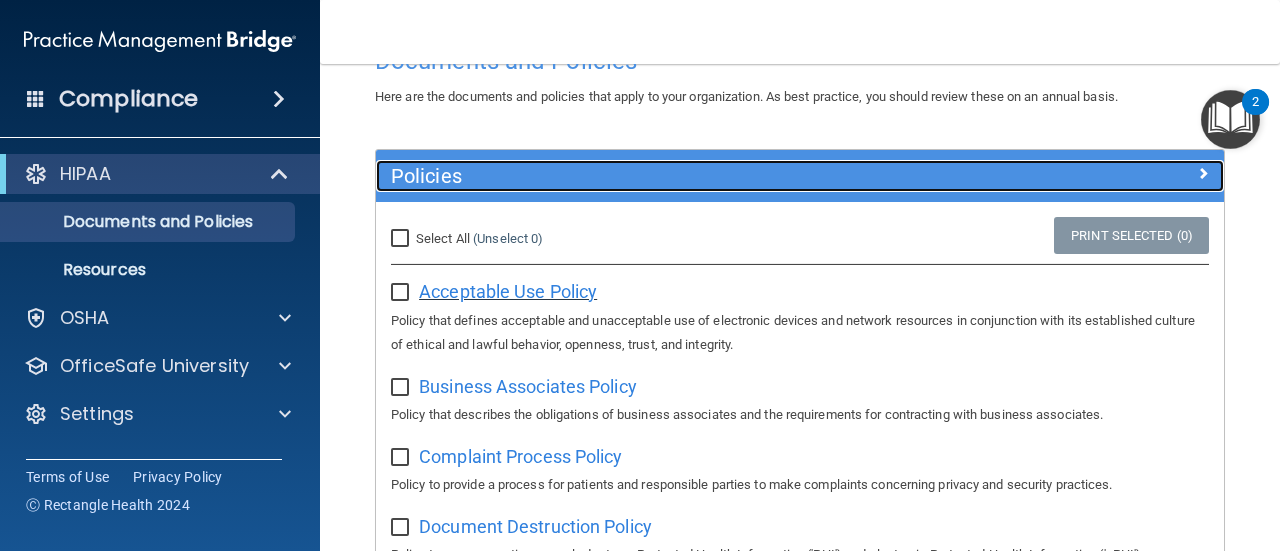 scroll, scrollTop: 100, scrollLeft: 0, axis: vertical 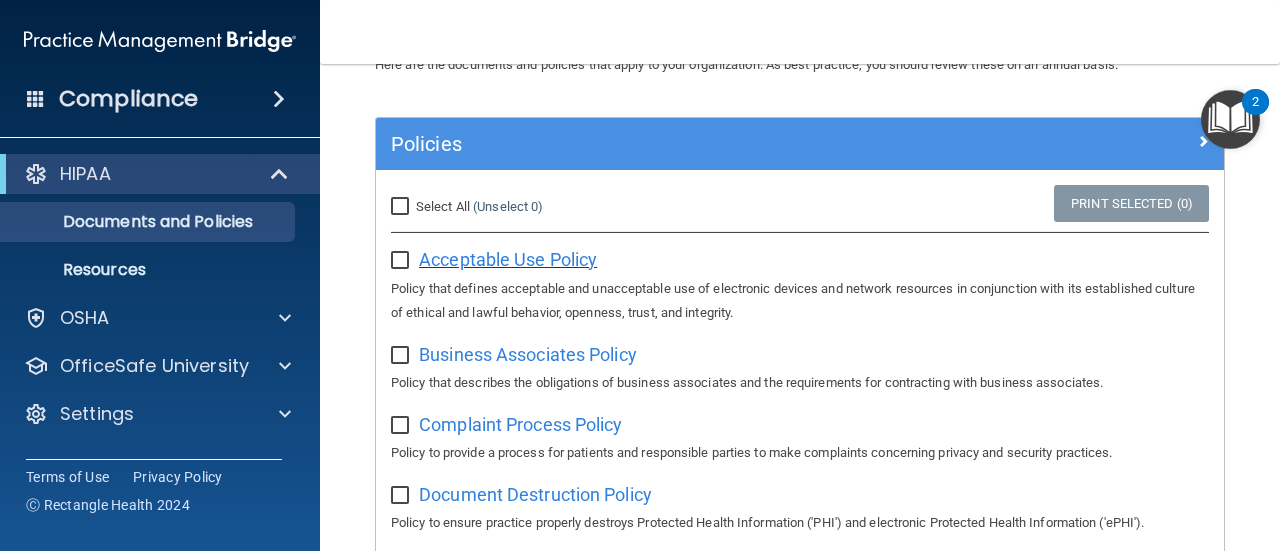 click on "Acceptable Use Policy" at bounding box center [508, 259] 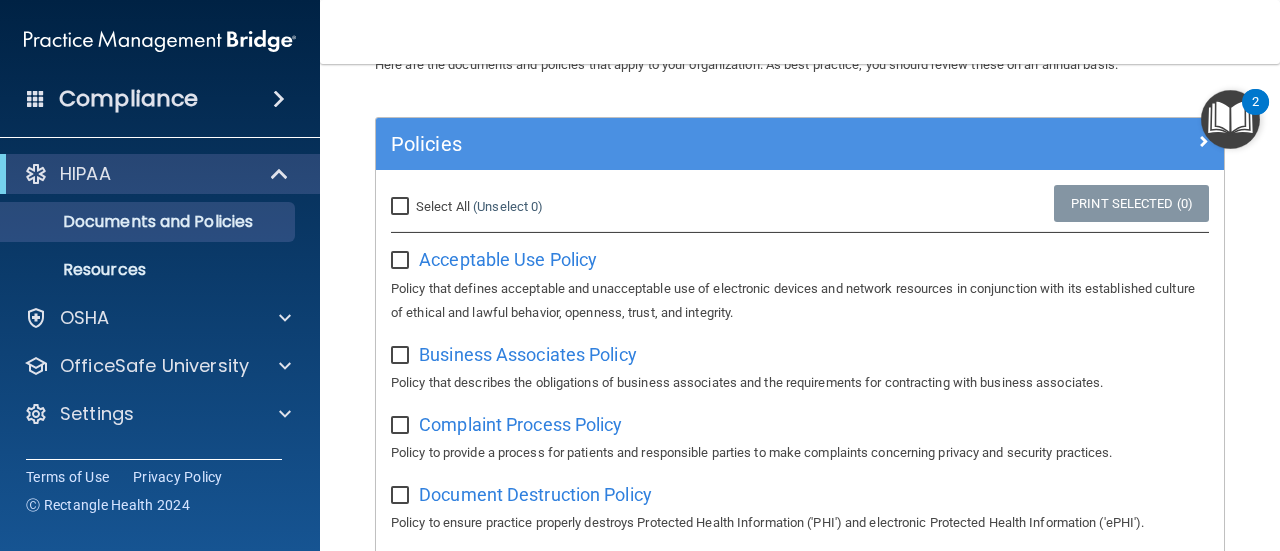 scroll, scrollTop: 0, scrollLeft: 0, axis: both 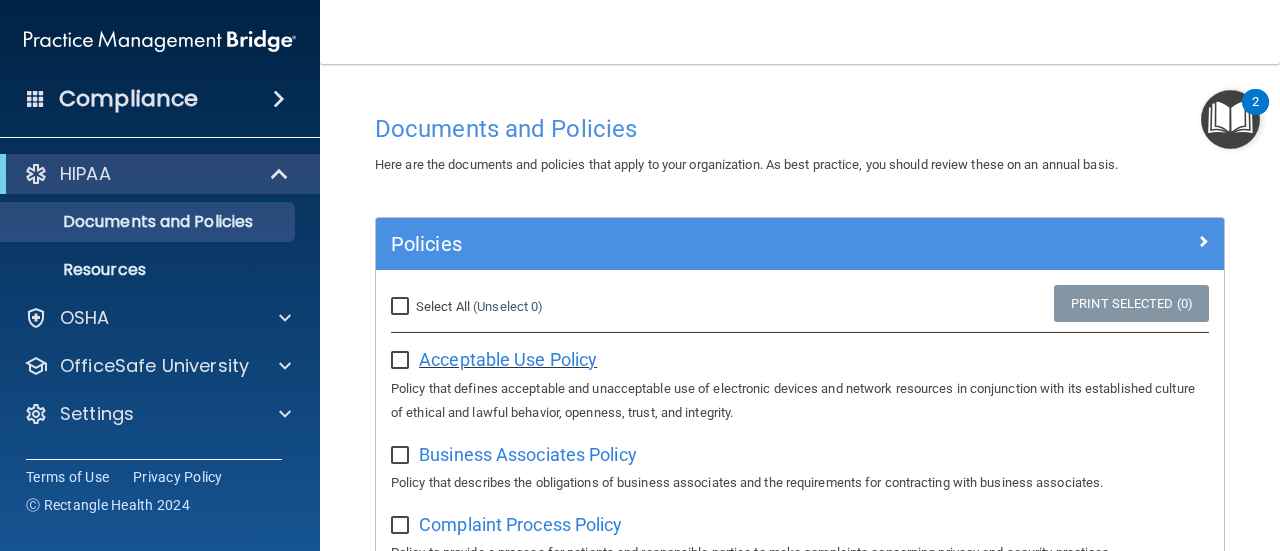click on "Acceptable Use Policy" at bounding box center [508, 359] 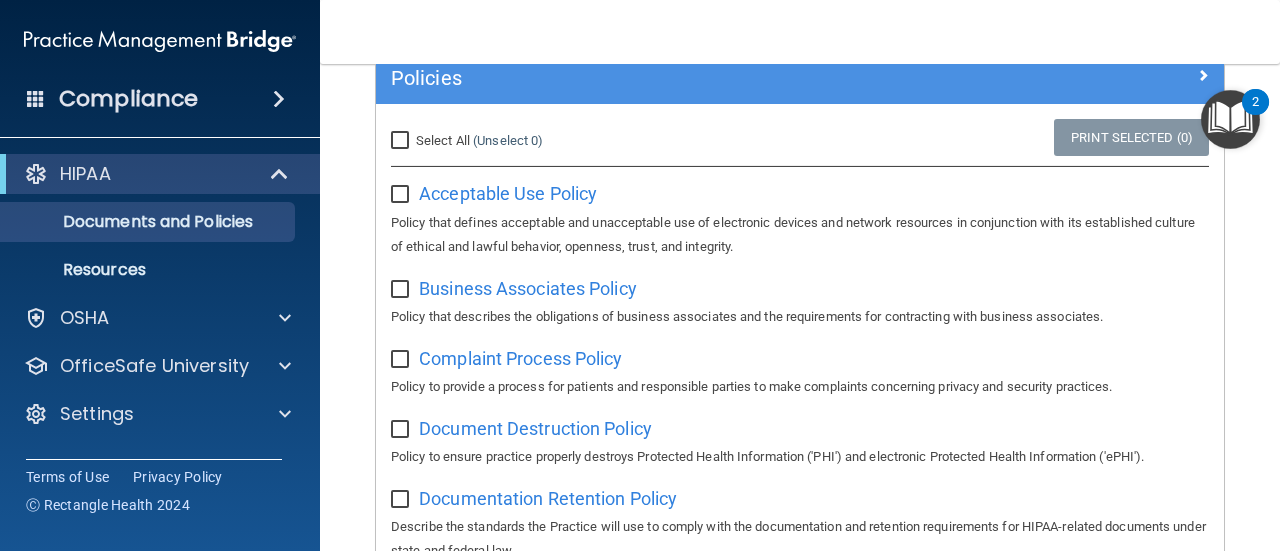 scroll, scrollTop: 0, scrollLeft: 0, axis: both 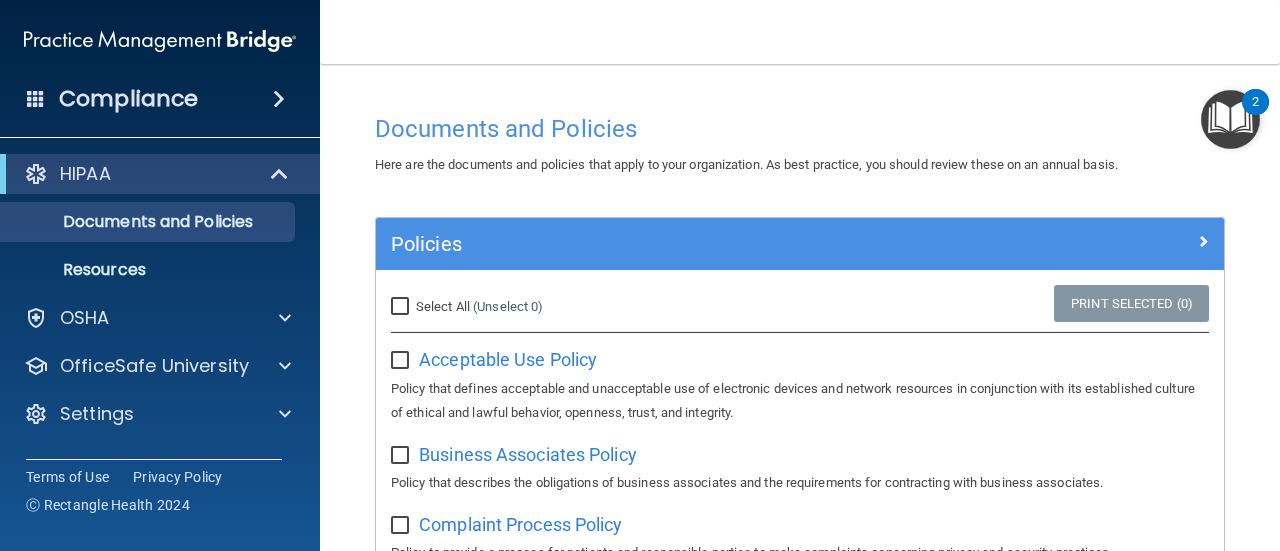 click on "Select All   (Unselect 0)    Unselect All" at bounding box center [402, 307] 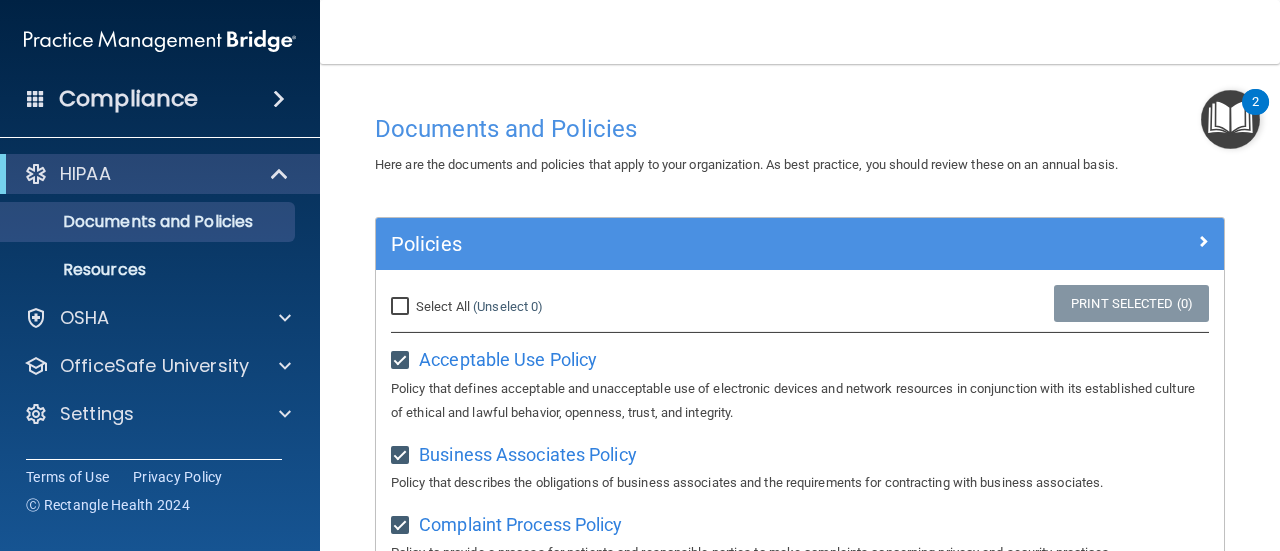 checkbox on "true" 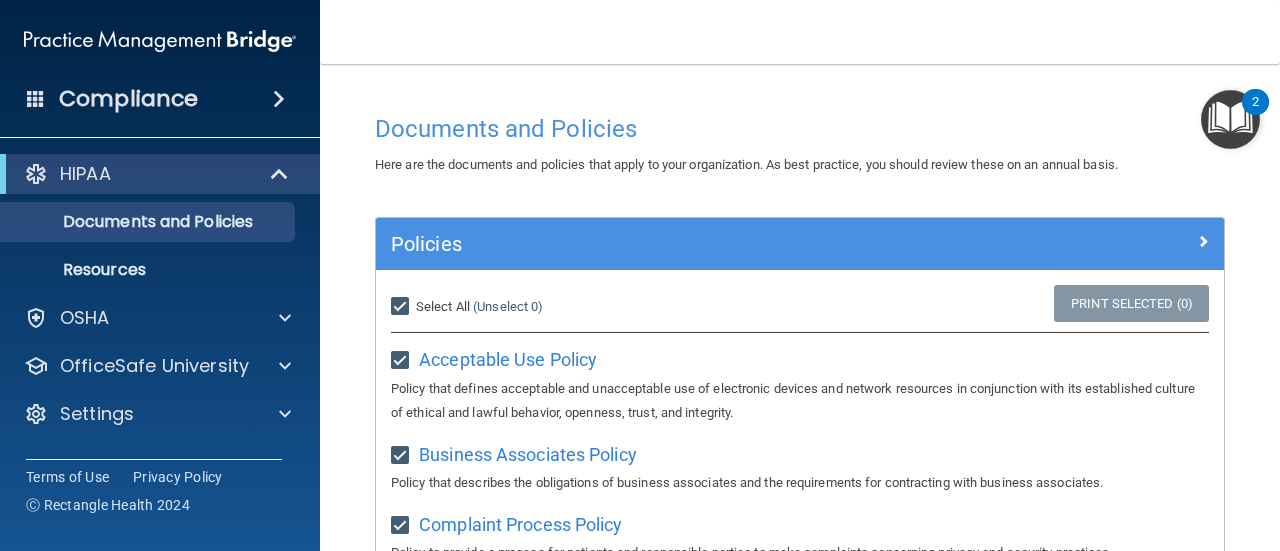 checkbox on "true" 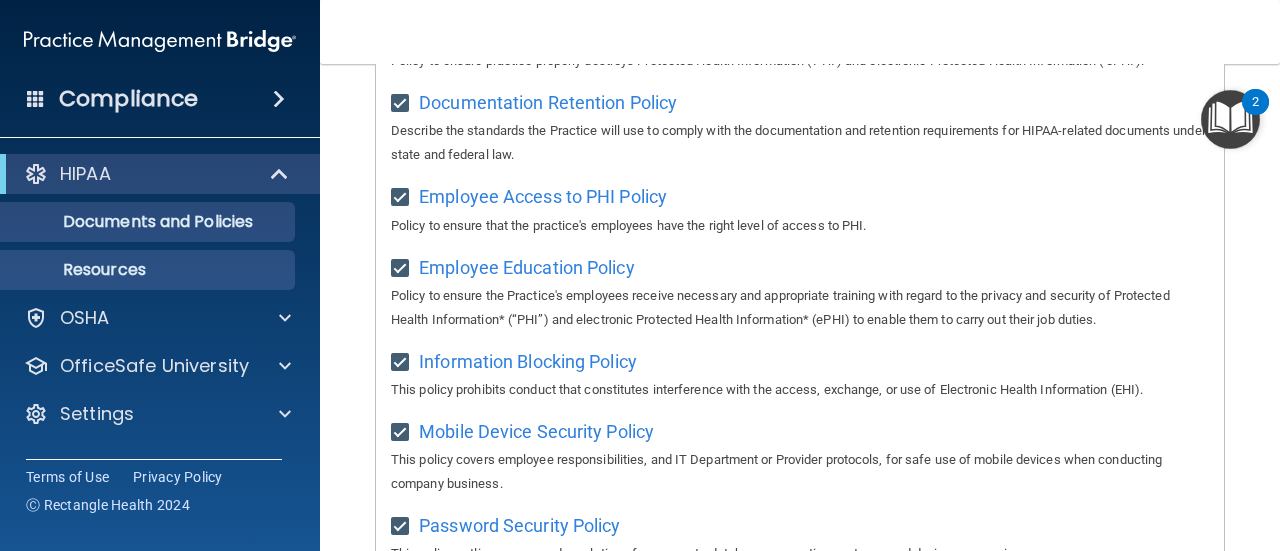 scroll, scrollTop: 700, scrollLeft: 0, axis: vertical 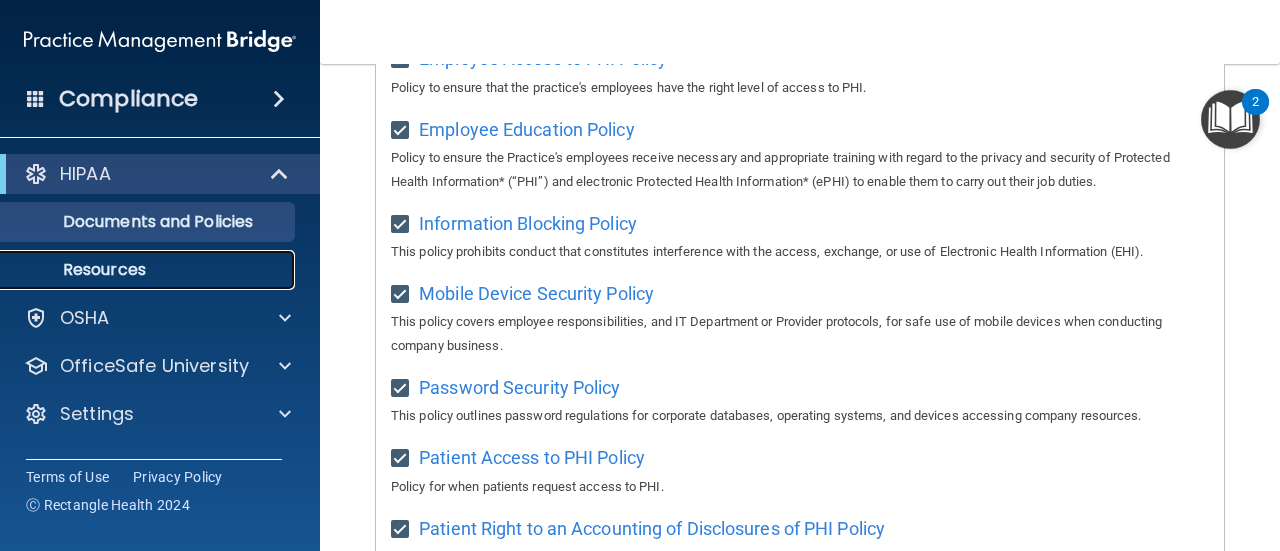 click on "Resources" at bounding box center (149, 270) 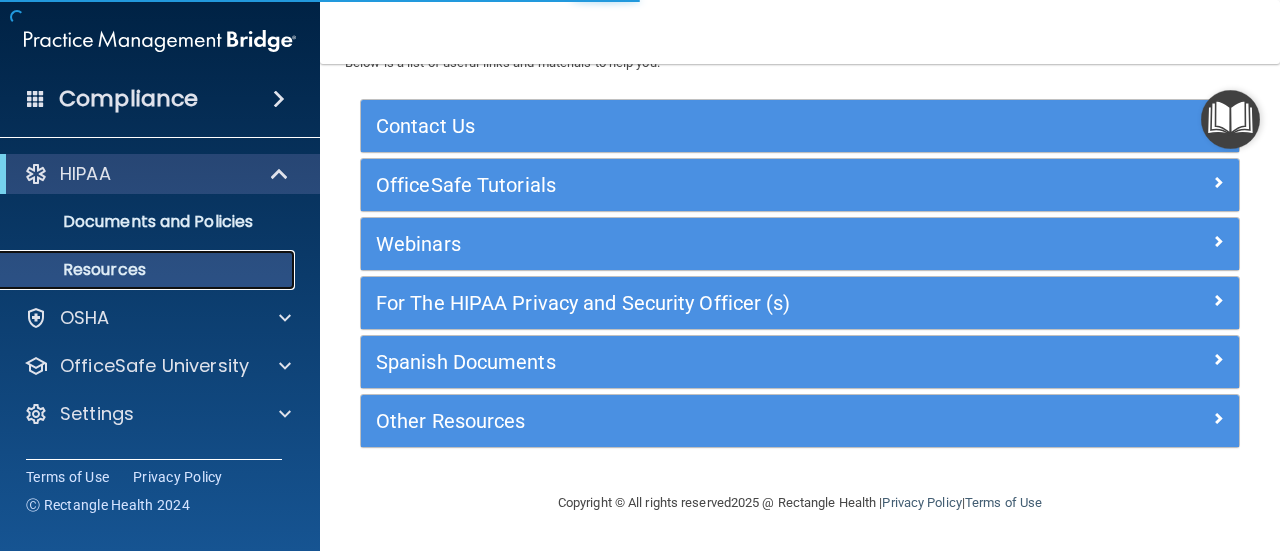 scroll, scrollTop: 78, scrollLeft: 0, axis: vertical 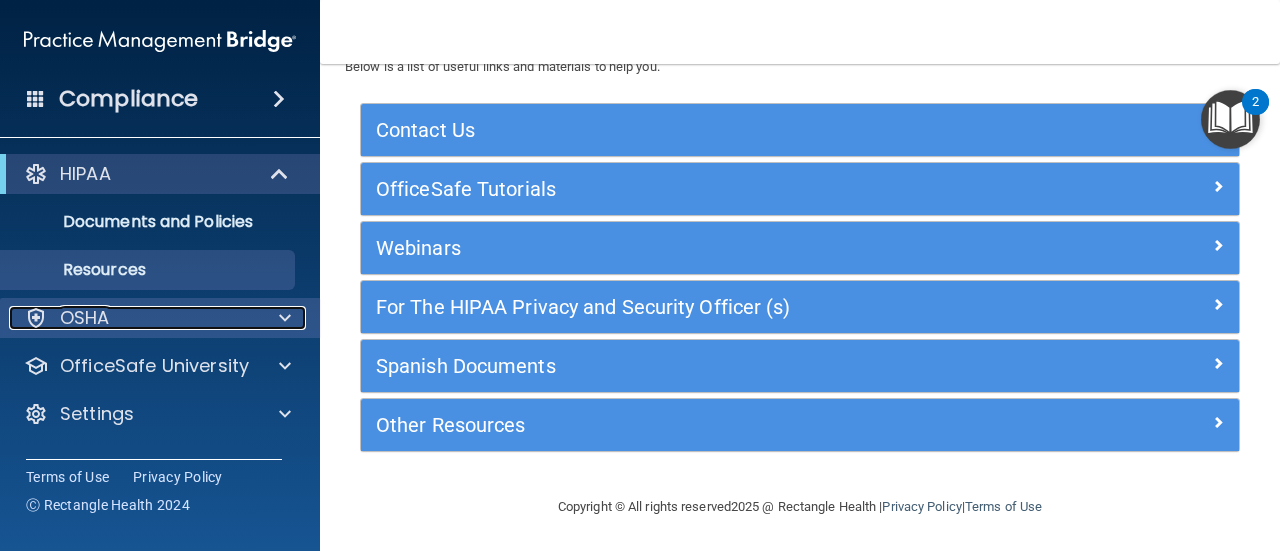 click on "OSHA" at bounding box center [133, 318] 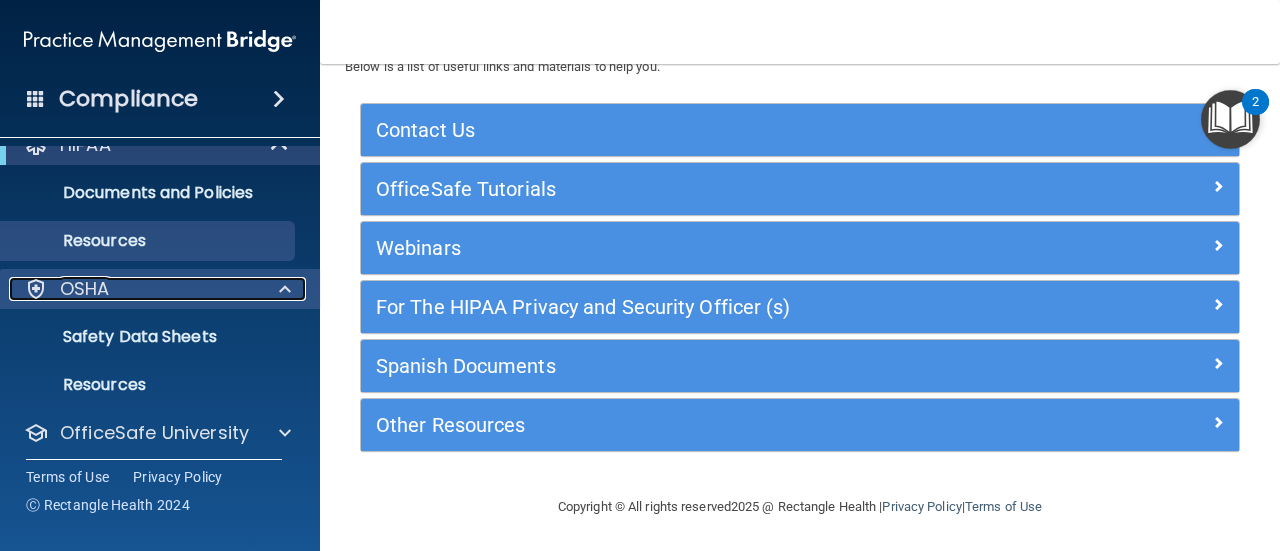 scroll, scrollTop: 0, scrollLeft: 0, axis: both 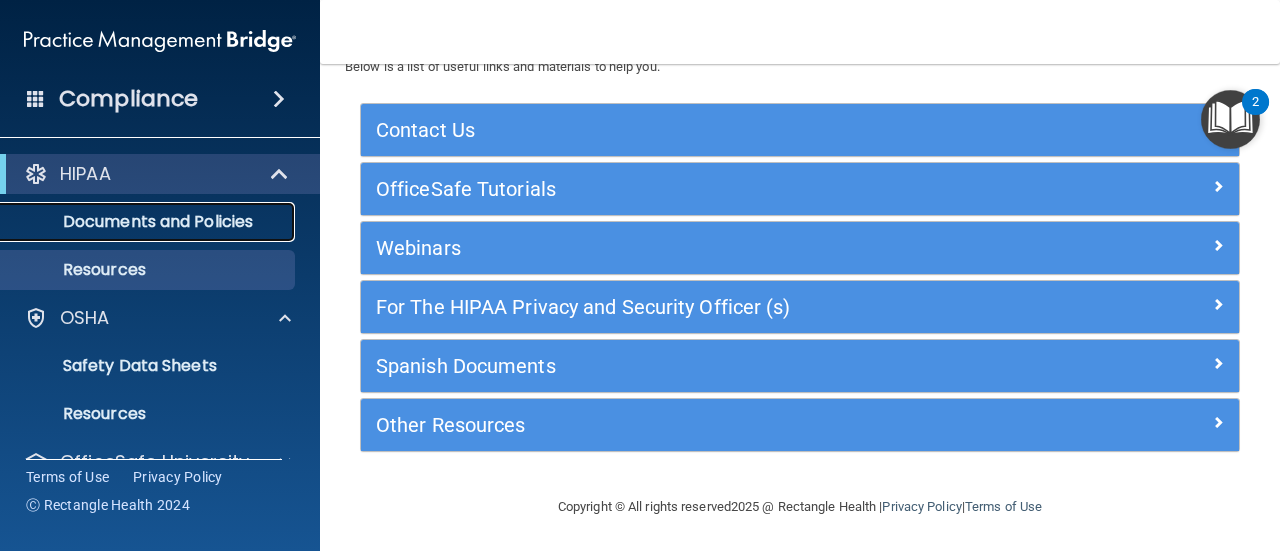 click on "Documents and Policies" at bounding box center (137, 222) 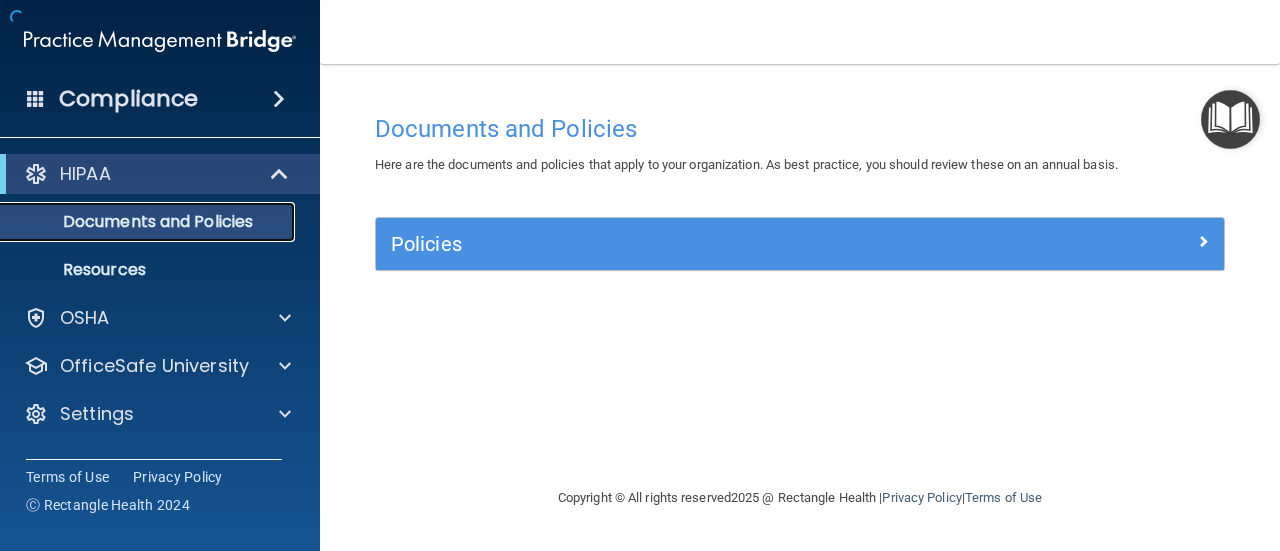 scroll, scrollTop: 0, scrollLeft: 0, axis: both 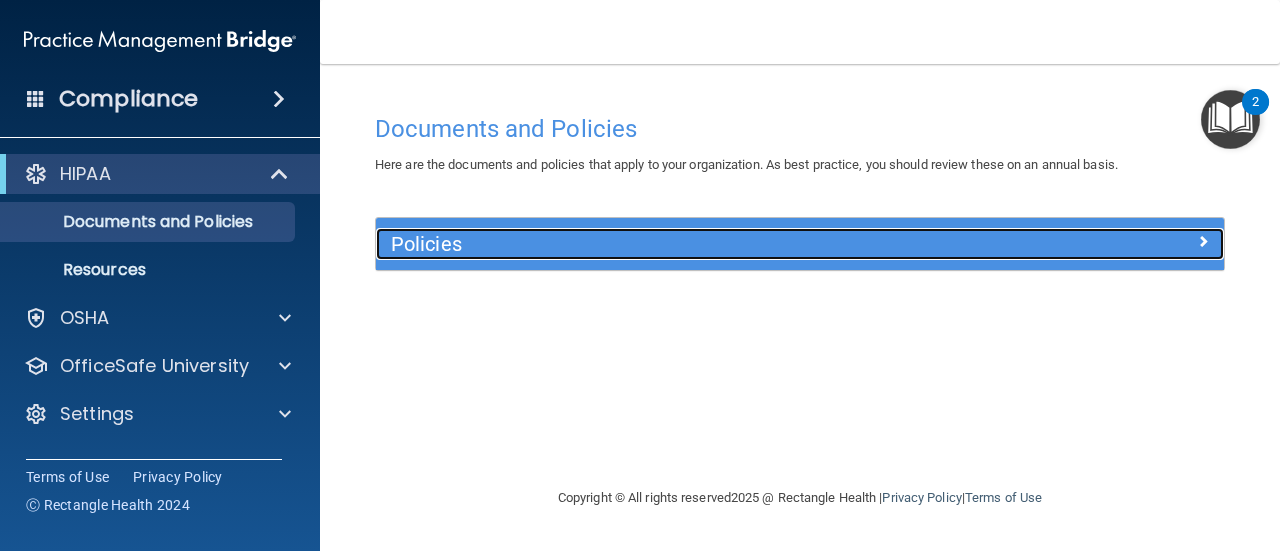 click on "Policies" at bounding box center [694, 244] 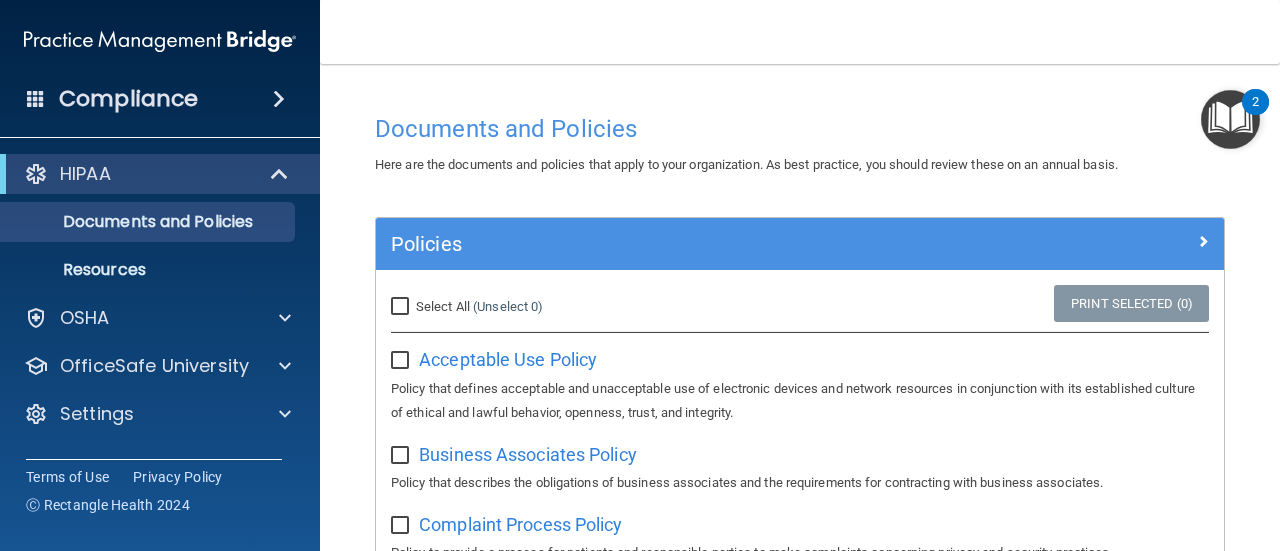 click at bounding box center [402, 361] 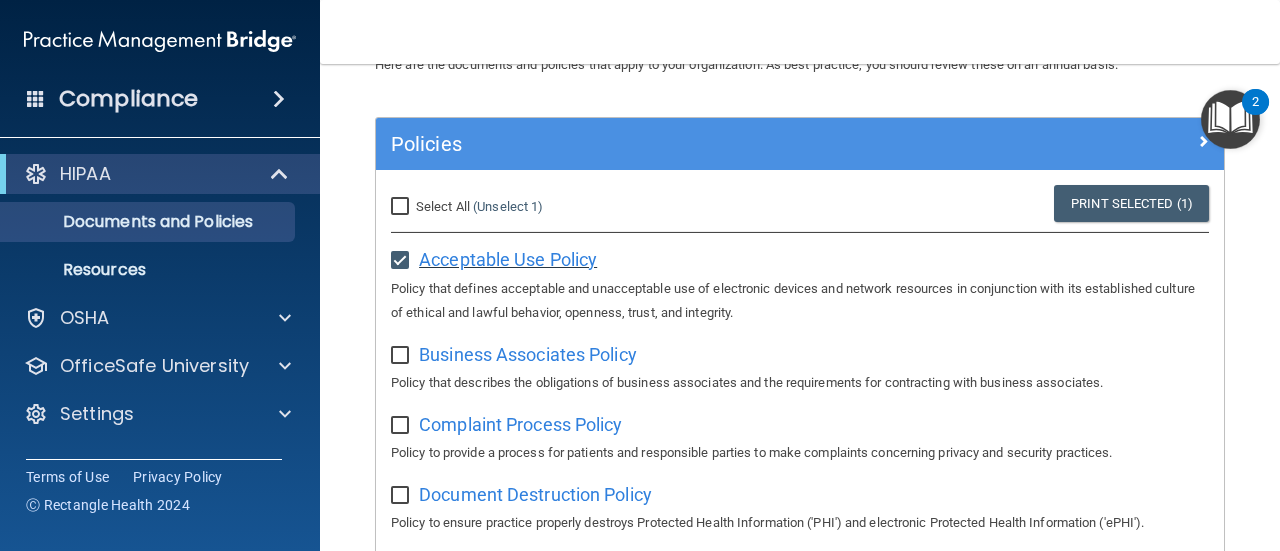 scroll, scrollTop: 200, scrollLeft: 0, axis: vertical 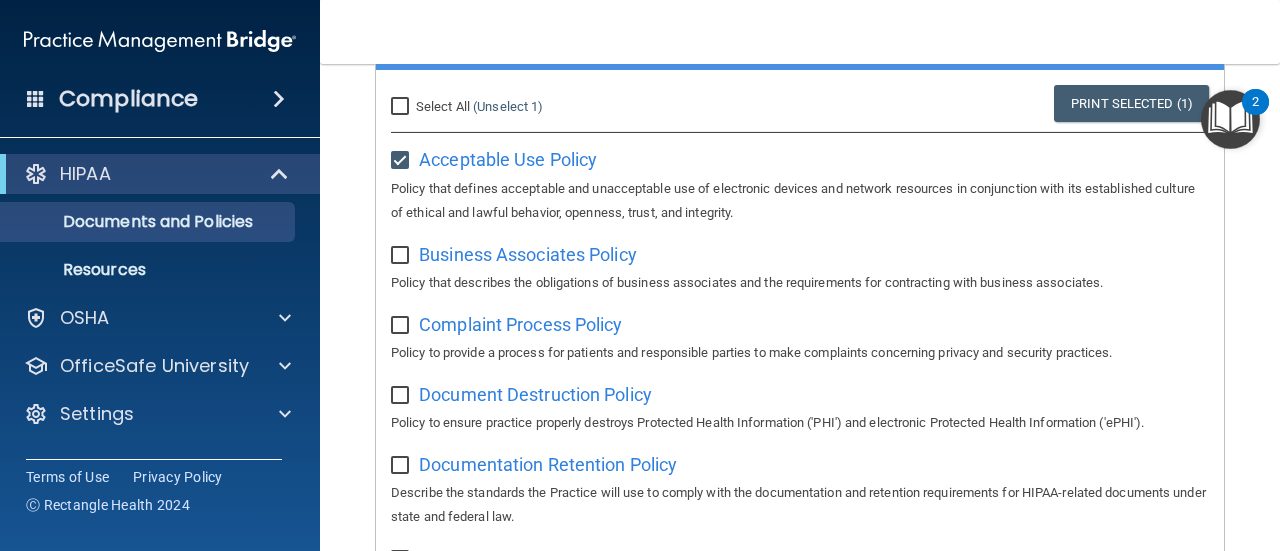 click at bounding box center (402, 256) 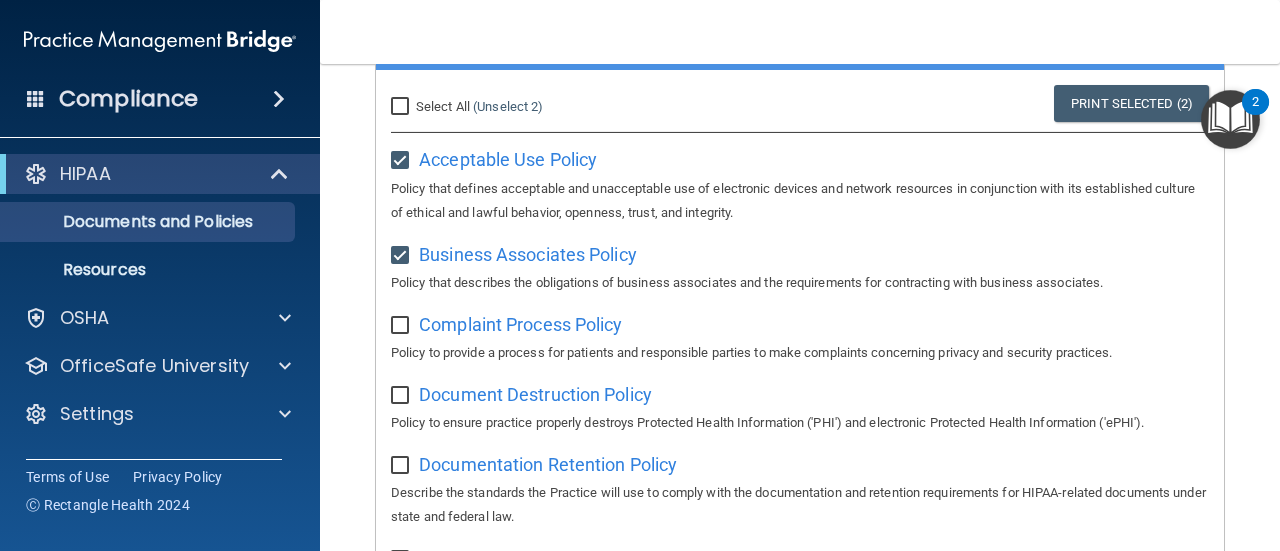 click on "Complaint Process Policy                         Policy to provide a process for patients and responsible parties to make complaints concerning privacy and security practices." at bounding box center (800, 336) 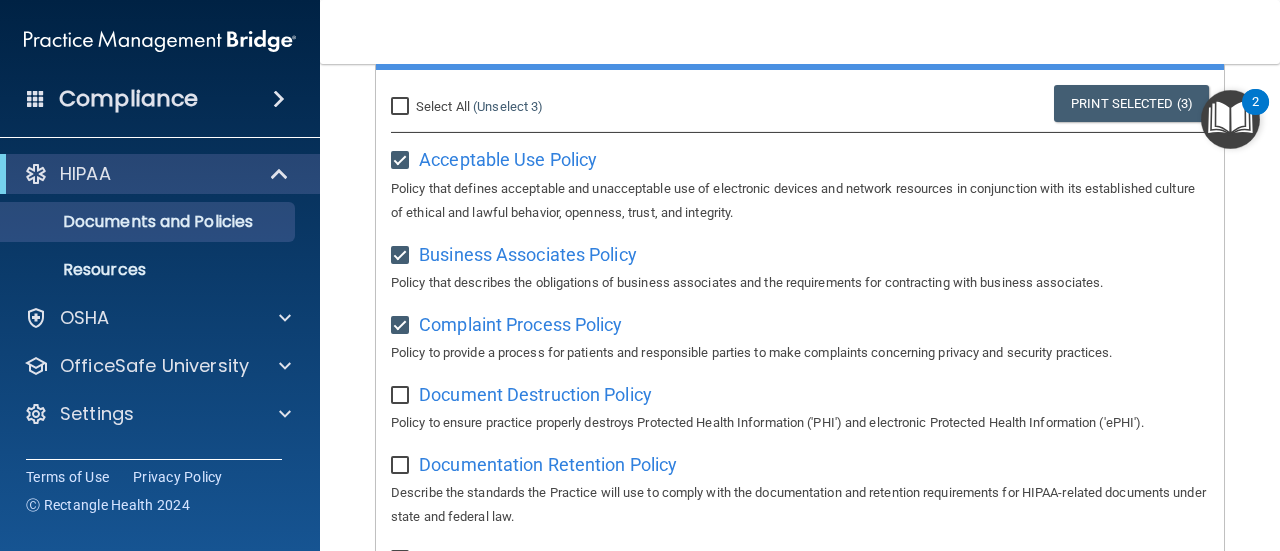click at bounding box center [403, 389] 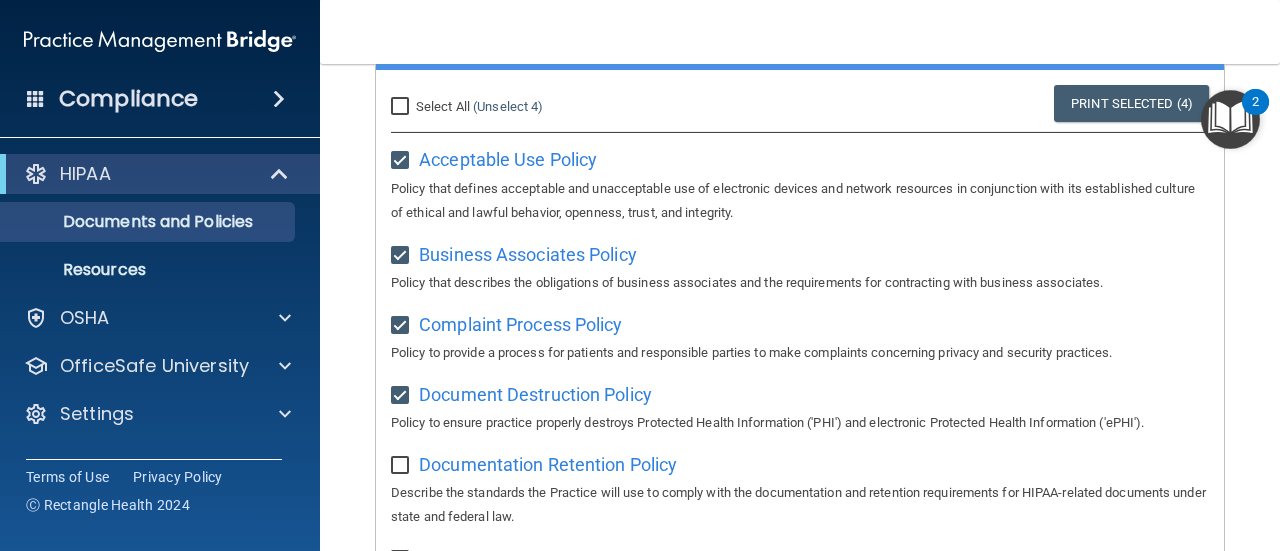 click at bounding box center [402, 466] 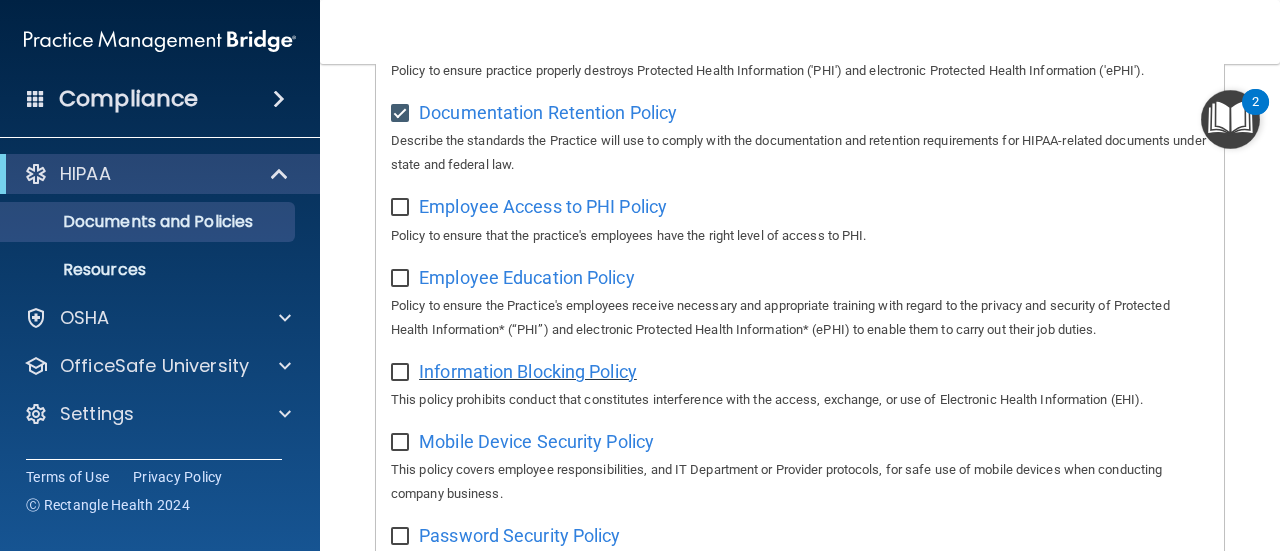 scroll, scrollTop: 600, scrollLeft: 0, axis: vertical 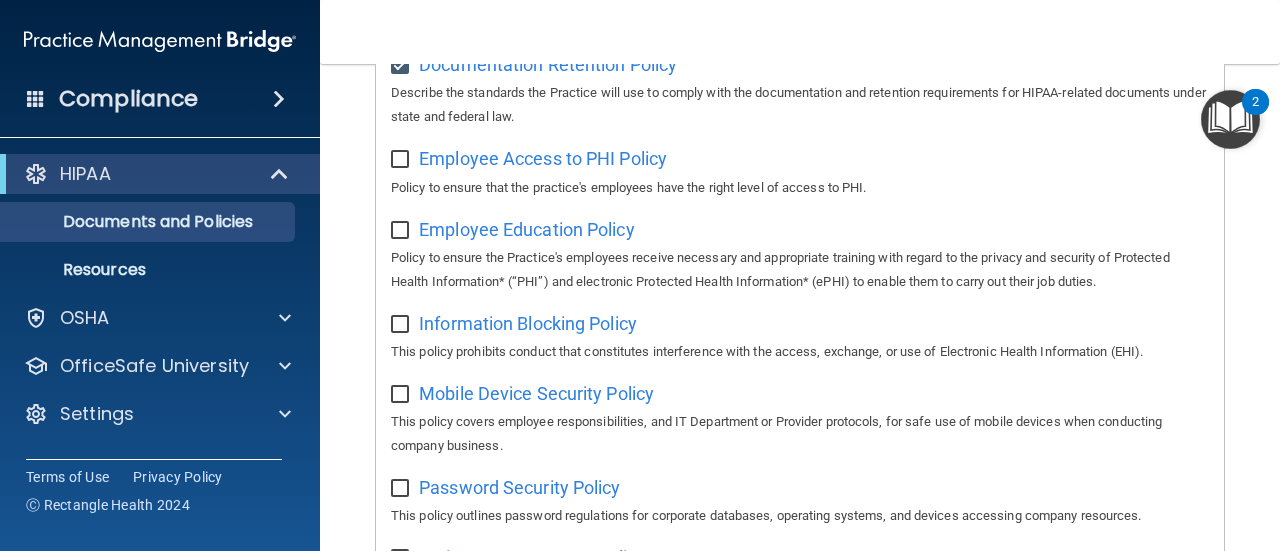 click at bounding box center [402, 160] 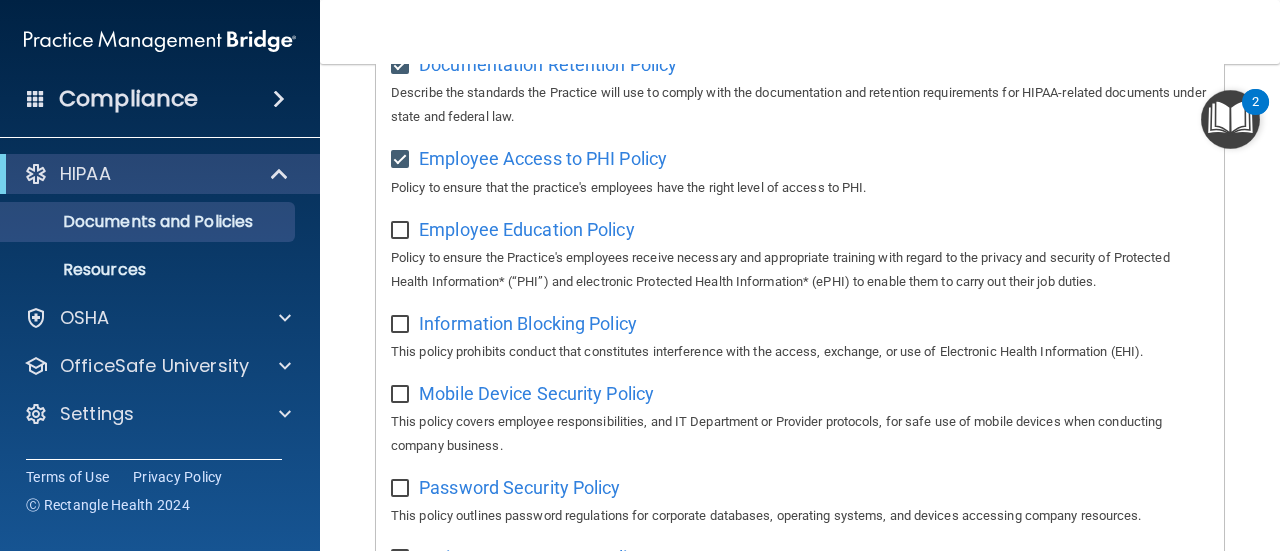 click at bounding box center (402, 231) 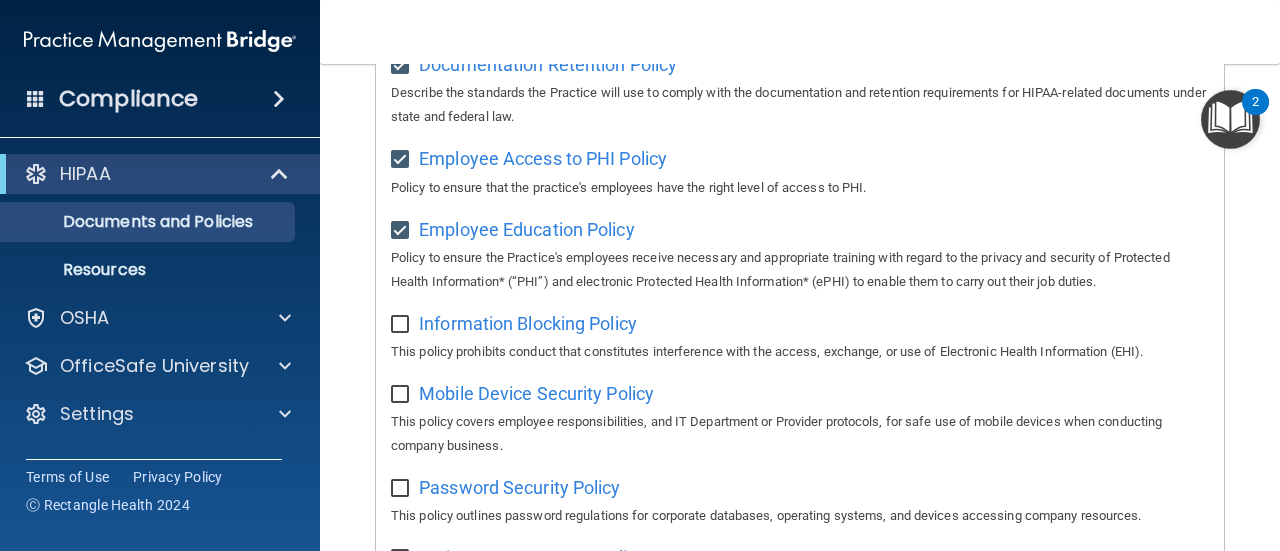click at bounding box center (402, 325) 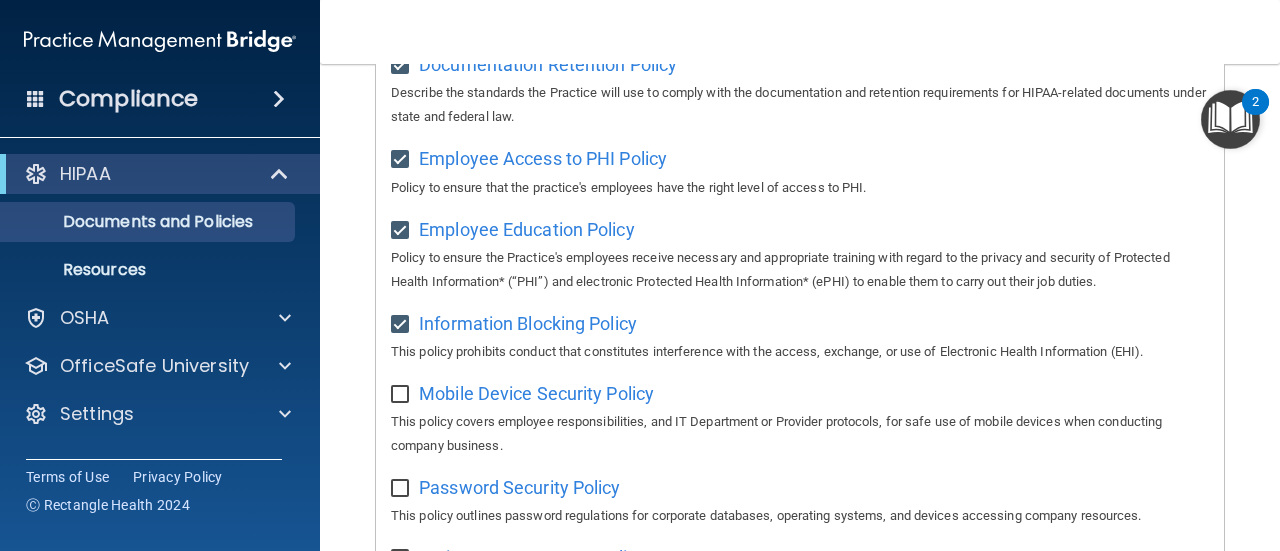 click at bounding box center [402, 395] 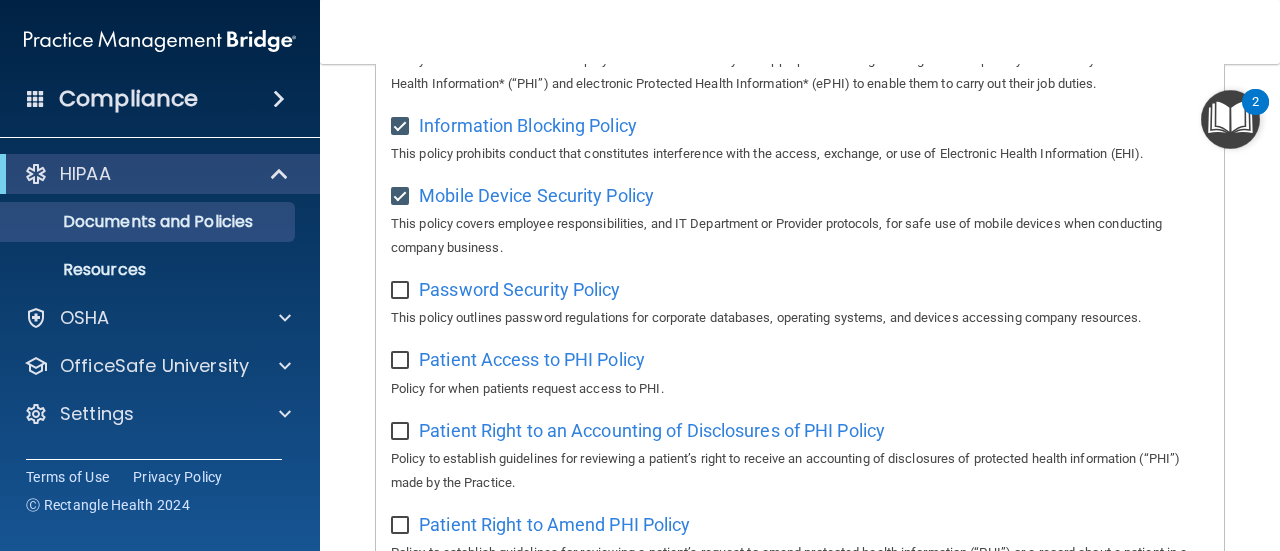 scroll, scrollTop: 800, scrollLeft: 0, axis: vertical 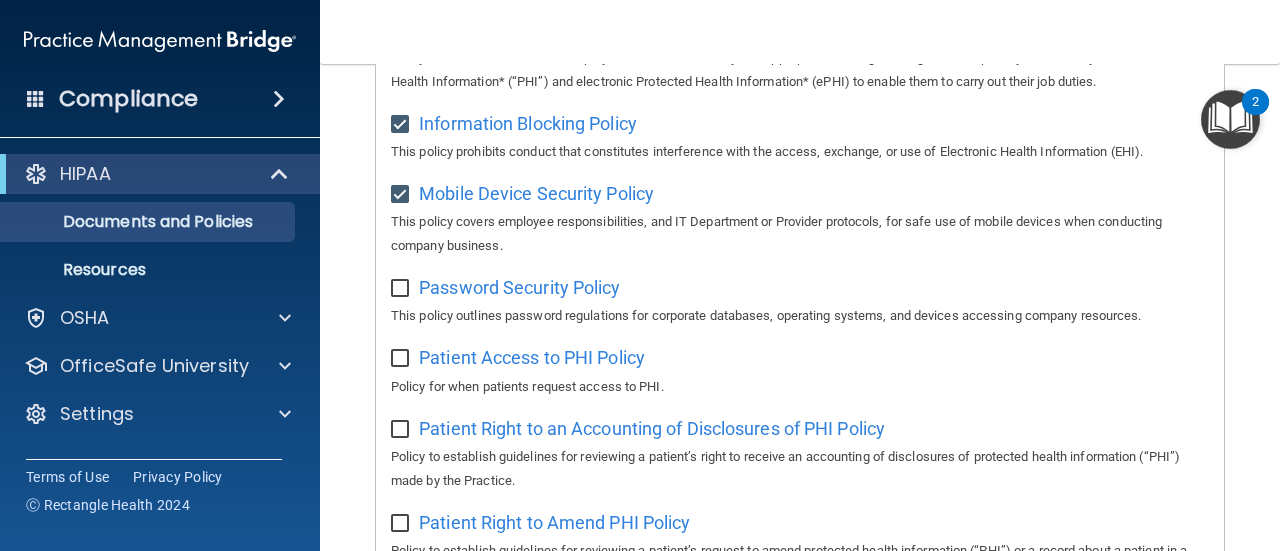 click at bounding box center [402, 289] 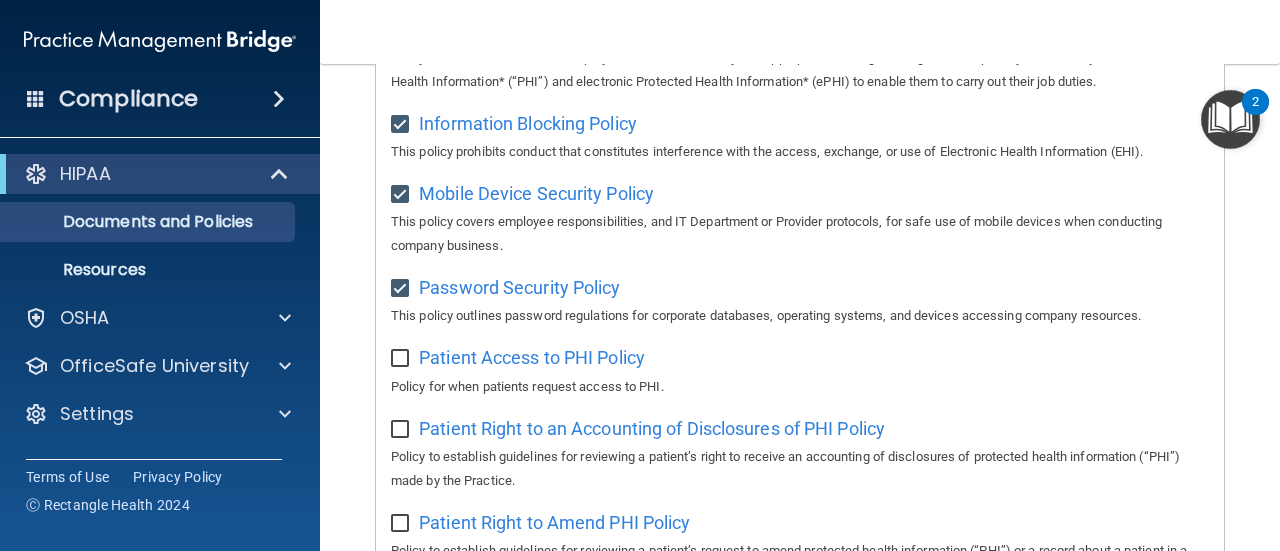 click on "Select All   (Unselect 10)    Unselect All            Print Selected (10)                       Acceptable Use Policy                         Policy that defines acceptable and unacceptable use of electronic devices and network resources in conjunction with its established culture of ethical and lawful behavior, openness, trust, and integrity.                     Business Associates Policy                         Policy that describes the obligations of business associates and the requirements for contracting with business associates.                     Complaint Process Policy                         Policy to provide a process for patients and responsible parties to make complaints concerning privacy and security practices.                     Document Destruction Policy                         Policy to ensure practice properly destroys Protected Health Information ('PHI') and electronic Protected Health Information ('ePHI').                     Documentation Retention Policy" at bounding box center (800, 407) 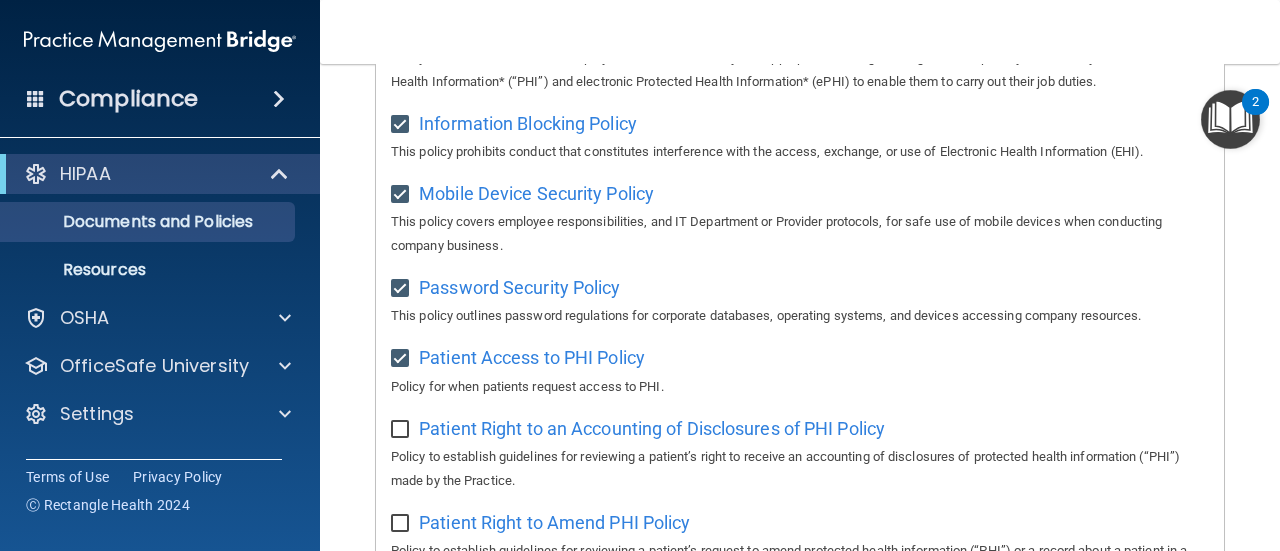 click at bounding box center (402, 430) 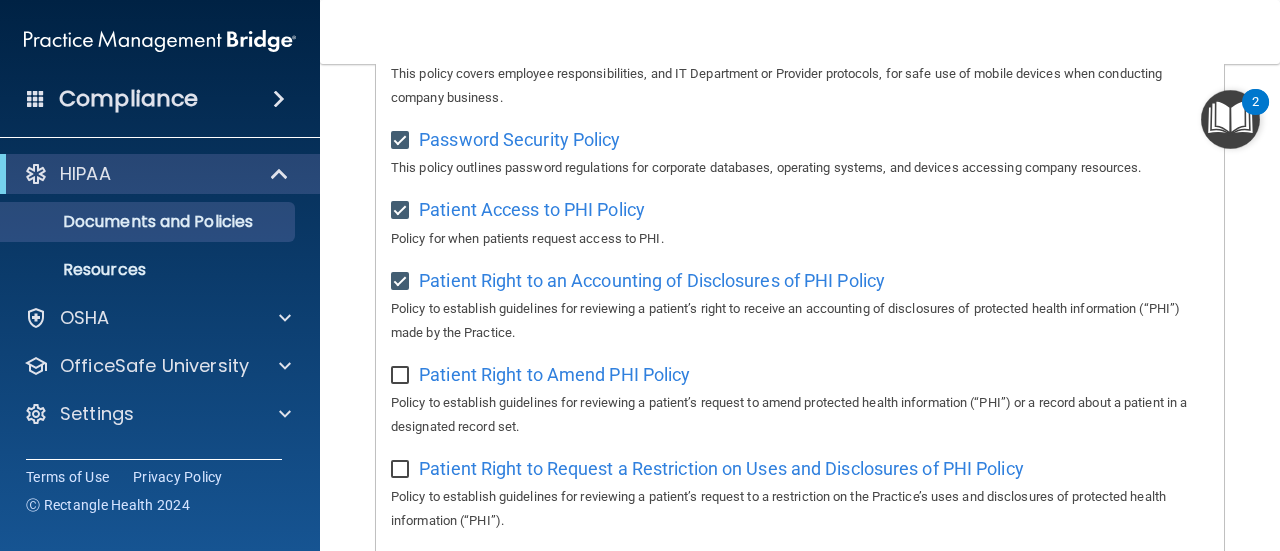 scroll, scrollTop: 1100, scrollLeft: 0, axis: vertical 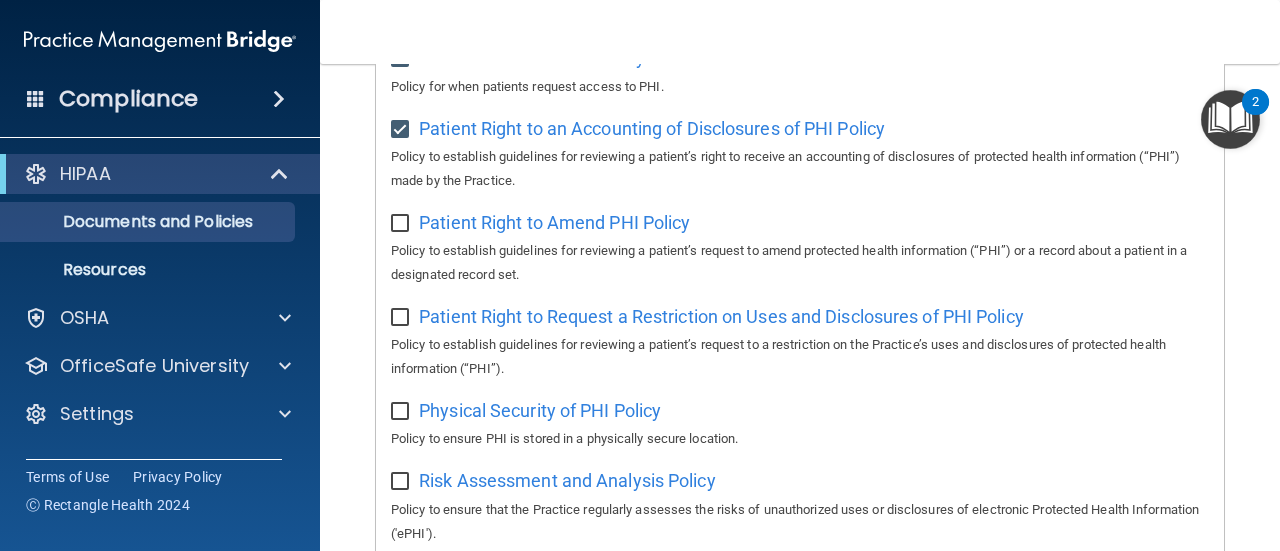 click at bounding box center [402, 224] 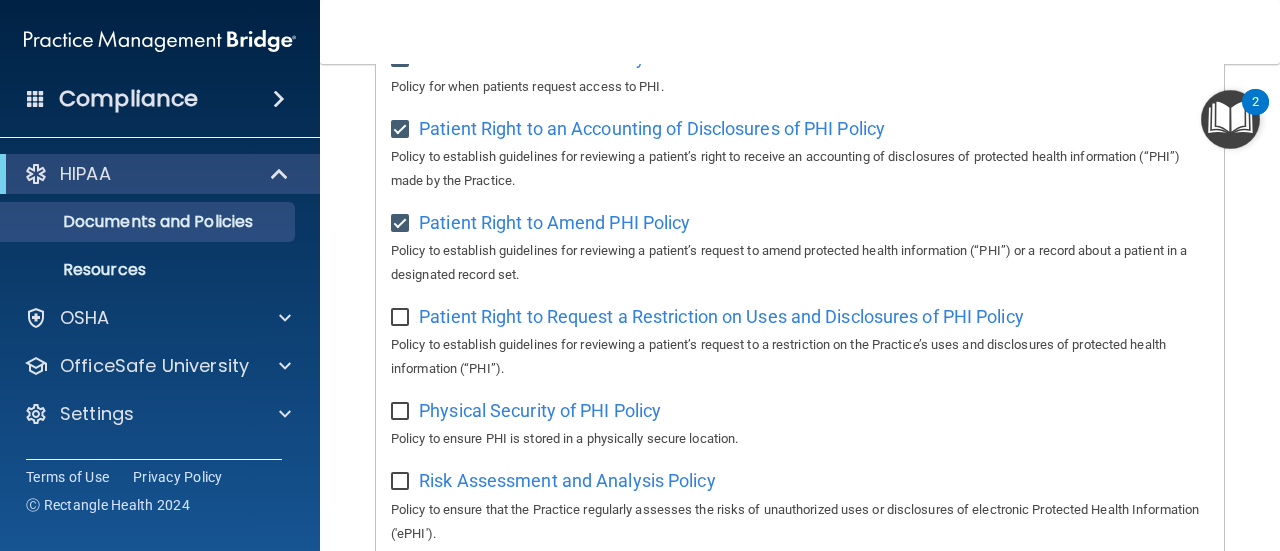 click at bounding box center [402, 318] 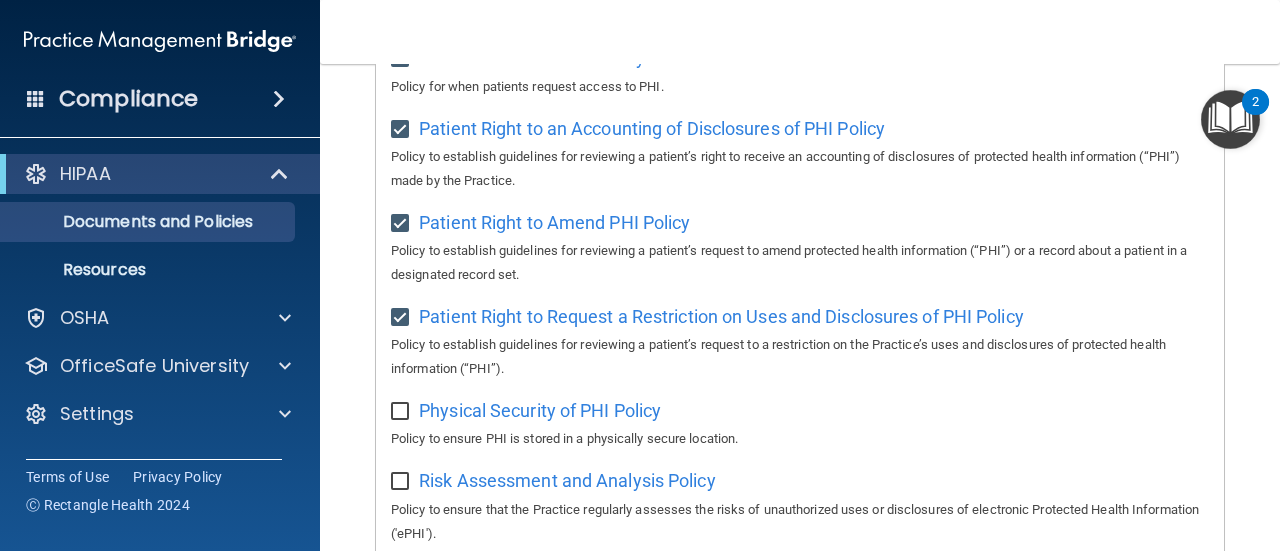 click at bounding box center (402, 412) 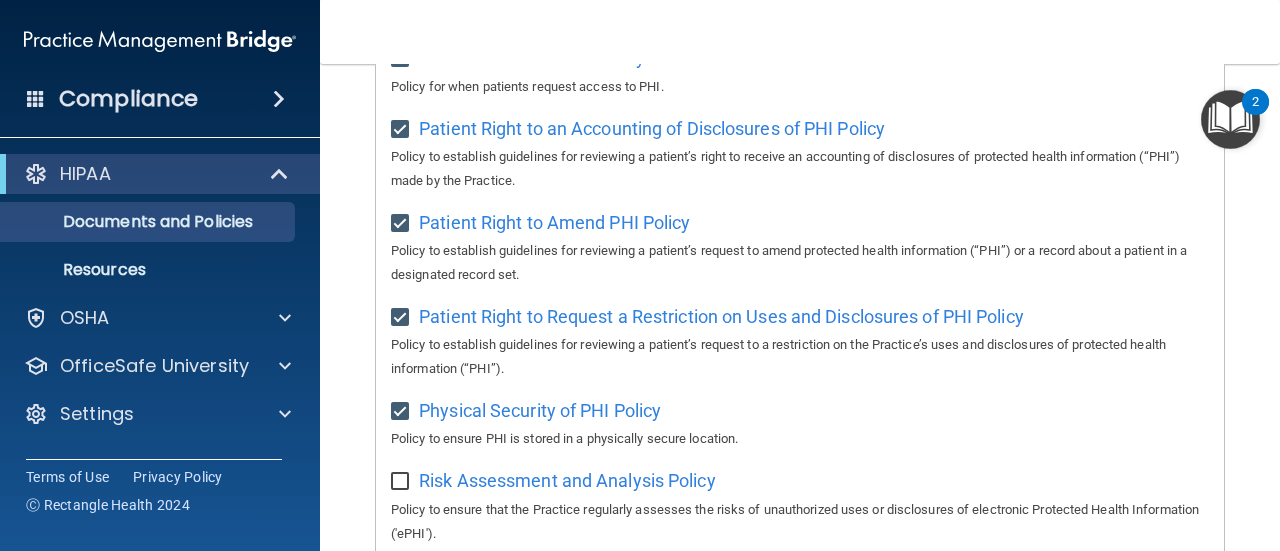 click at bounding box center [402, 482] 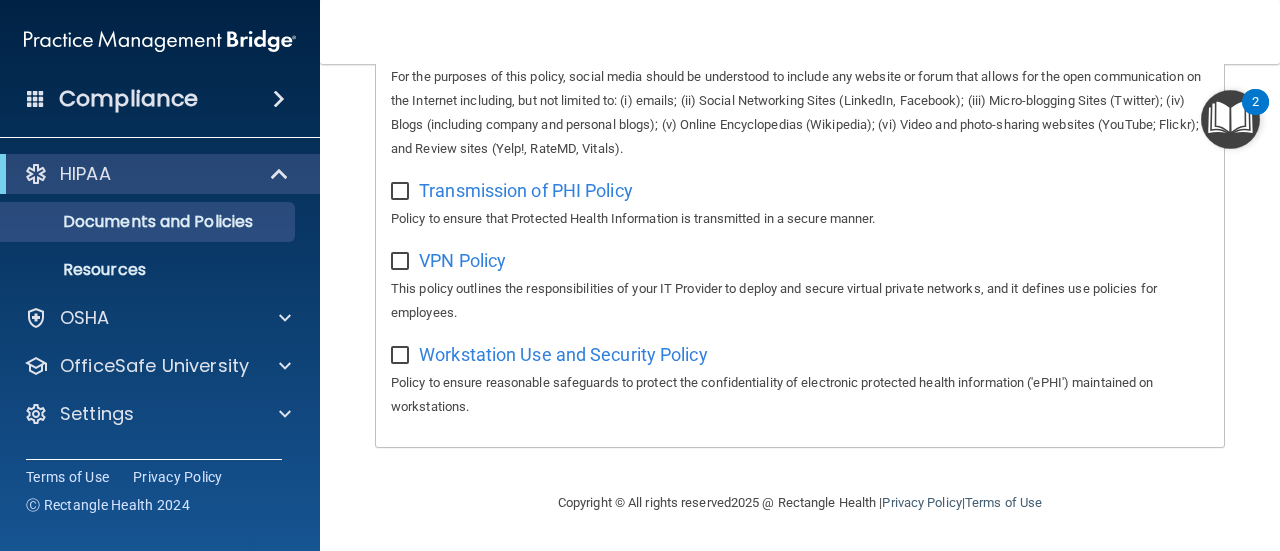 scroll, scrollTop: 1726, scrollLeft: 0, axis: vertical 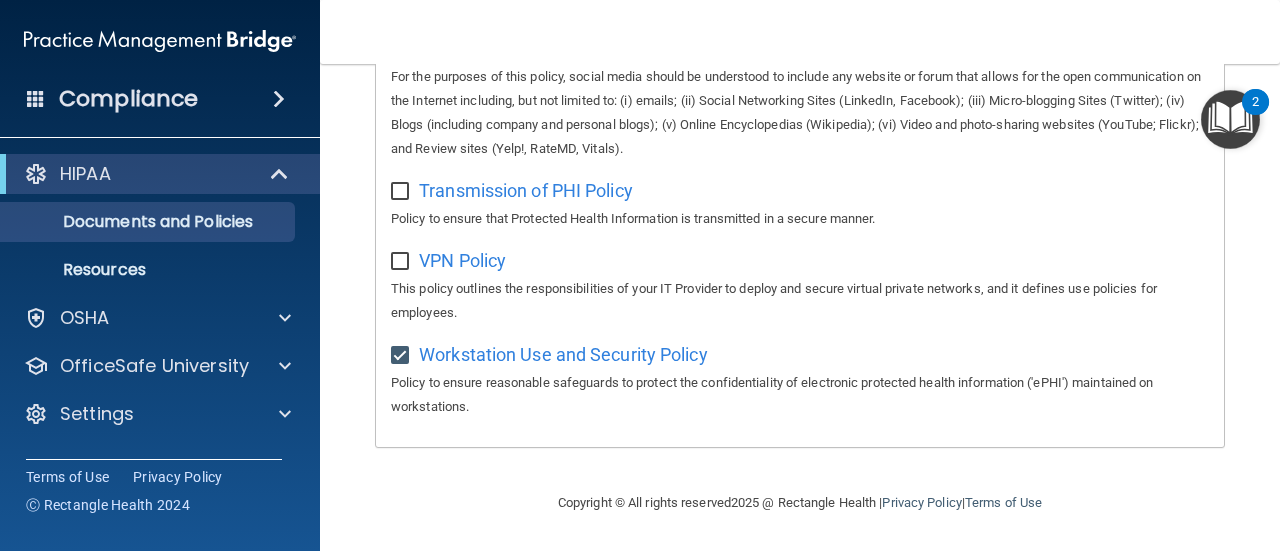 click at bounding box center (402, 262) 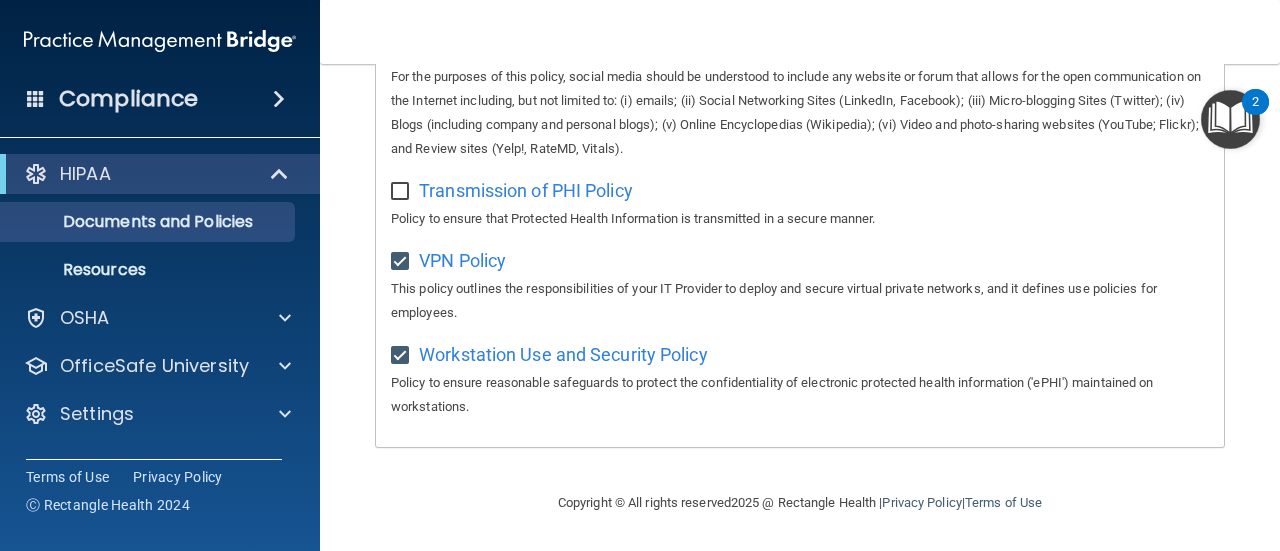 scroll, scrollTop: 1626, scrollLeft: 0, axis: vertical 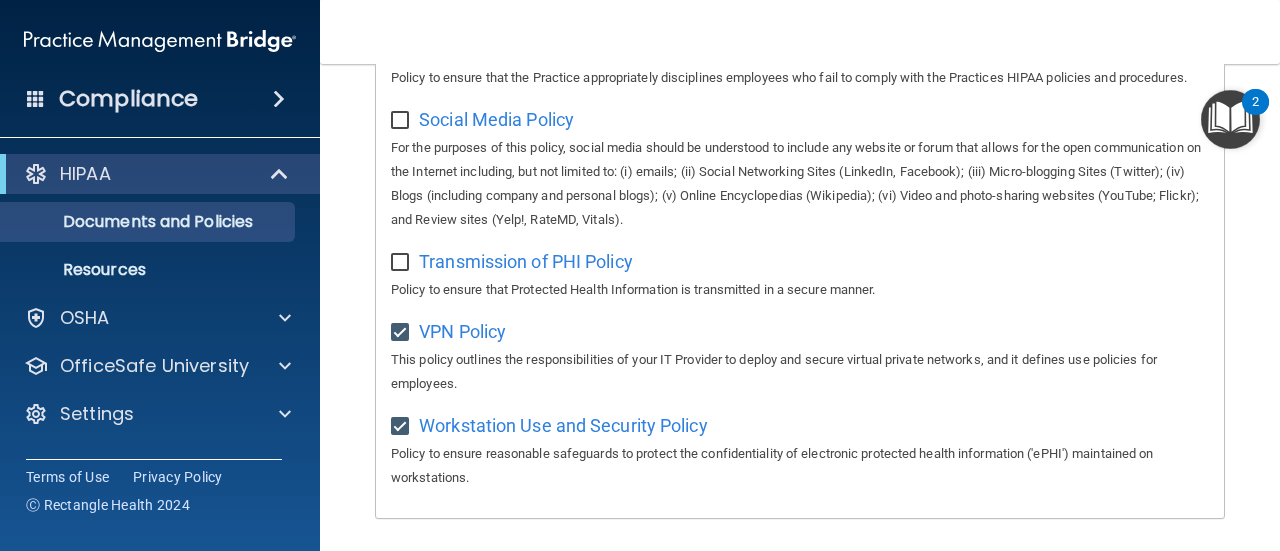 click at bounding box center (402, 263) 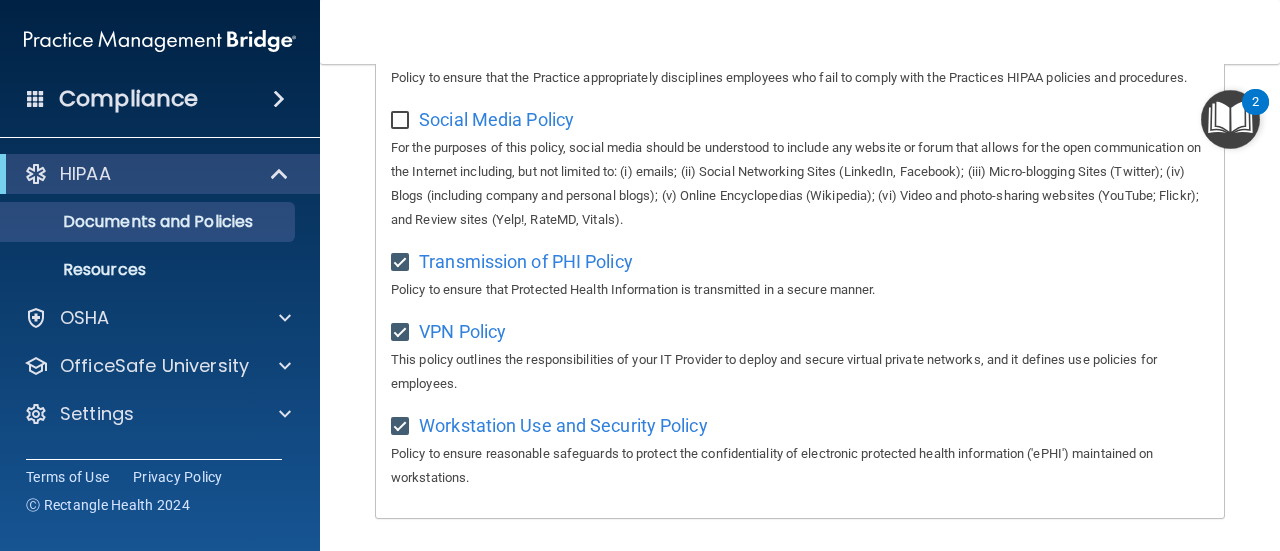 click at bounding box center [402, 121] 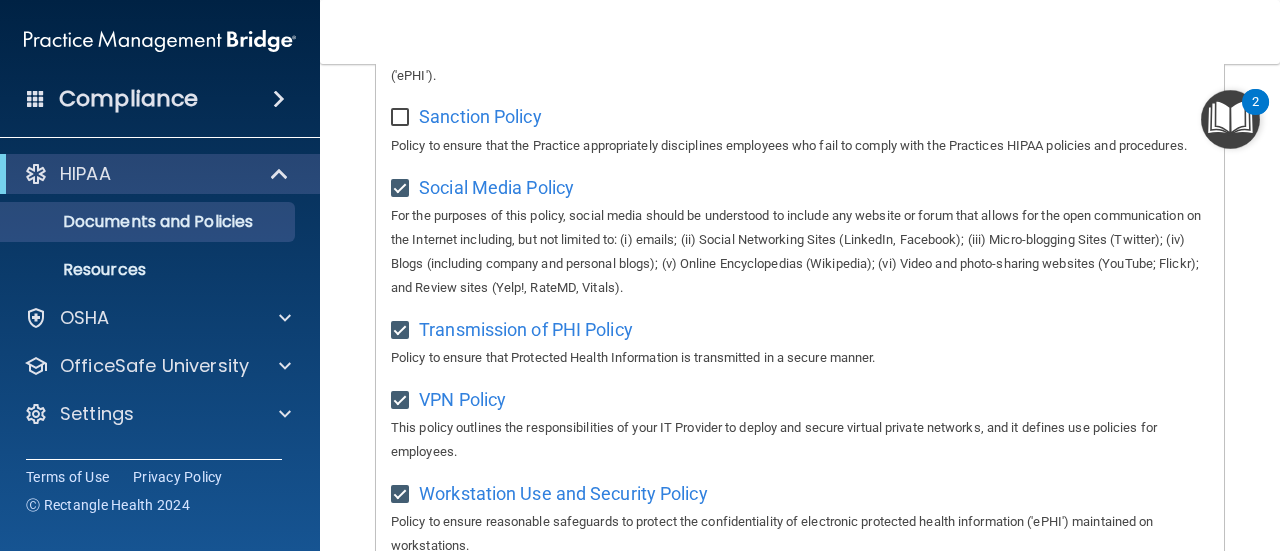 scroll, scrollTop: 1426, scrollLeft: 0, axis: vertical 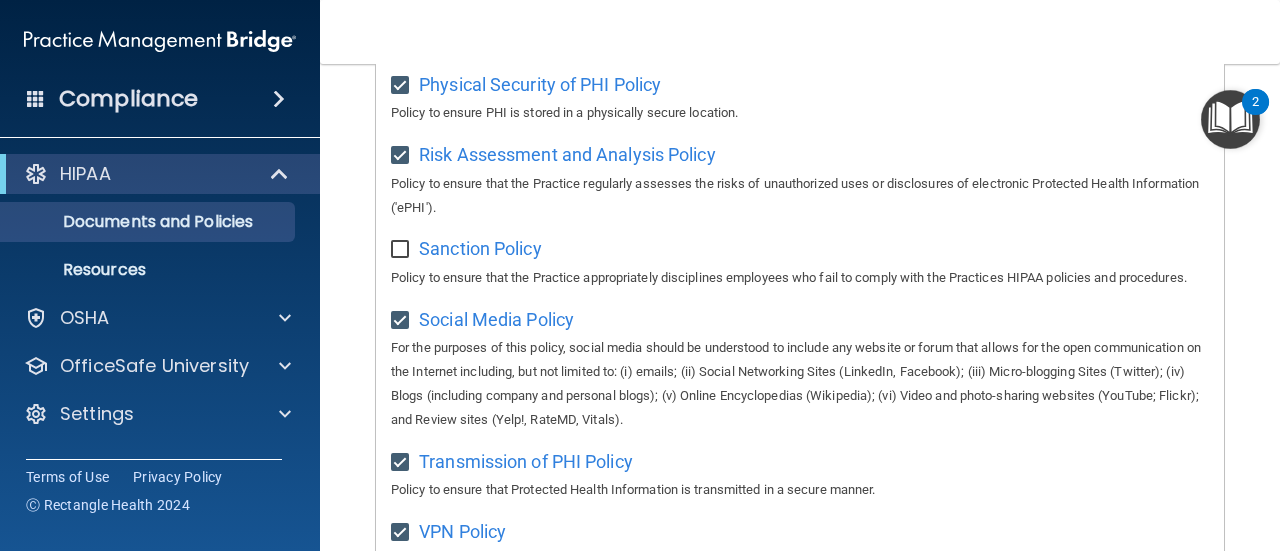 click at bounding box center (402, 250) 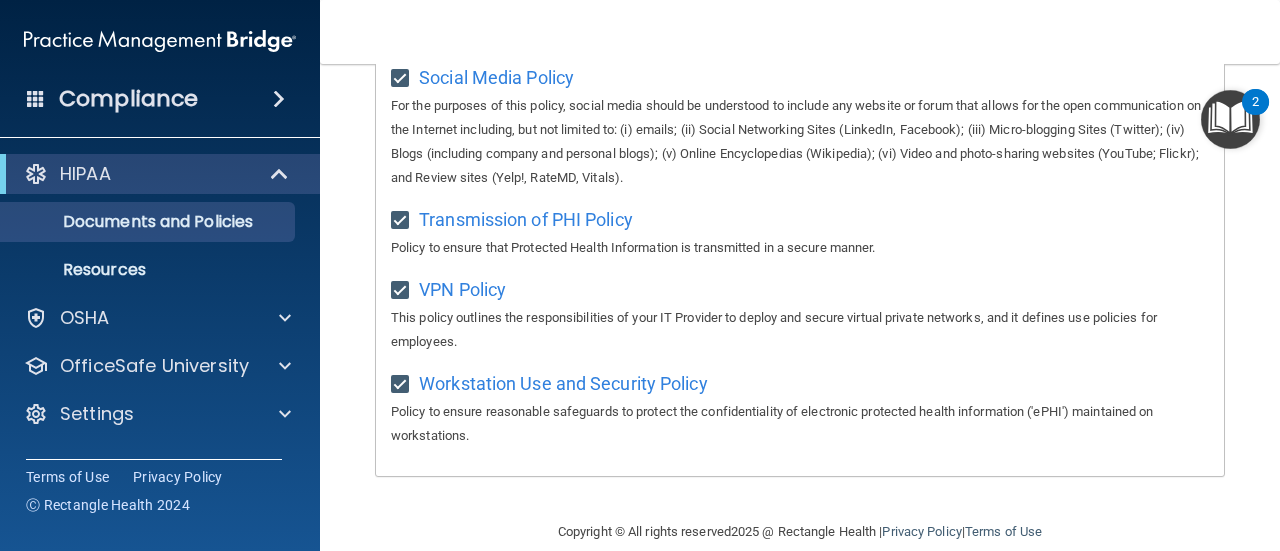 scroll, scrollTop: 1726, scrollLeft: 0, axis: vertical 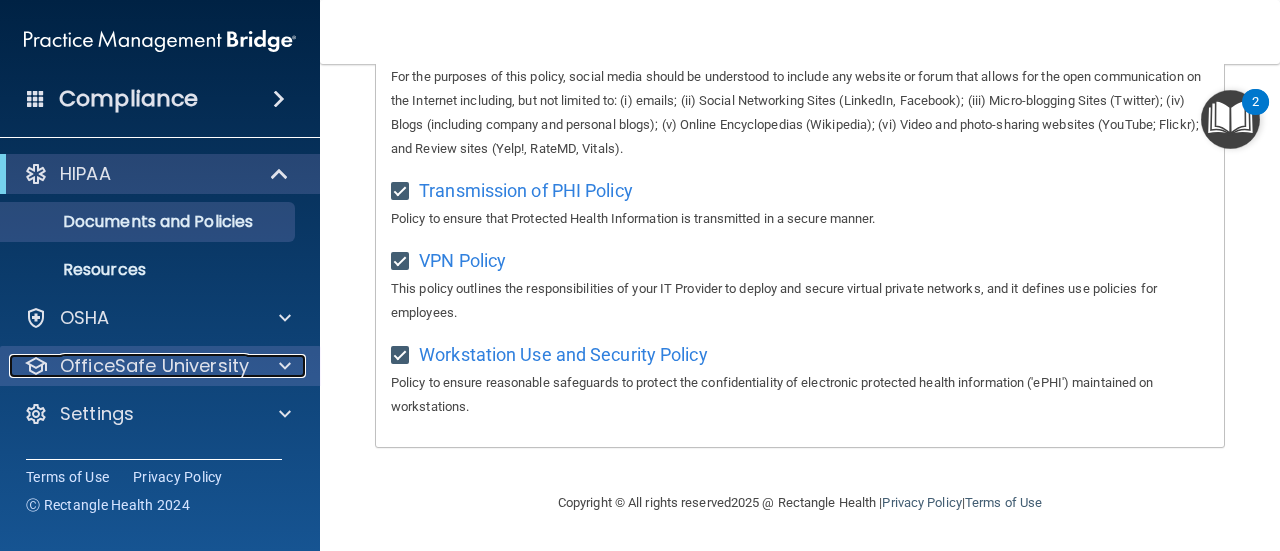 click at bounding box center [285, 366] 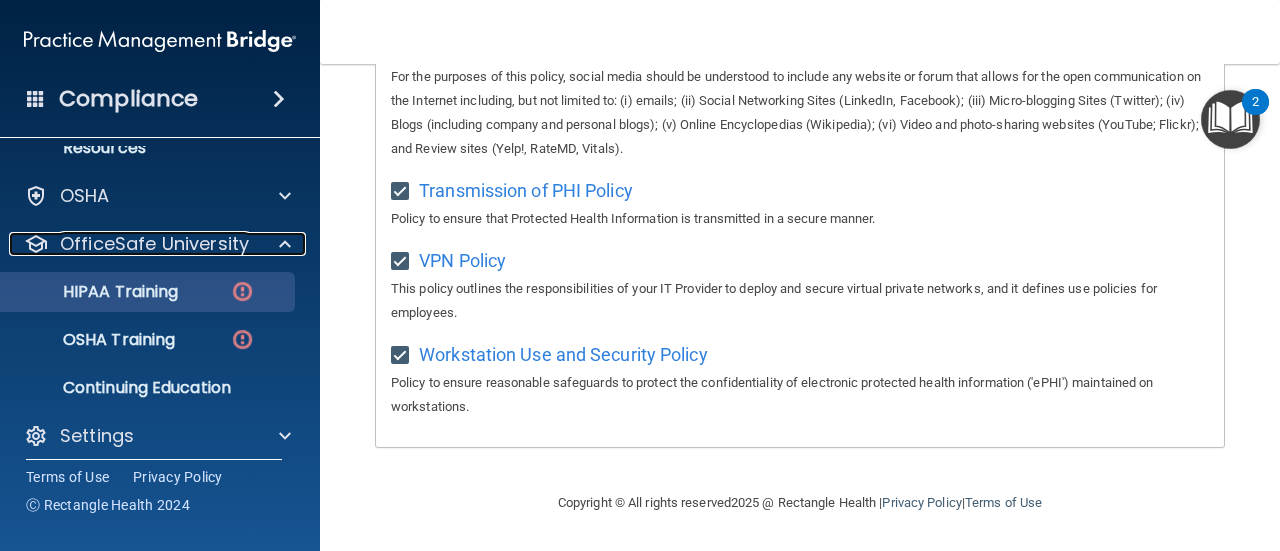 scroll, scrollTop: 134, scrollLeft: 0, axis: vertical 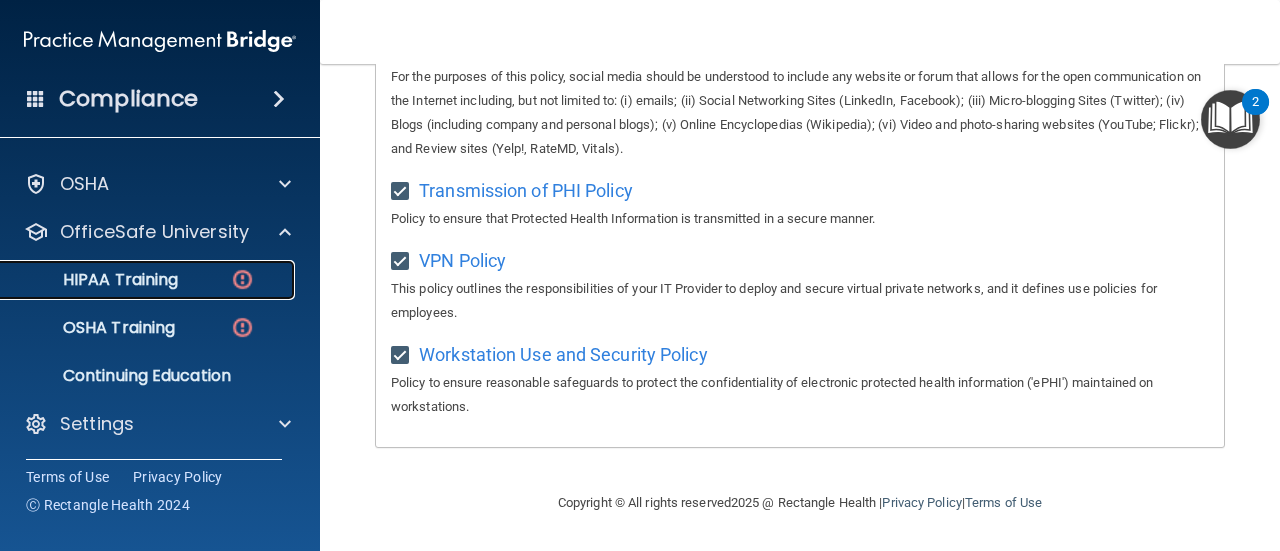 click on "HIPAA Training" at bounding box center [95, 280] 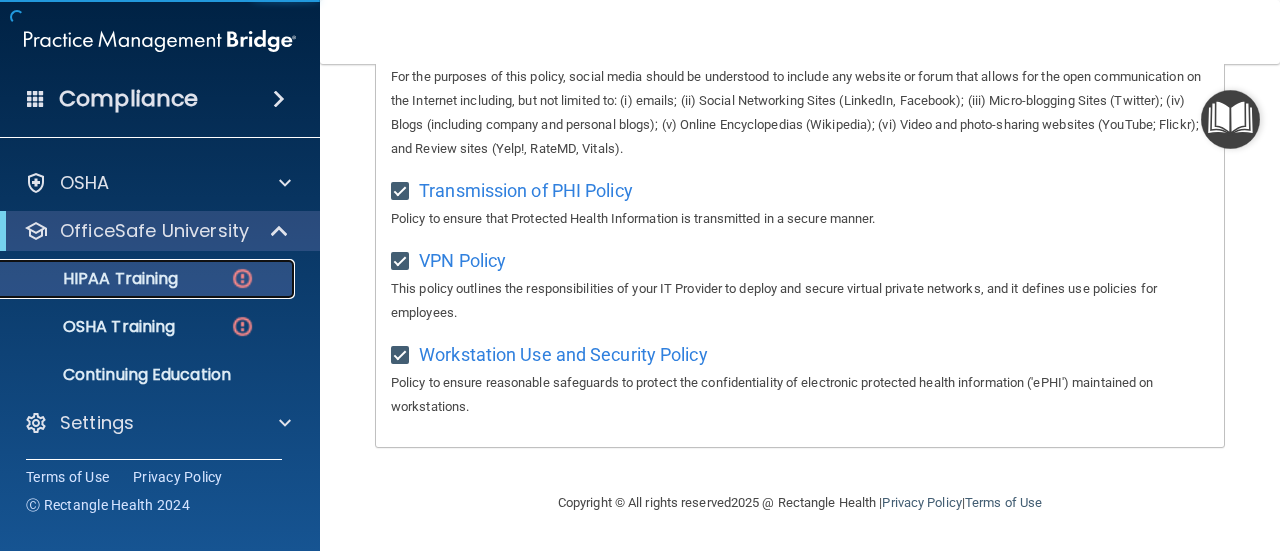 scroll, scrollTop: 38, scrollLeft: 0, axis: vertical 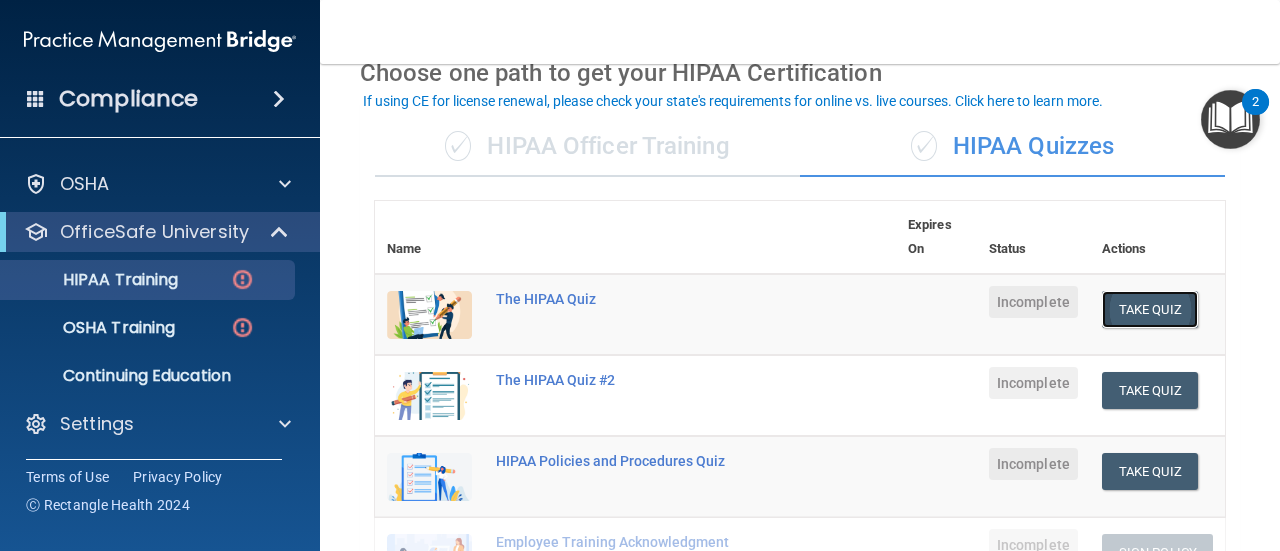 click on "Take Quiz" at bounding box center (1150, 309) 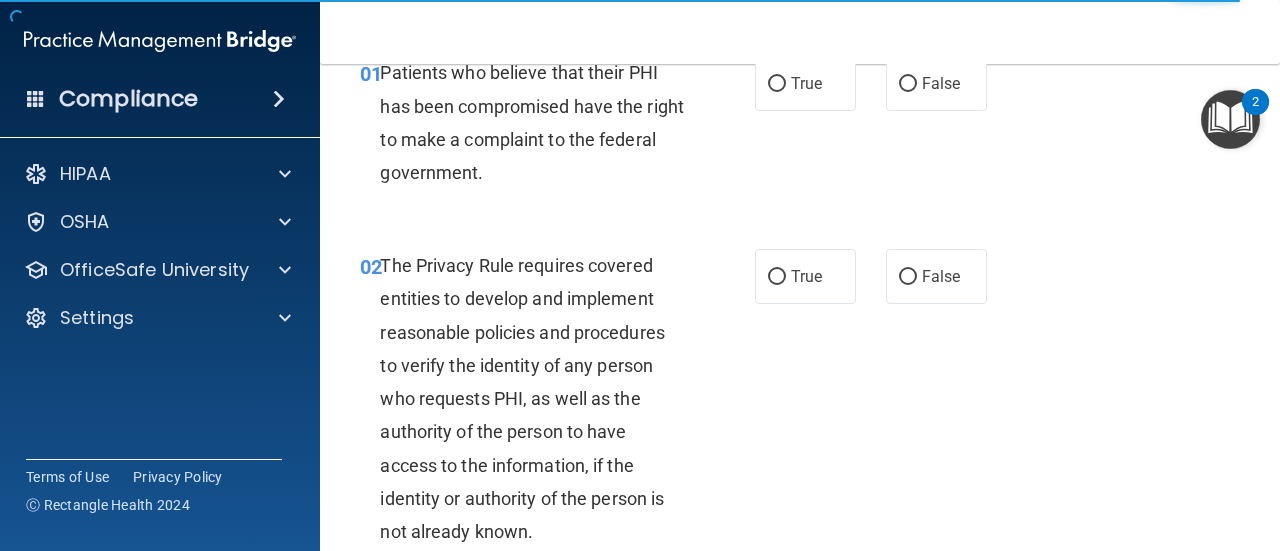scroll, scrollTop: 0, scrollLeft: 0, axis: both 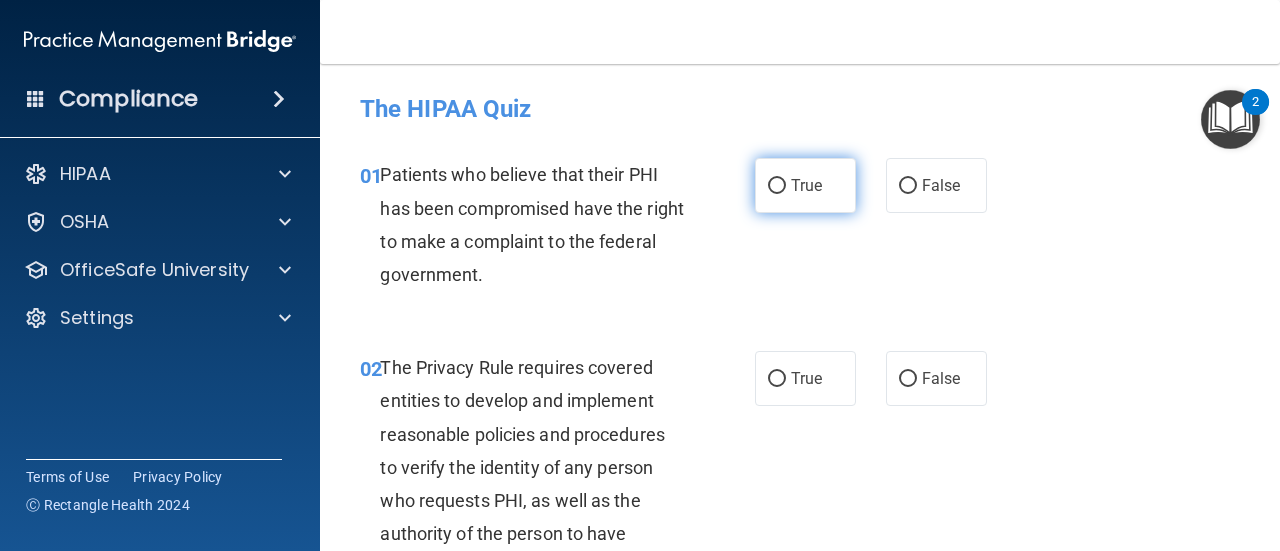 click on "True" at bounding box center [805, 185] 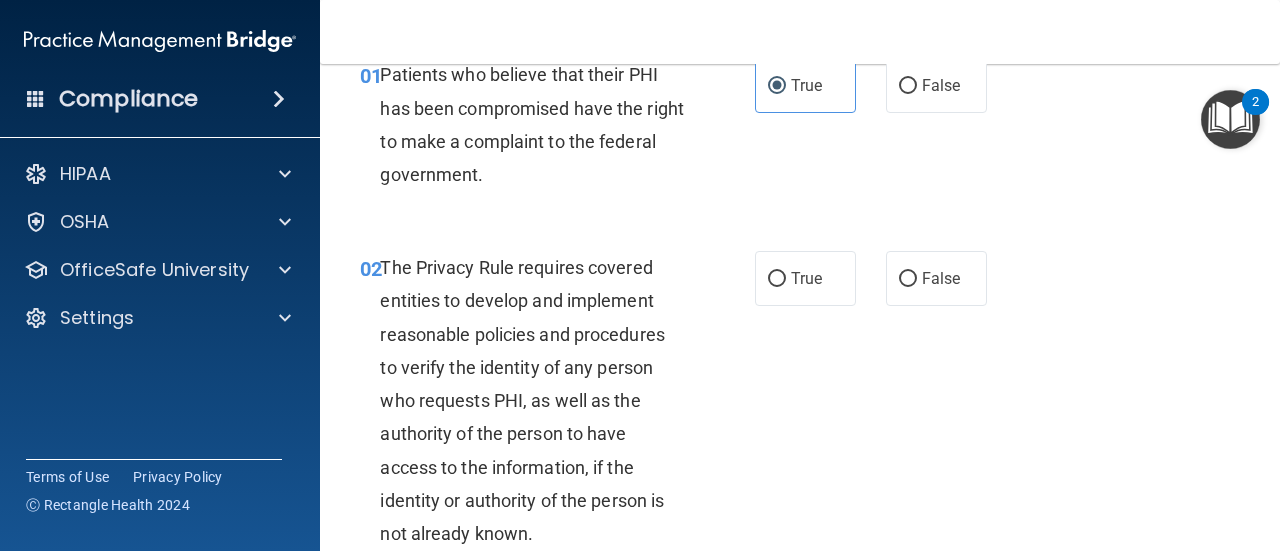 scroll, scrollTop: 200, scrollLeft: 0, axis: vertical 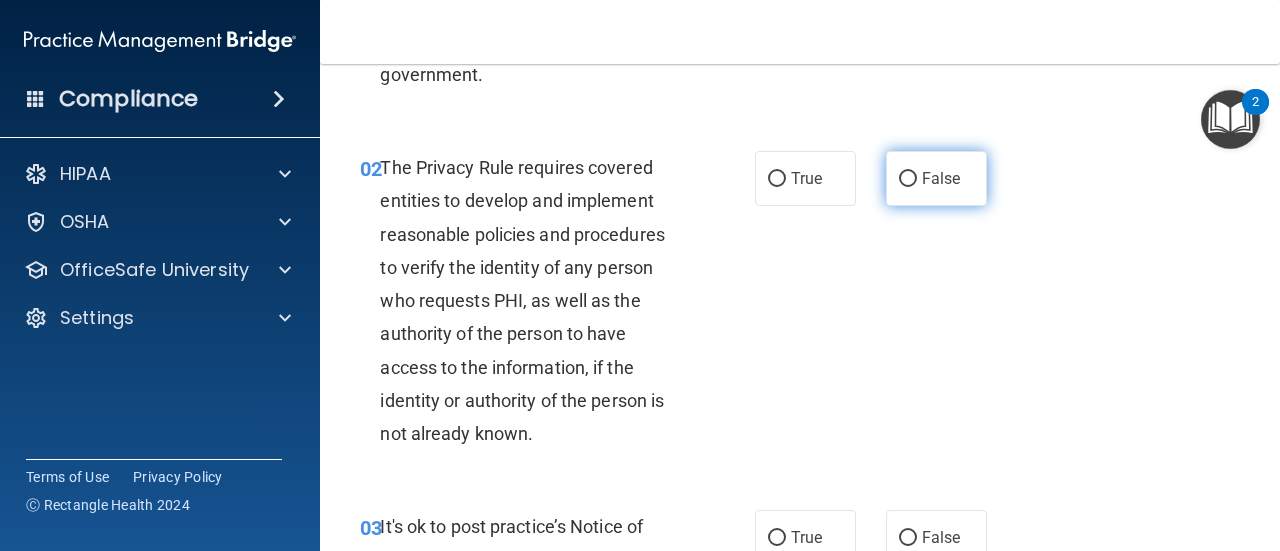 click on "False" at bounding box center [936, 178] 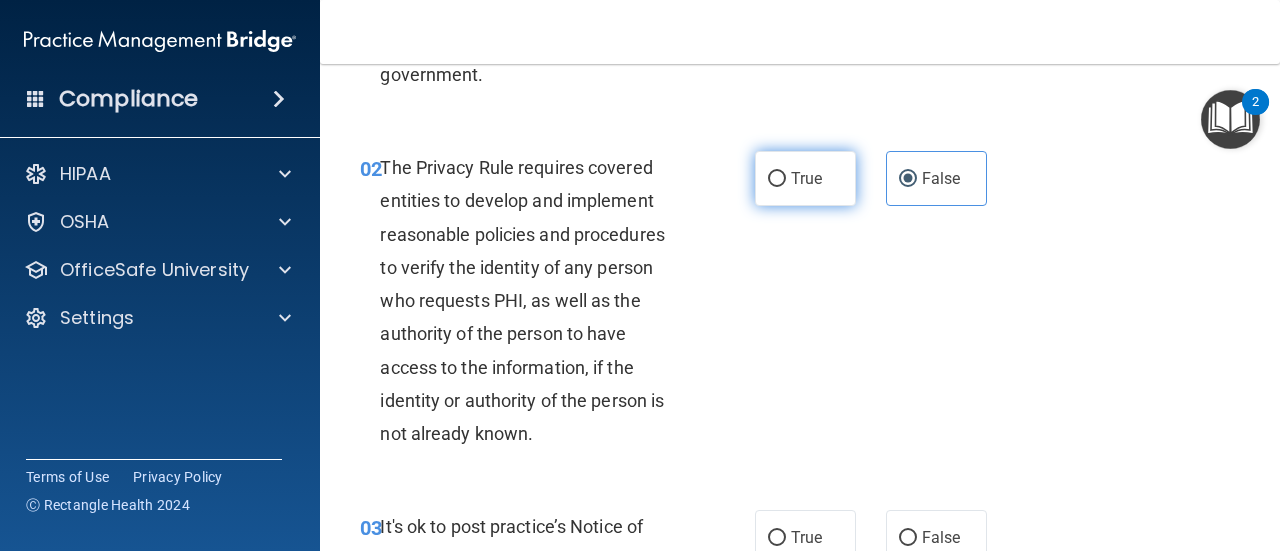 click on "True" at bounding box center [806, 178] 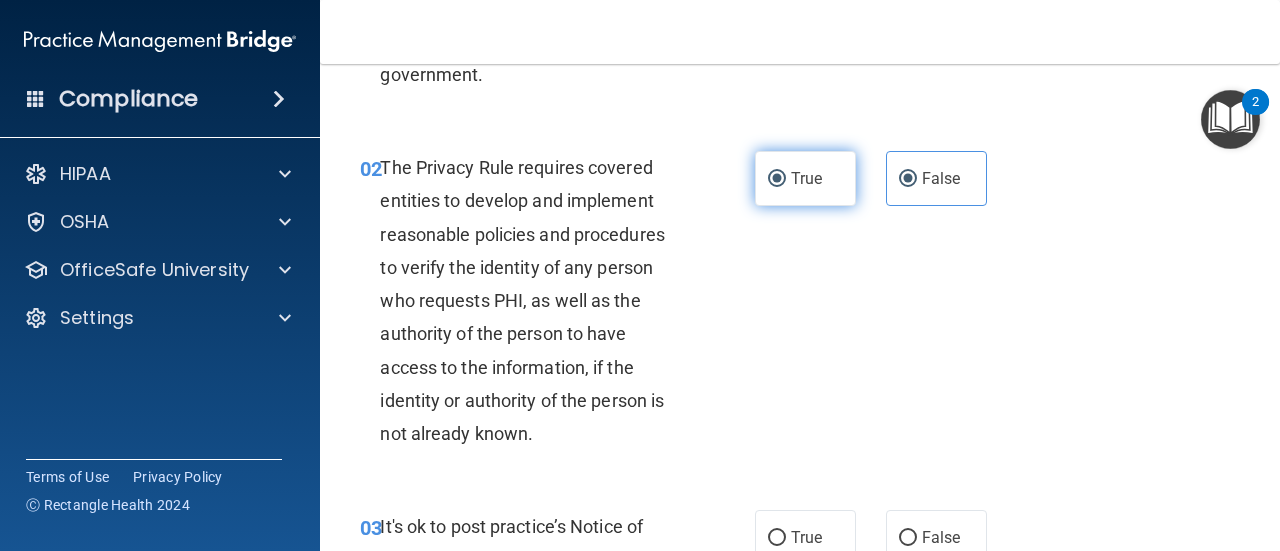radio on "false" 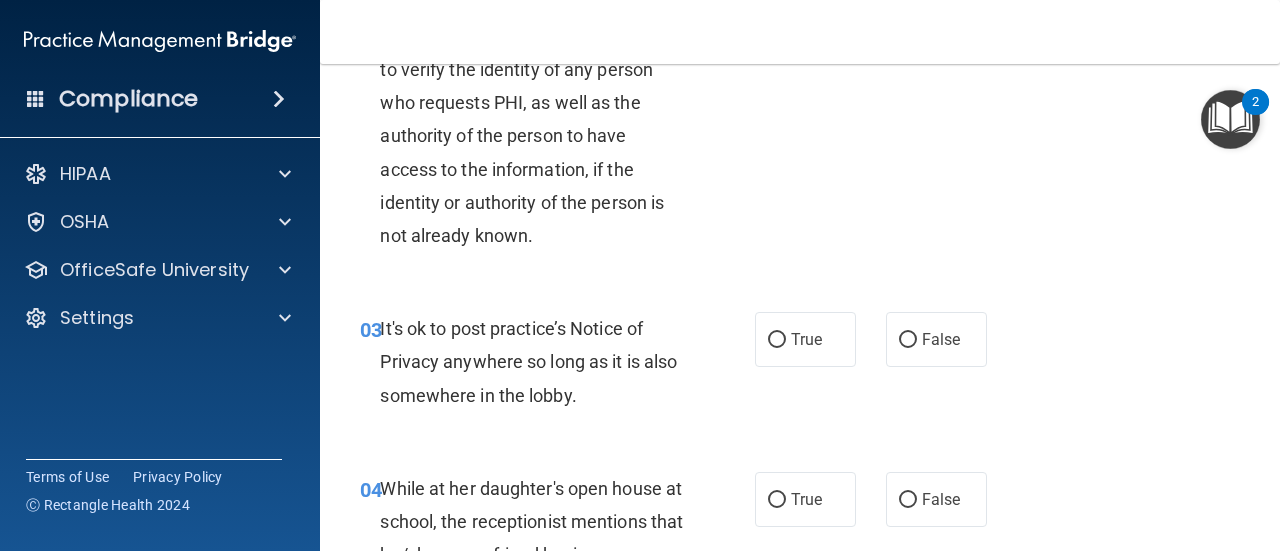 scroll, scrollTop: 500, scrollLeft: 0, axis: vertical 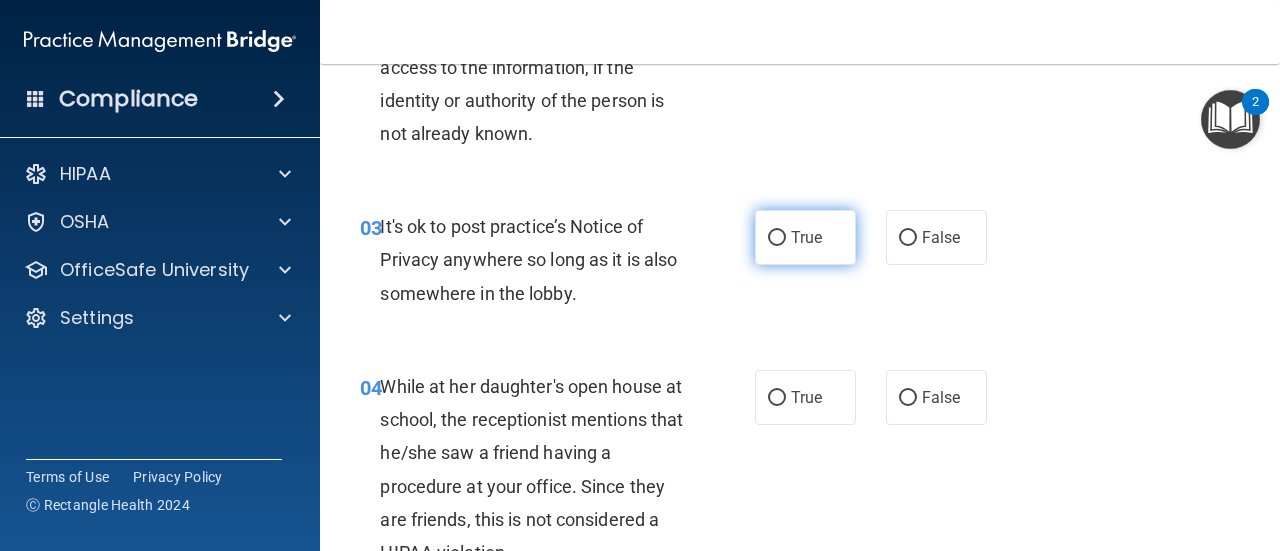 click on "True" at bounding box center [806, 237] 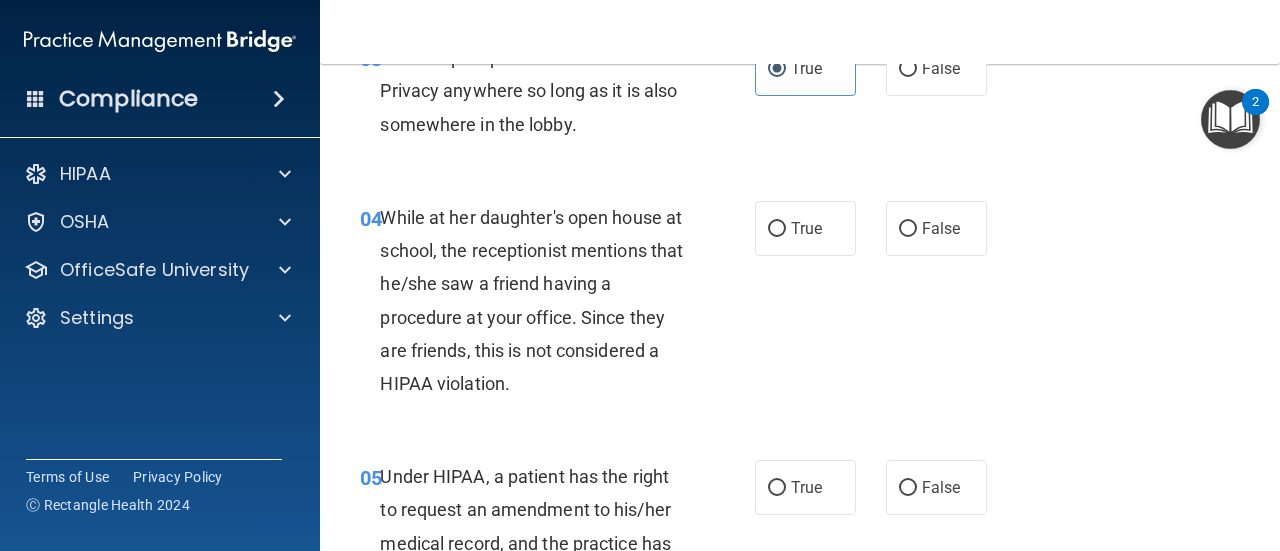 scroll, scrollTop: 700, scrollLeft: 0, axis: vertical 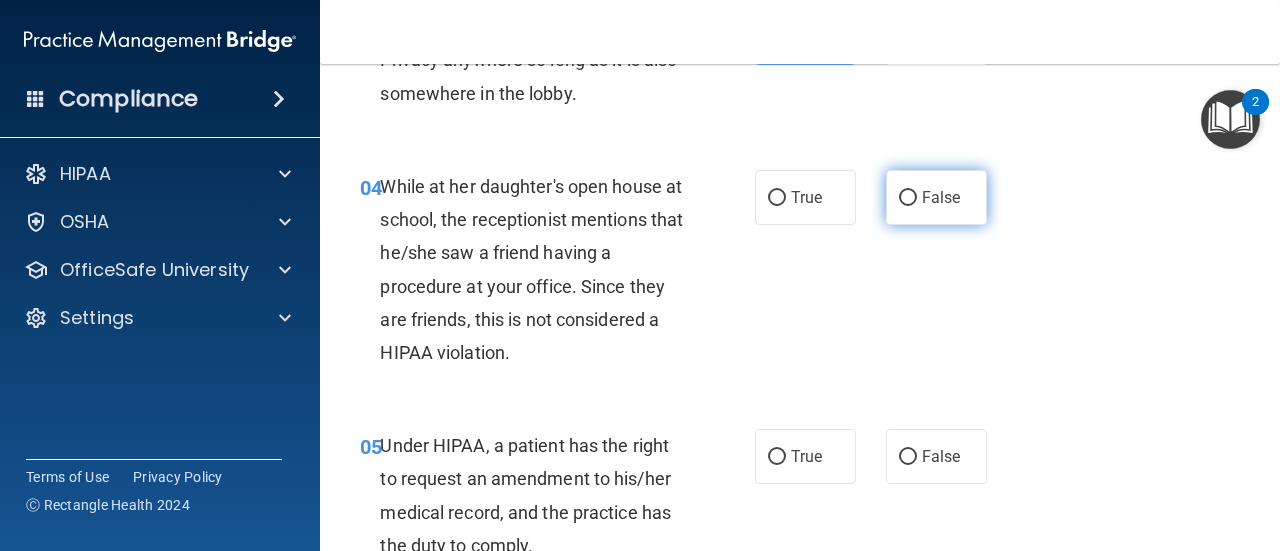 click on "False" at bounding box center (936, 197) 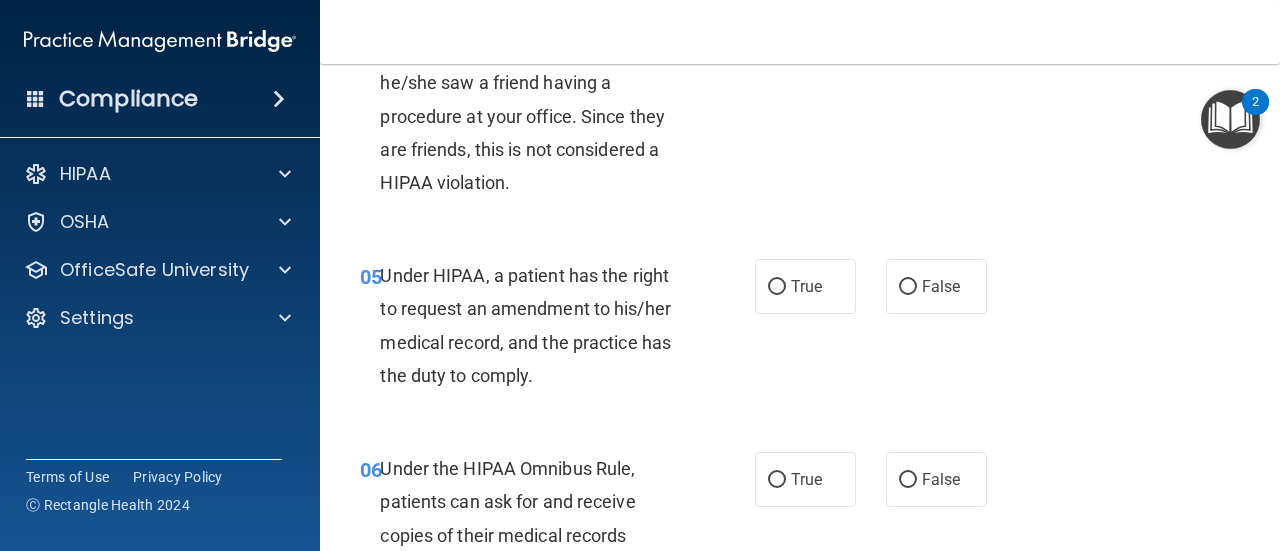 scroll, scrollTop: 900, scrollLeft: 0, axis: vertical 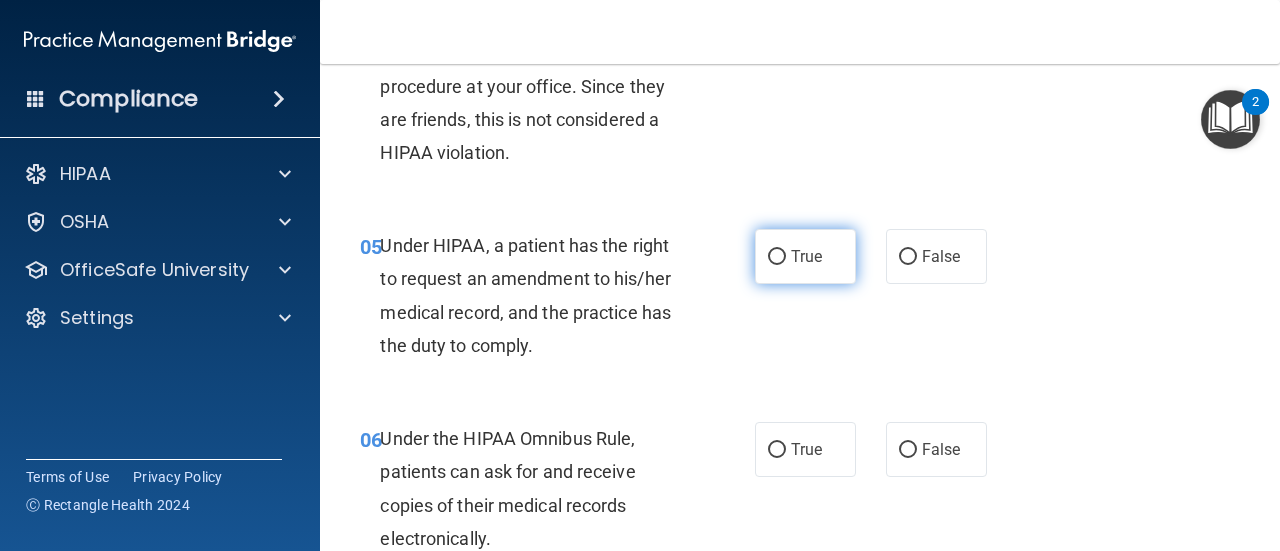 click on "True" at bounding box center [806, 256] 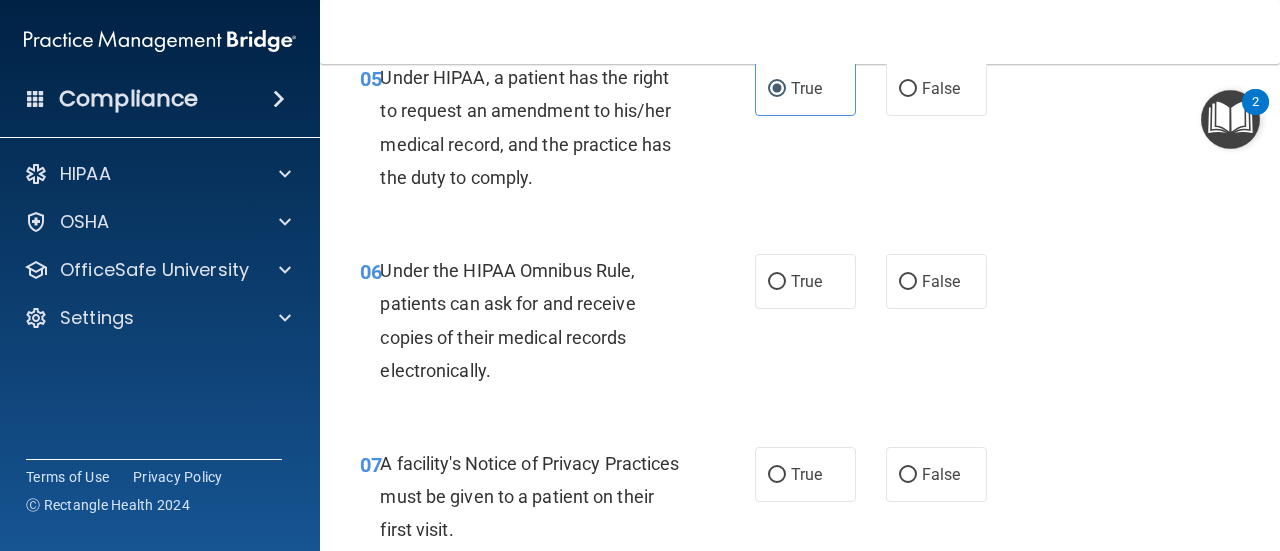 scroll, scrollTop: 1100, scrollLeft: 0, axis: vertical 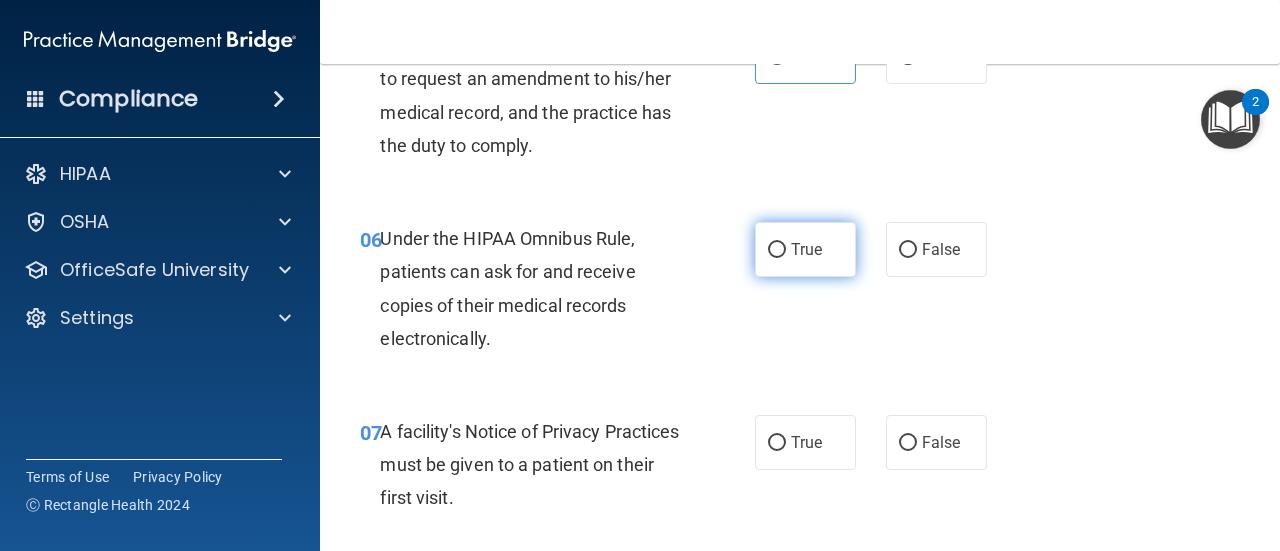 click on "True" at bounding box center [777, 250] 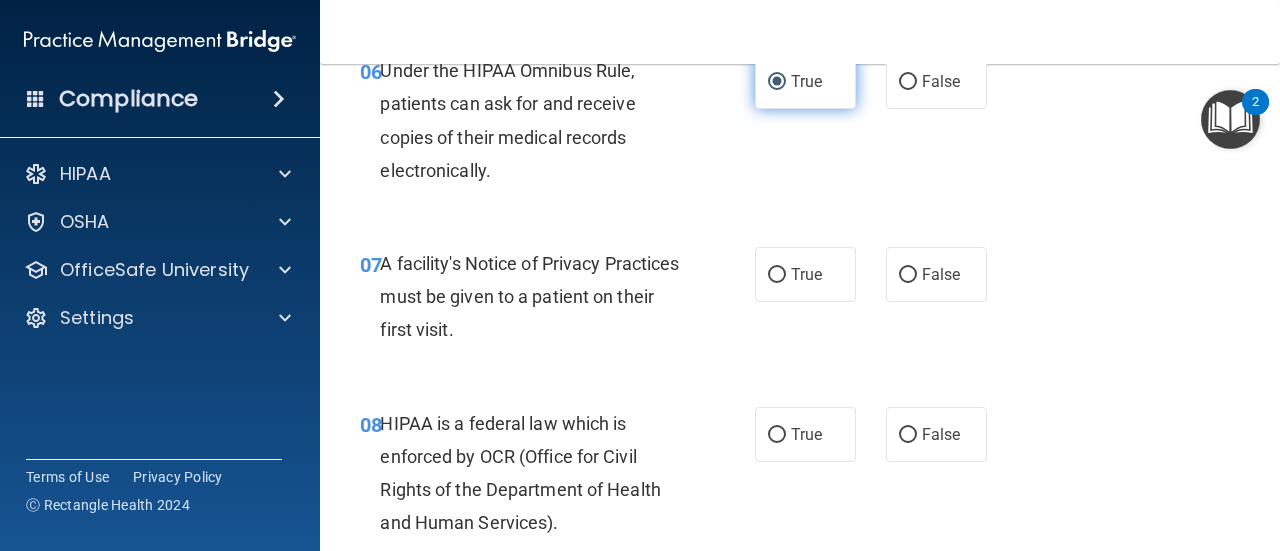 scroll, scrollTop: 1300, scrollLeft: 0, axis: vertical 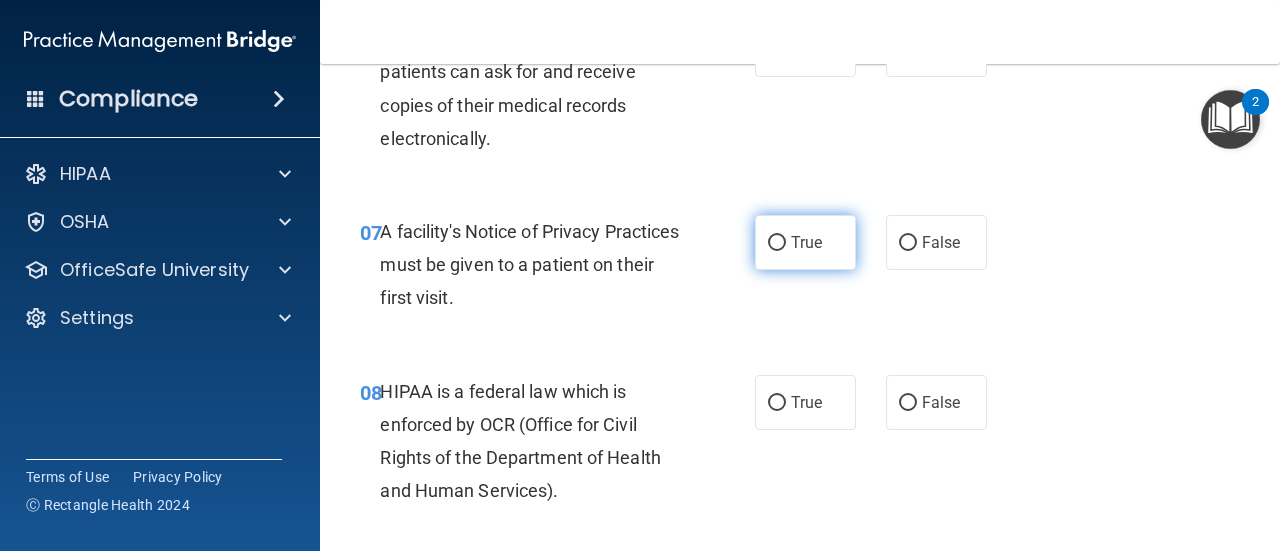 click on "True" at bounding box center [806, 242] 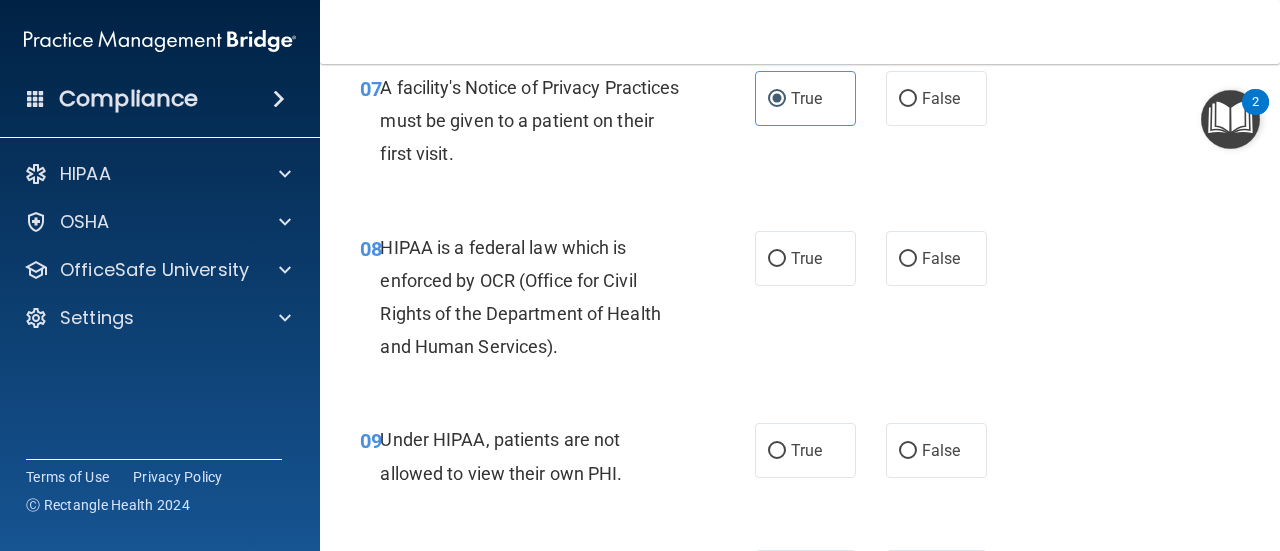 scroll, scrollTop: 1500, scrollLeft: 0, axis: vertical 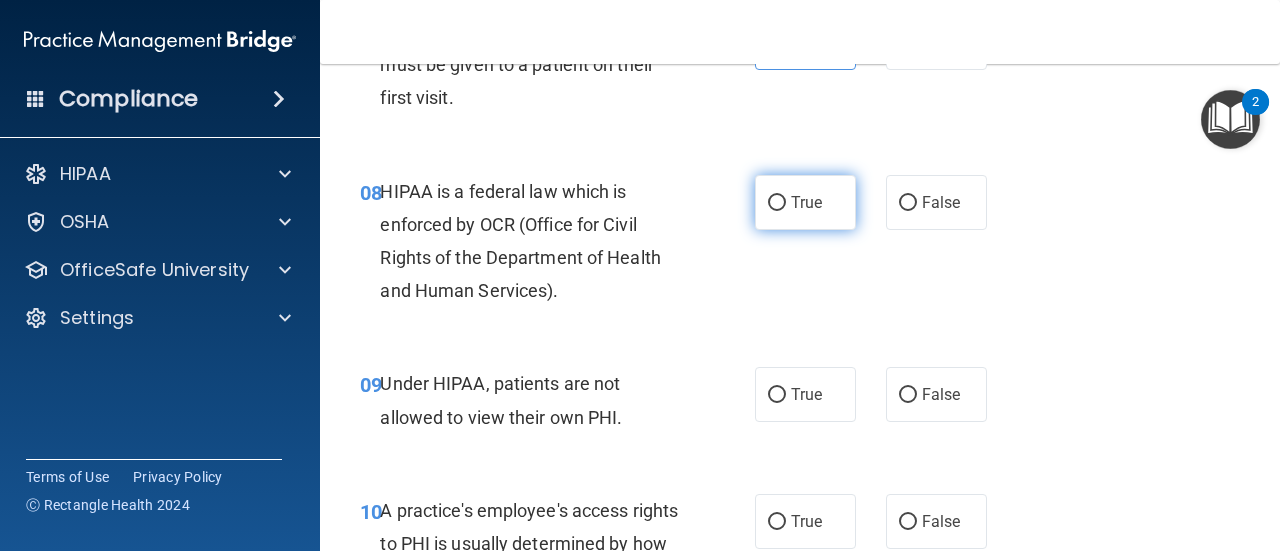click on "True" at bounding box center [805, 202] 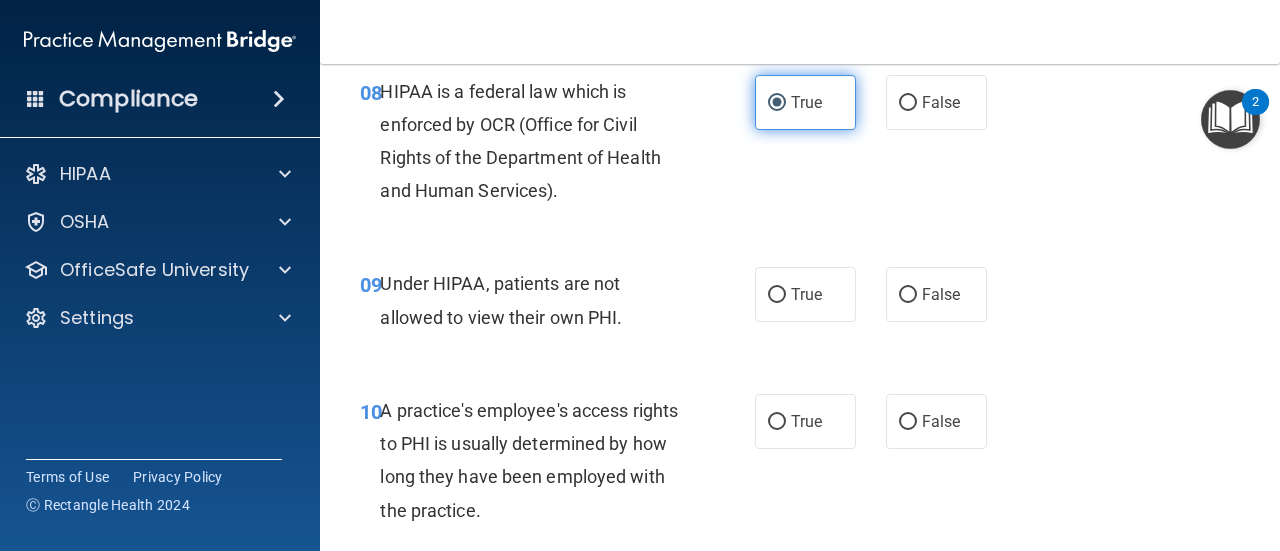 scroll, scrollTop: 1700, scrollLeft: 0, axis: vertical 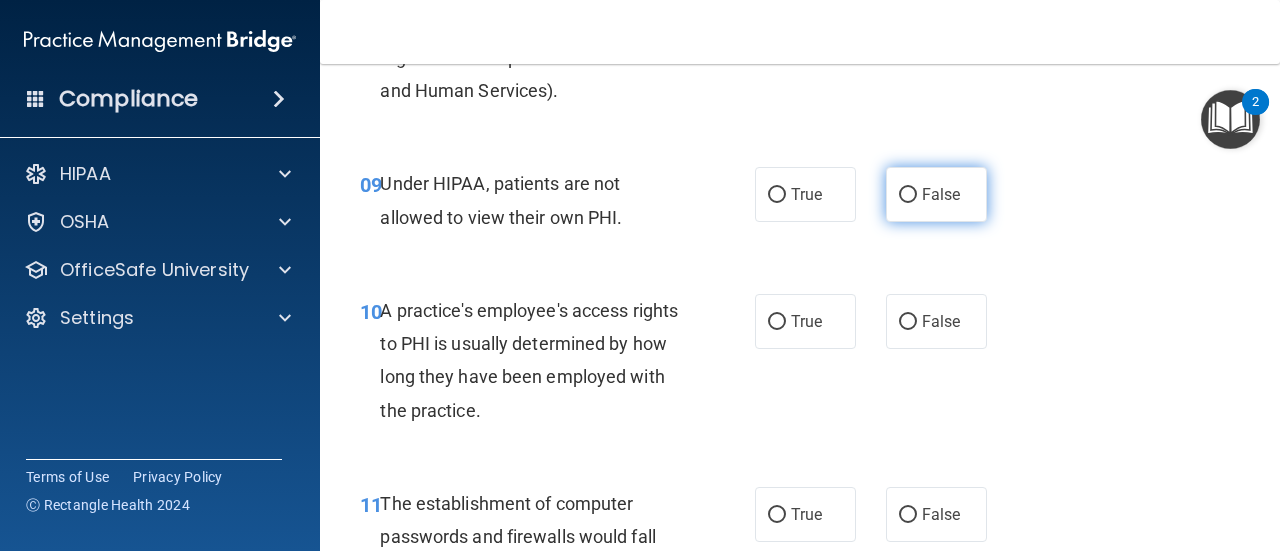 click on "False" at bounding box center (936, 194) 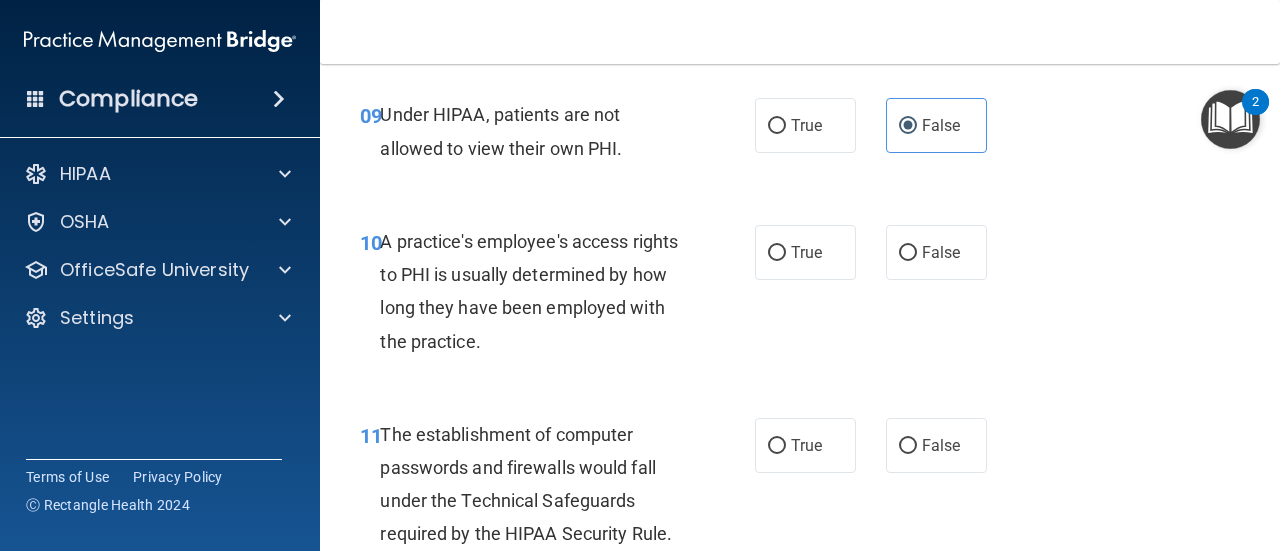 scroll, scrollTop: 1800, scrollLeft: 0, axis: vertical 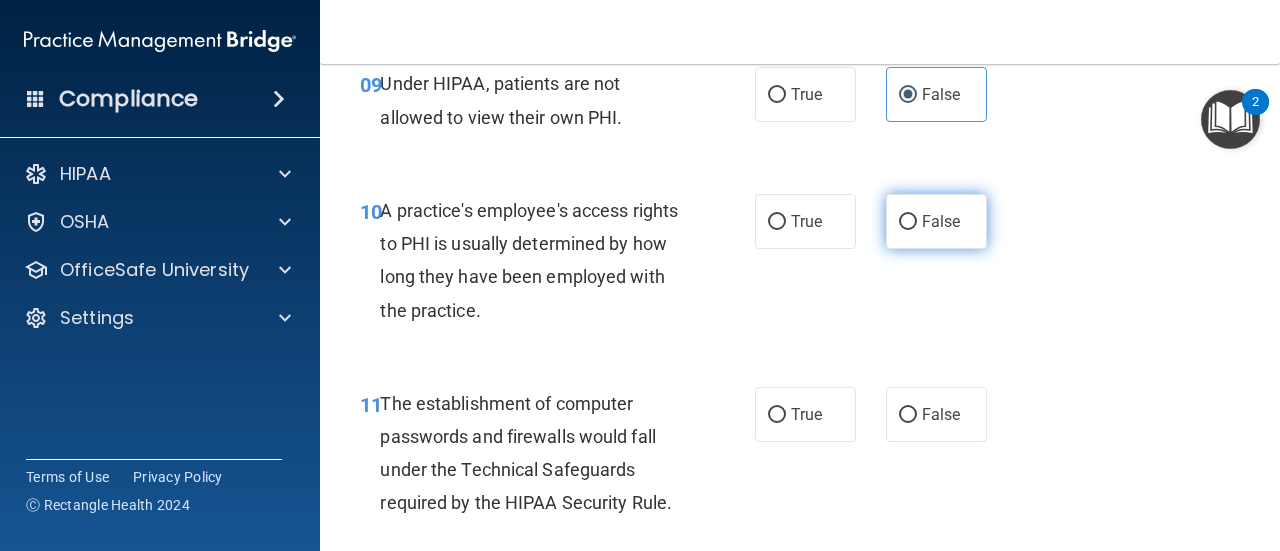 click on "False" at bounding box center (908, 222) 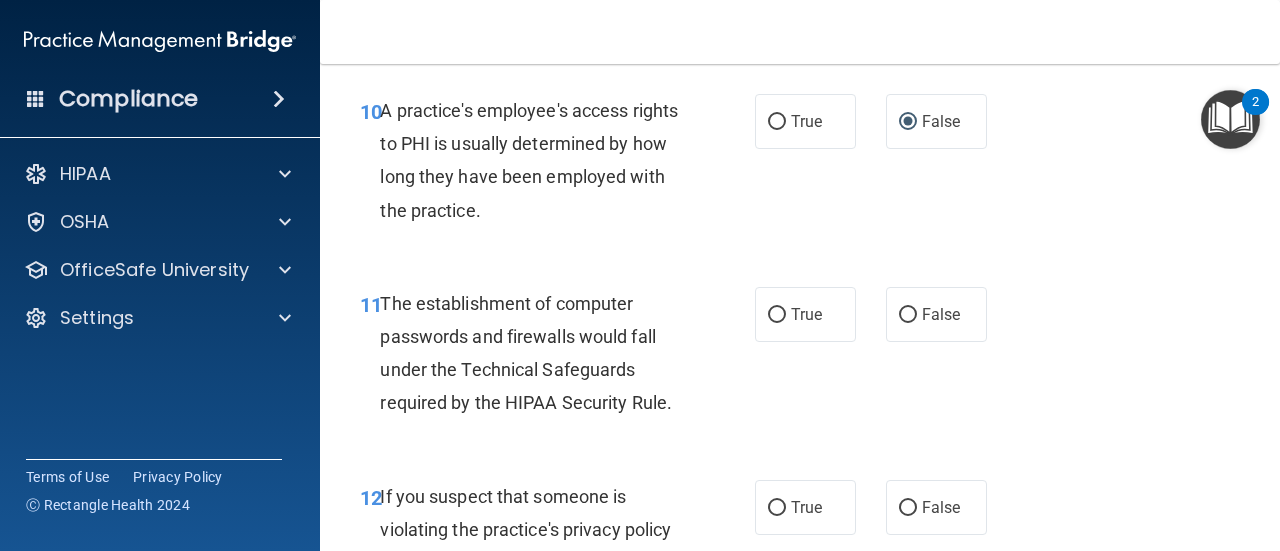 scroll, scrollTop: 2000, scrollLeft: 0, axis: vertical 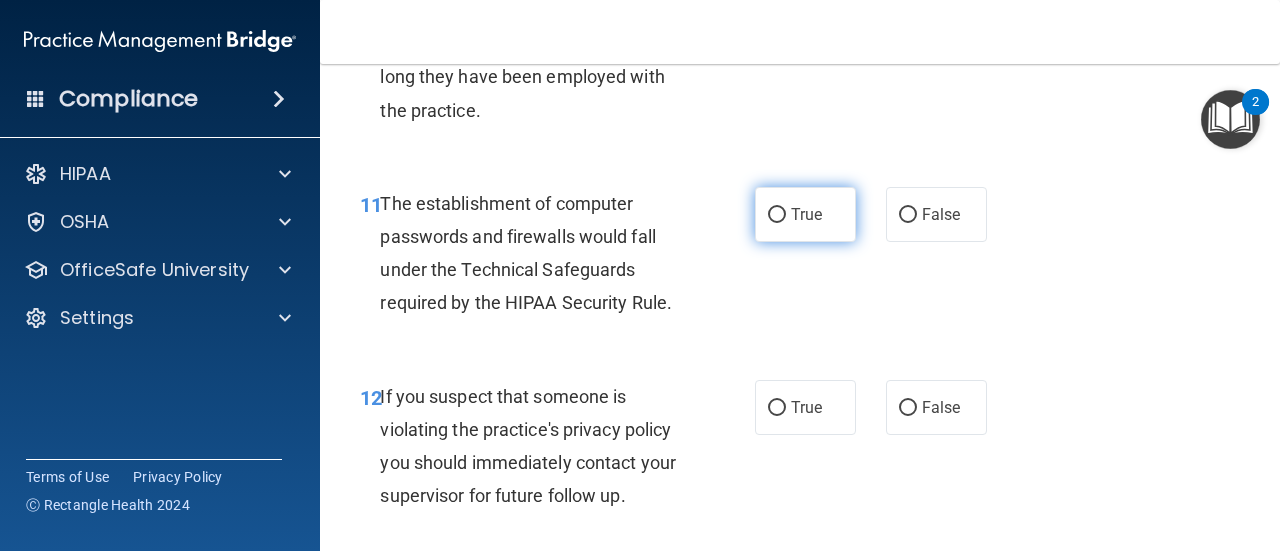 click on "True" at bounding box center (806, 214) 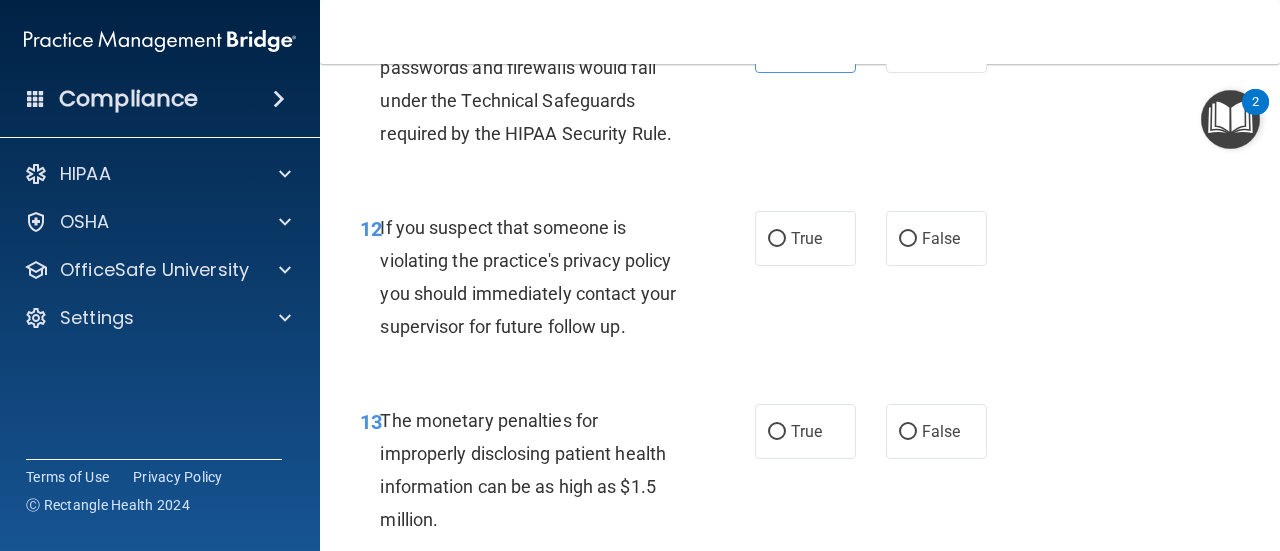 scroll, scrollTop: 2200, scrollLeft: 0, axis: vertical 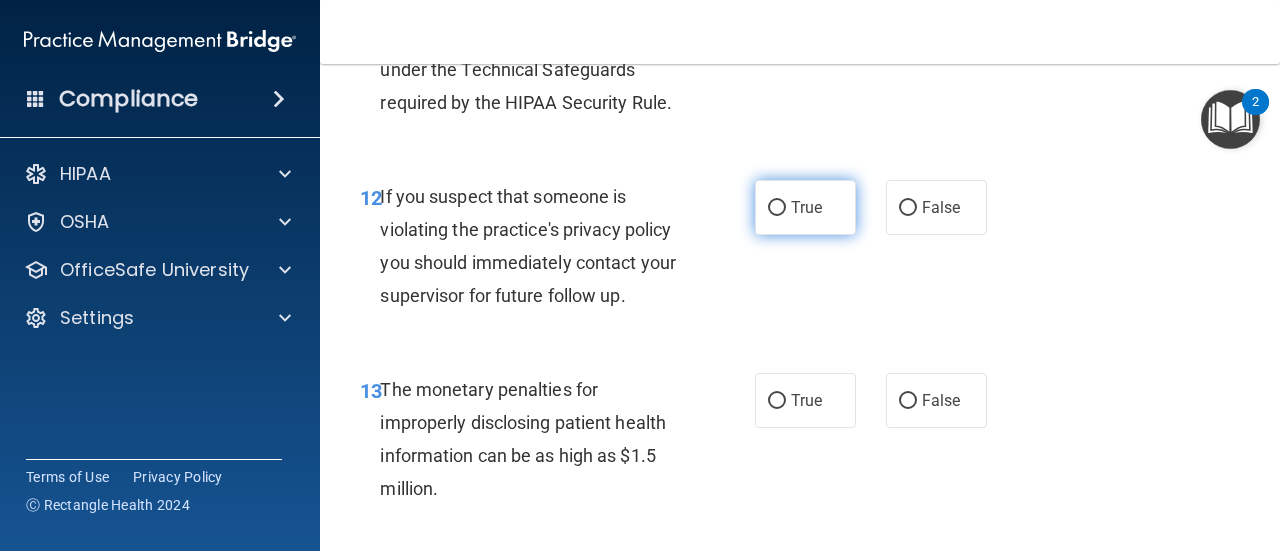 click on "True" at bounding box center [806, 207] 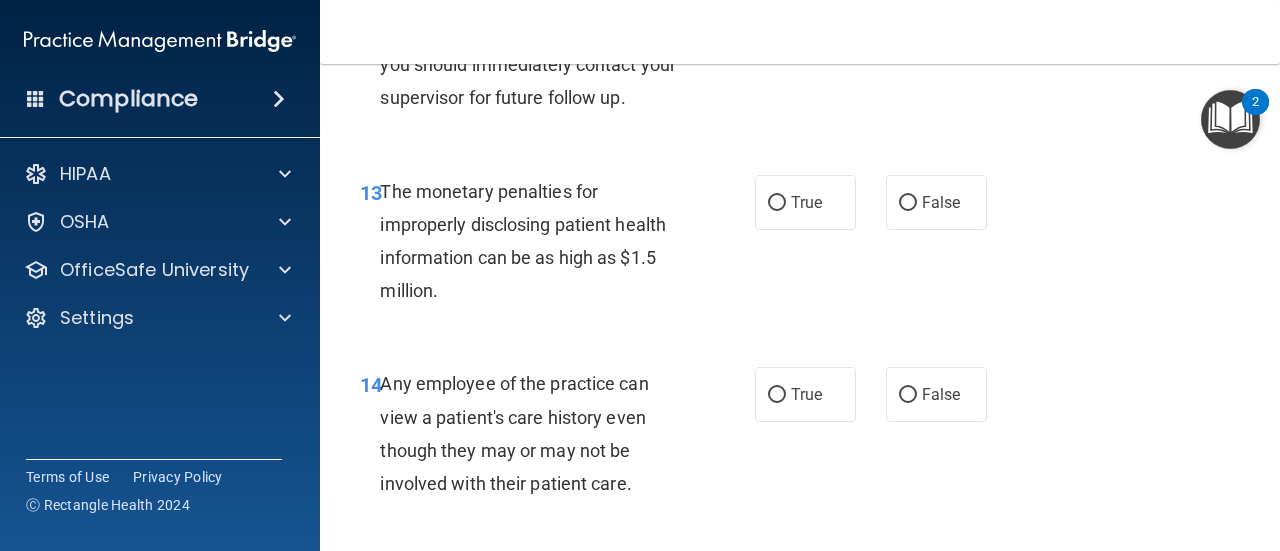 scroll, scrollTop: 2400, scrollLeft: 0, axis: vertical 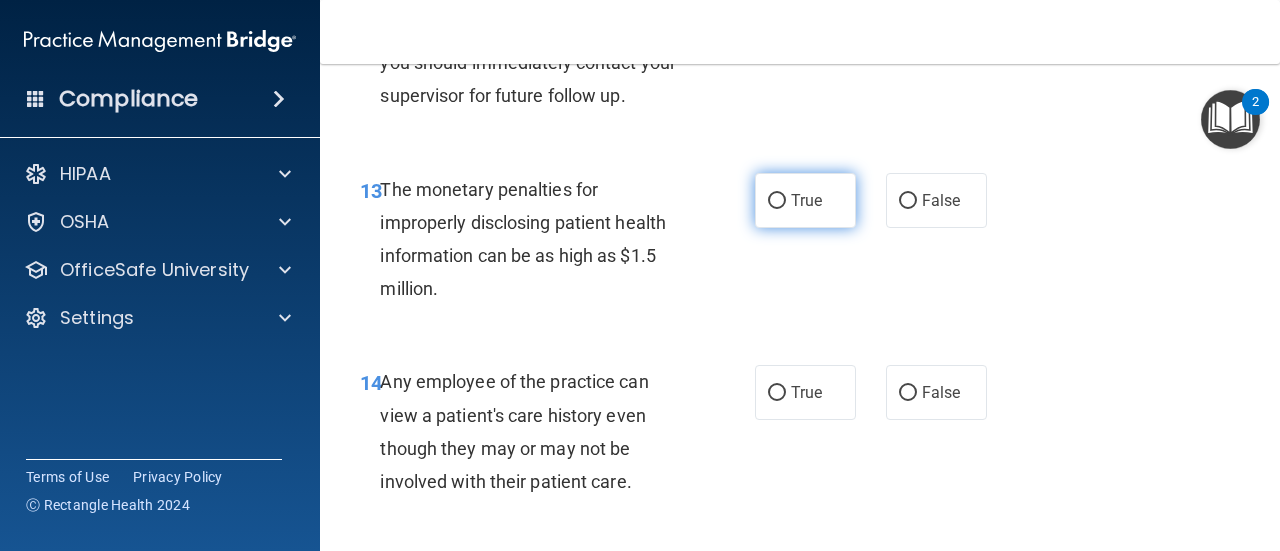 click on "True" at bounding box center (806, 200) 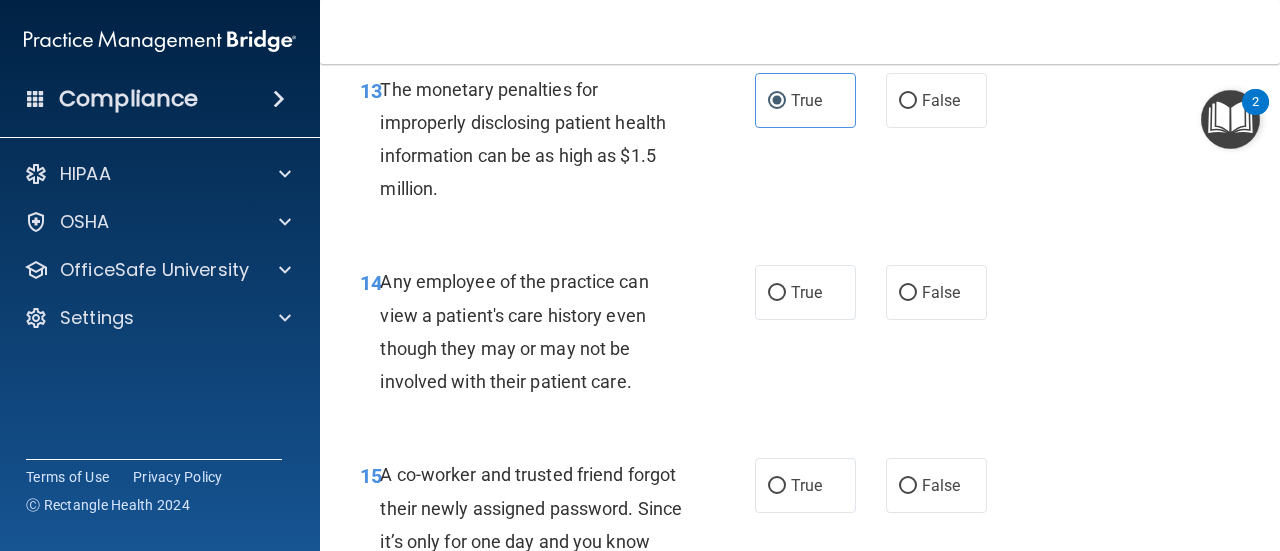 scroll, scrollTop: 2600, scrollLeft: 0, axis: vertical 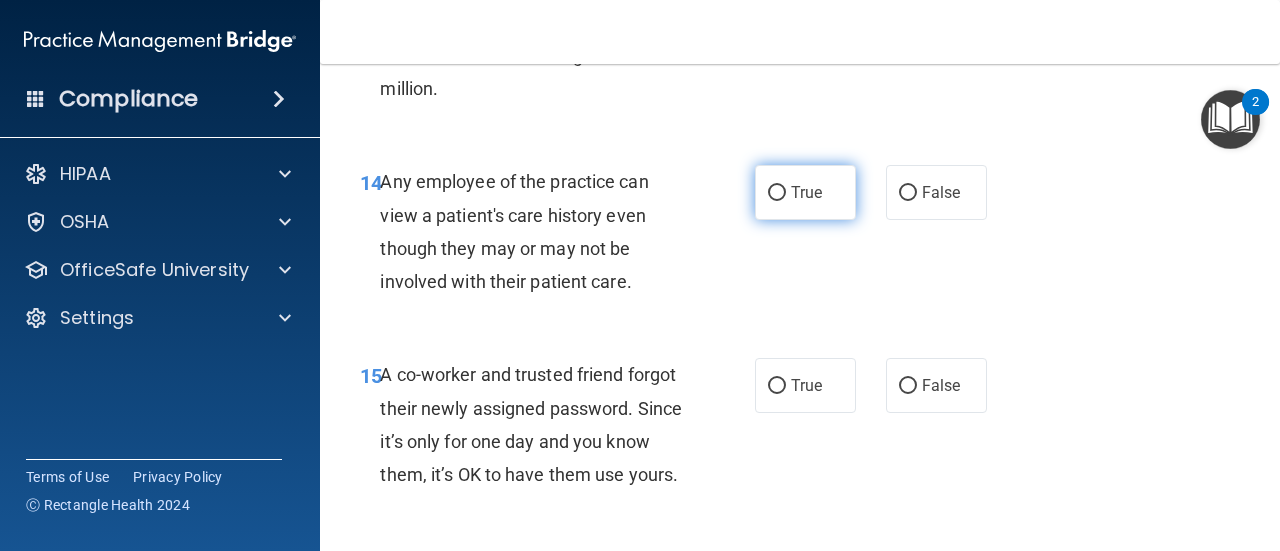 click on "True" at bounding box center [806, 192] 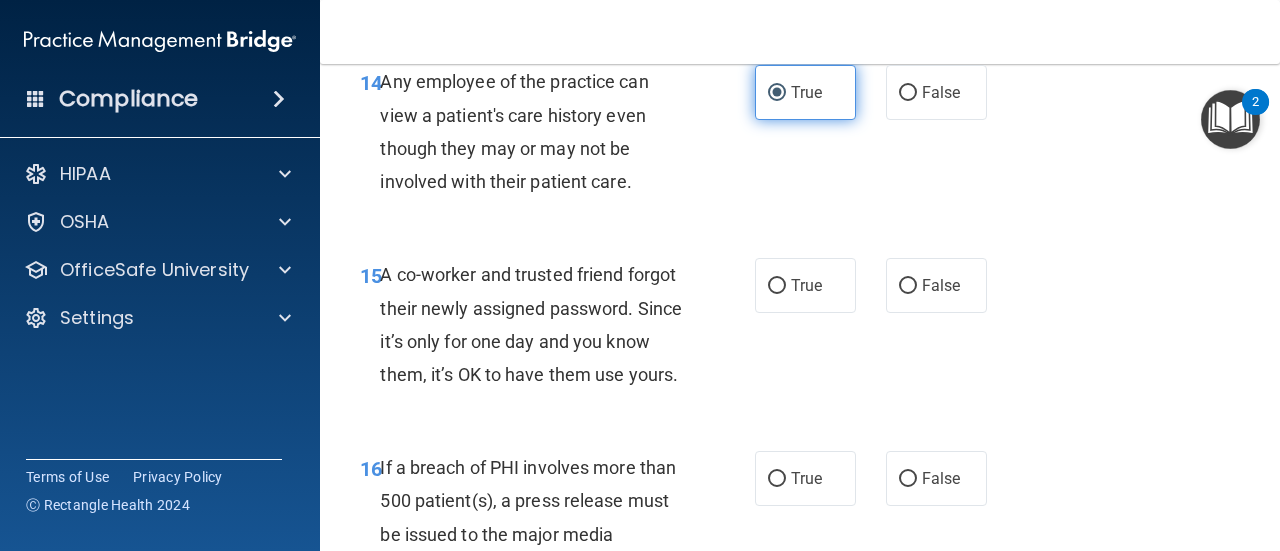 scroll, scrollTop: 2800, scrollLeft: 0, axis: vertical 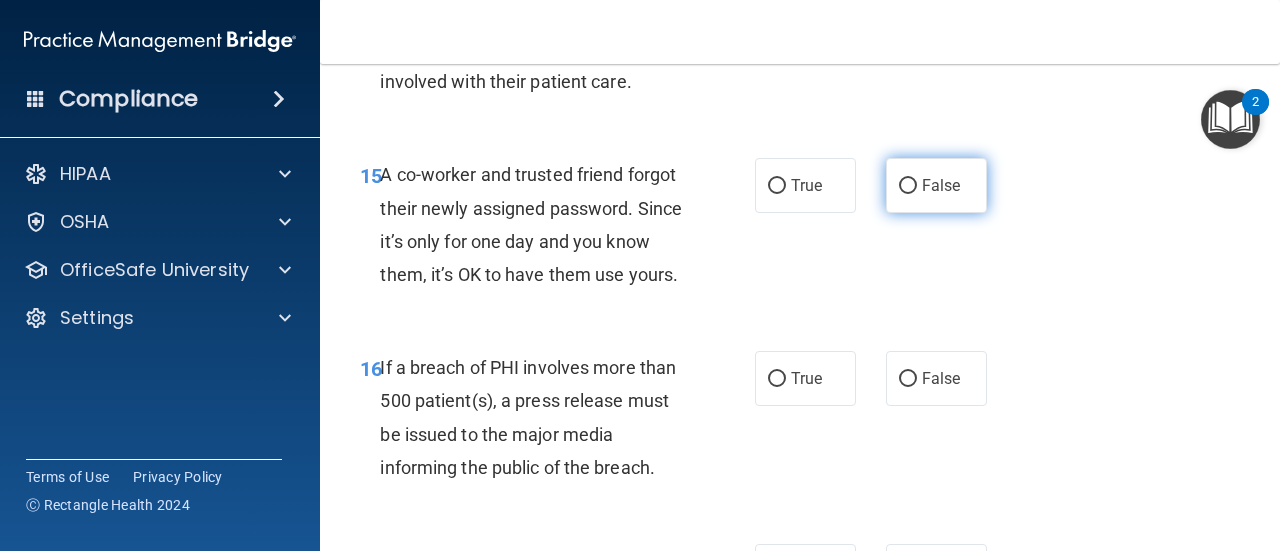 click on "False" at bounding box center (941, 185) 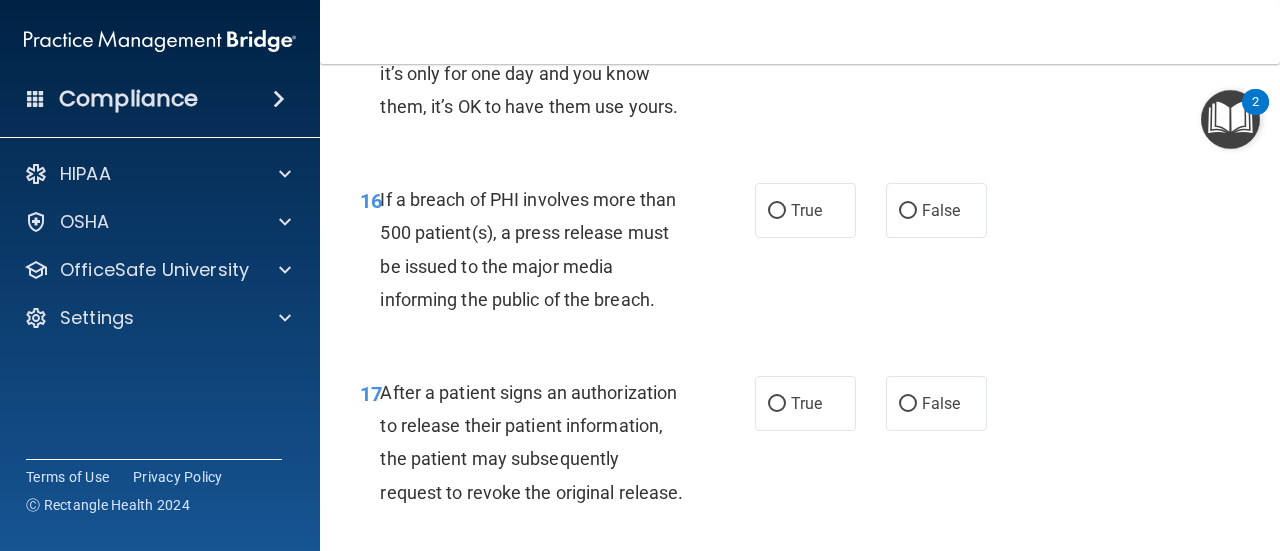 scroll, scrollTop: 3000, scrollLeft: 0, axis: vertical 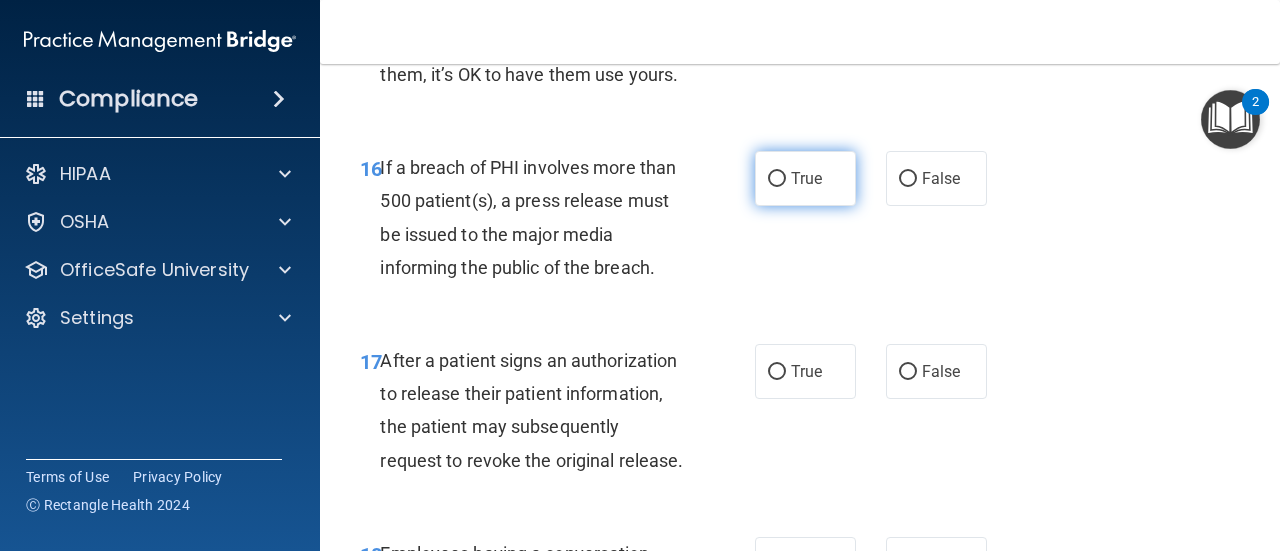 click on "True" at bounding box center (805, 178) 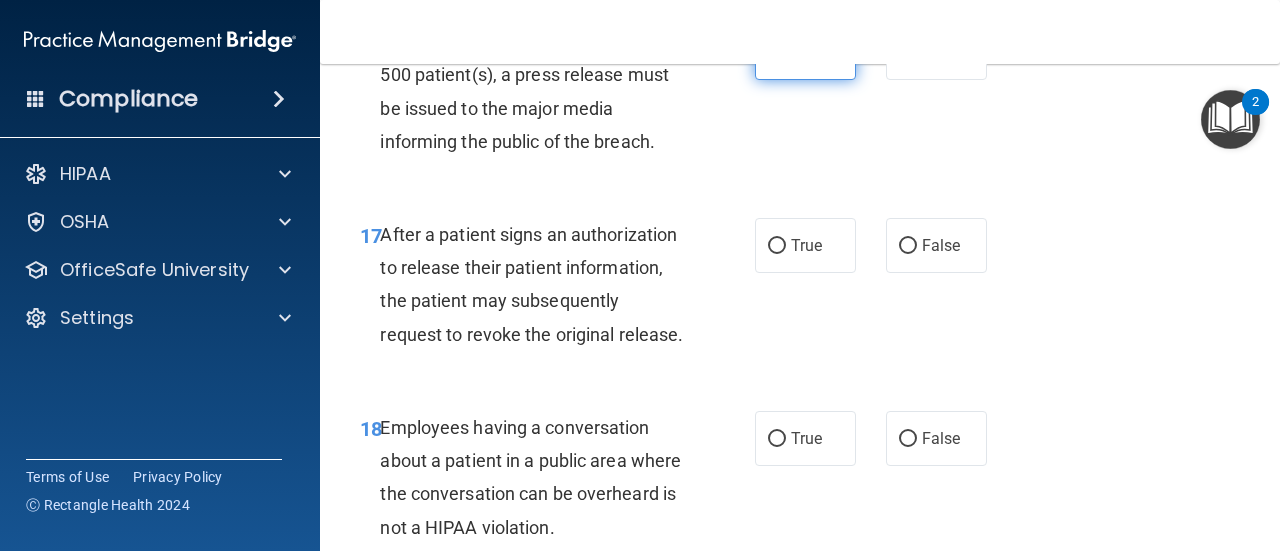 scroll, scrollTop: 3200, scrollLeft: 0, axis: vertical 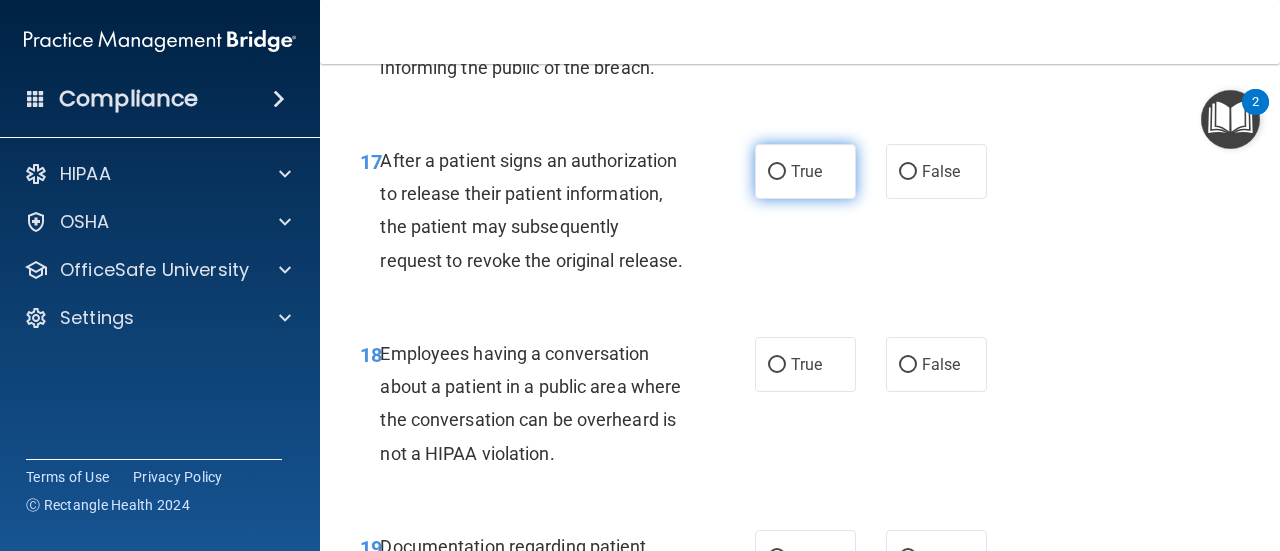 click on "True" at bounding box center (777, 172) 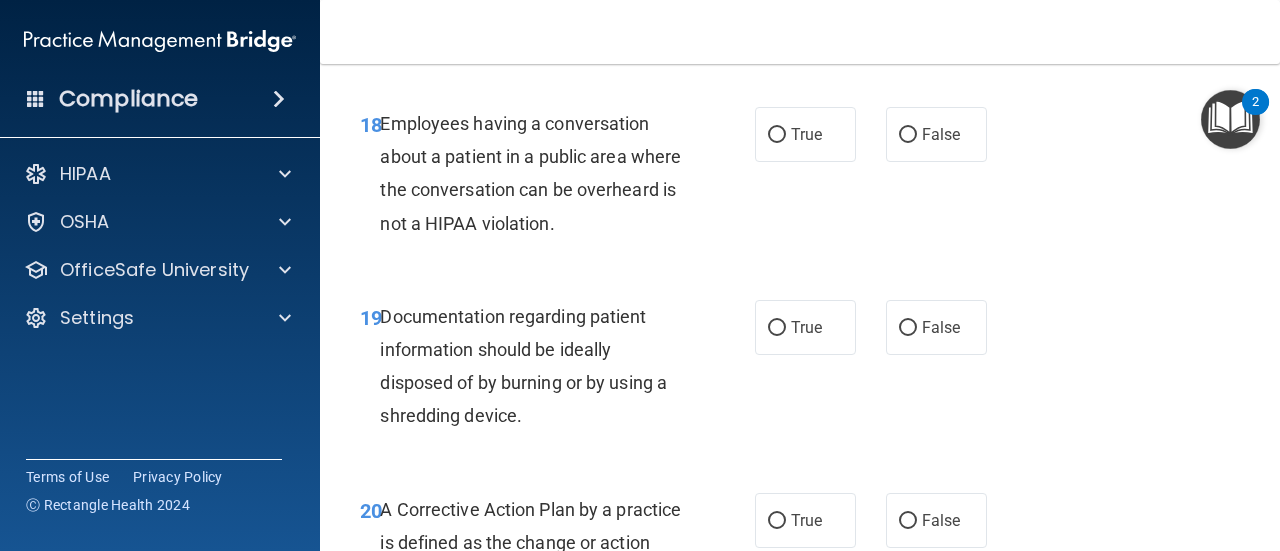 scroll, scrollTop: 3400, scrollLeft: 0, axis: vertical 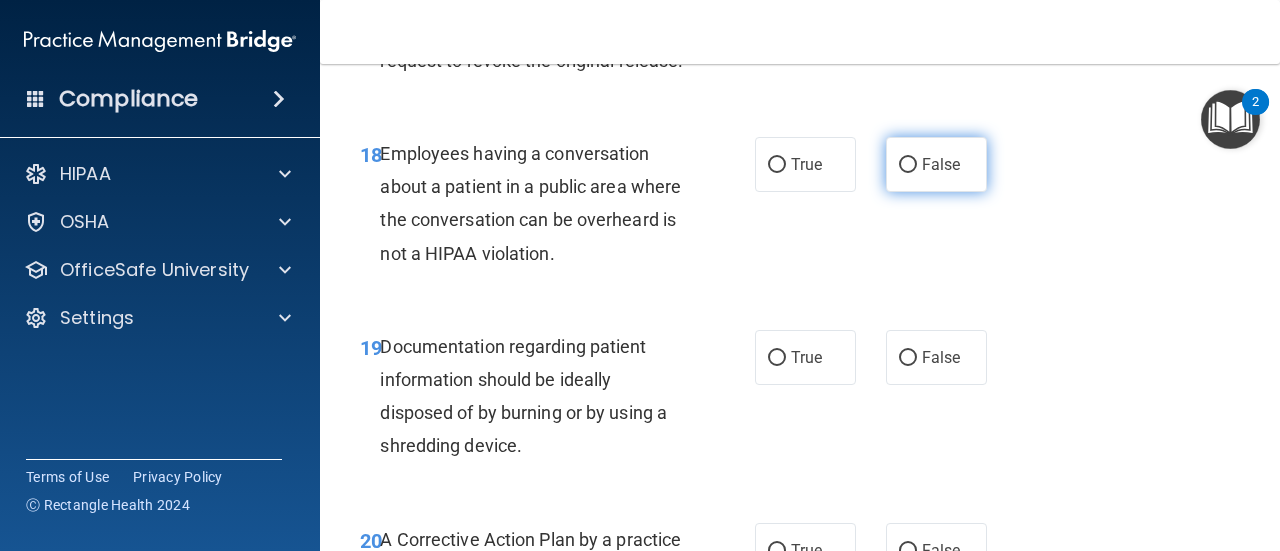 click on "False" at bounding box center [936, 164] 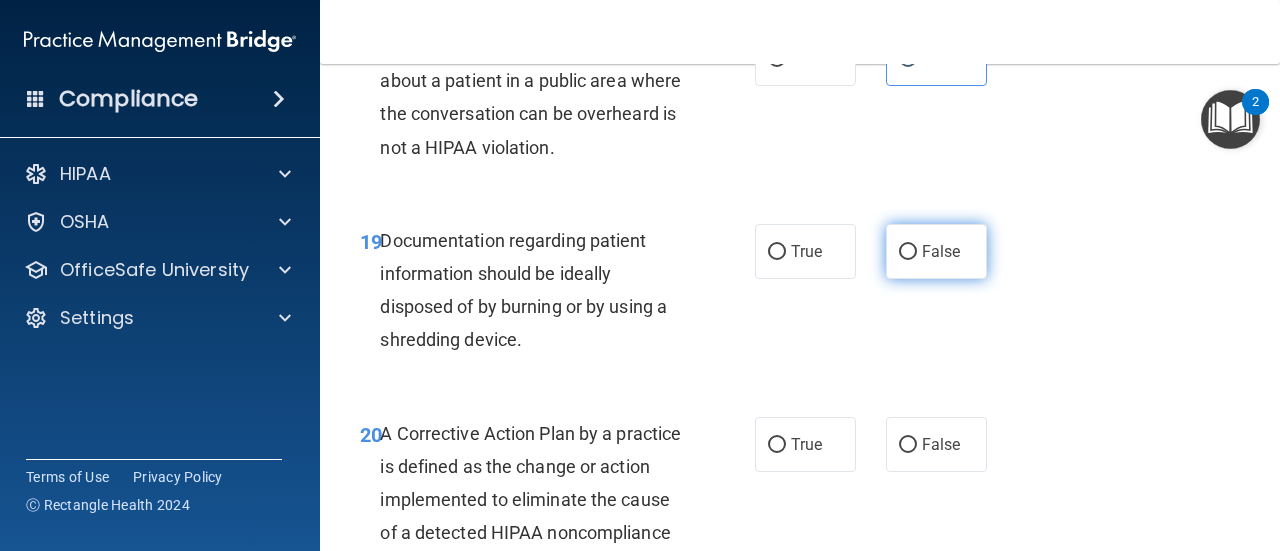 scroll, scrollTop: 3600, scrollLeft: 0, axis: vertical 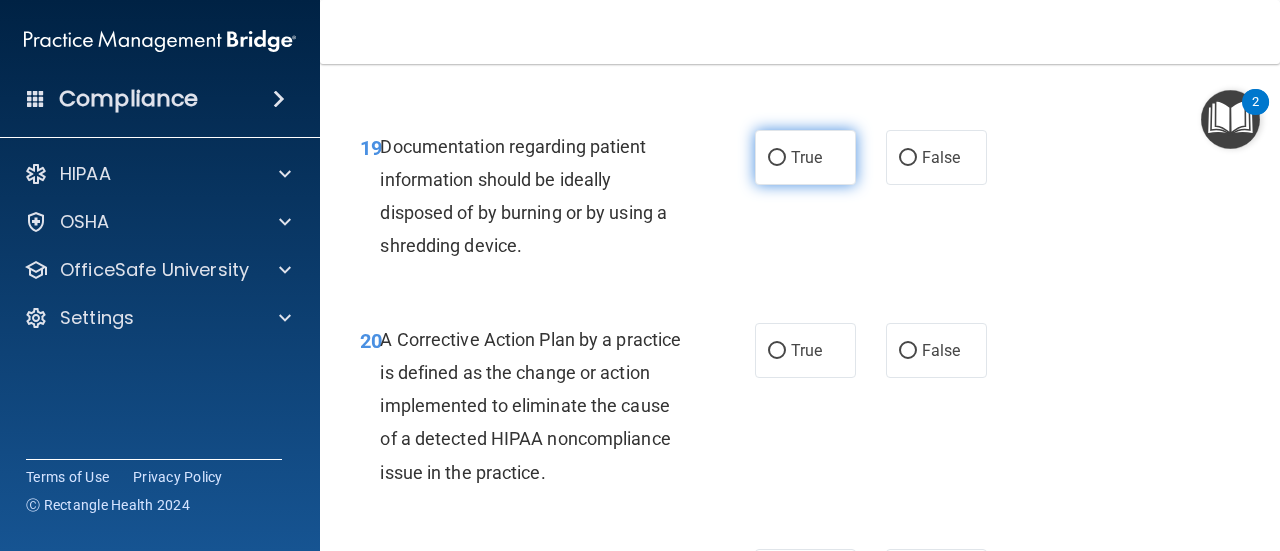 click on "True" at bounding box center [806, 157] 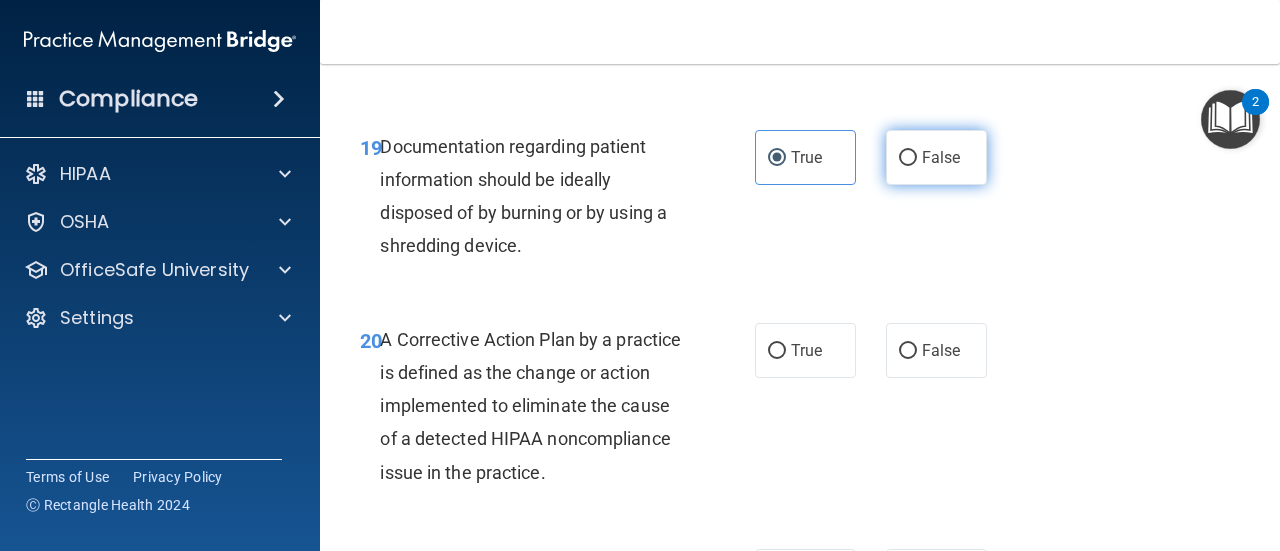 click on "False" at bounding box center [941, 157] 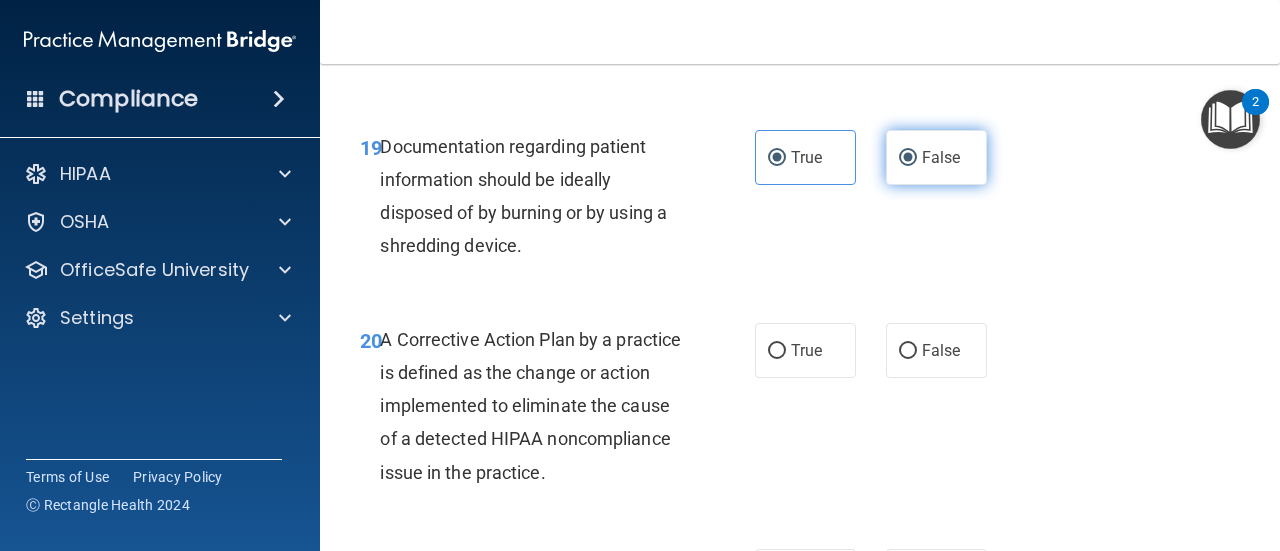 radio on "false" 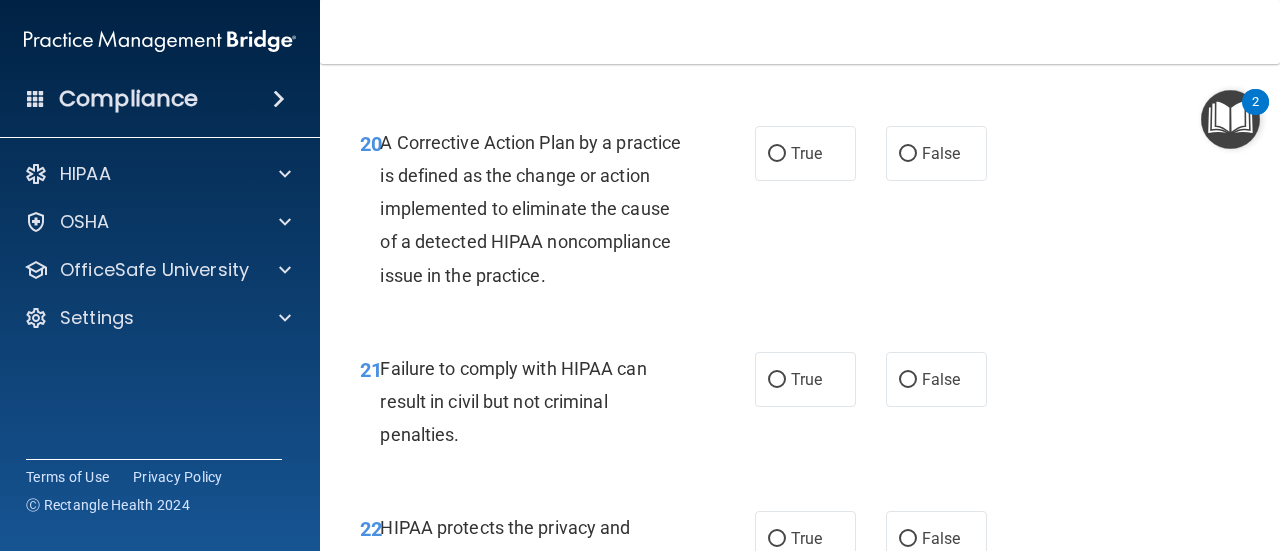 scroll, scrollTop: 3800, scrollLeft: 0, axis: vertical 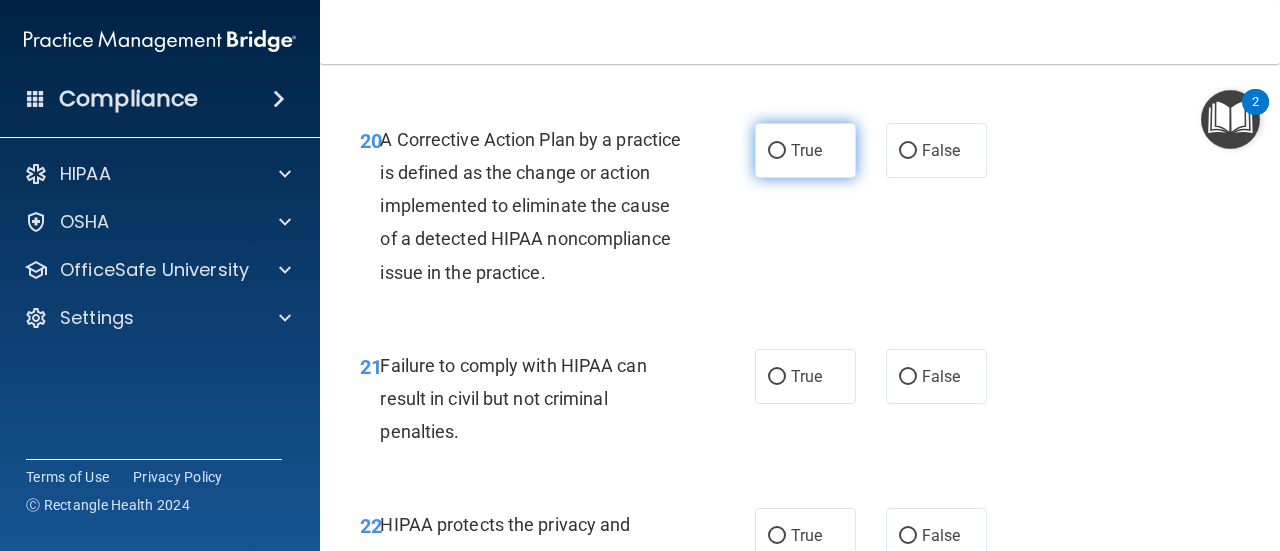 click on "True" at bounding box center [806, 150] 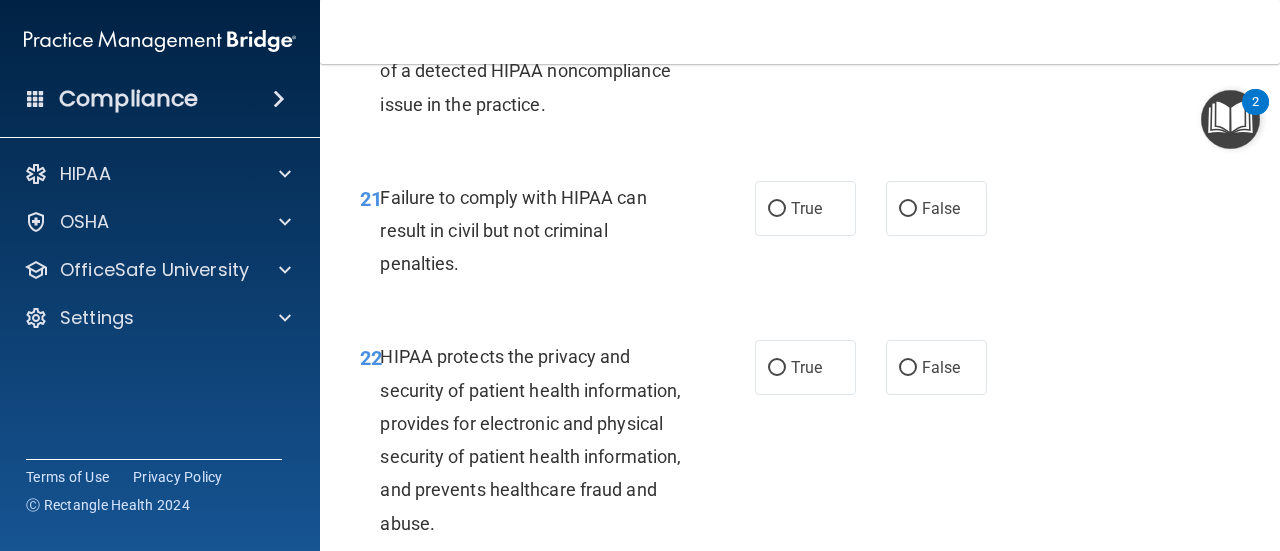 scroll, scrollTop: 4000, scrollLeft: 0, axis: vertical 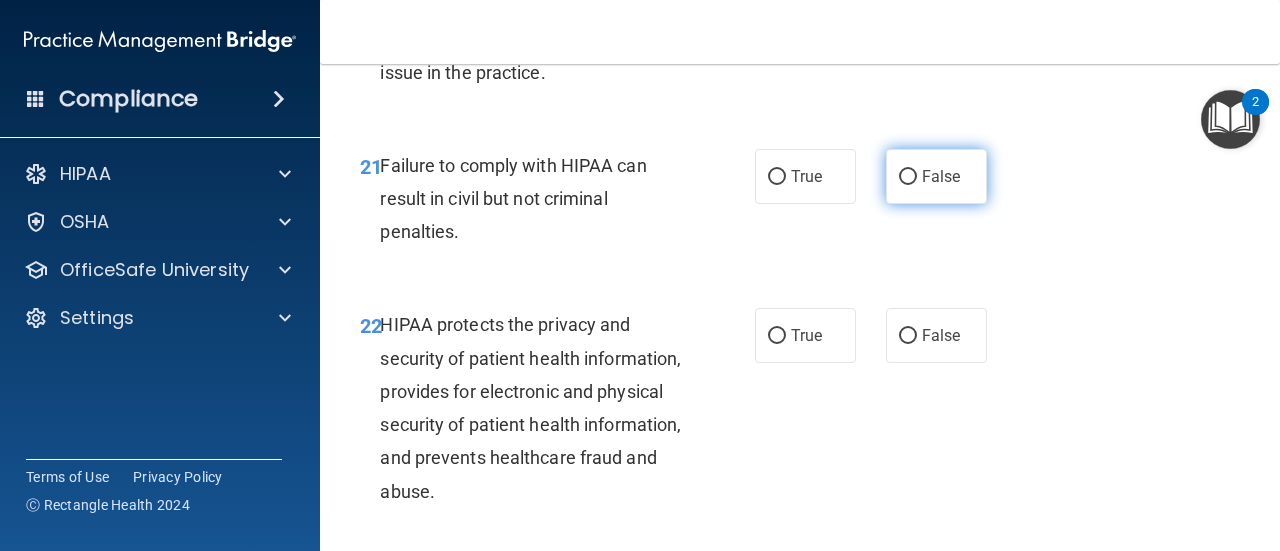 click on "False" at bounding box center [908, 177] 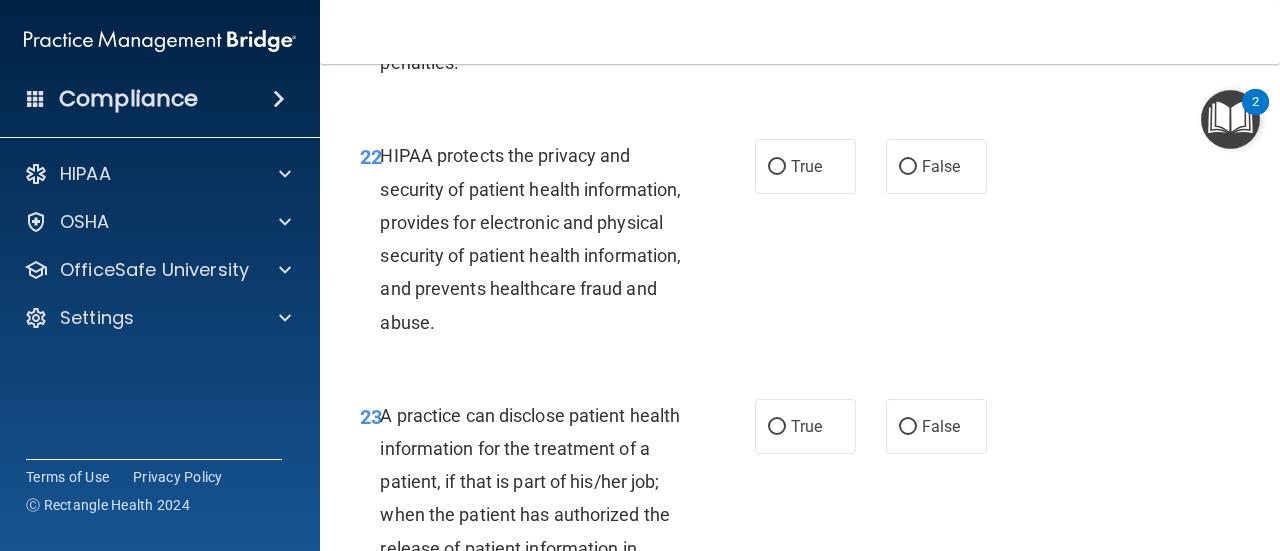 scroll, scrollTop: 4200, scrollLeft: 0, axis: vertical 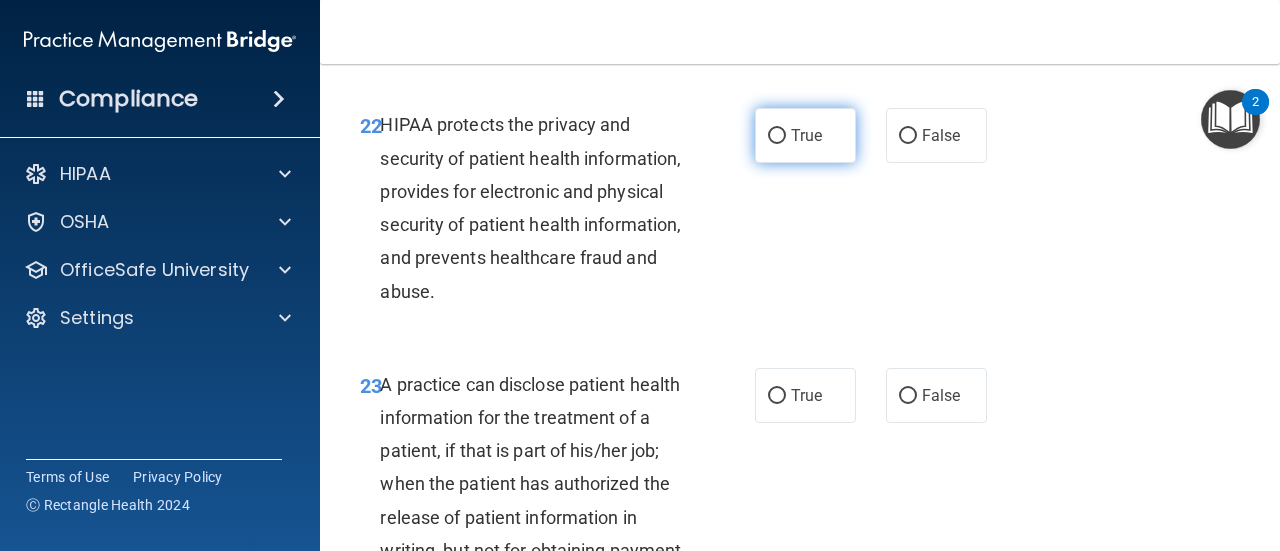 click on "True" at bounding box center [777, 136] 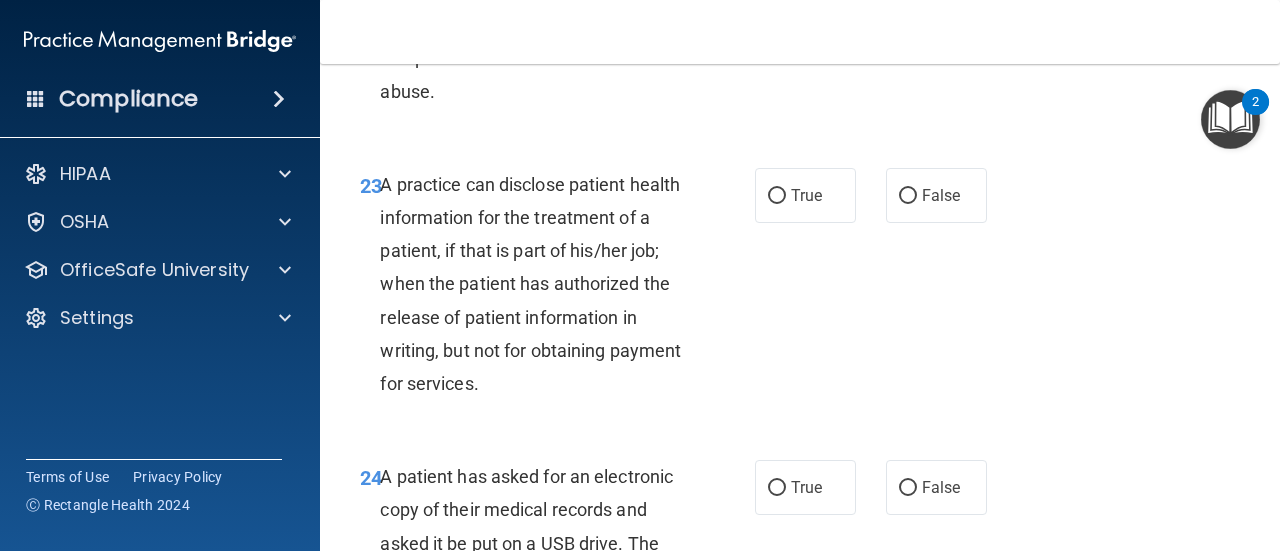 scroll, scrollTop: 4500, scrollLeft: 0, axis: vertical 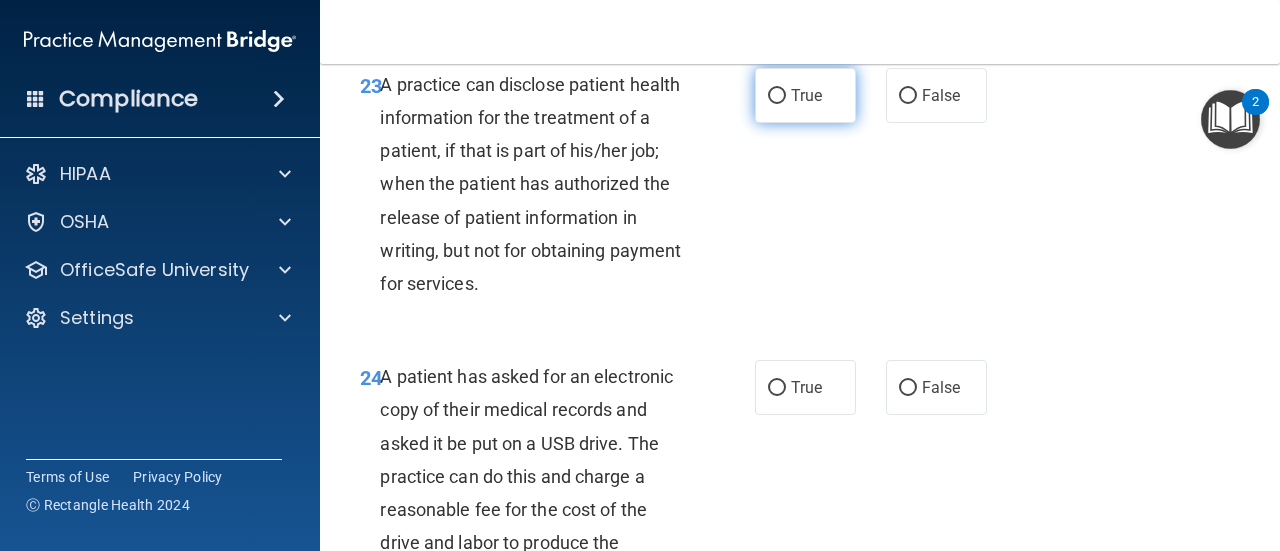 click on "True" at bounding box center (806, 95) 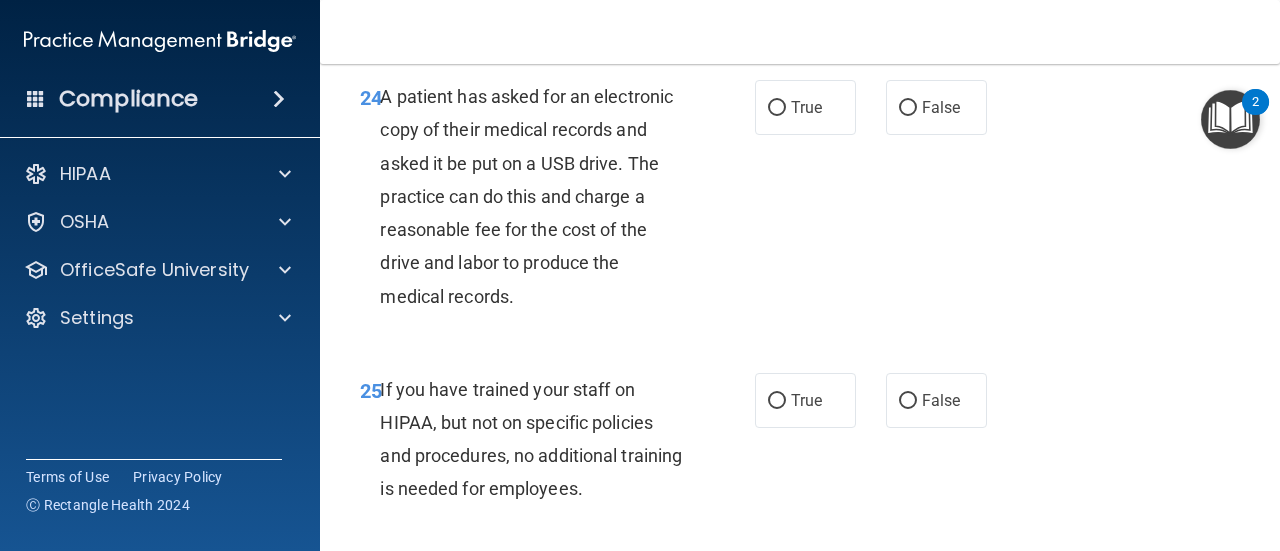 scroll, scrollTop: 4800, scrollLeft: 0, axis: vertical 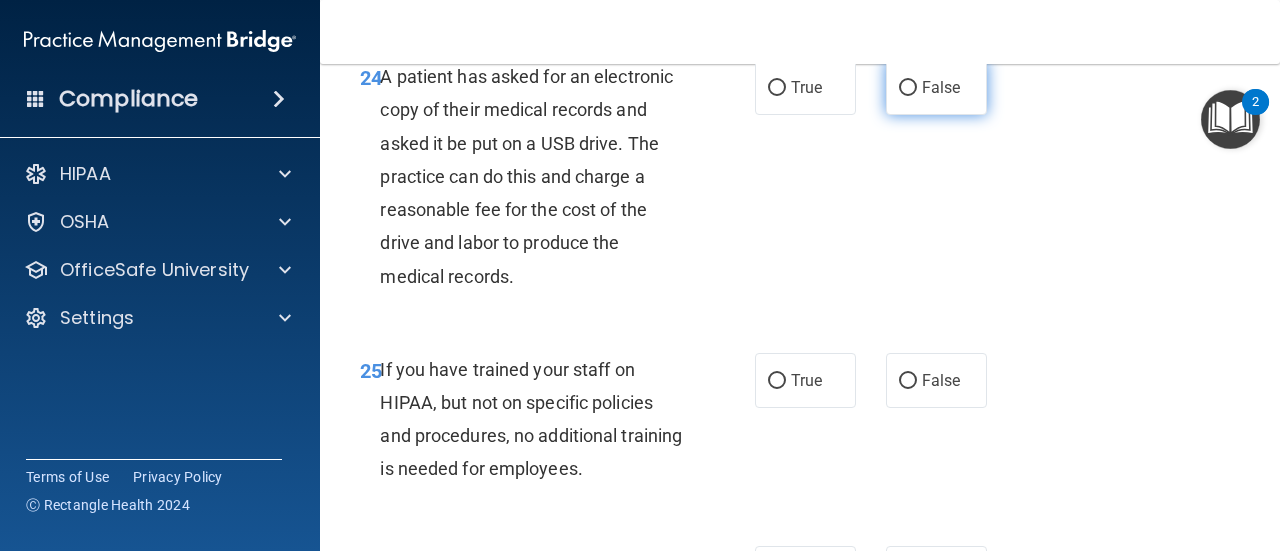 click on "False" at bounding box center [908, 88] 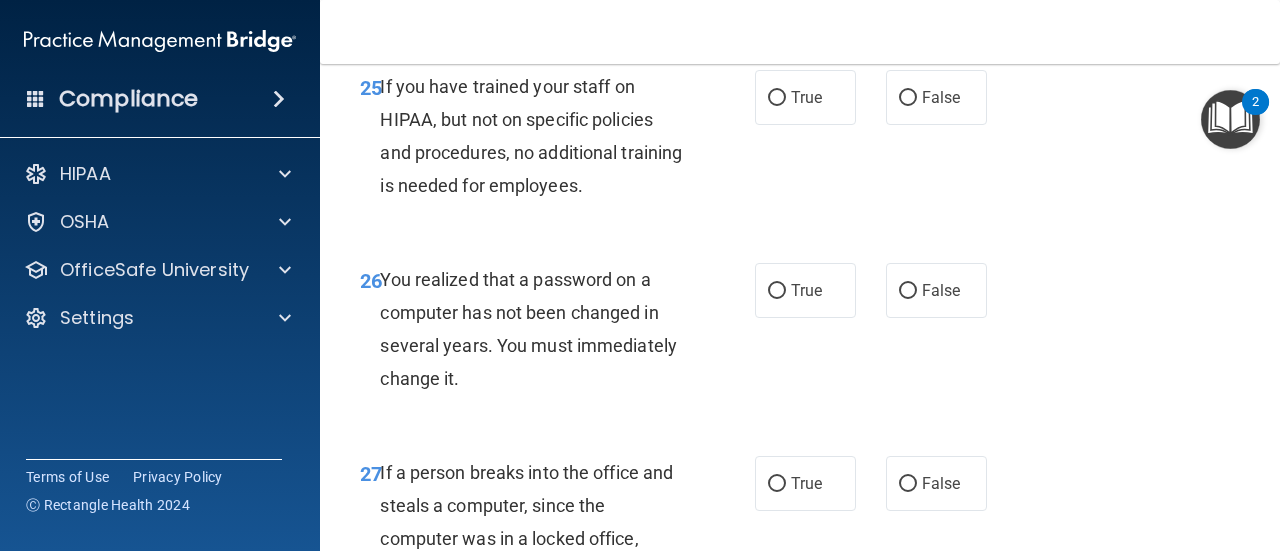 scroll, scrollTop: 5100, scrollLeft: 0, axis: vertical 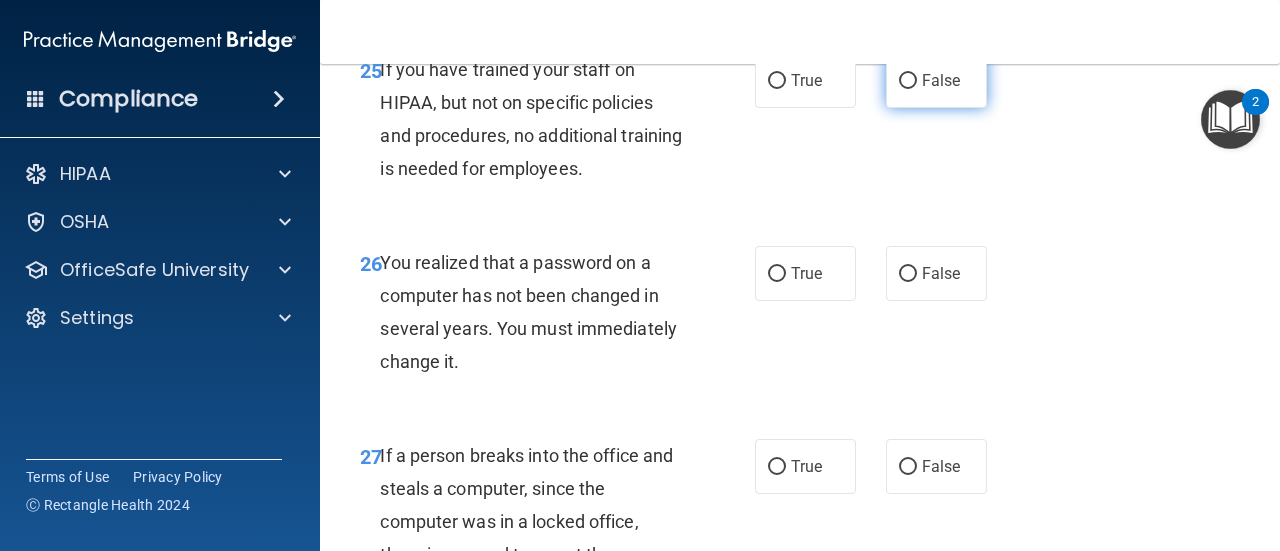 click on "False" at bounding box center [936, 80] 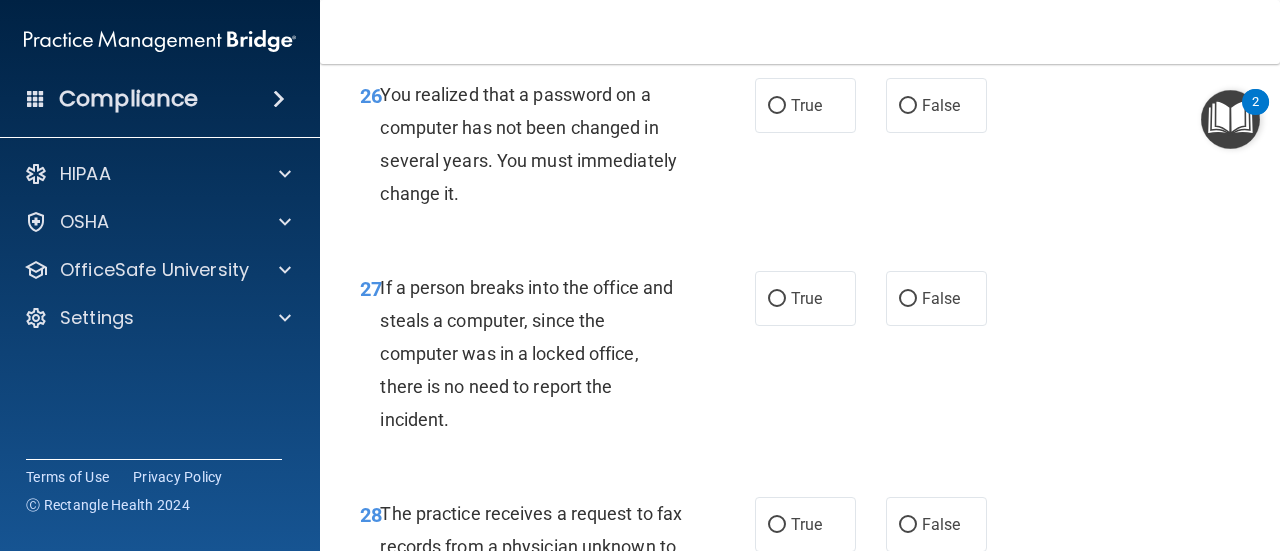 scroll, scrollTop: 5300, scrollLeft: 0, axis: vertical 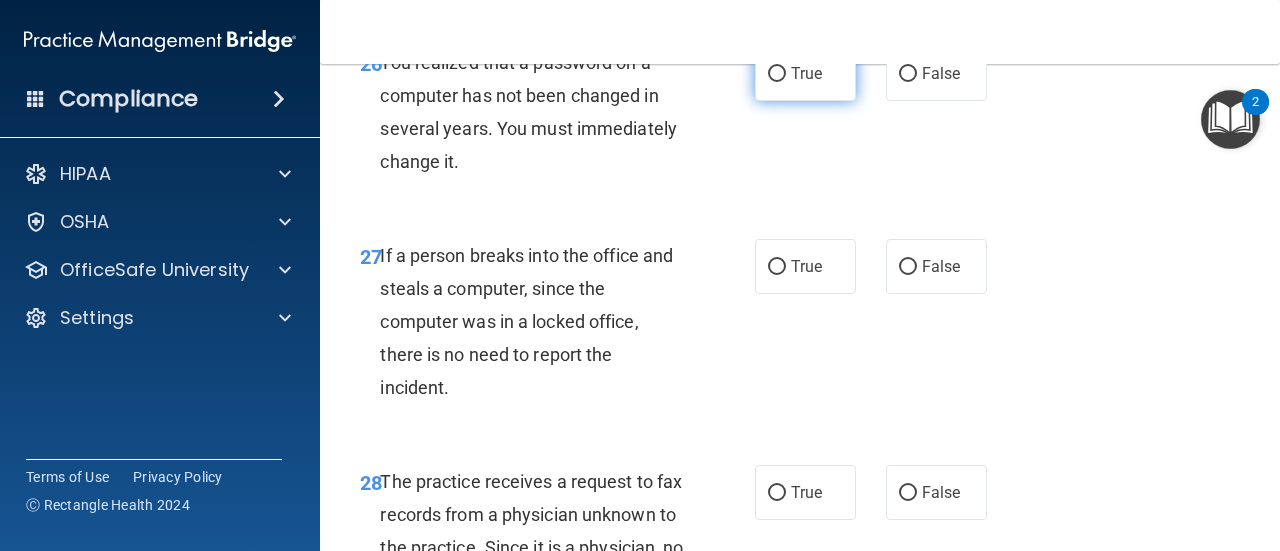 click on "True" at bounding box center (805, 73) 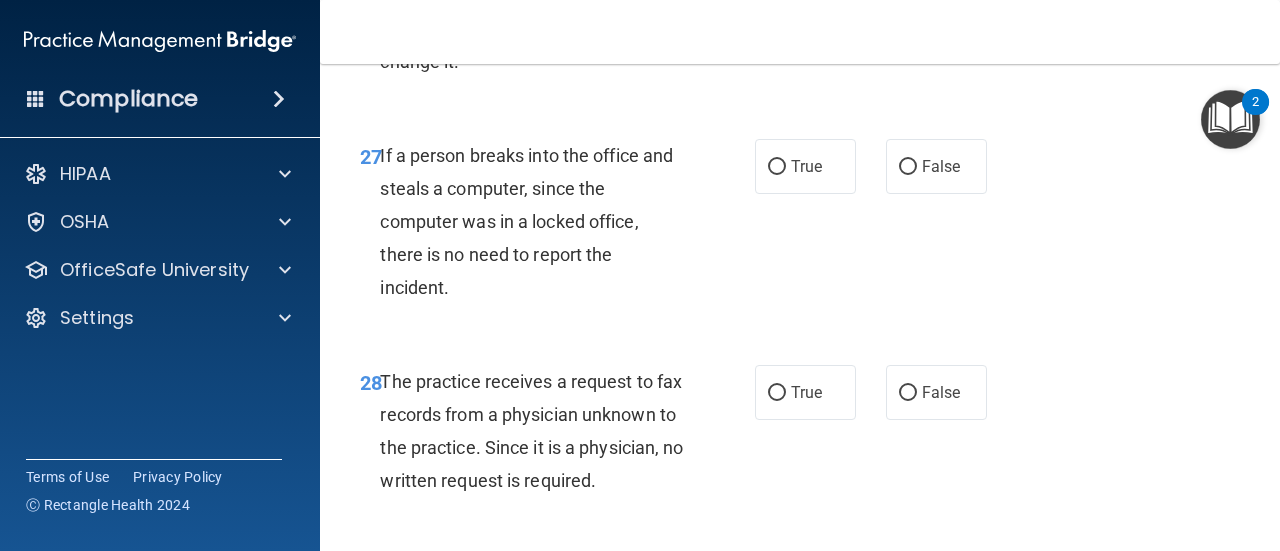 scroll, scrollTop: 5500, scrollLeft: 0, axis: vertical 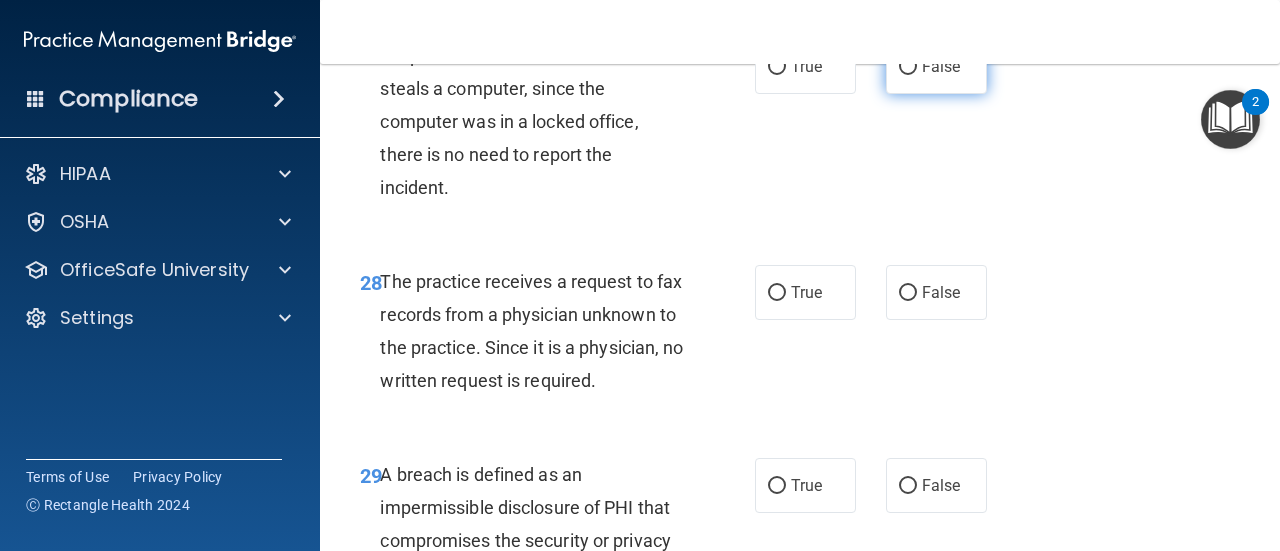 click on "False" at bounding box center (936, 66) 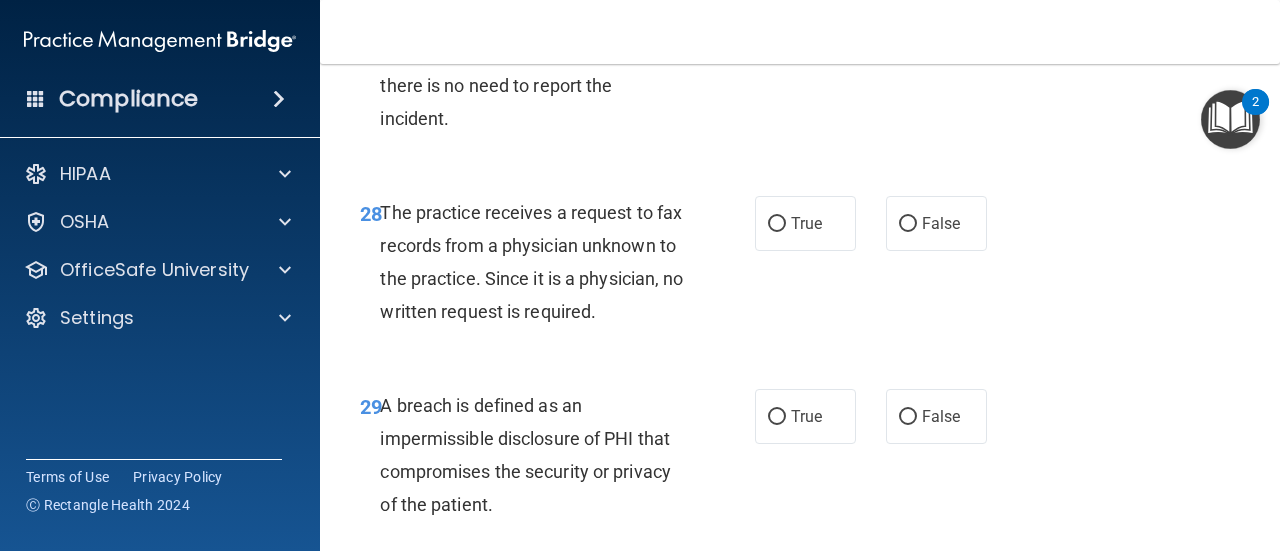 scroll, scrollTop: 5600, scrollLeft: 0, axis: vertical 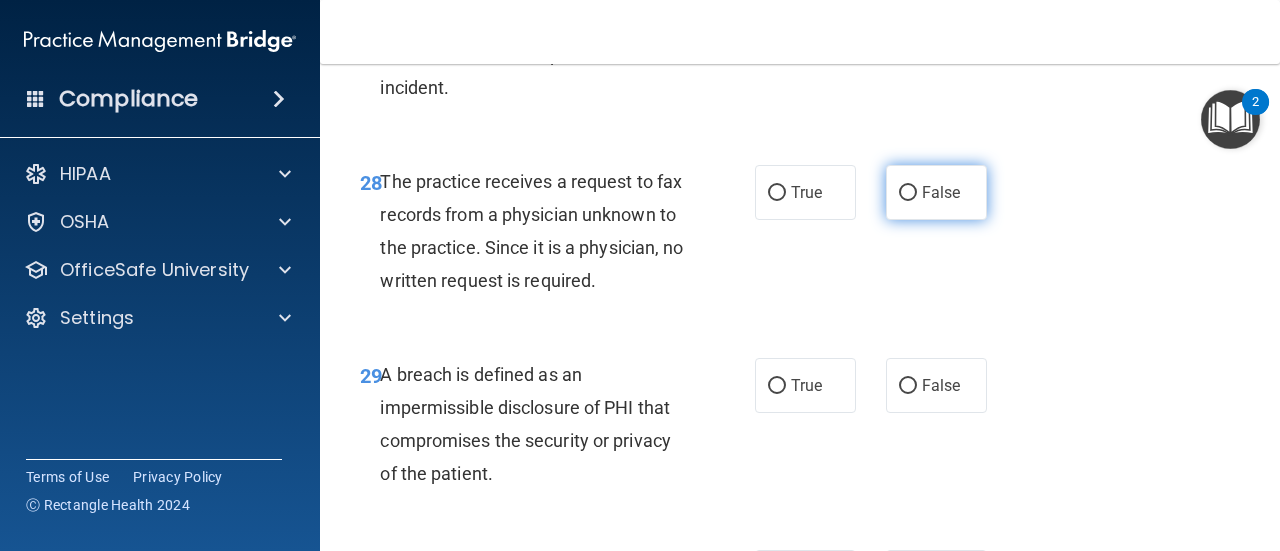 click on "False" at bounding box center (941, 192) 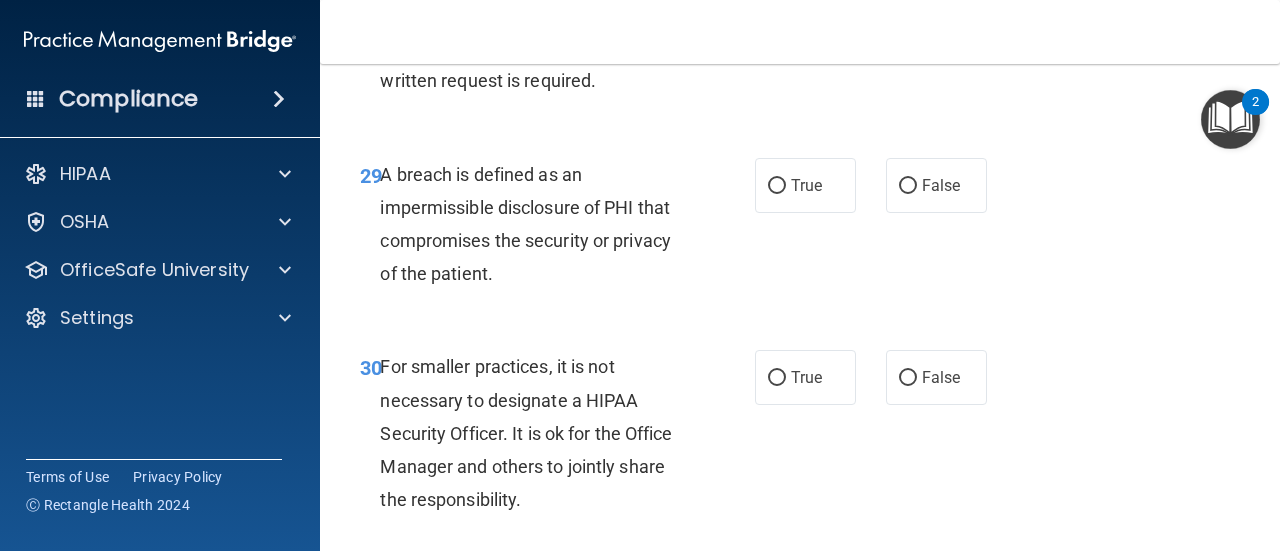 scroll, scrollTop: 5900, scrollLeft: 0, axis: vertical 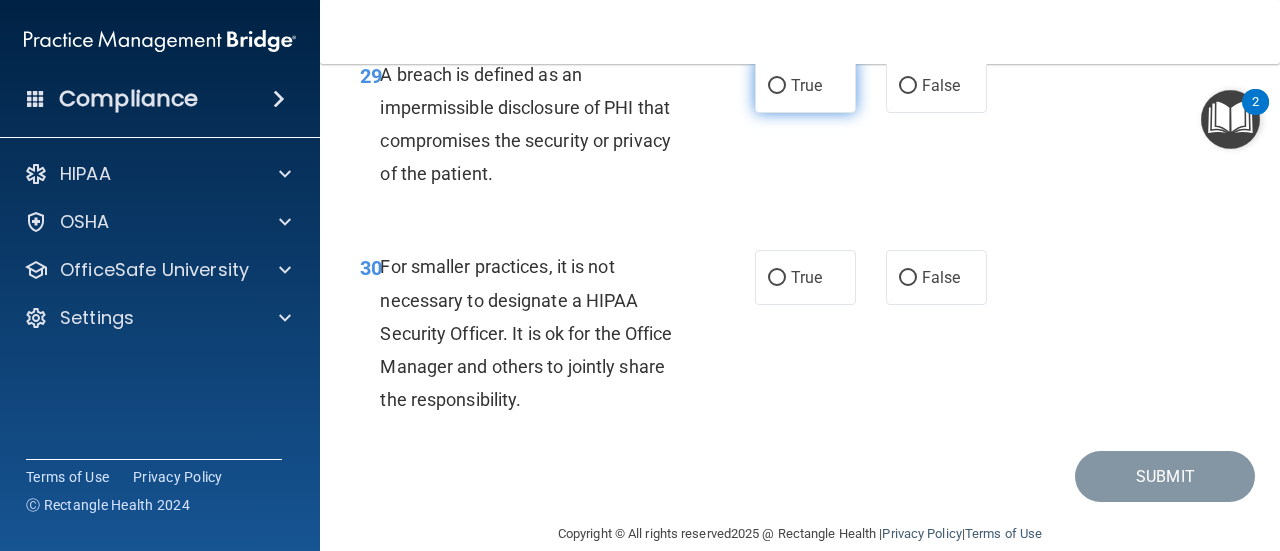 click on "True" at bounding box center [806, 85] 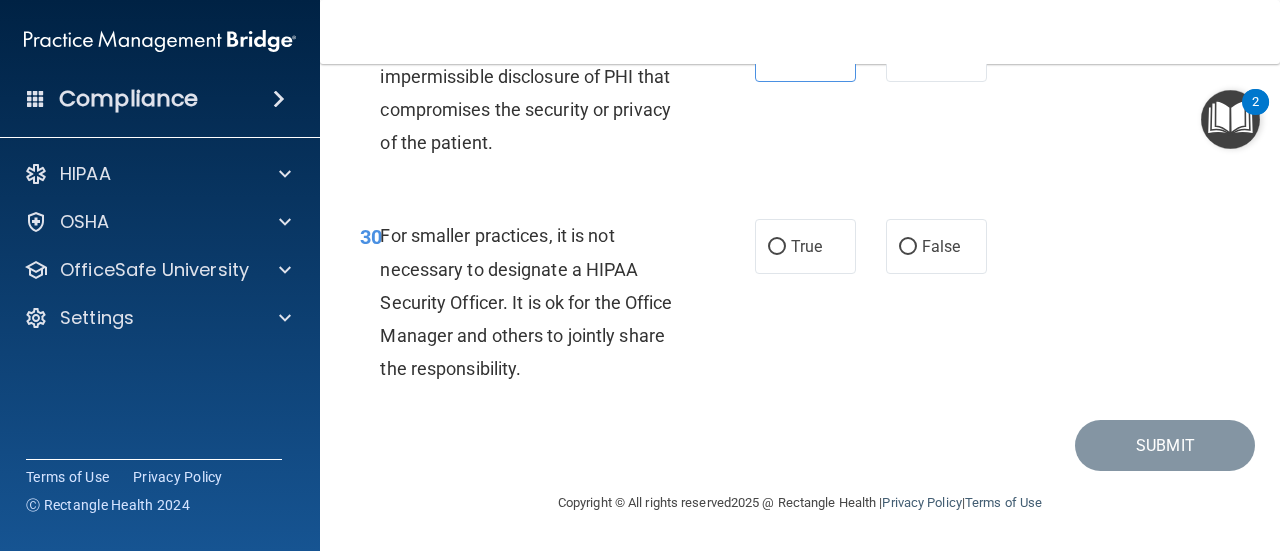 scroll, scrollTop: 6030, scrollLeft: 0, axis: vertical 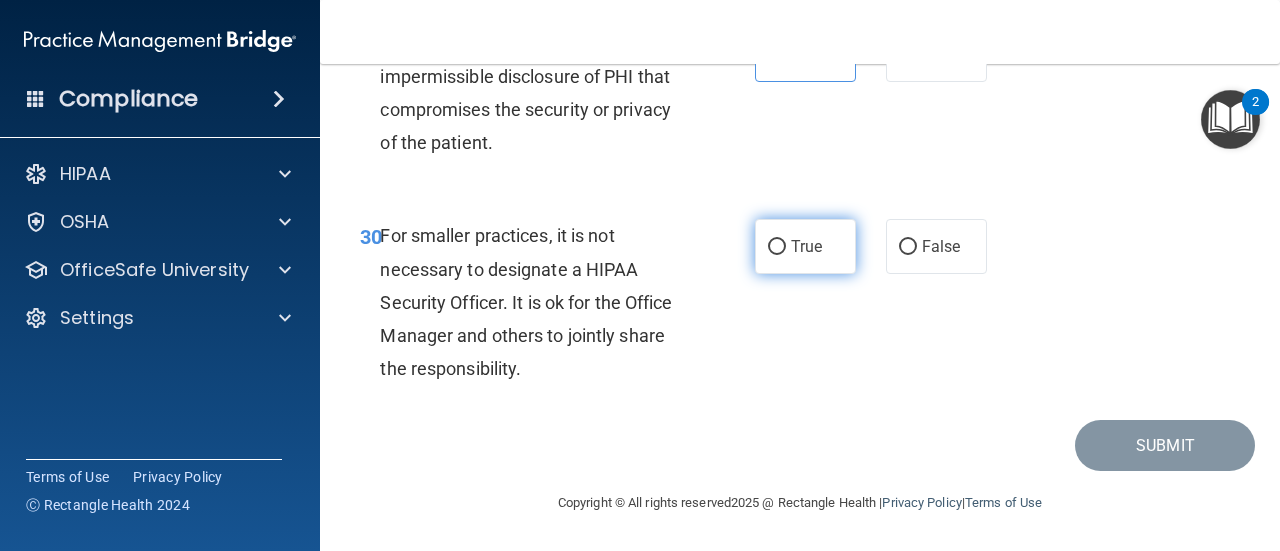 click on "True" at bounding box center (806, 246) 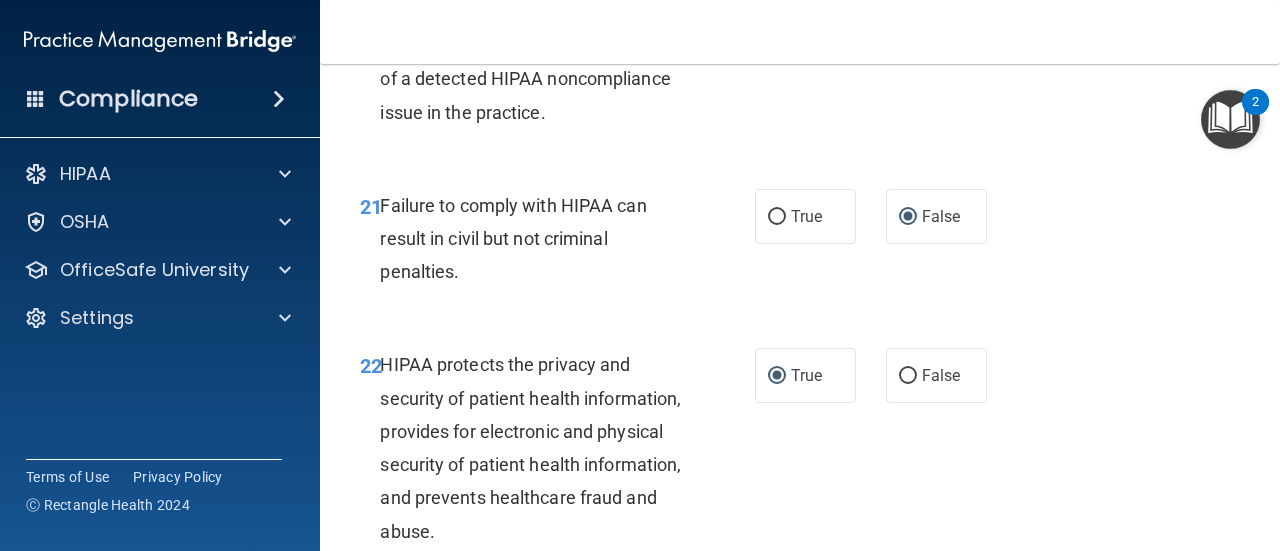 scroll, scrollTop: 3930, scrollLeft: 0, axis: vertical 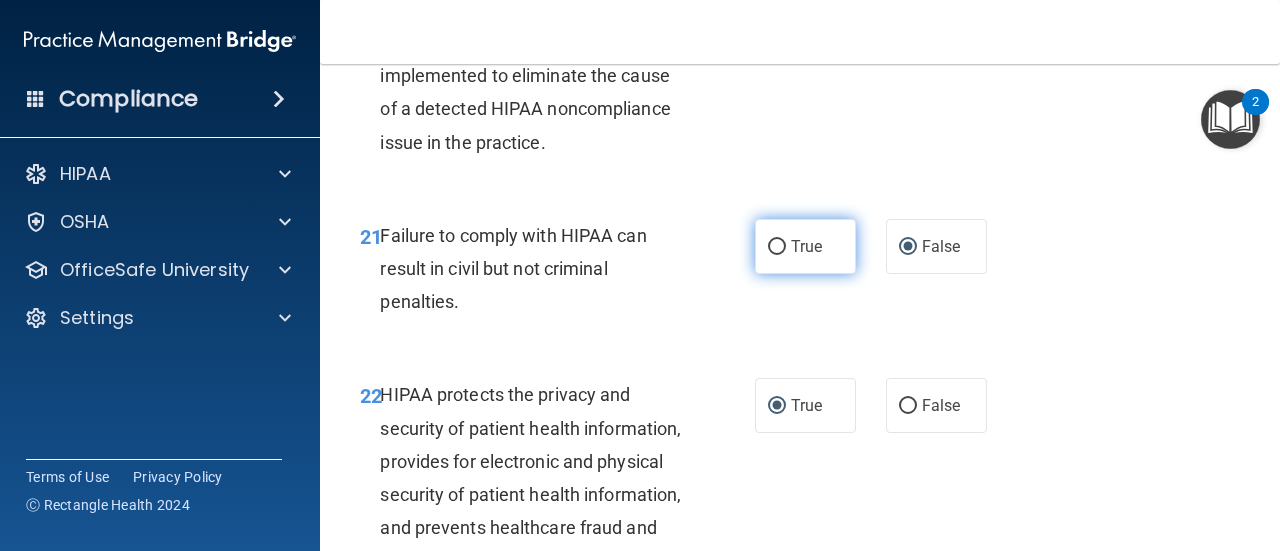 click on "True" at bounding box center (805, 246) 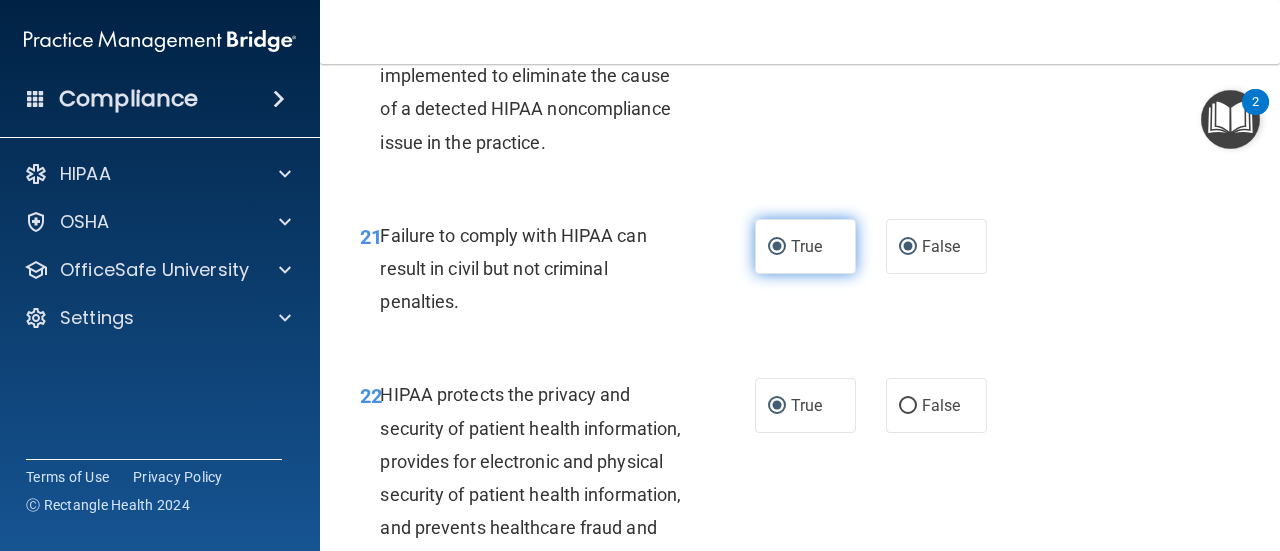 radio on "false" 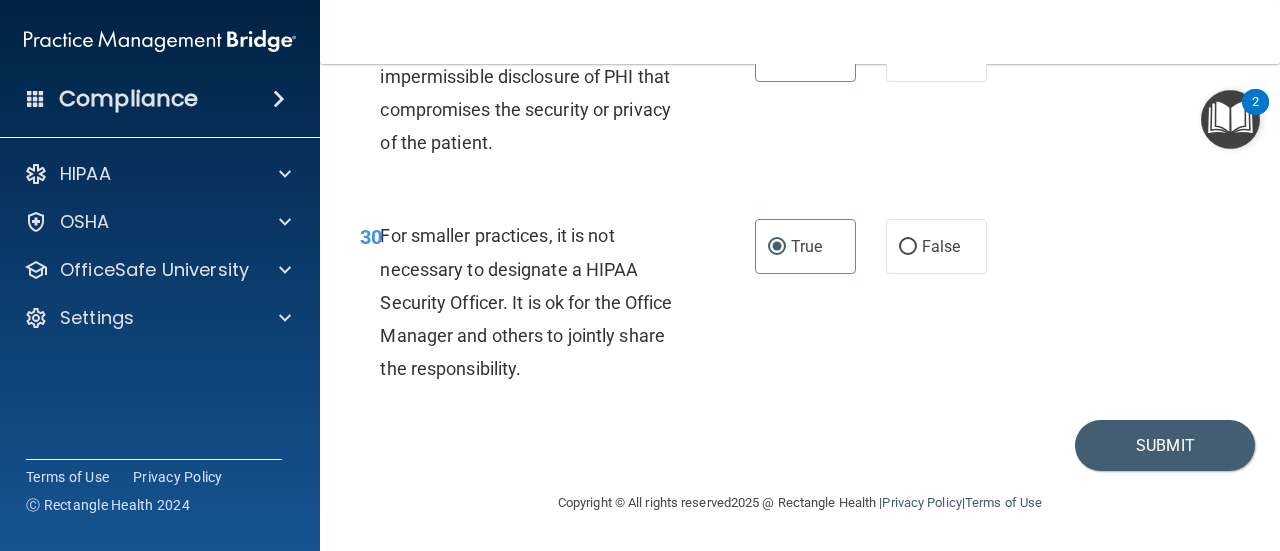 scroll, scrollTop: 6030, scrollLeft: 0, axis: vertical 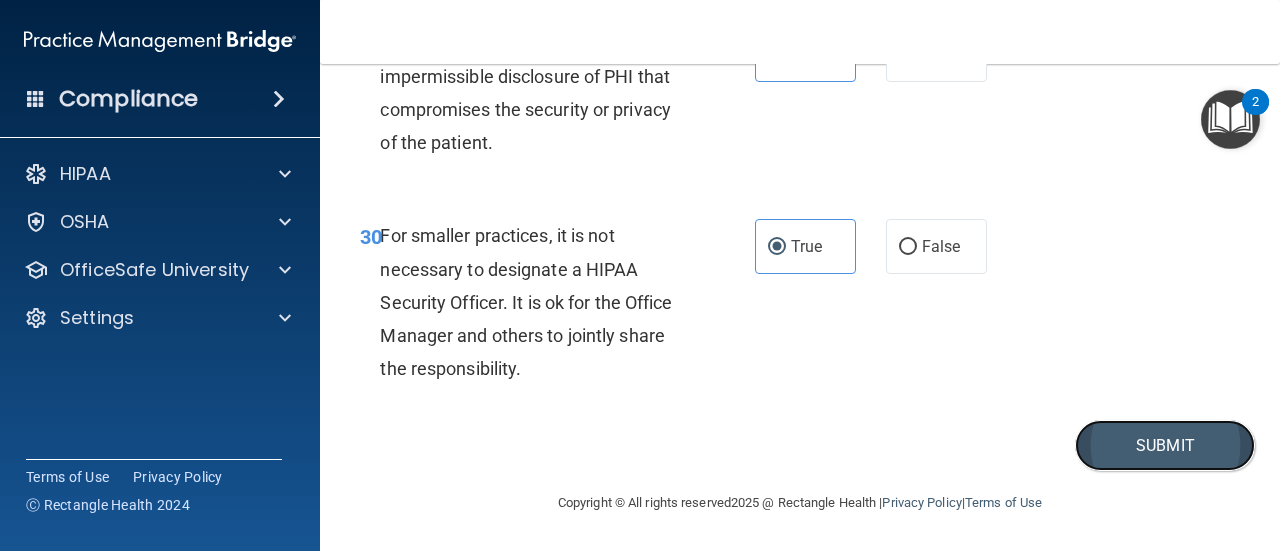 click on "Submit" at bounding box center (1165, 445) 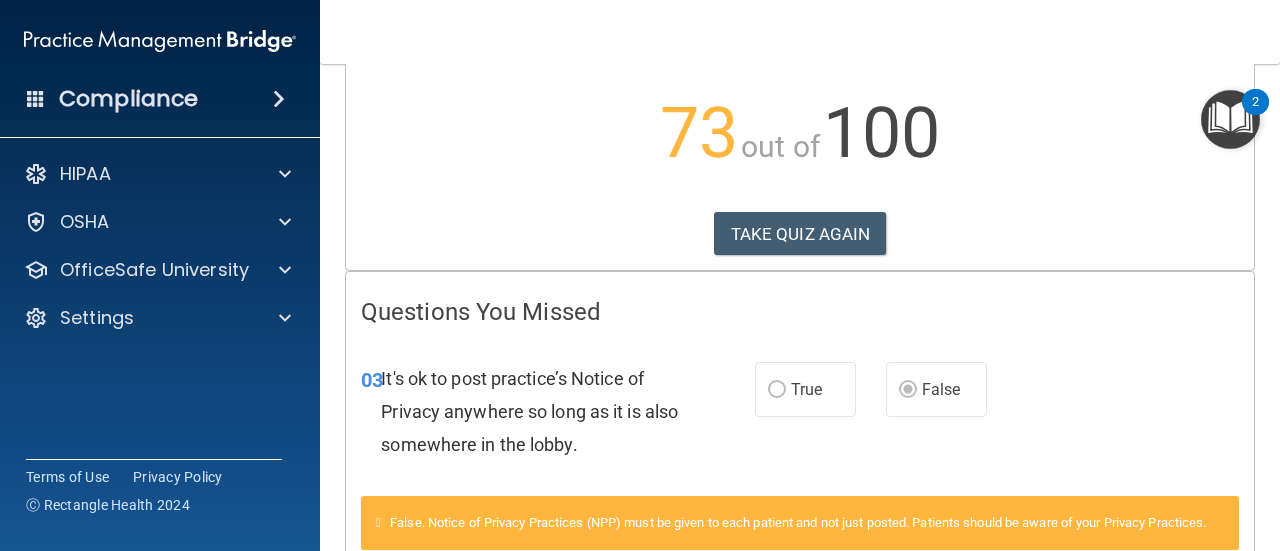 scroll, scrollTop: 0, scrollLeft: 0, axis: both 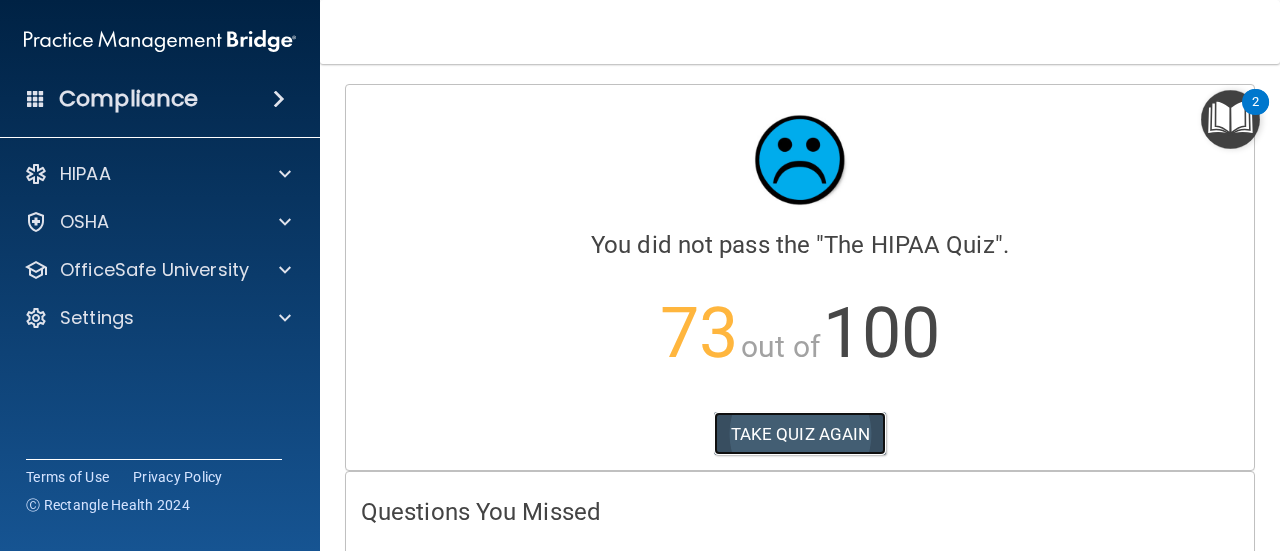 click on "TAKE QUIZ AGAIN" at bounding box center (800, 434) 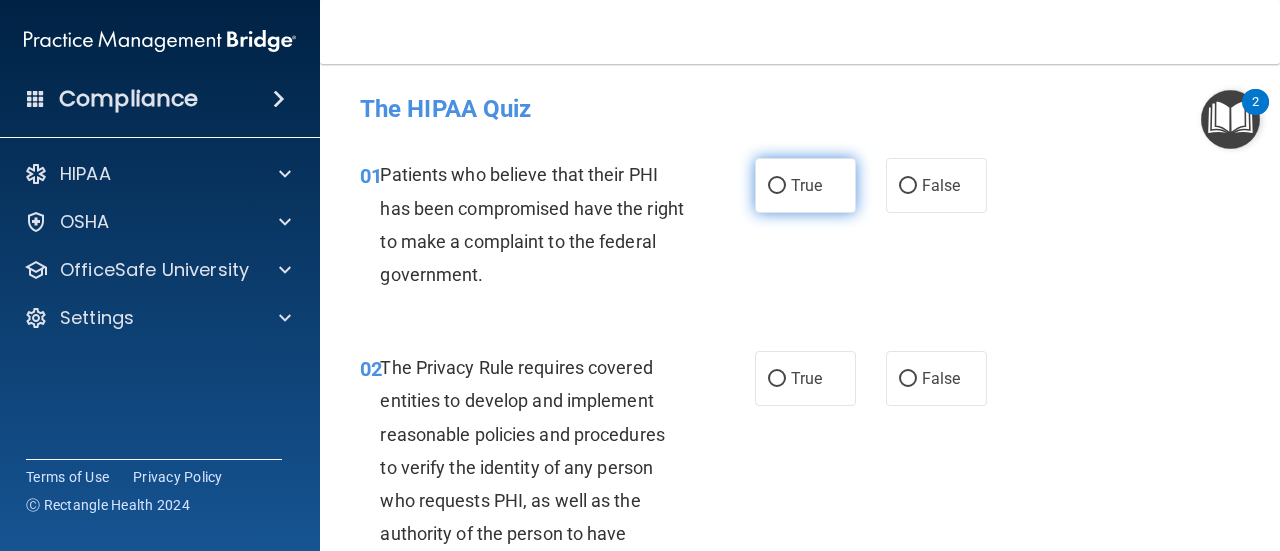 click on "True" at bounding box center [806, 185] 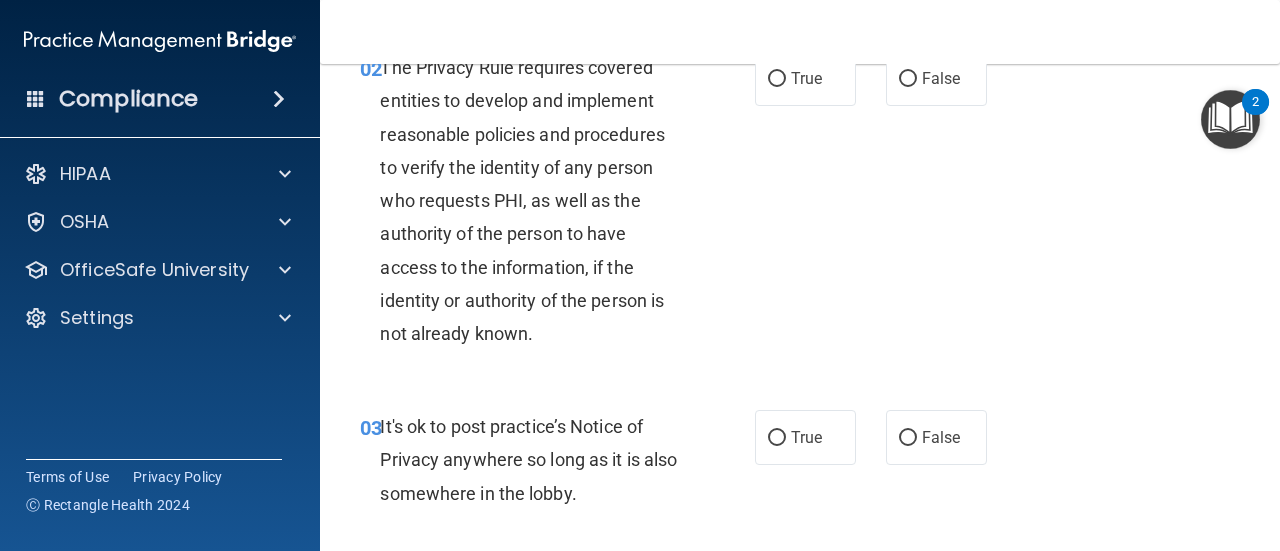 scroll, scrollTop: 200, scrollLeft: 0, axis: vertical 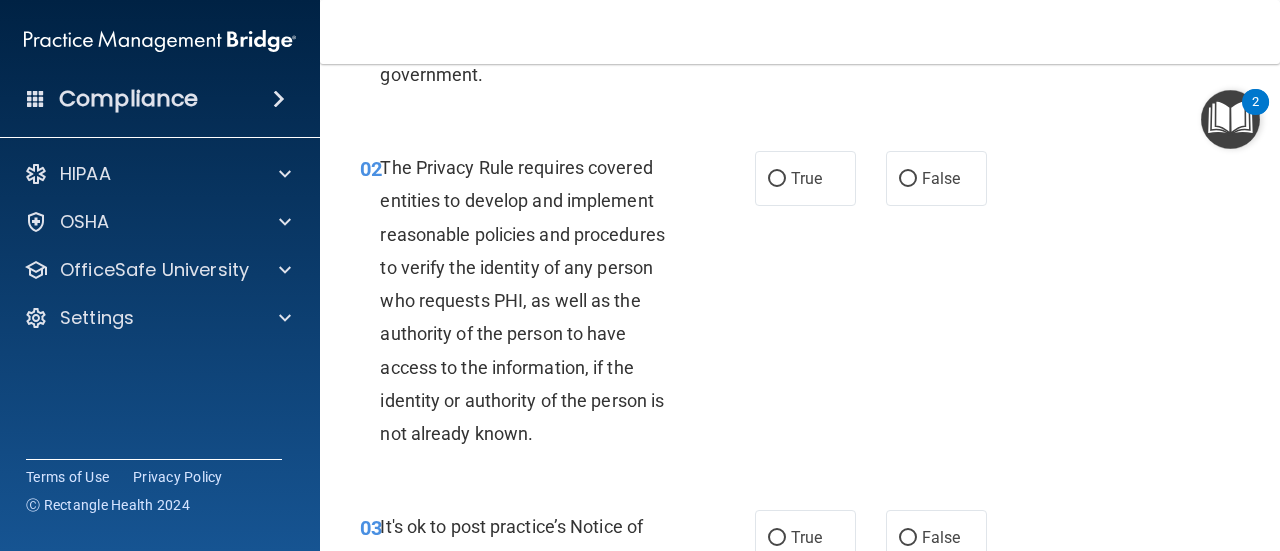 click on "02       The Privacy Rule requires covered entities to develop and implement reasonable policies and procedures to verify the identity of any person who requests PHI, as well as the authority of the person to have access to the information, if the identity or authority of the person is not already known.                 True           False" at bounding box center [800, 305] 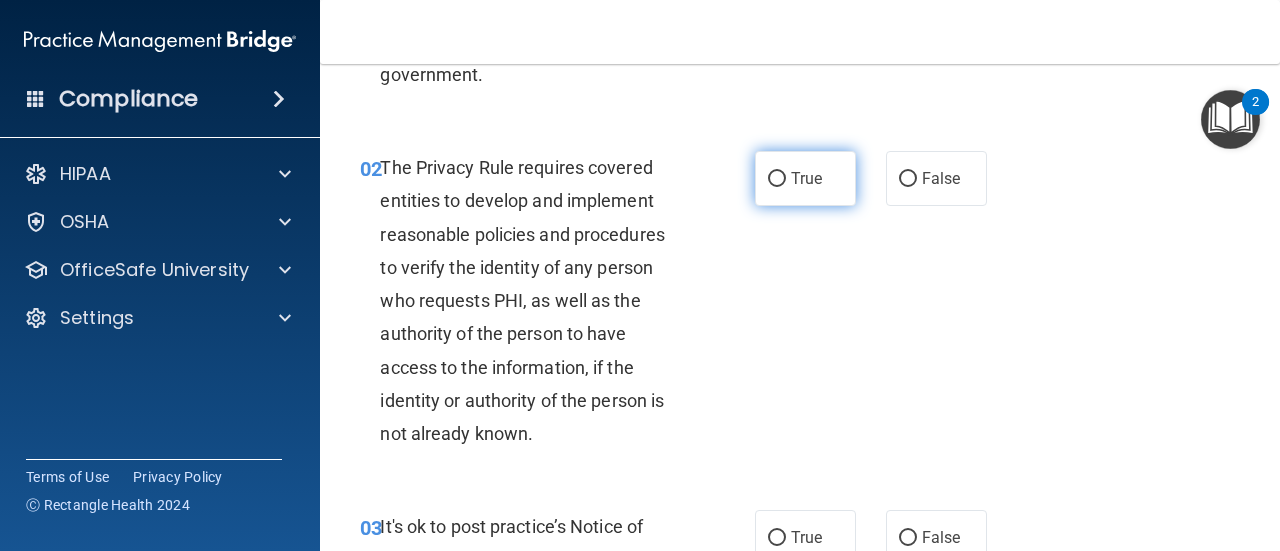 click on "True" at bounding box center (805, 178) 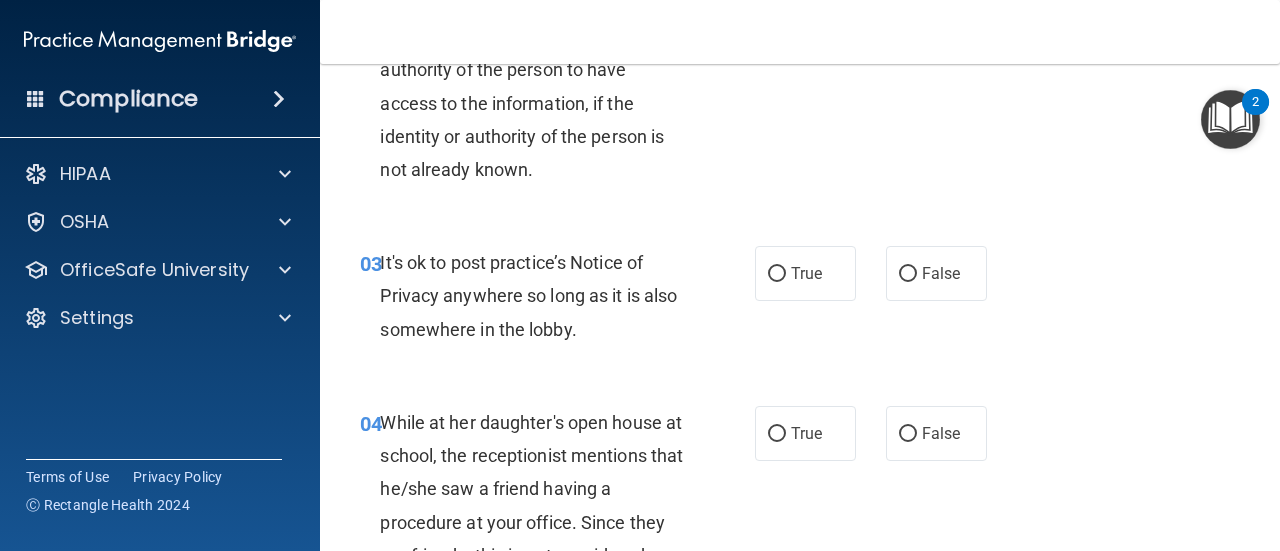 scroll, scrollTop: 500, scrollLeft: 0, axis: vertical 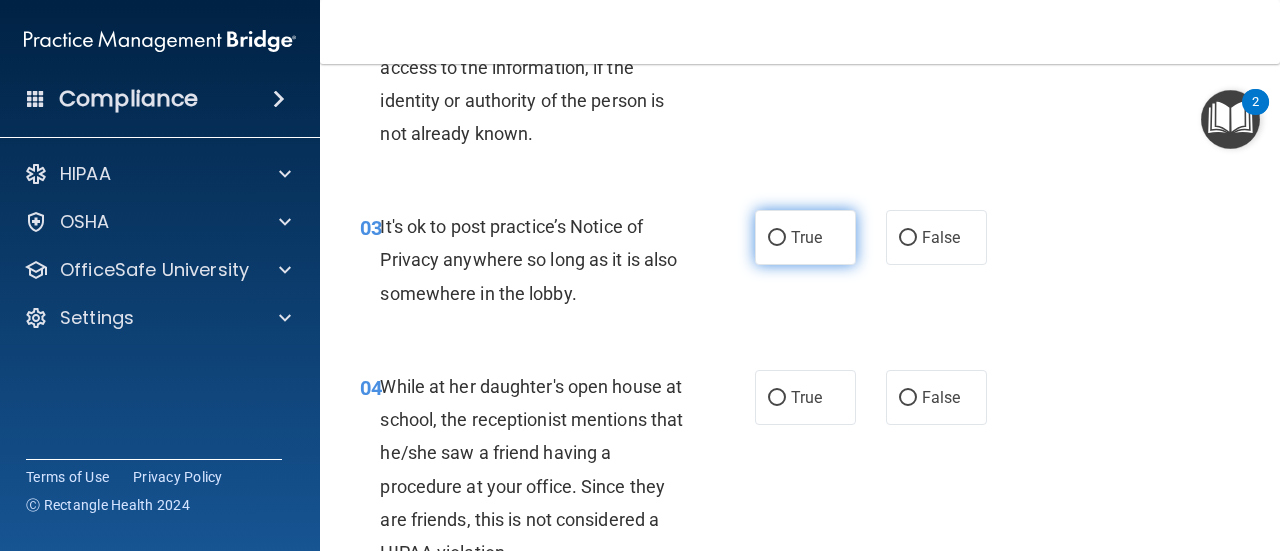 click on "True" at bounding box center [805, 237] 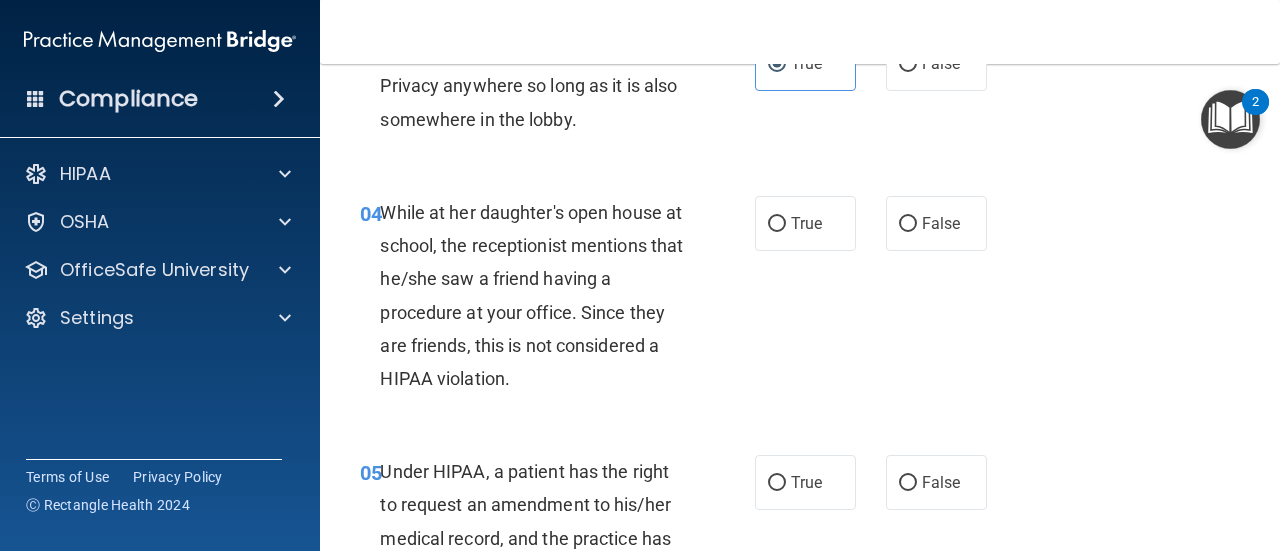 scroll, scrollTop: 700, scrollLeft: 0, axis: vertical 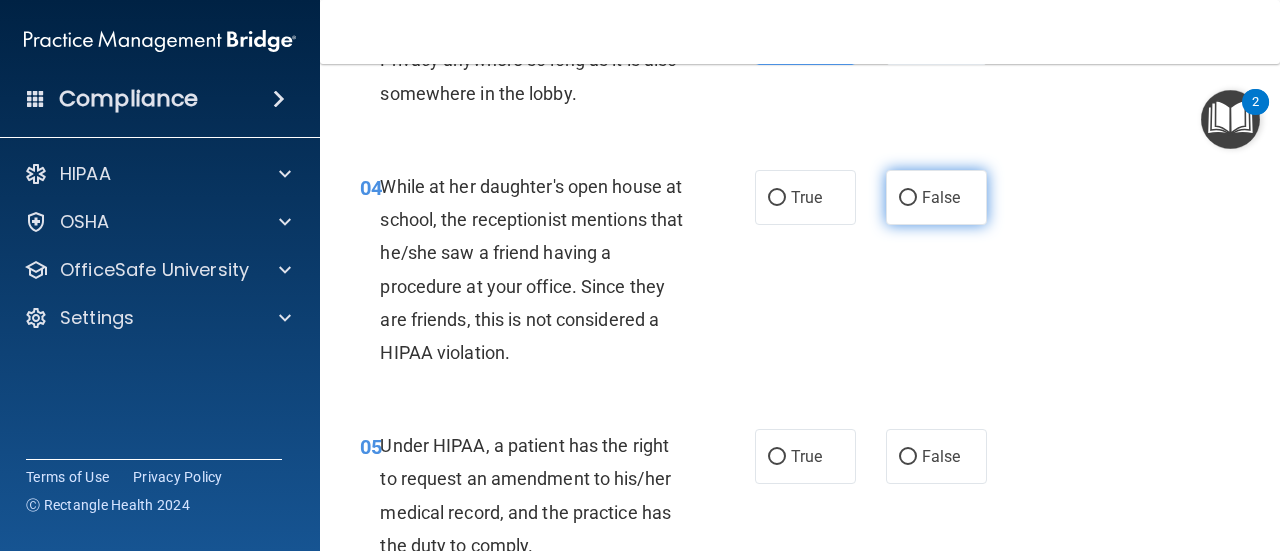click on "False" at bounding box center [936, 197] 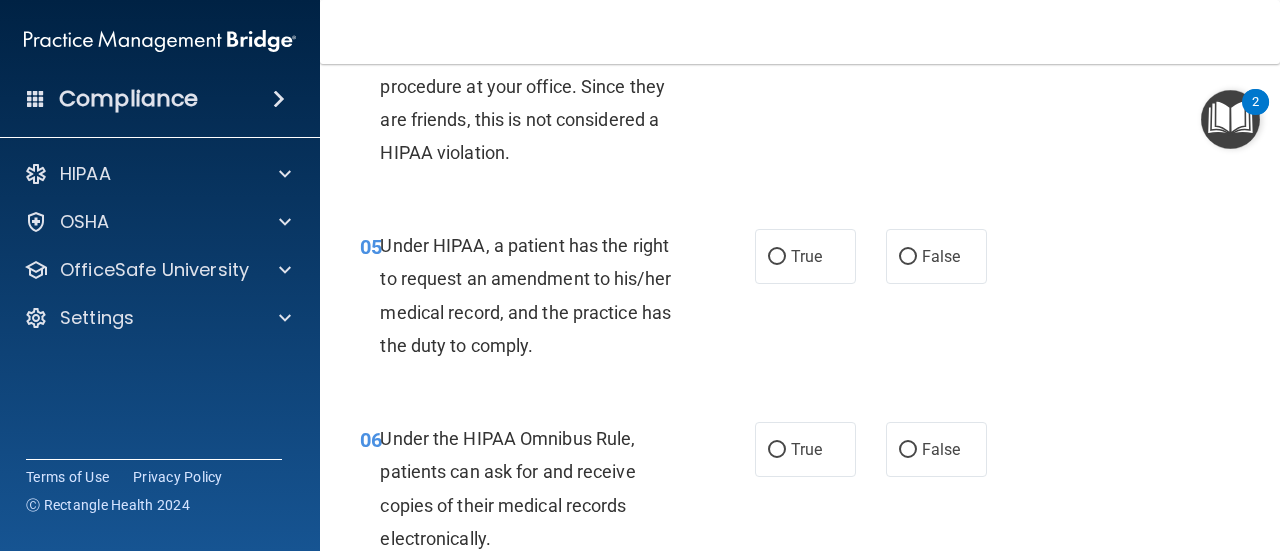 scroll, scrollTop: 1000, scrollLeft: 0, axis: vertical 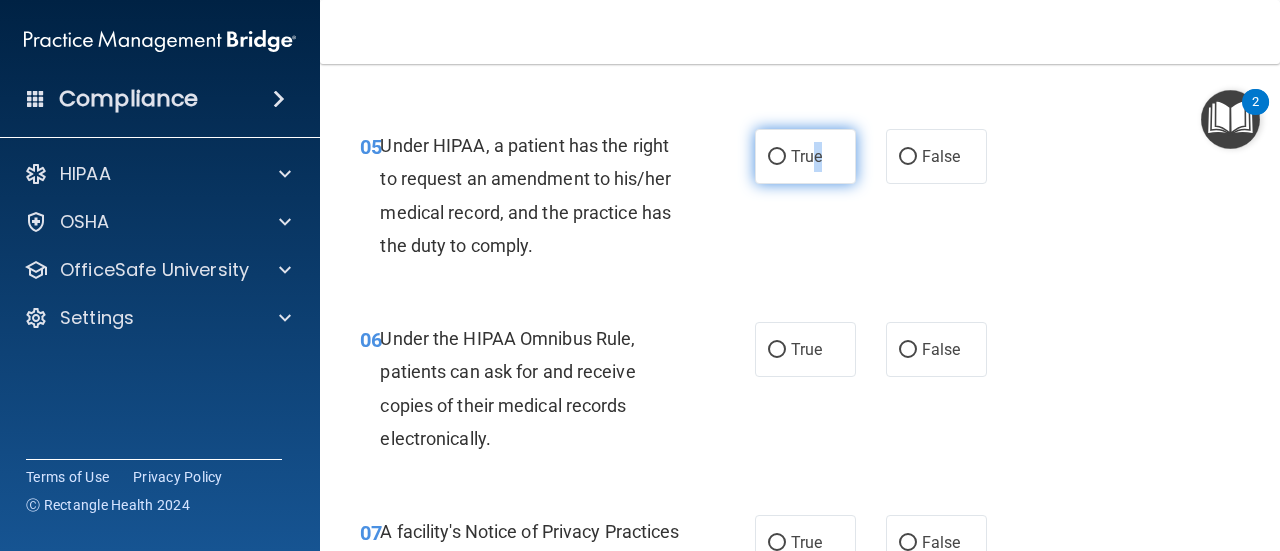 click on "True" at bounding box center (805, 156) 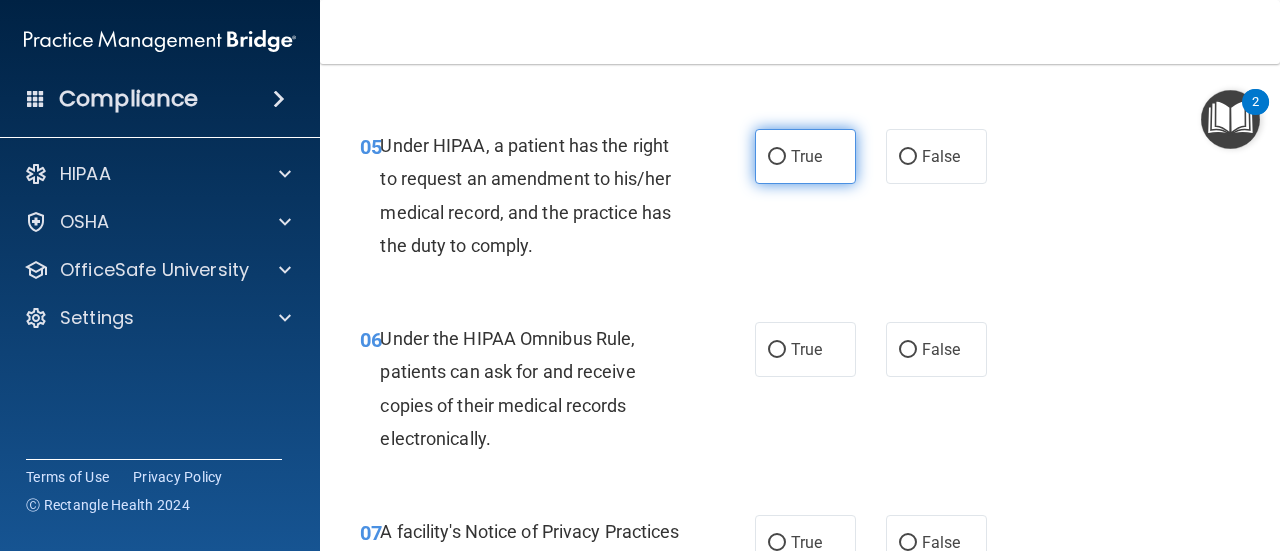 click on "True" at bounding box center [806, 156] 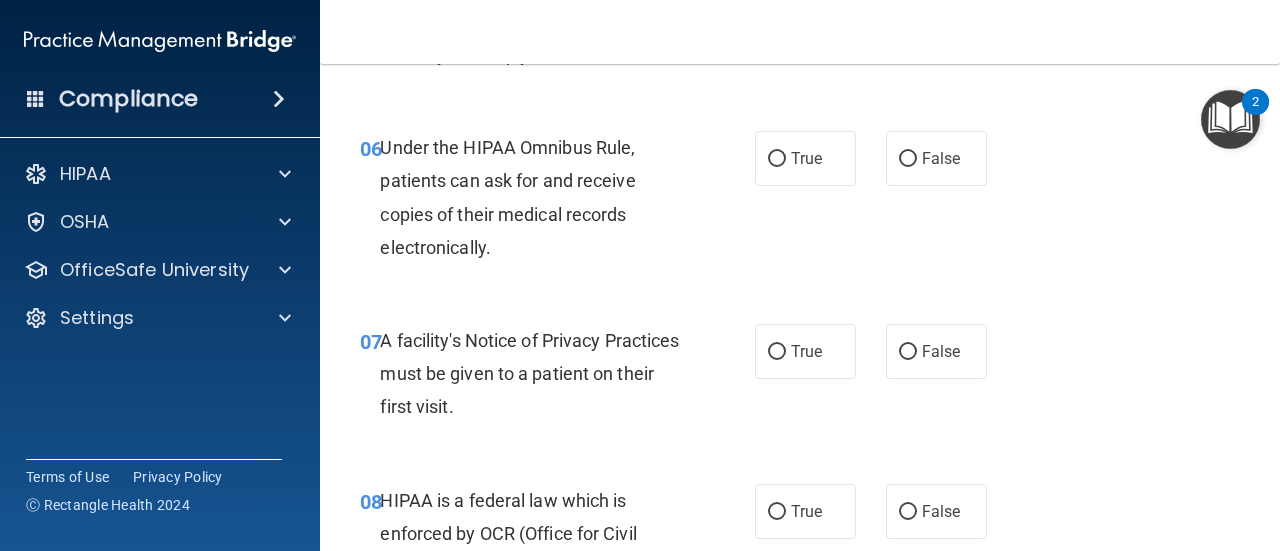 scroll, scrollTop: 1200, scrollLeft: 0, axis: vertical 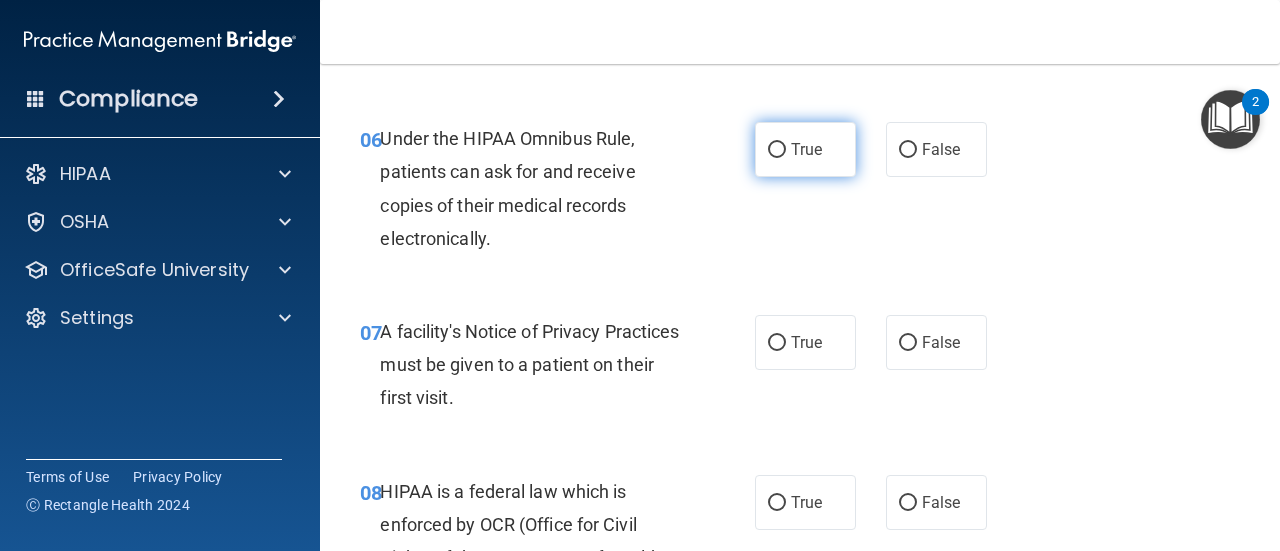 click on "True" at bounding box center [806, 149] 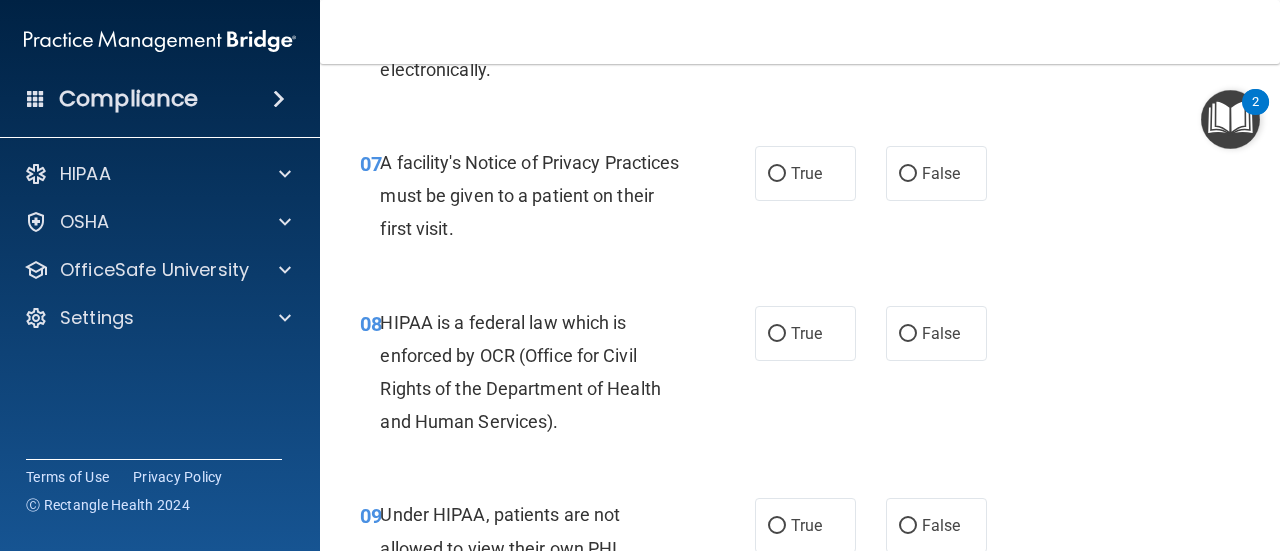 scroll, scrollTop: 1400, scrollLeft: 0, axis: vertical 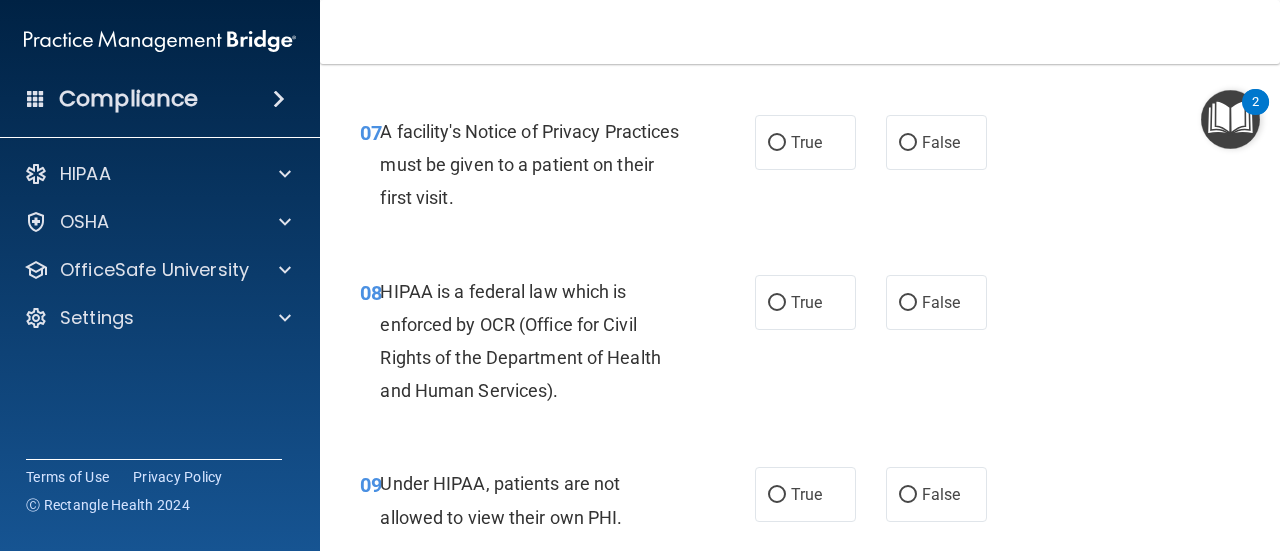 click on "True" at bounding box center (806, 142) 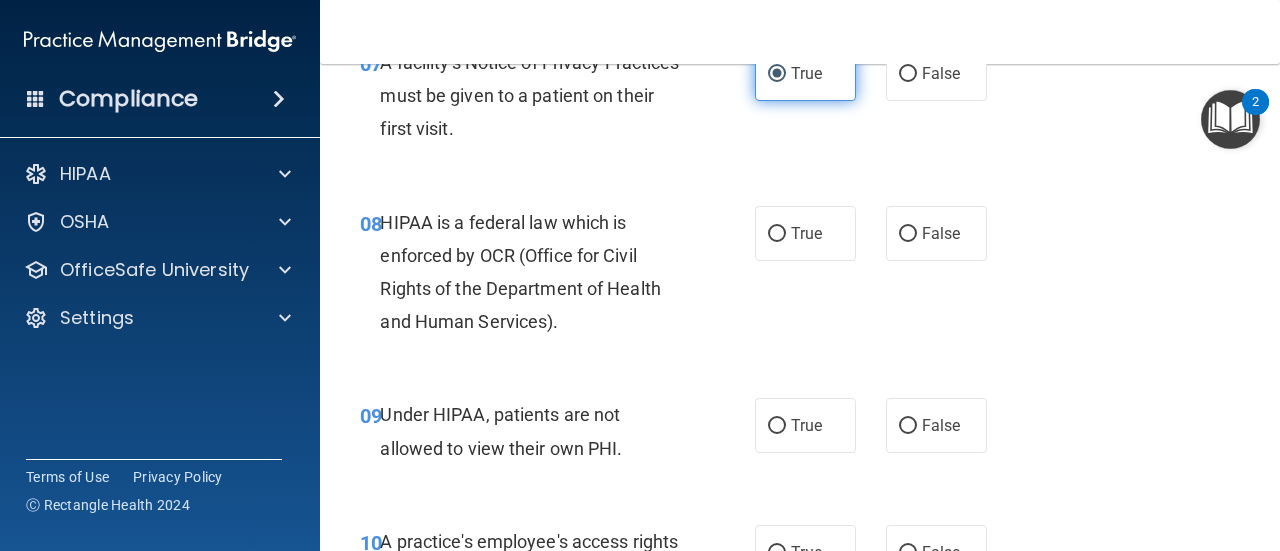 scroll, scrollTop: 1500, scrollLeft: 0, axis: vertical 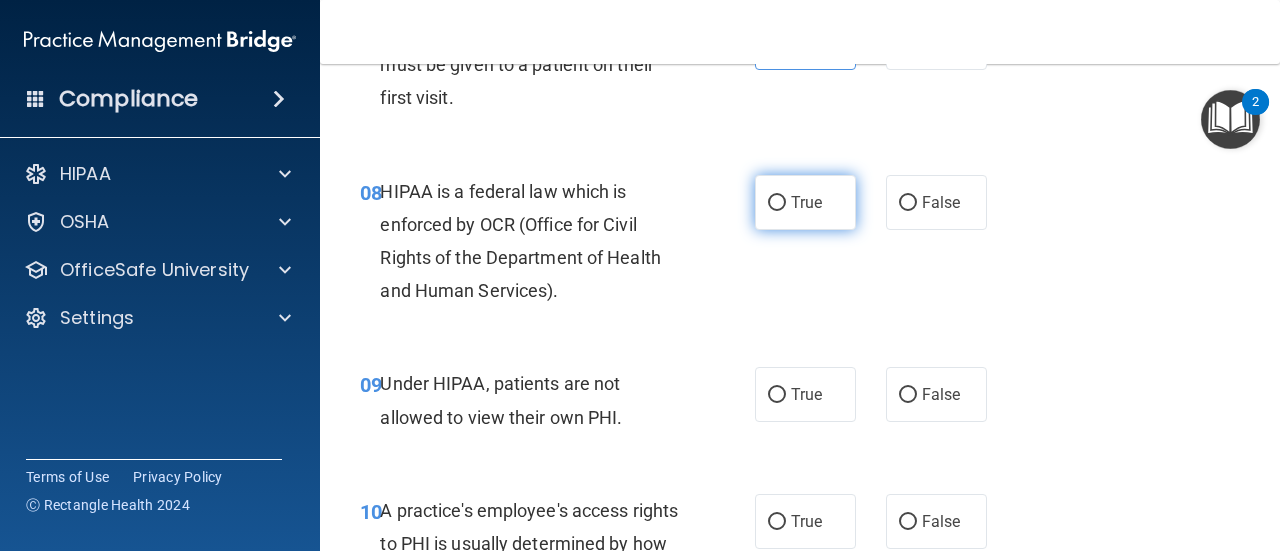 click on "True" at bounding box center (805, 202) 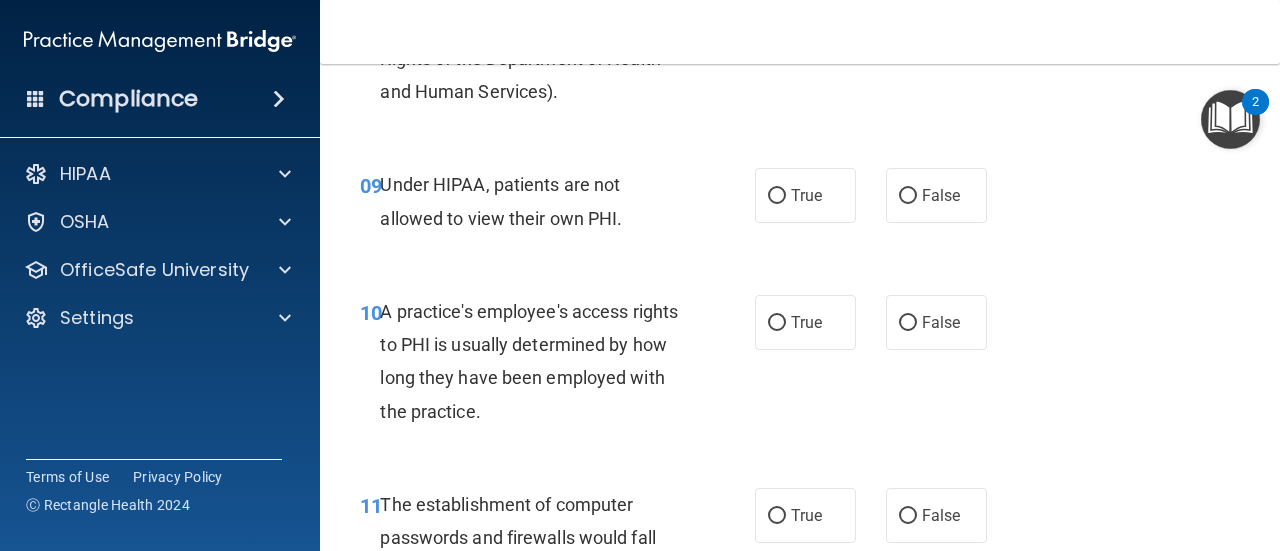 scroll, scrollTop: 1700, scrollLeft: 0, axis: vertical 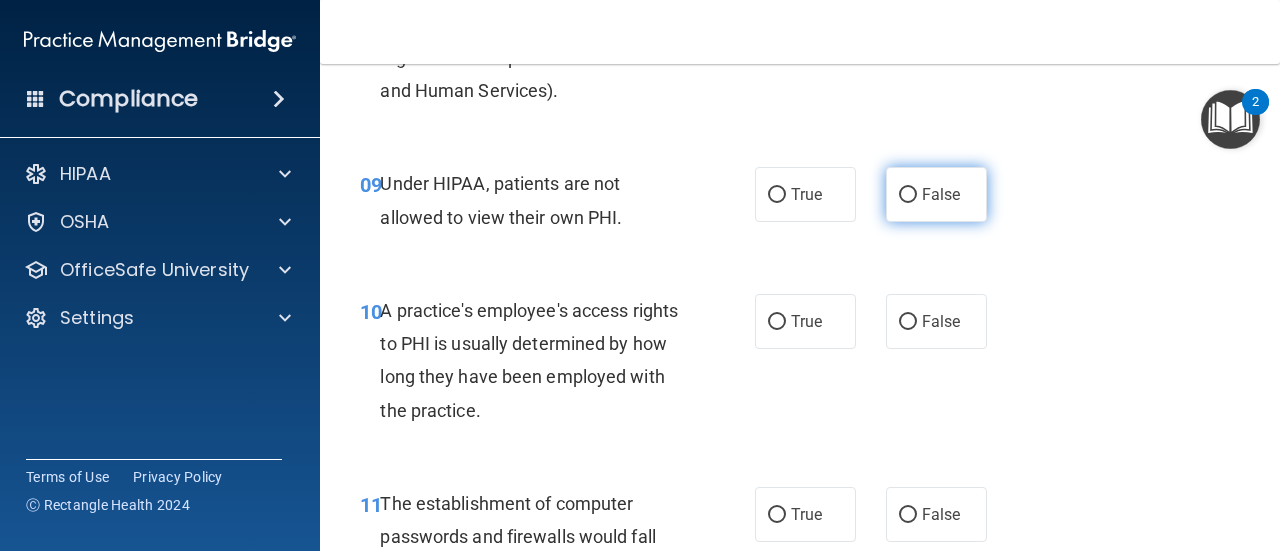 click on "False" at bounding box center (941, 194) 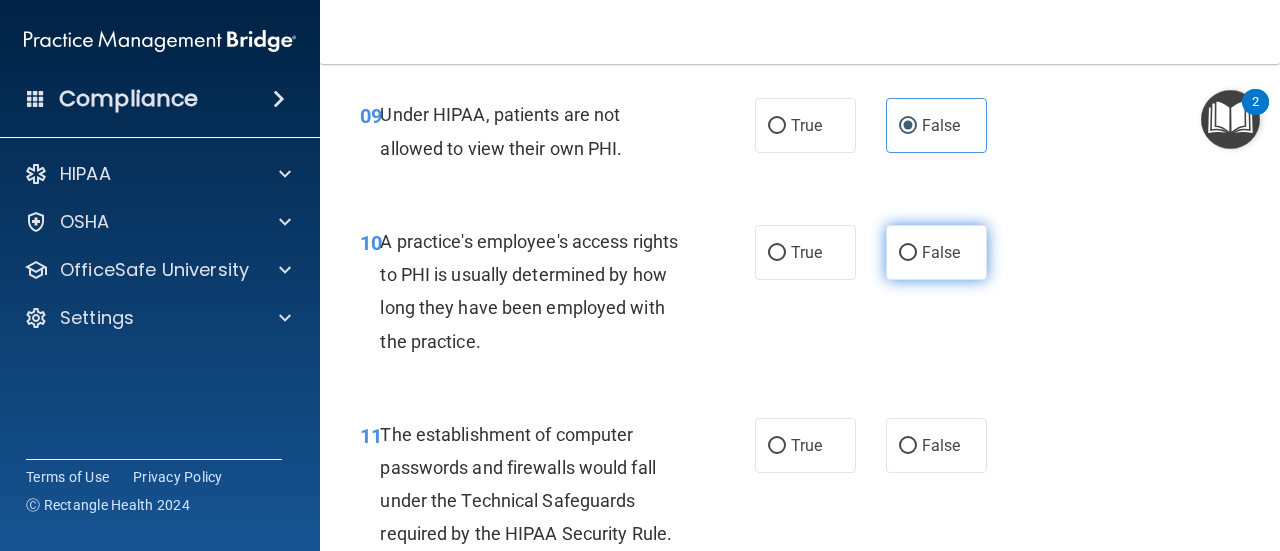 scroll, scrollTop: 1800, scrollLeft: 0, axis: vertical 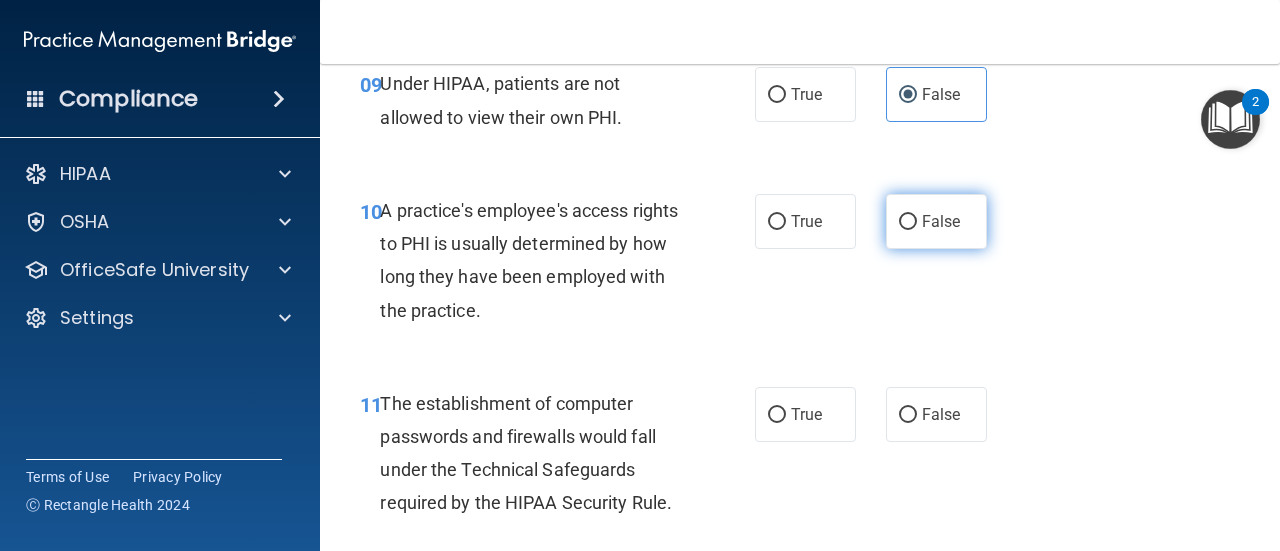 click on "False" at bounding box center (936, 221) 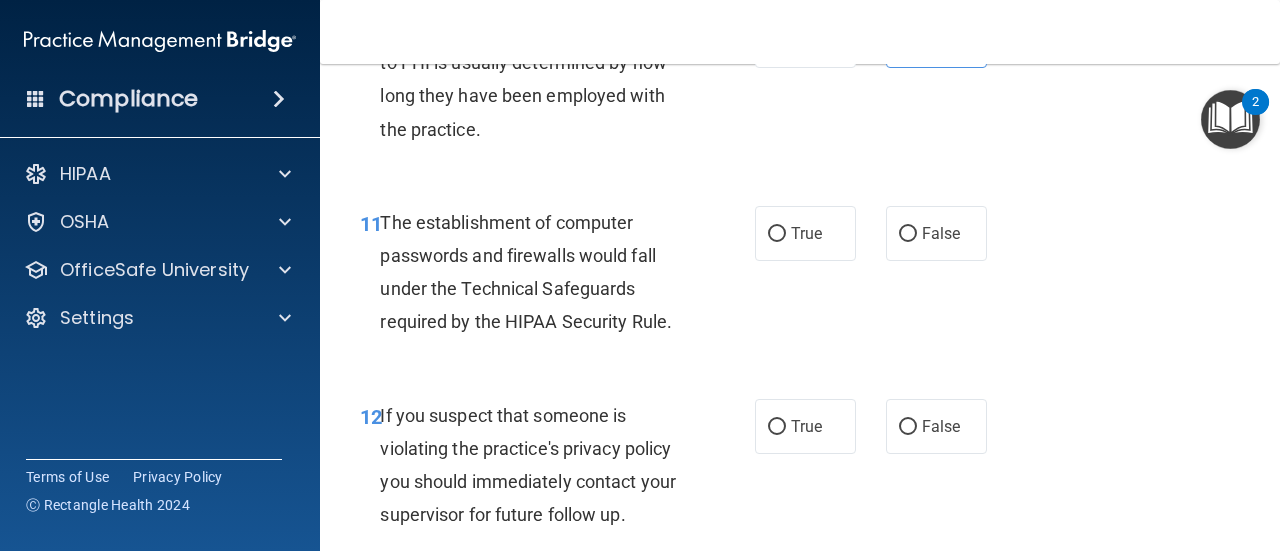 scroll, scrollTop: 2000, scrollLeft: 0, axis: vertical 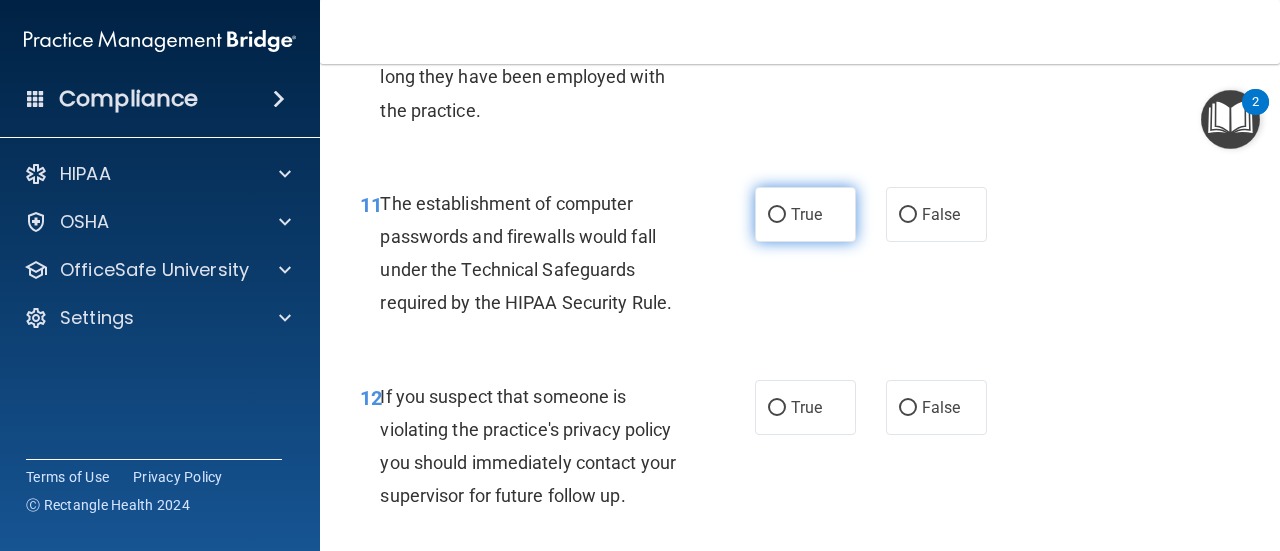 click on "True" at bounding box center (806, 214) 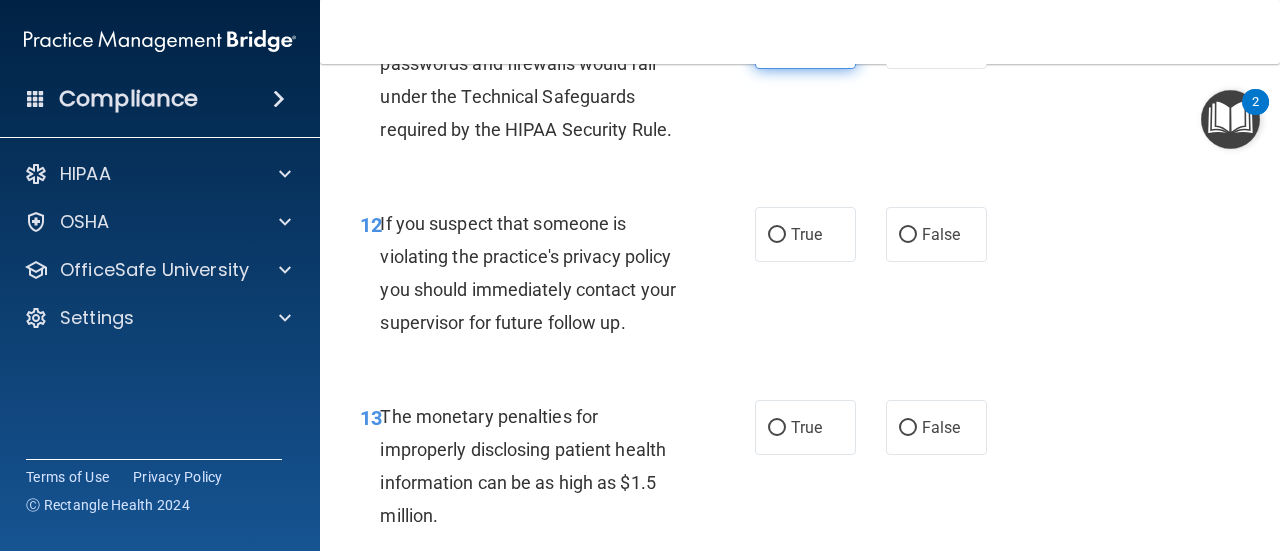 scroll, scrollTop: 2200, scrollLeft: 0, axis: vertical 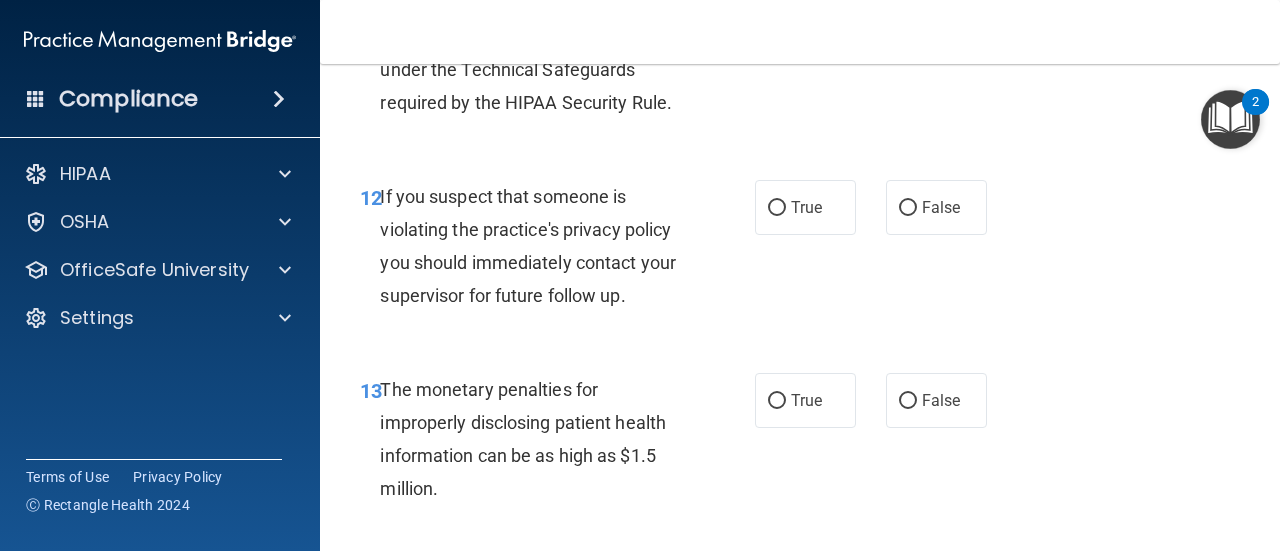 click on "True" at bounding box center [805, 207] 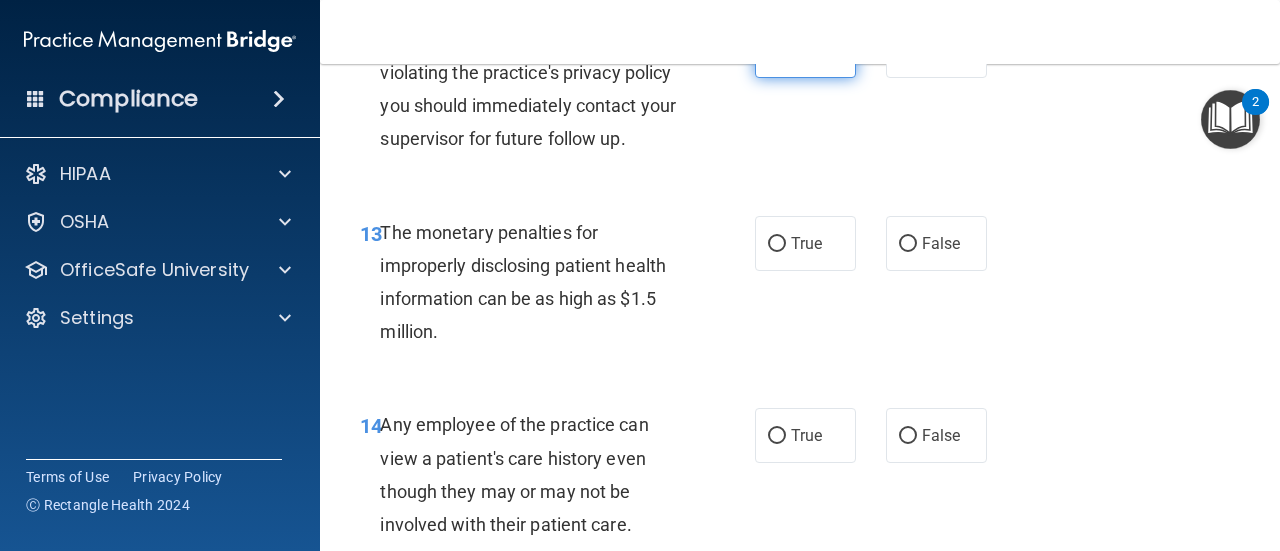 scroll, scrollTop: 2400, scrollLeft: 0, axis: vertical 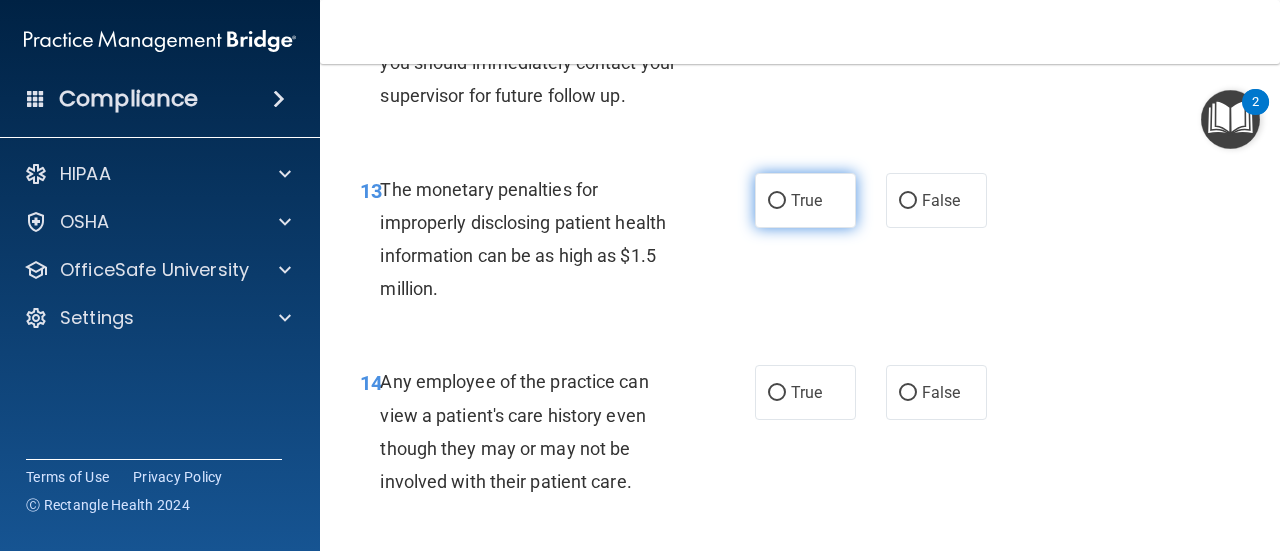 click on "True" at bounding box center [805, 200] 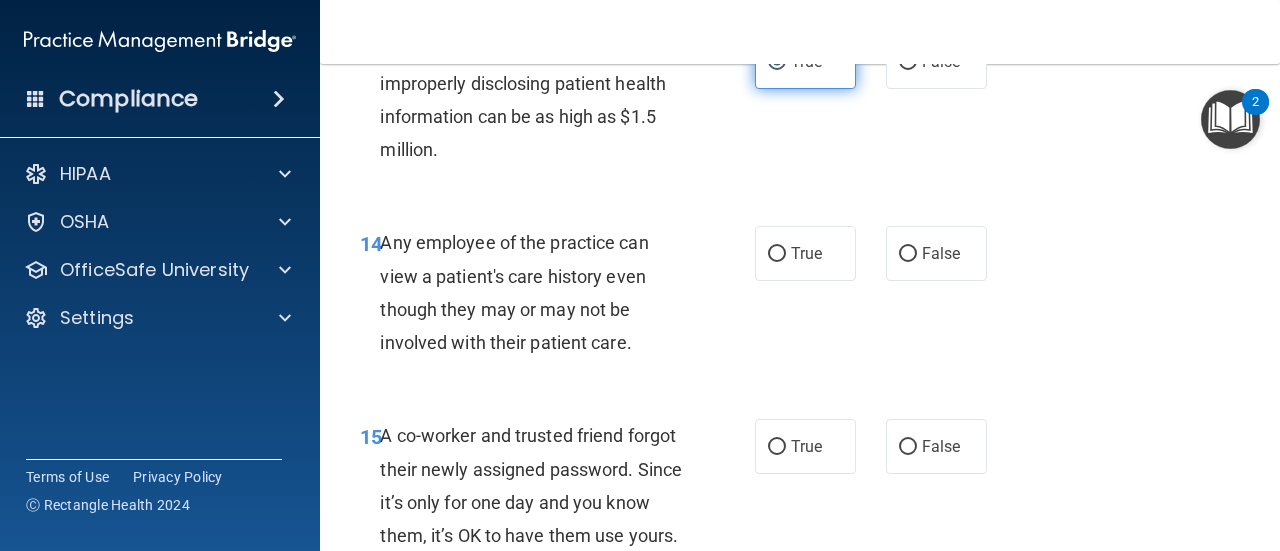 scroll, scrollTop: 2600, scrollLeft: 0, axis: vertical 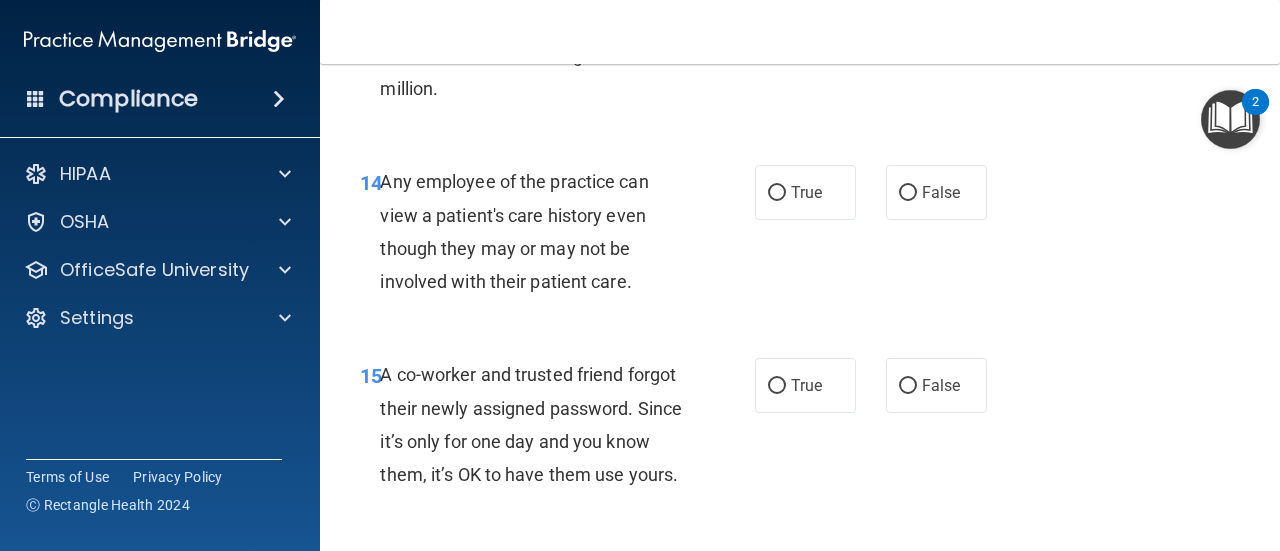 click on "True" at bounding box center [805, 192] 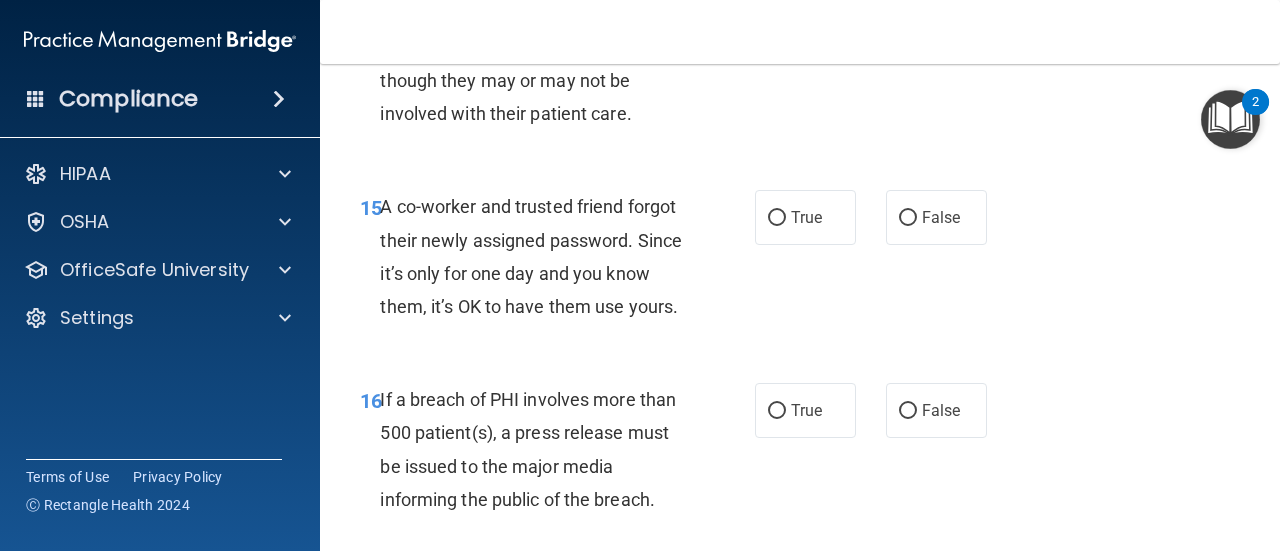 scroll, scrollTop: 2800, scrollLeft: 0, axis: vertical 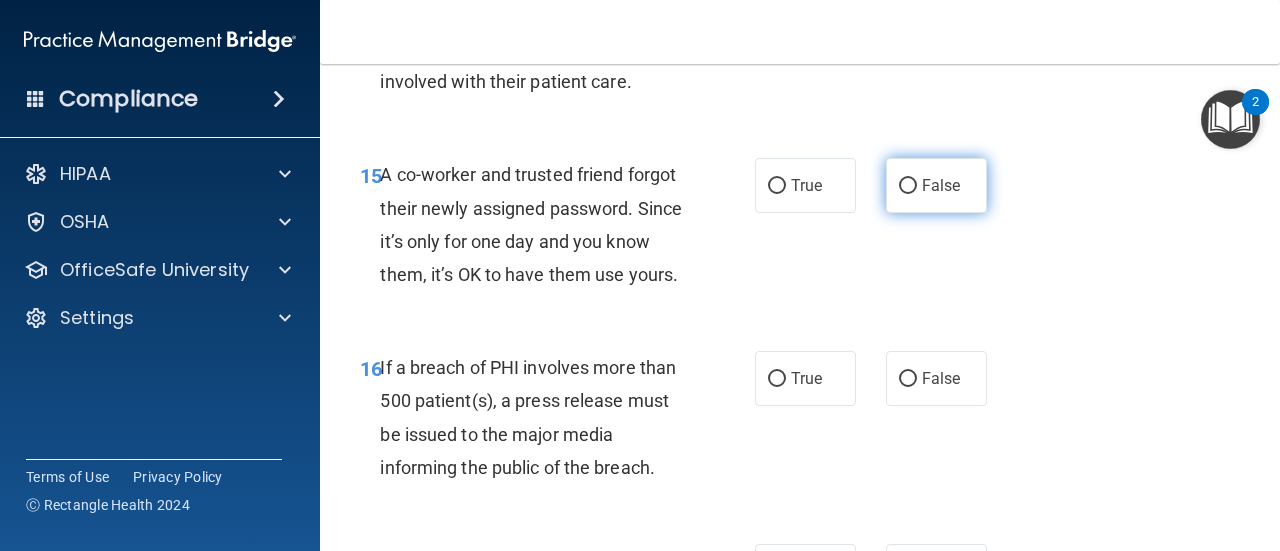 click on "False" at bounding box center (936, 185) 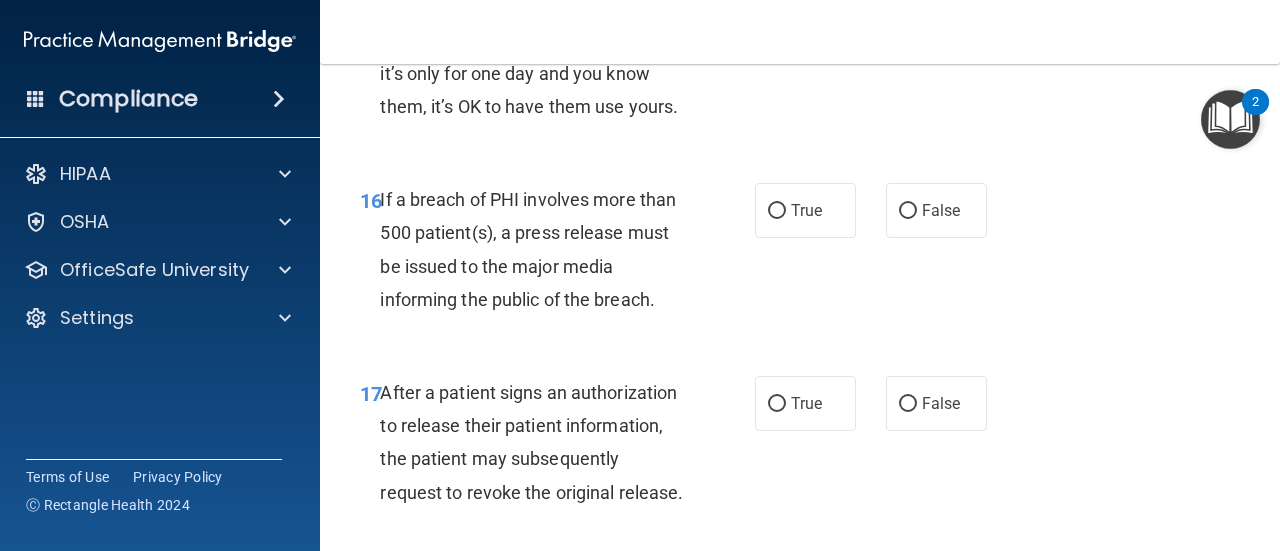 scroll, scrollTop: 3000, scrollLeft: 0, axis: vertical 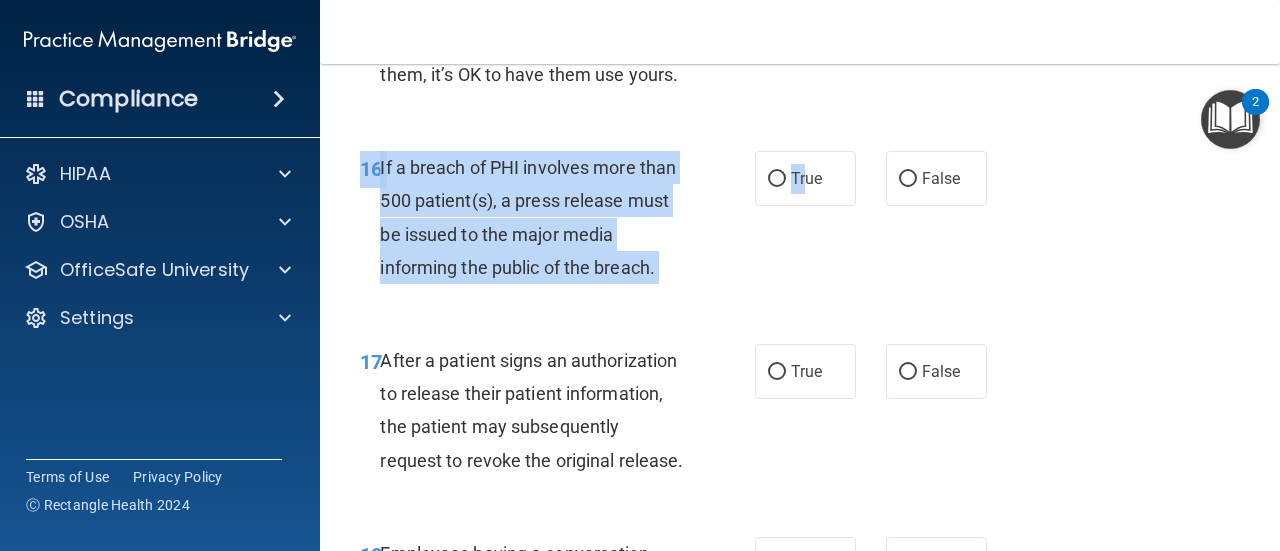 drag, startPoint x: 795, startPoint y: 259, endPoint x: 784, endPoint y: 265, distance: 12.529964 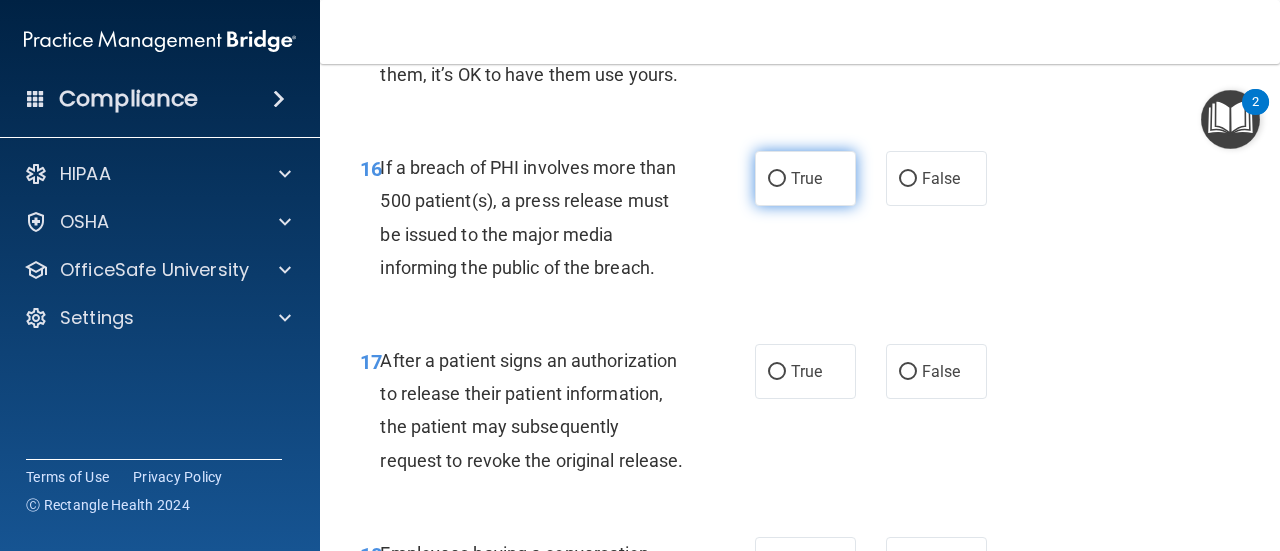 click on "True" at bounding box center [805, 178] 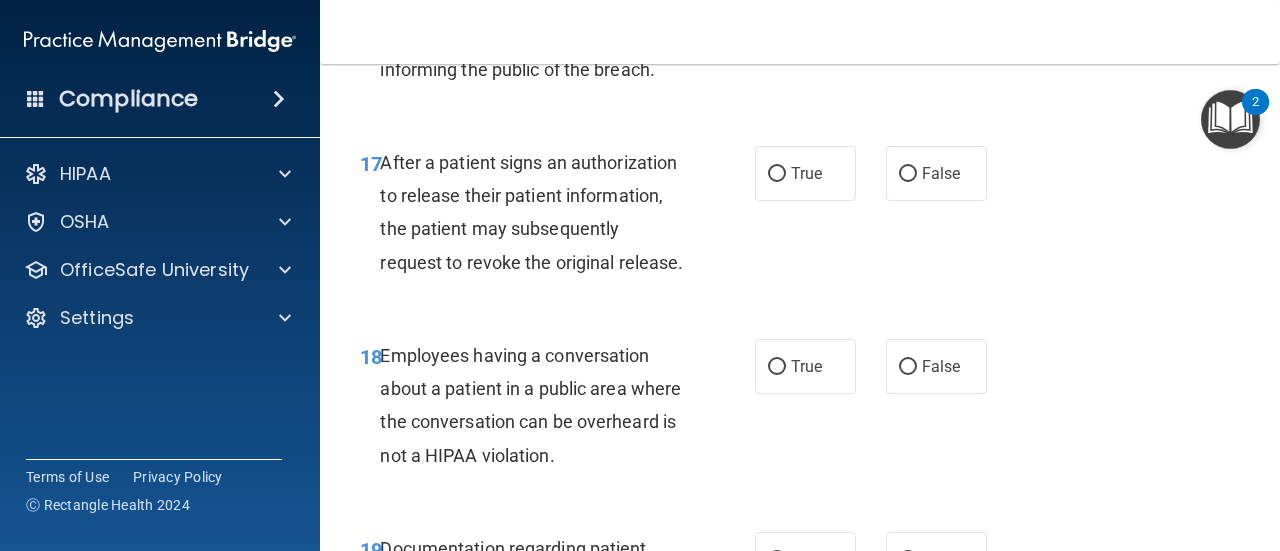 scroll, scrollTop: 3200, scrollLeft: 0, axis: vertical 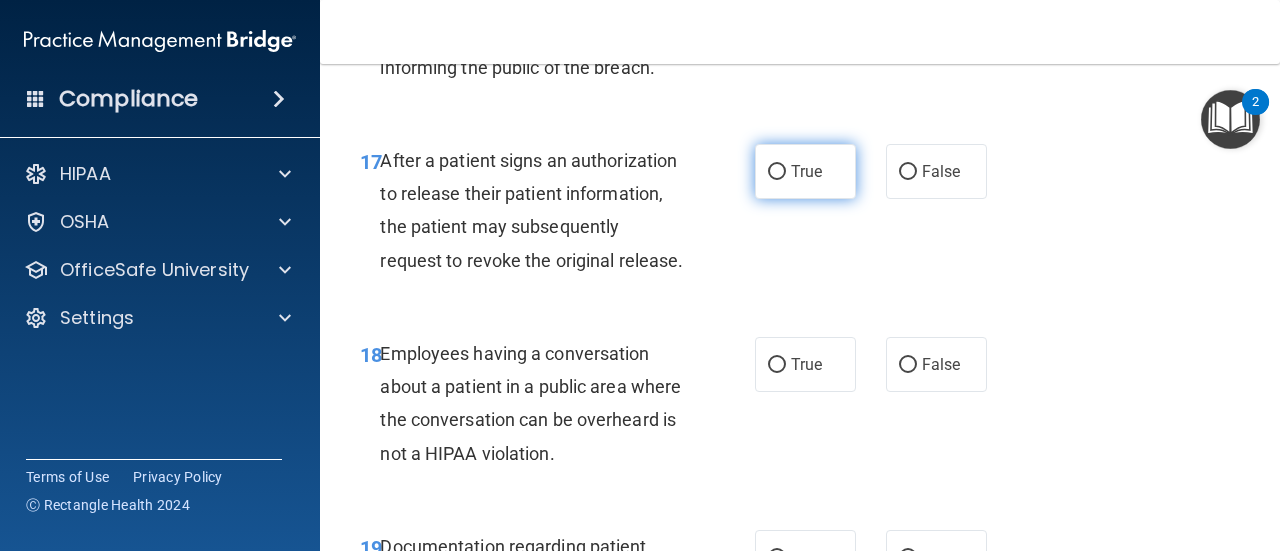 click on "True" at bounding box center (805, 171) 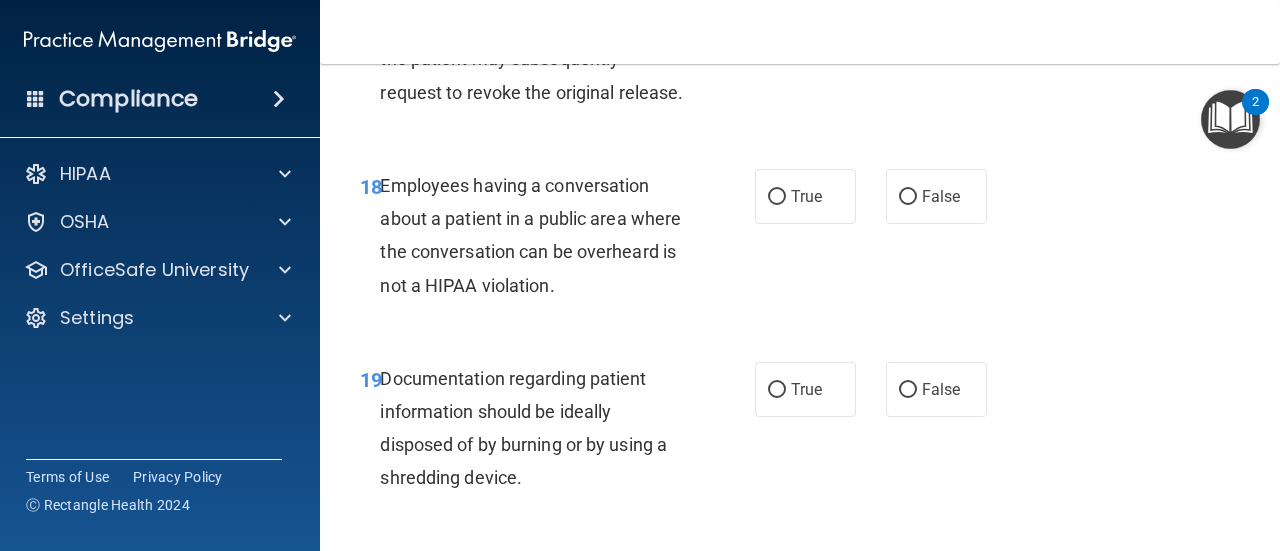 scroll, scrollTop: 3400, scrollLeft: 0, axis: vertical 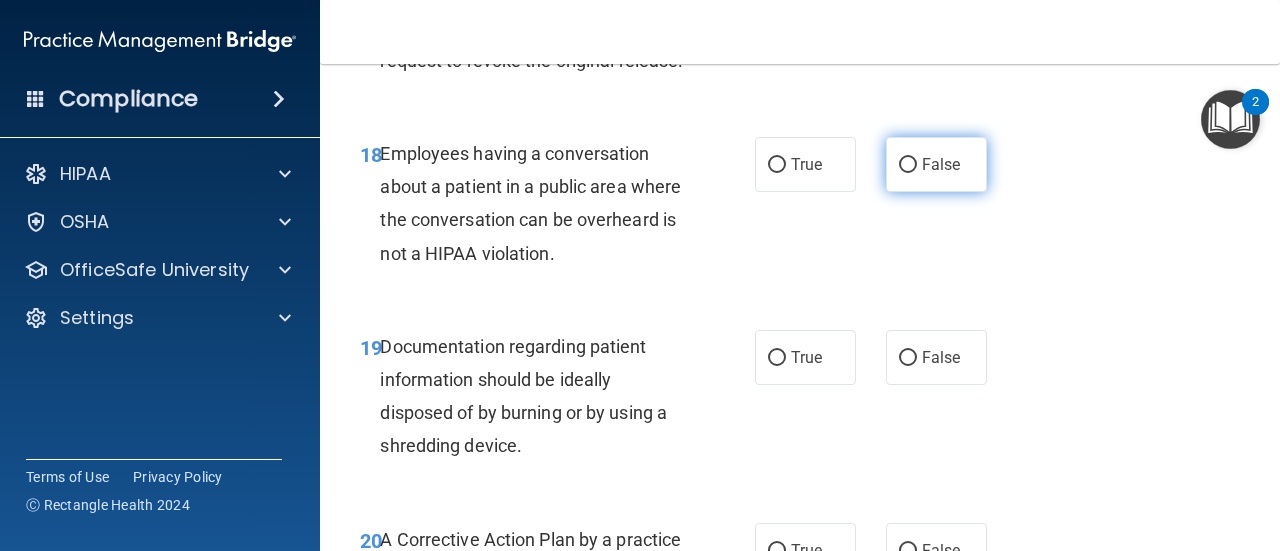click on "False" at bounding box center [941, 164] 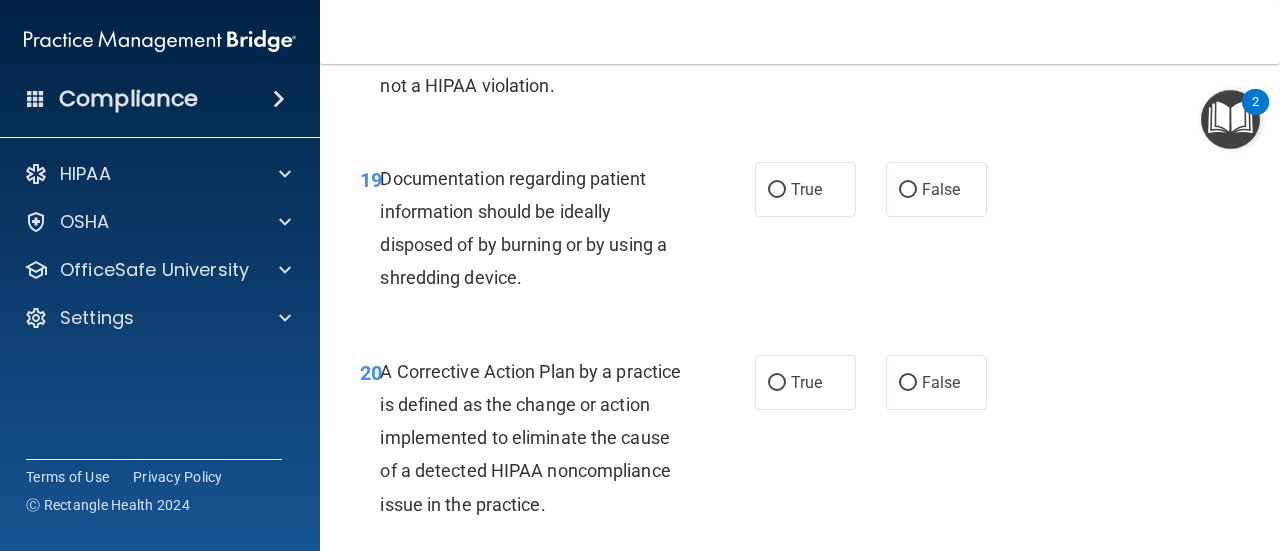 scroll, scrollTop: 3600, scrollLeft: 0, axis: vertical 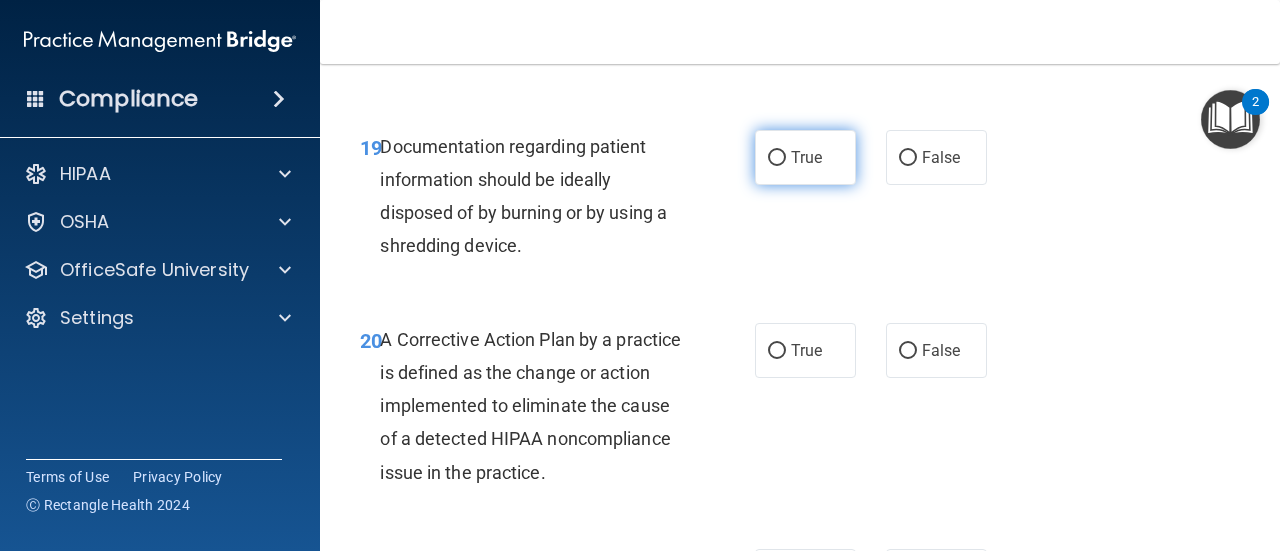 click on "True" at bounding box center [805, 157] 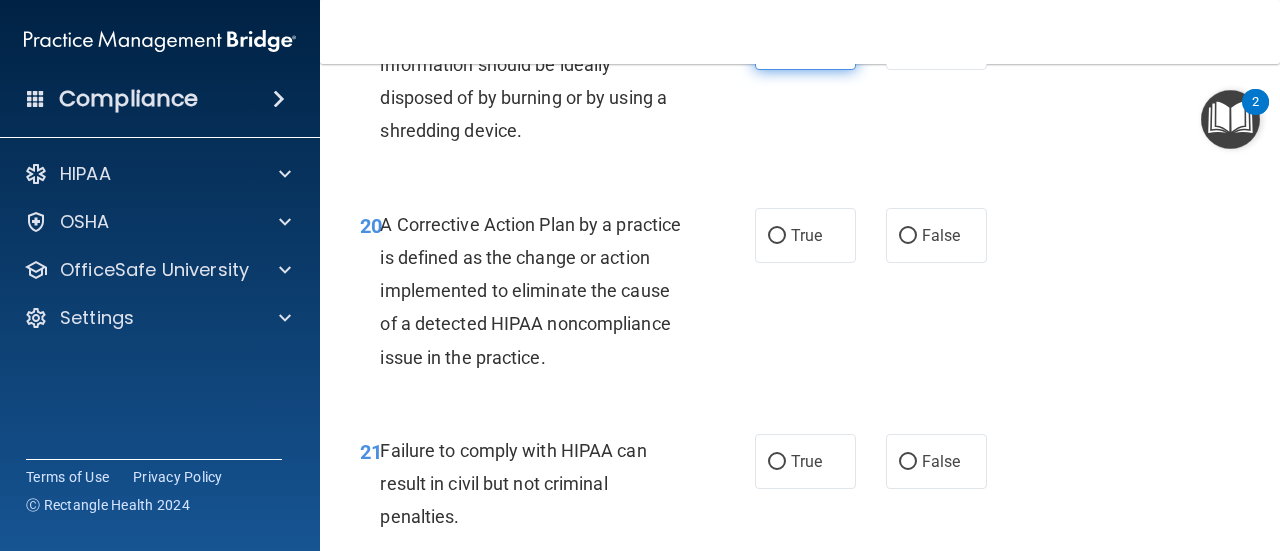 scroll, scrollTop: 3800, scrollLeft: 0, axis: vertical 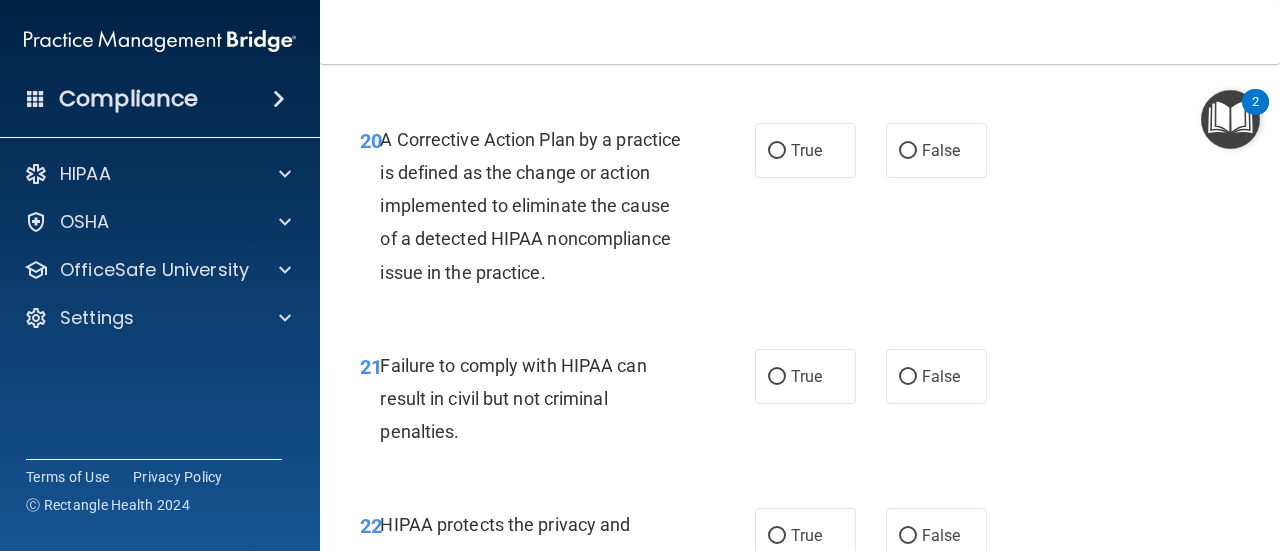click on "True" at bounding box center (805, 150) 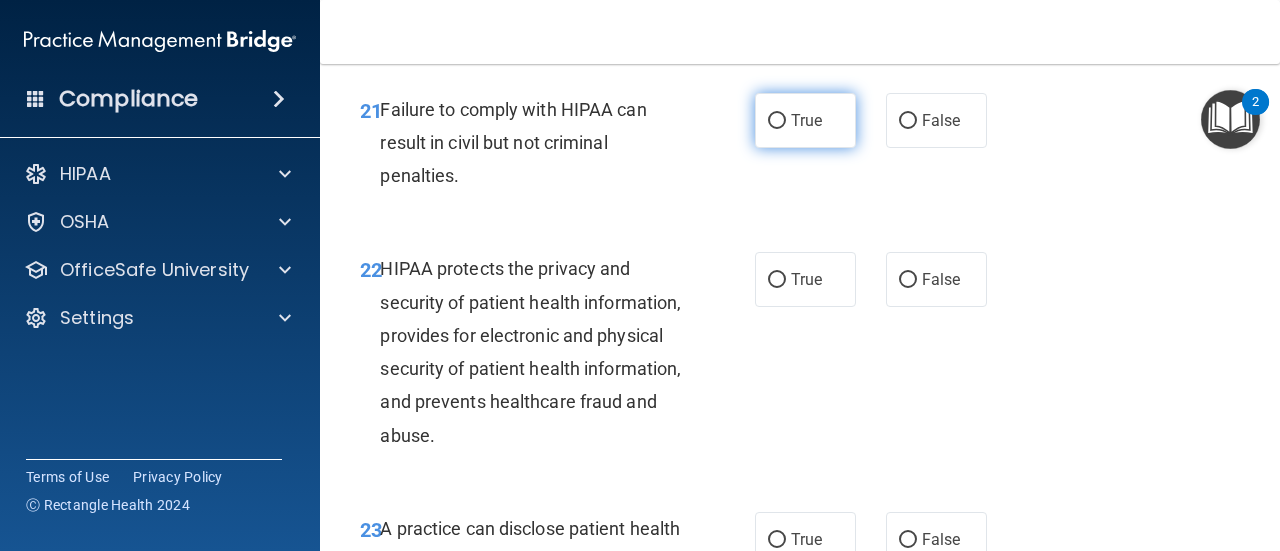scroll, scrollTop: 4100, scrollLeft: 0, axis: vertical 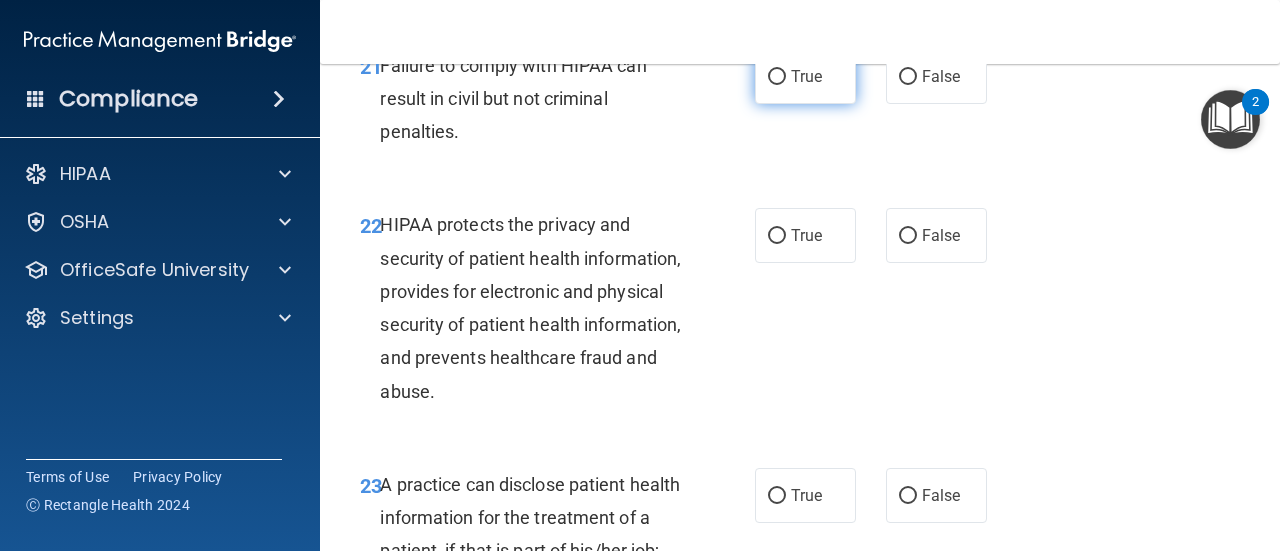 click on "True" at bounding box center [805, 76] 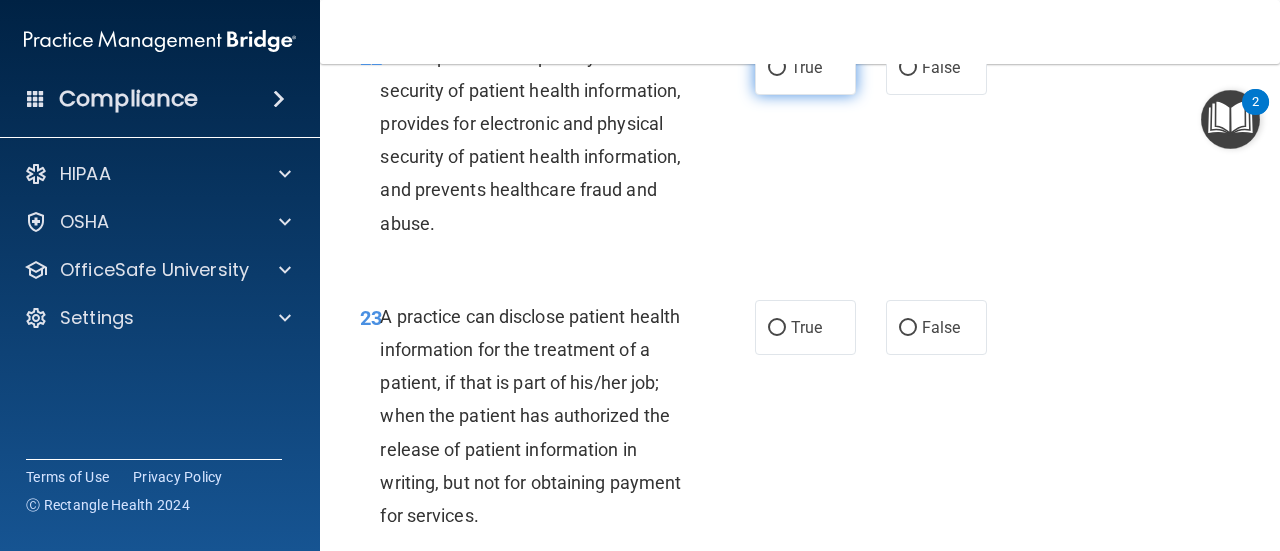 scroll, scrollTop: 4300, scrollLeft: 0, axis: vertical 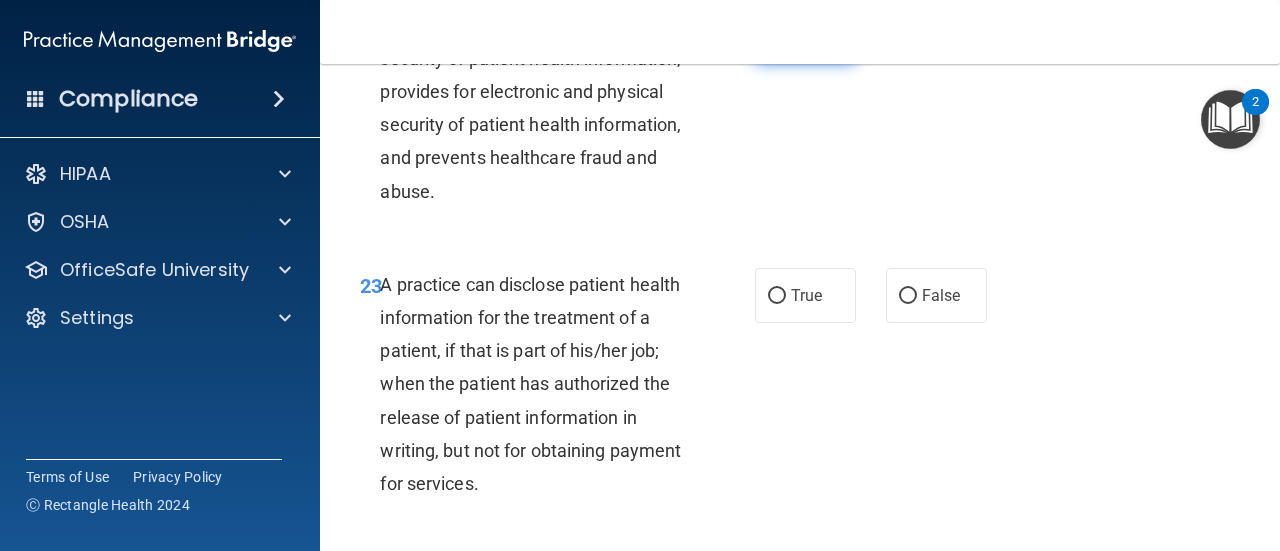 click on "True" at bounding box center (805, 35) 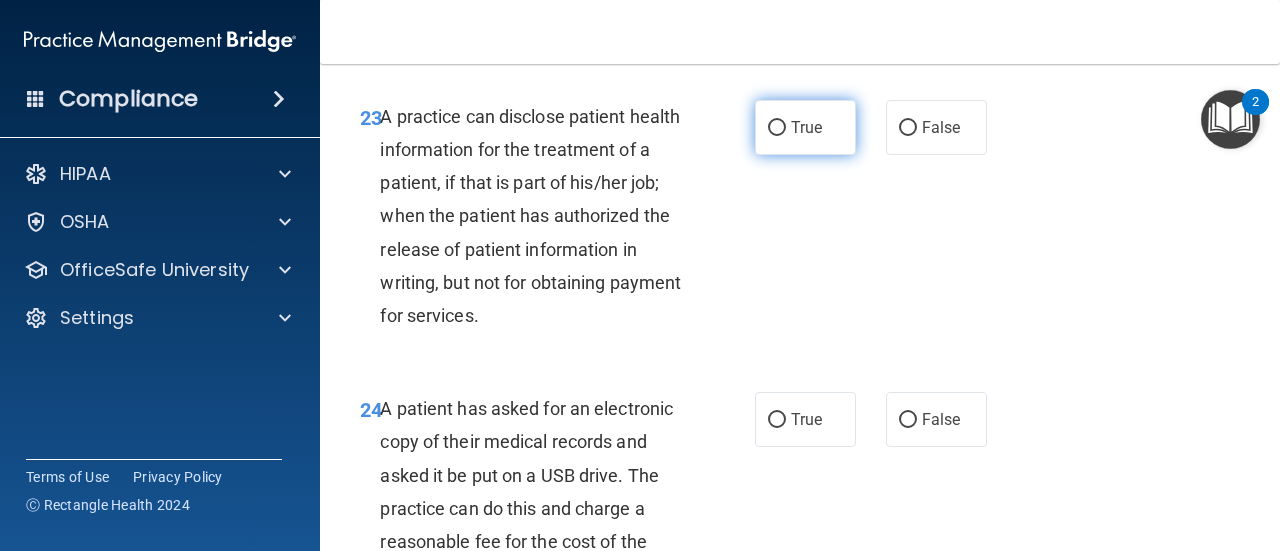 scroll, scrollTop: 4500, scrollLeft: 0, axis: vertical 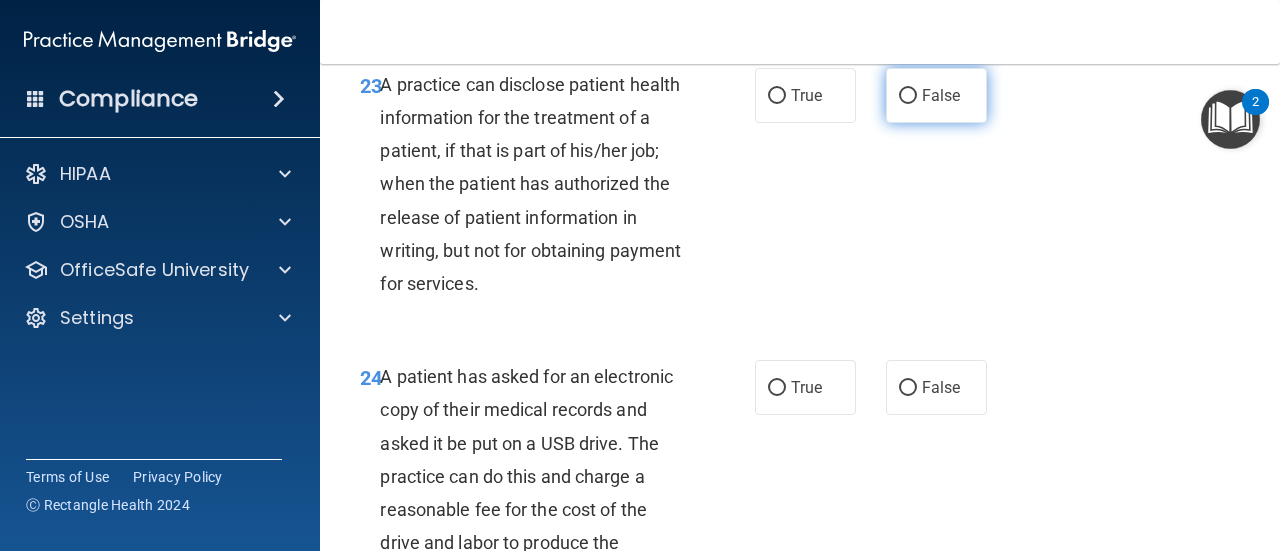 click on "False" at bounding box center (936, 95) 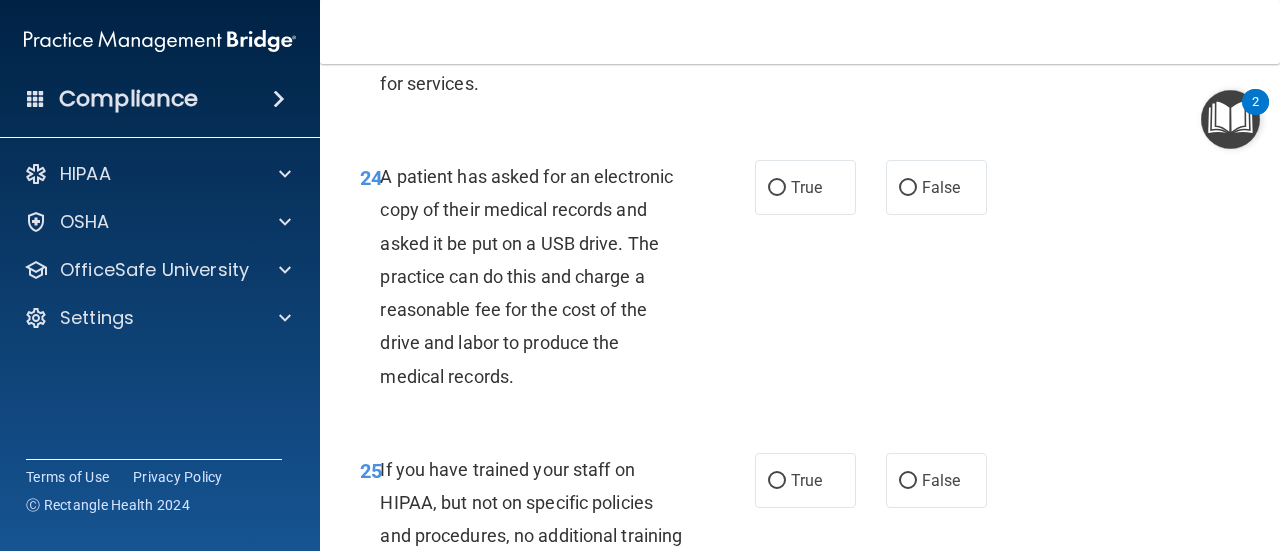 scroll, scrollTop: 4800, scrollLeft: 0, axis: vertical 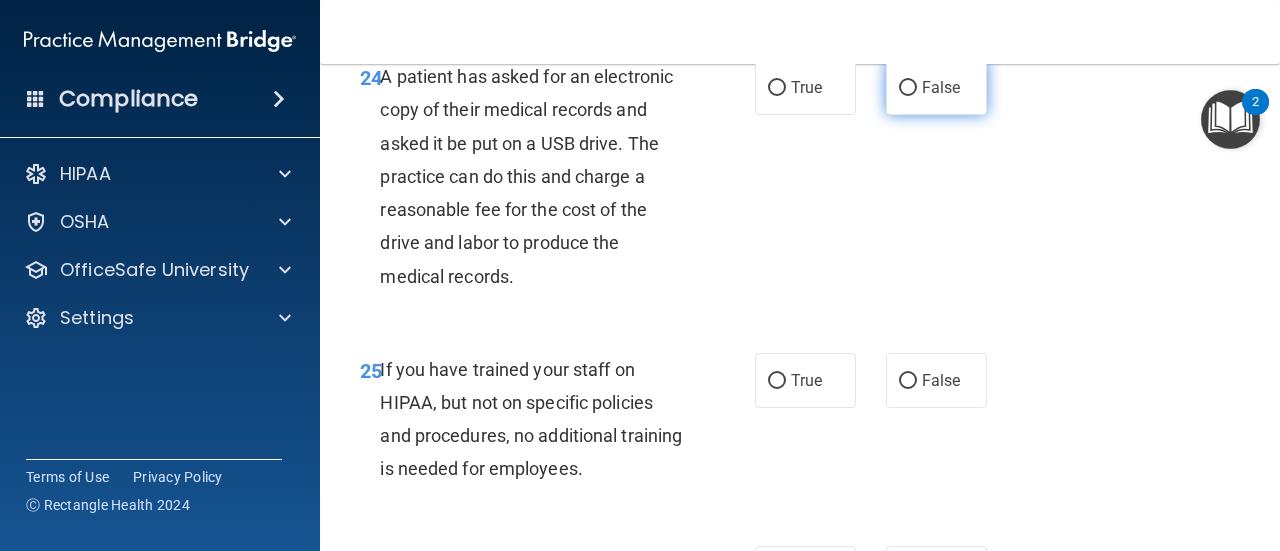 click on "False" at bounding box center (908, 88) 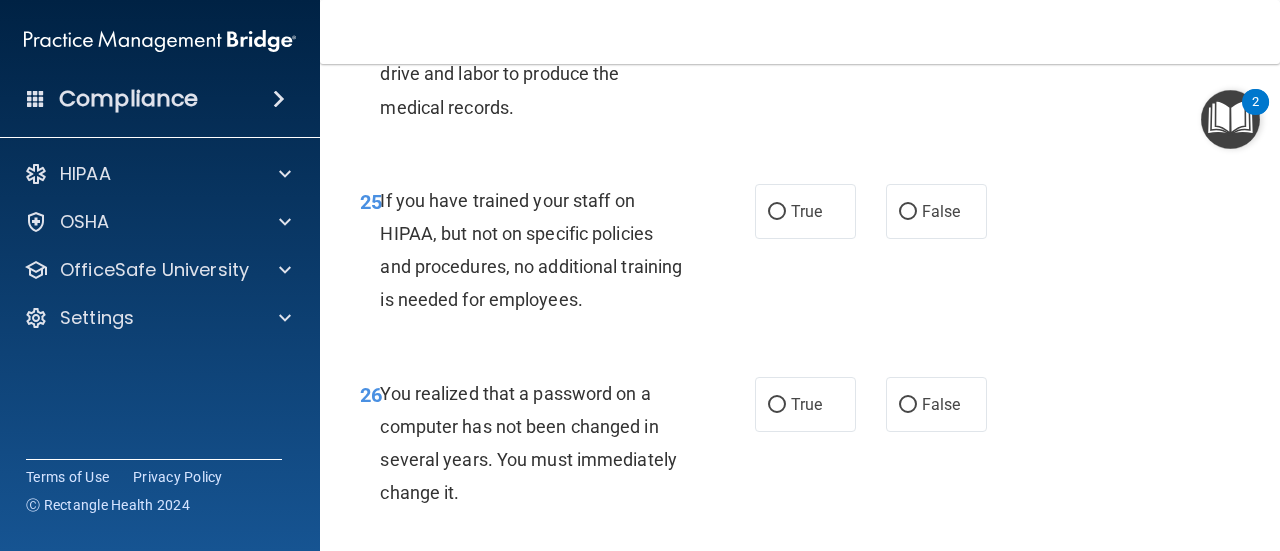 scroll, scrollTop: 5000, scrollLeft: 0, axis: vertical 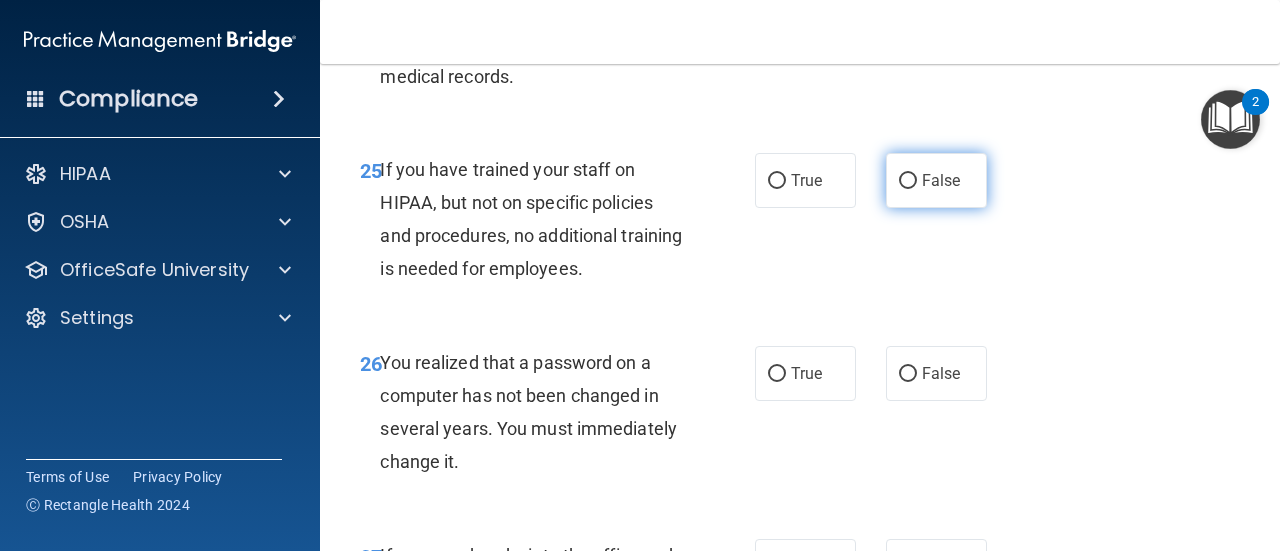 click on "False" at bounding box center [936, 180] 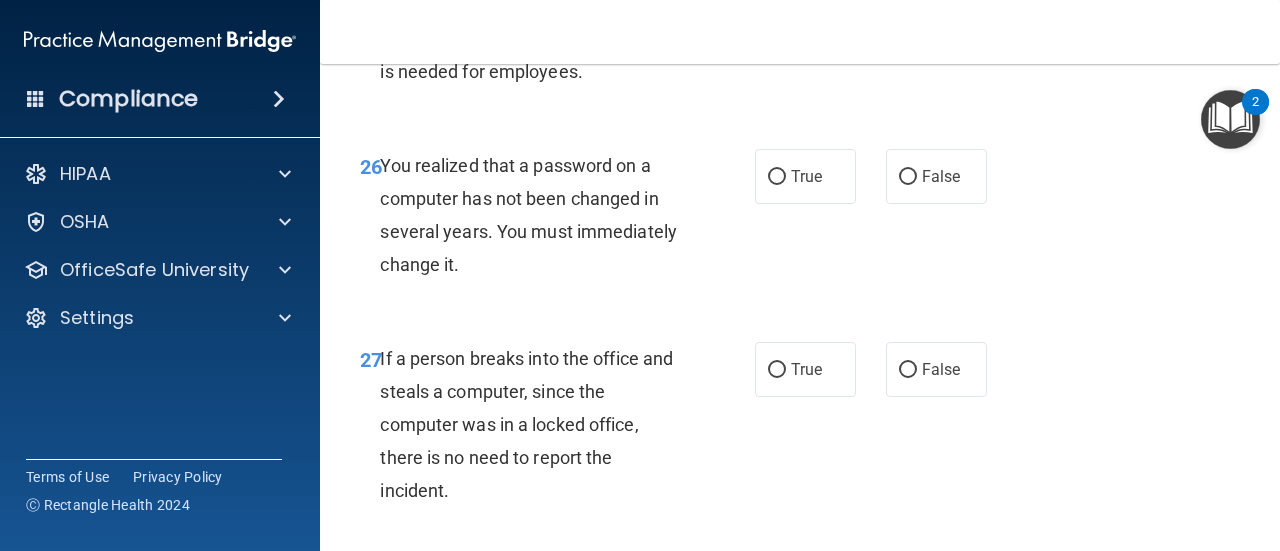 scroll, scrollTop: 5200, scrollLeft: 0, axis: vertical 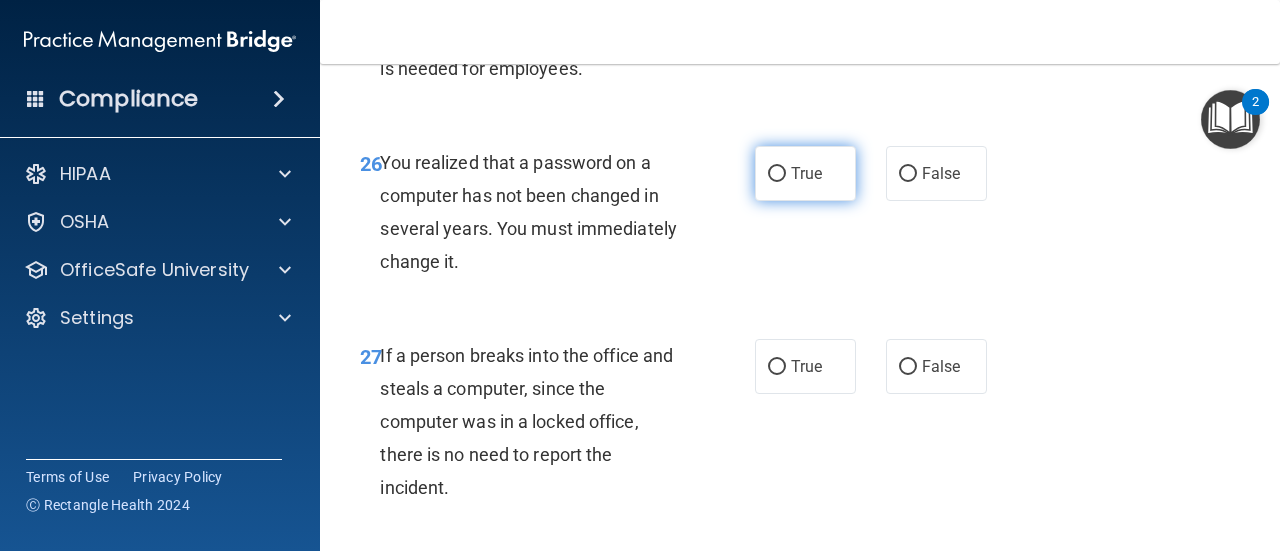 click on "True" at bounding box center [777, 174] 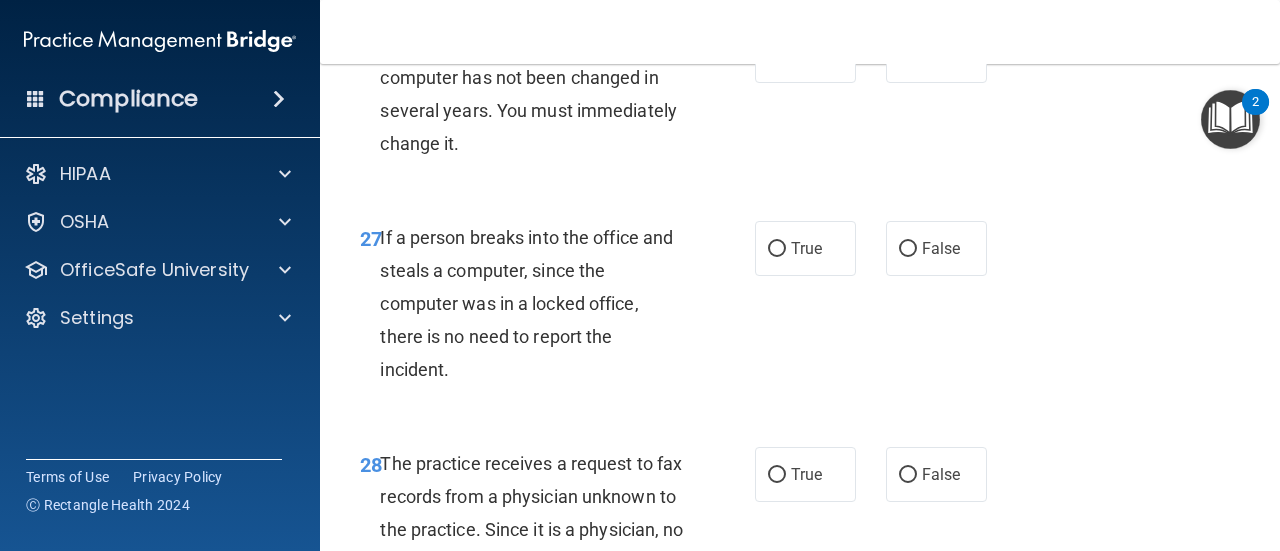 scroll, scrollTop: 5400, scrollLeft: 0, axis: vertical 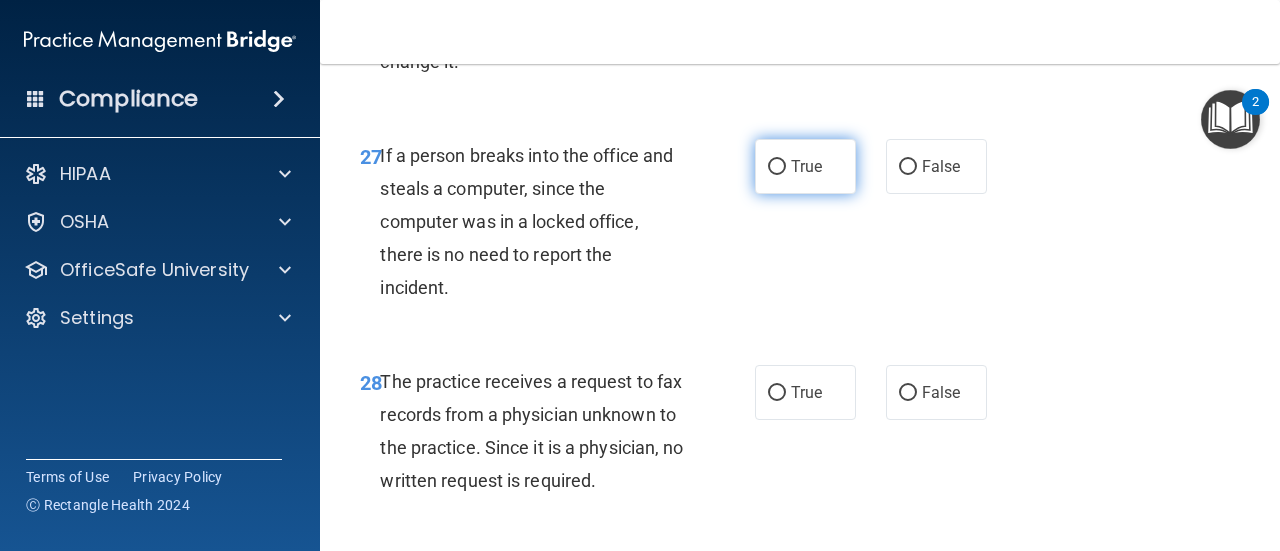 click on "True" at bounding box center [805, 166] 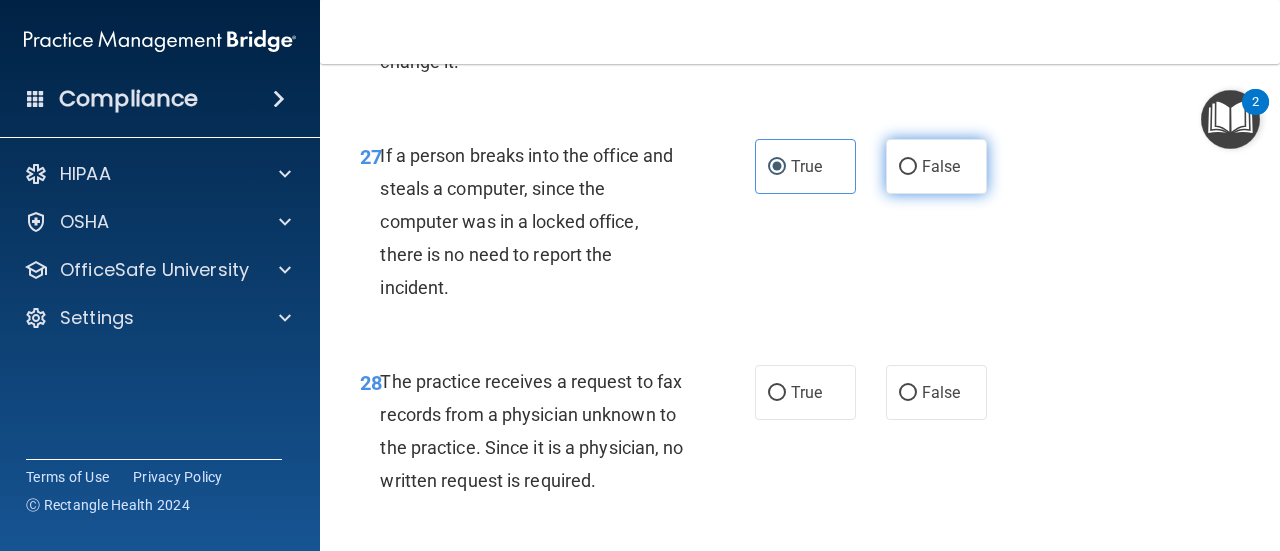 click on "False" at bounding box center [941, 166] 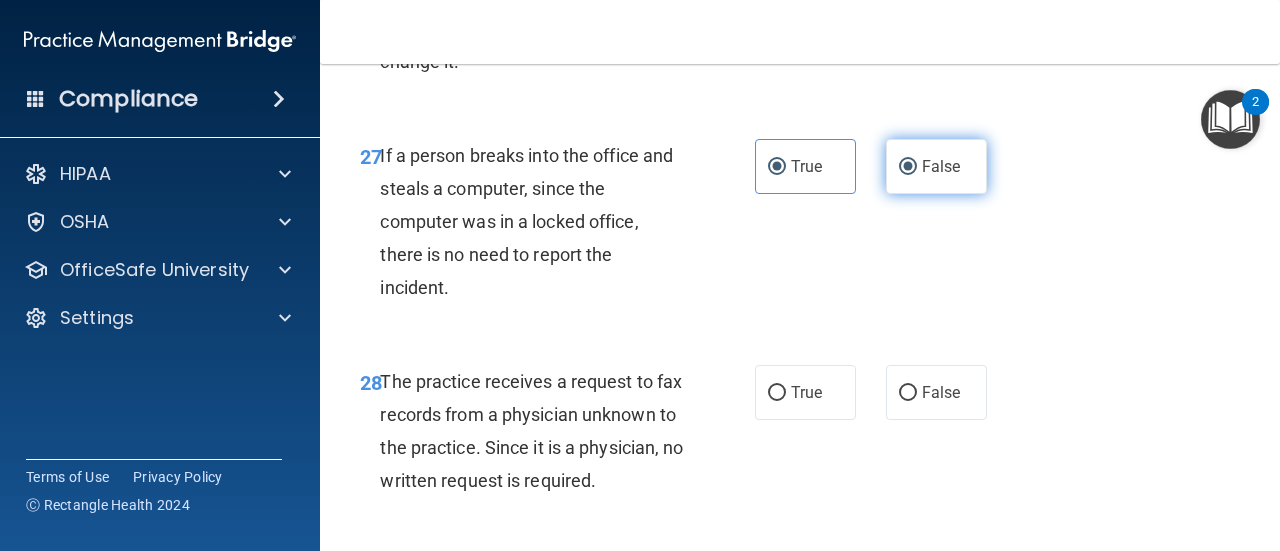 radio on "false" 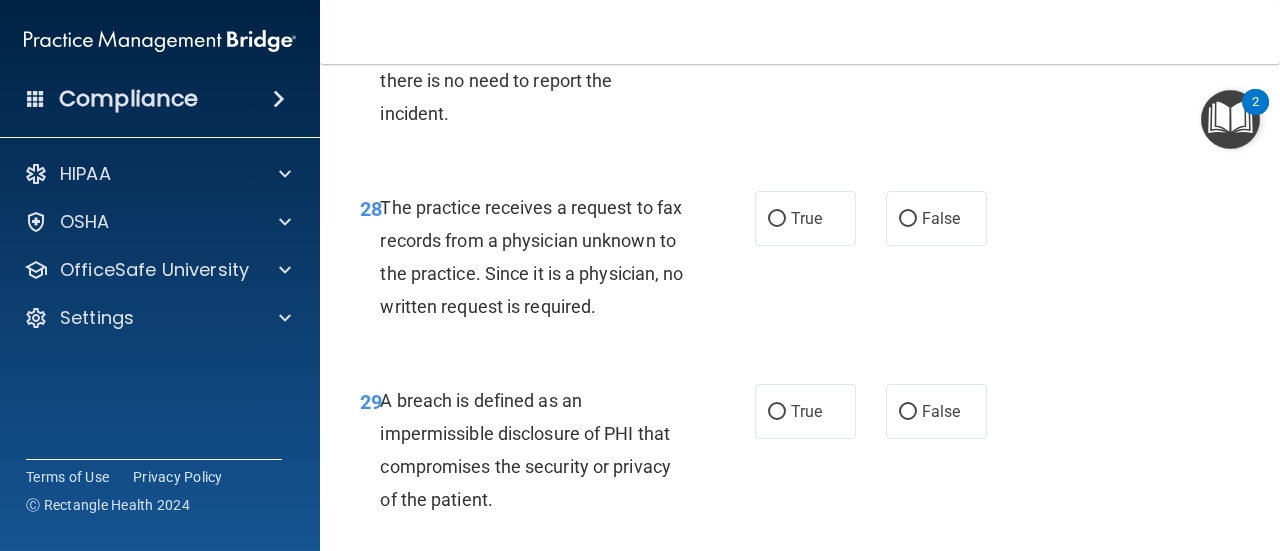 scroll, scrollTop: 5600, scrollLeft: 0, axis: vertical 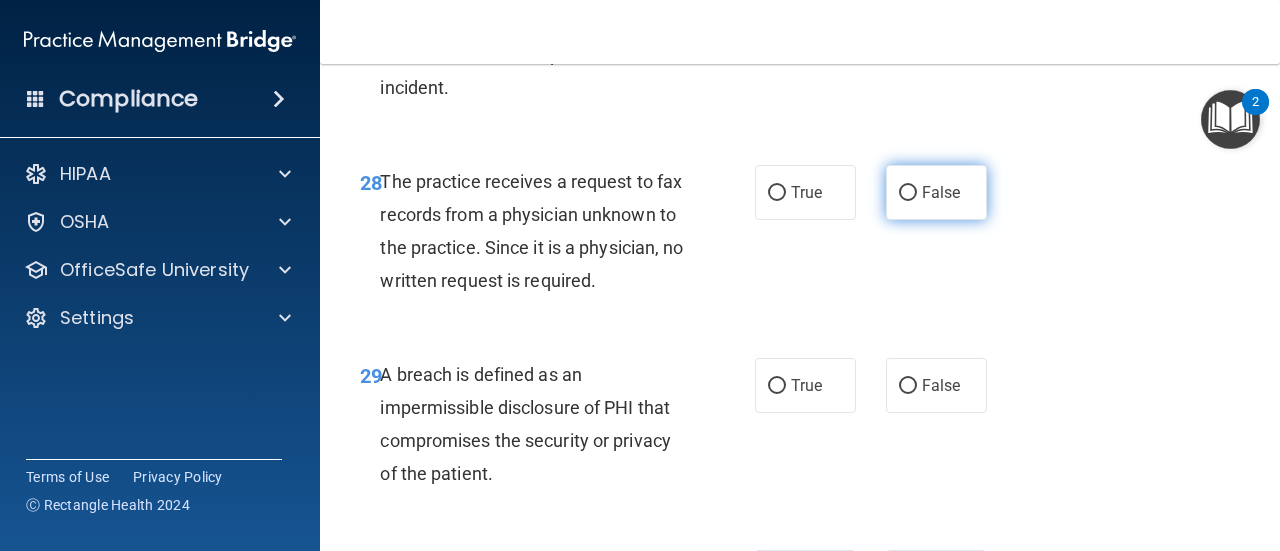 click on "False" at bounding box center (941, 192) 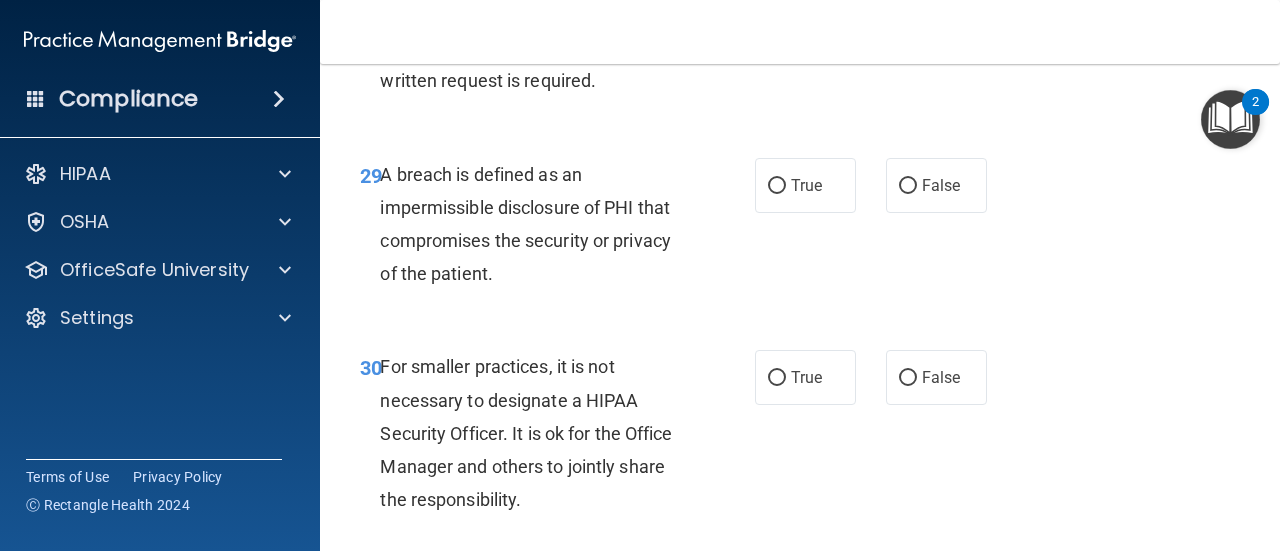 scroll, scrollTop: 5900, scrollLeft: 0, axis: vertical 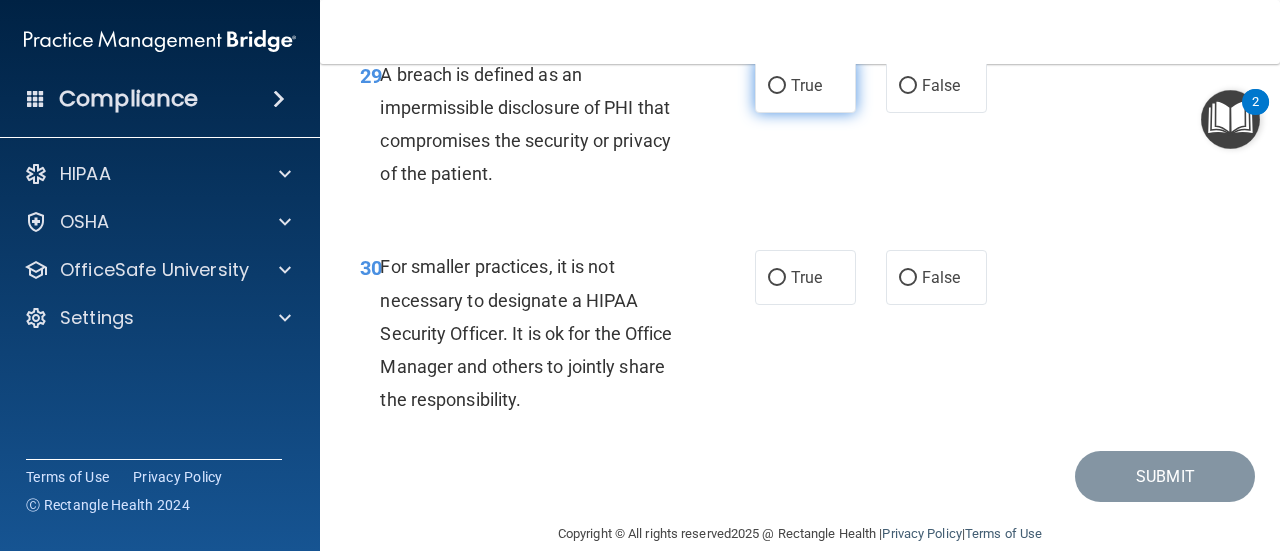 click on "True" at bounding box center [805, 85] 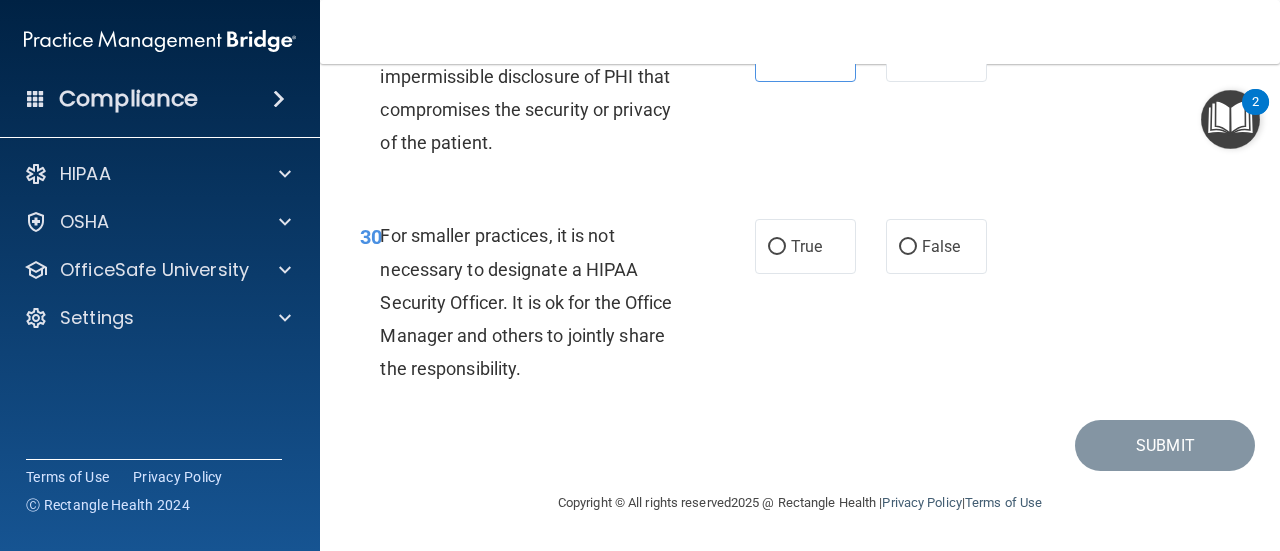 scroll, scrollTop: 6030, scrollLeft: 0, axis: vertical 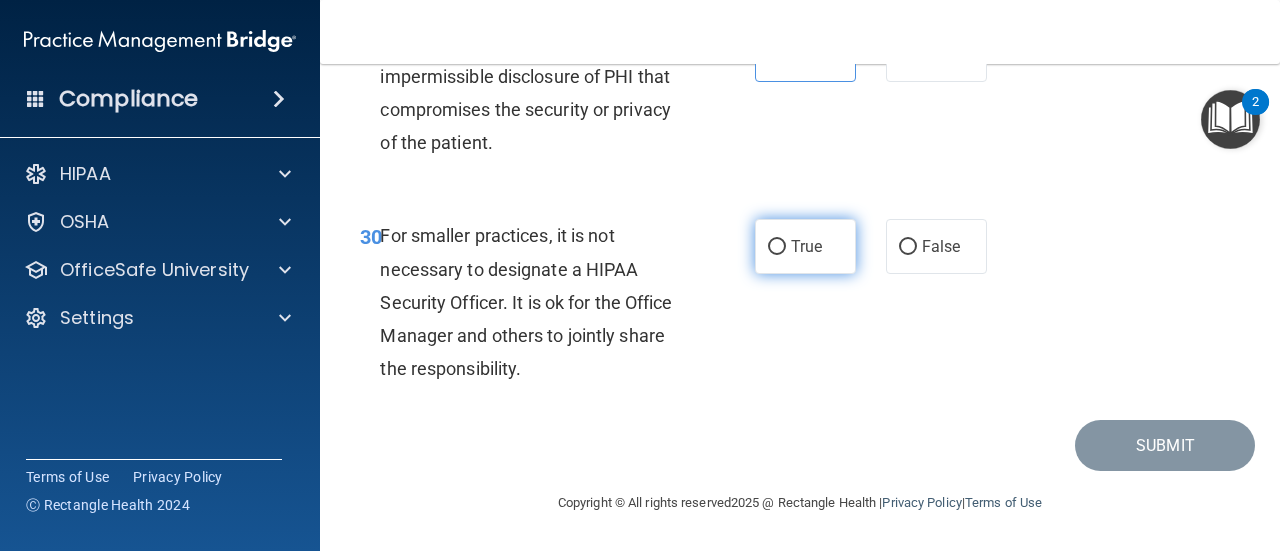 click on "True" at bounding box center [806, 246] 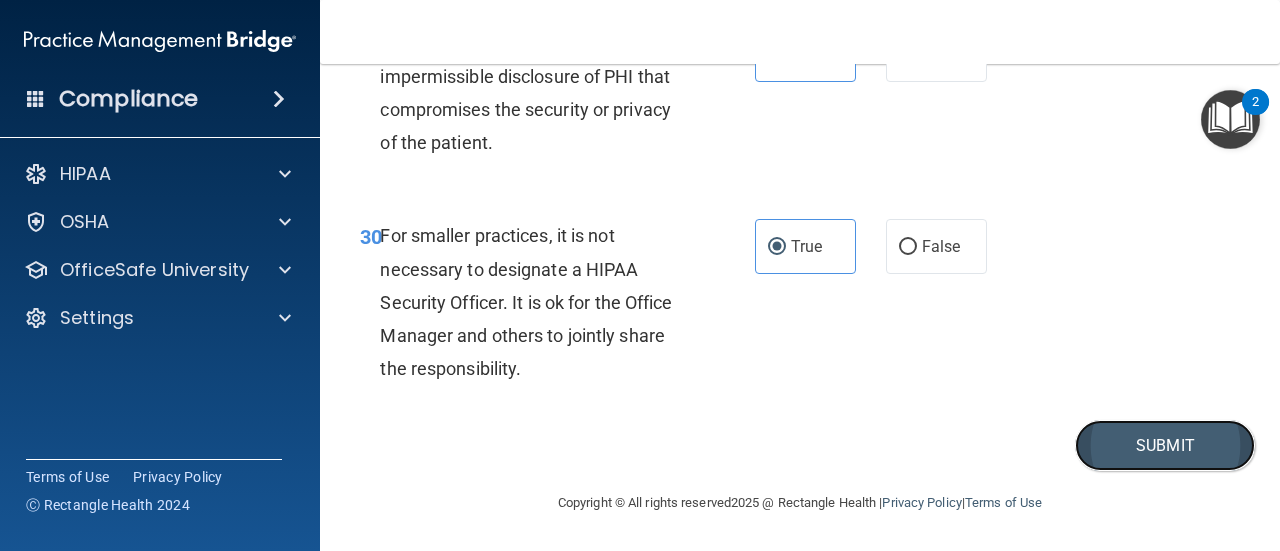 click on "Submit" at bounding box center [1165, 445] 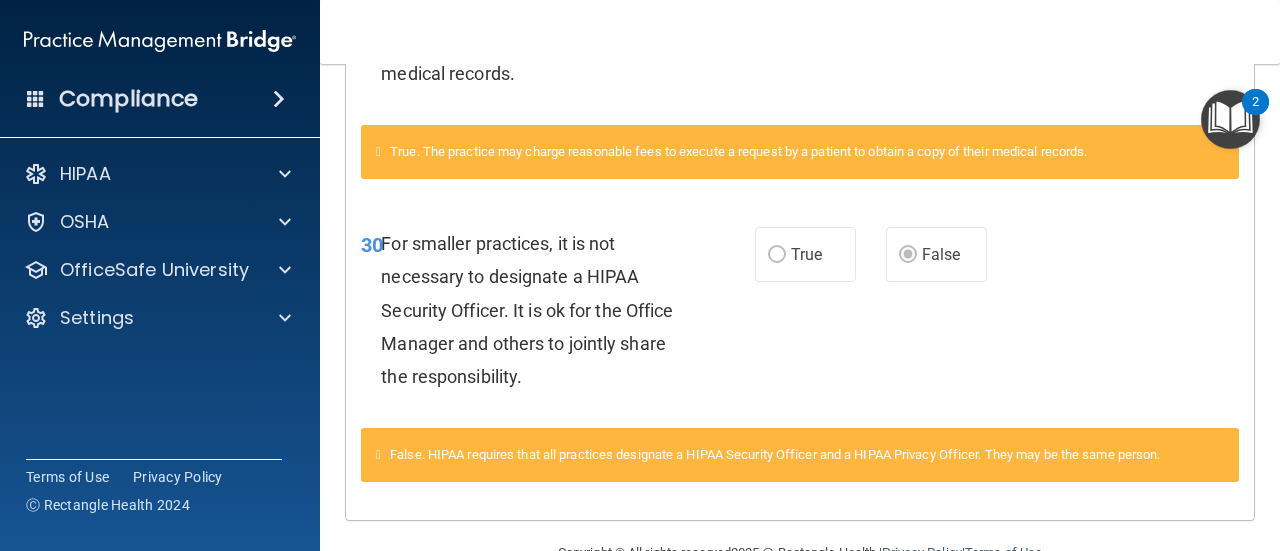 scroll, scrollTop: 1789, scrollLeft: 0, axis: vertical 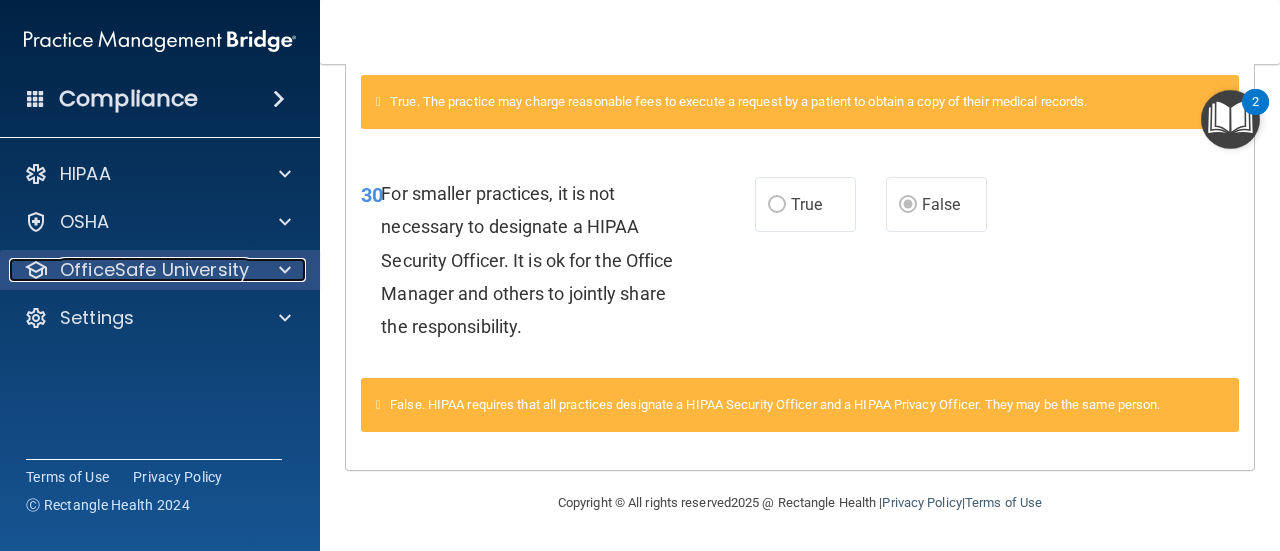 click on "OfficeSafe University" at bounding box center (154, 270) 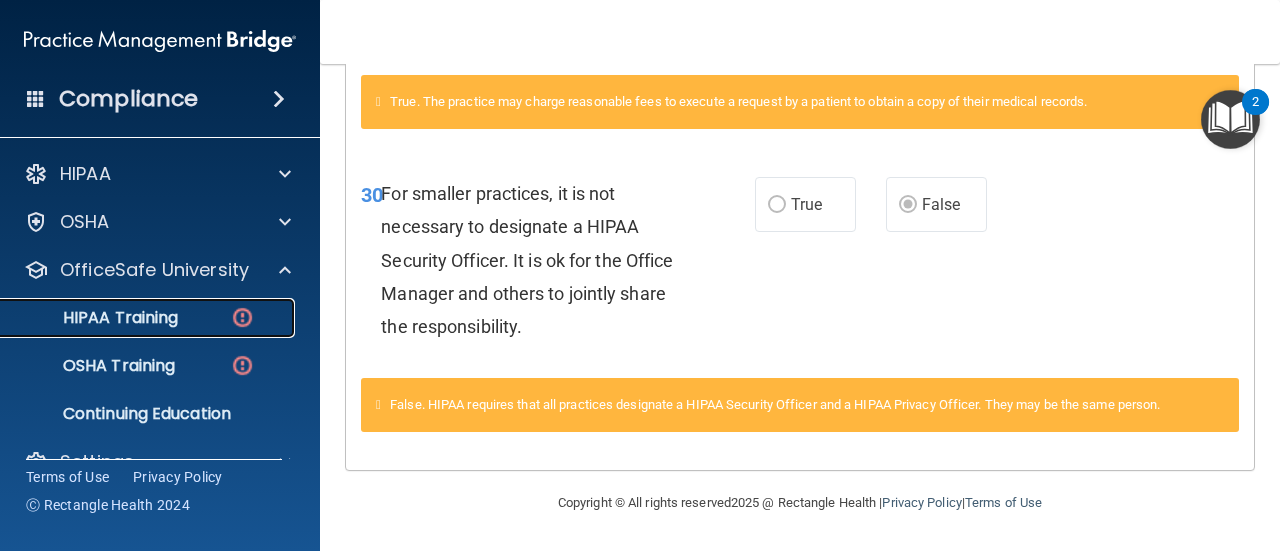 click on "HIPAA Training" at bounding box center [95, 318] 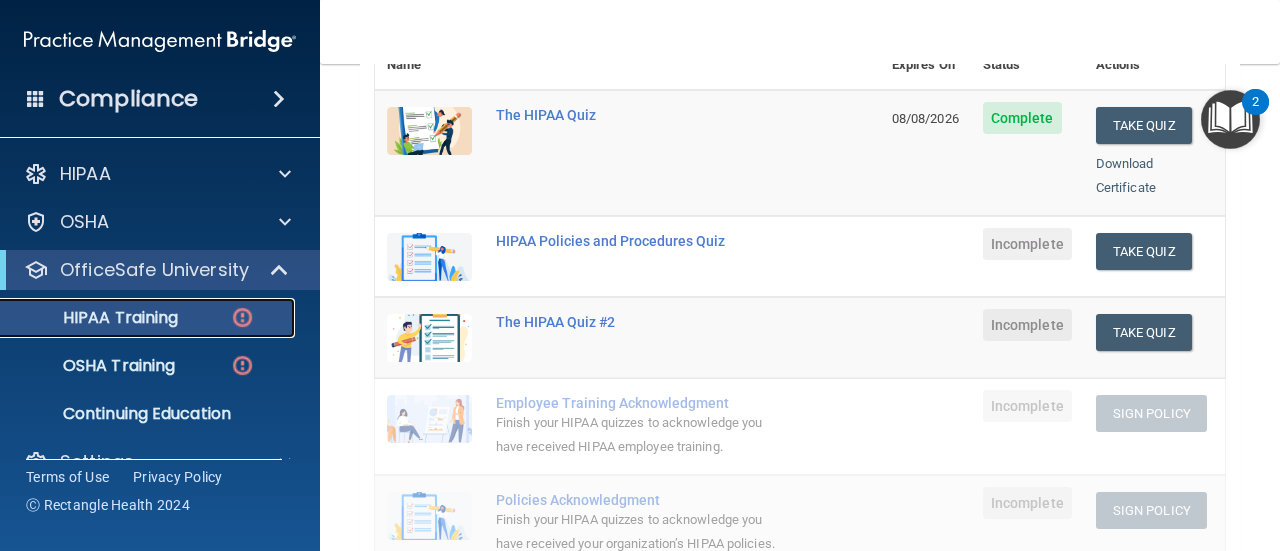 scroll, scrollTop: 300, scrollLeft: 0, axis: vertical 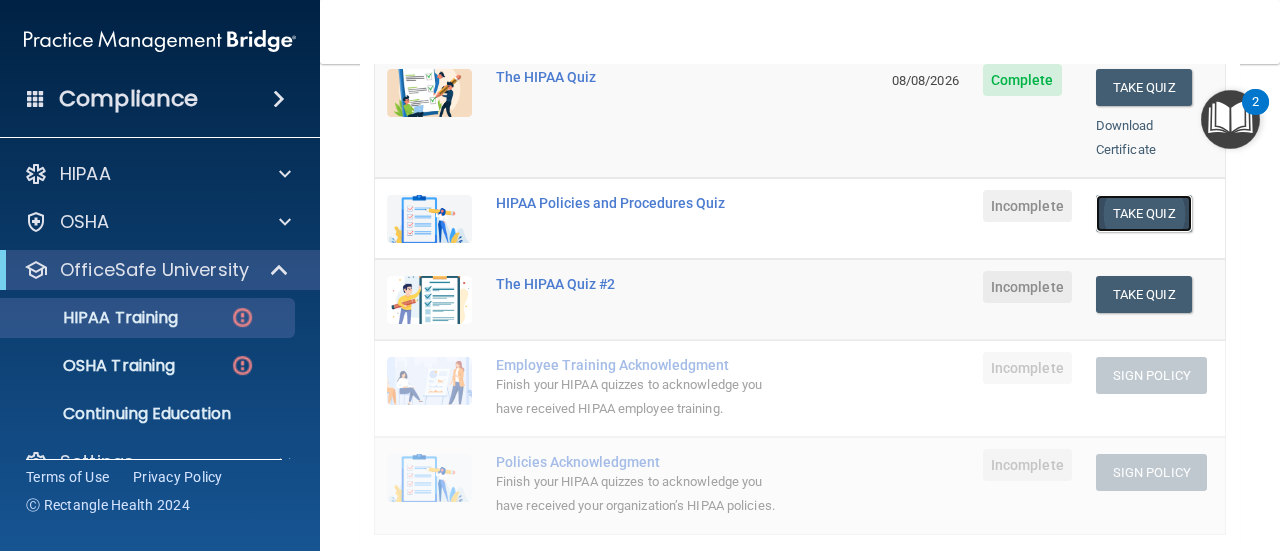 click on "Take Quiz" at bounding box center (1144, 213) 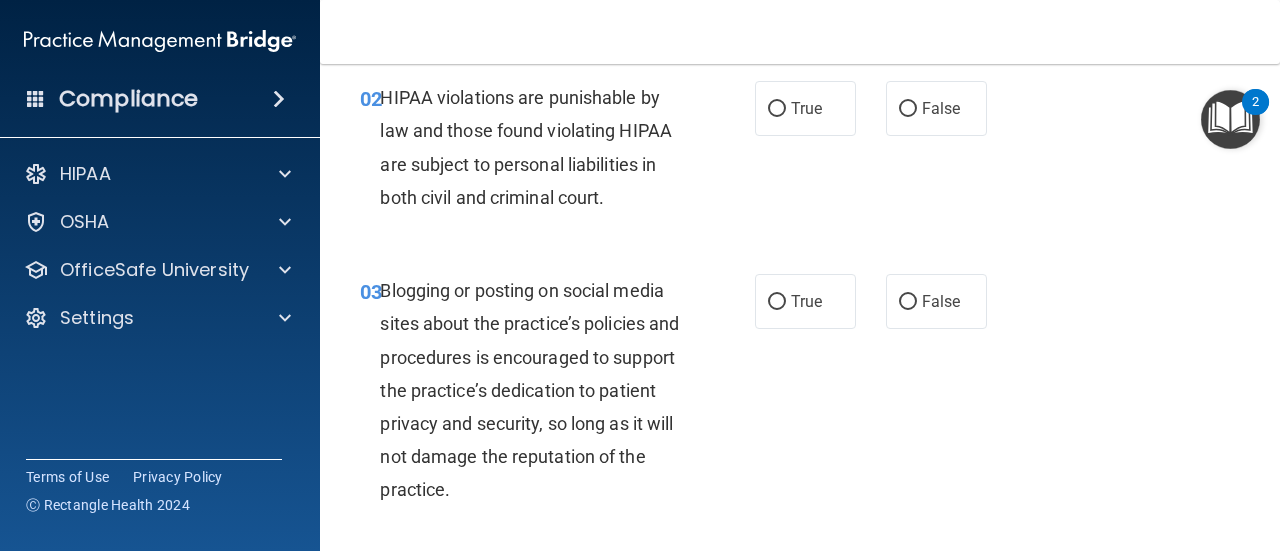 scroll, scrollTop: 0, scrollLeft: 0, axis: both 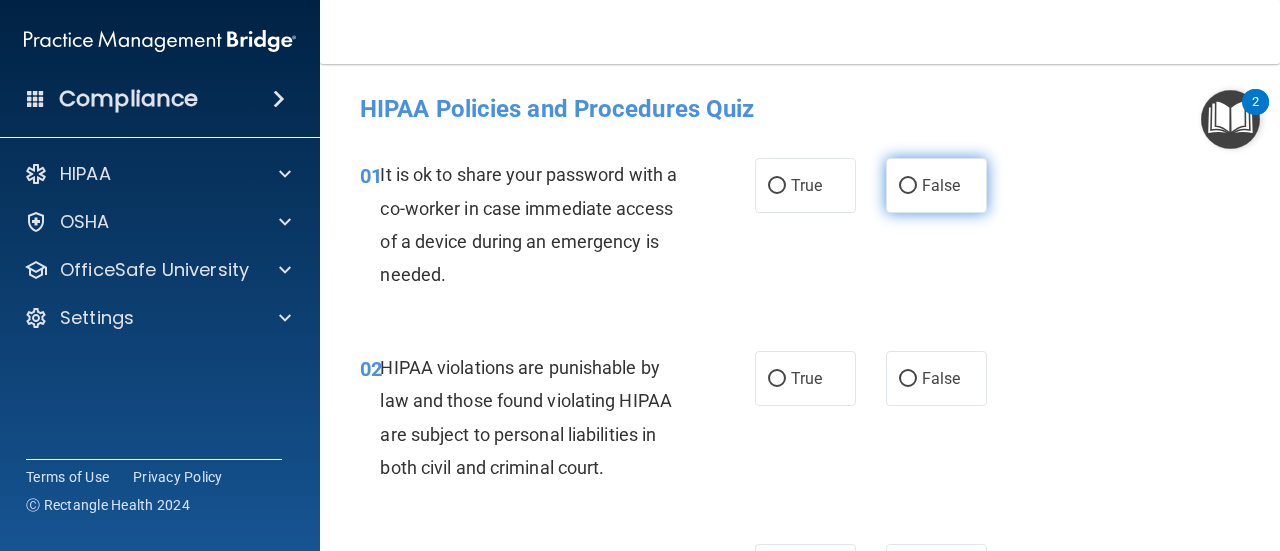 click on "False" at bounding box center [941, 185] 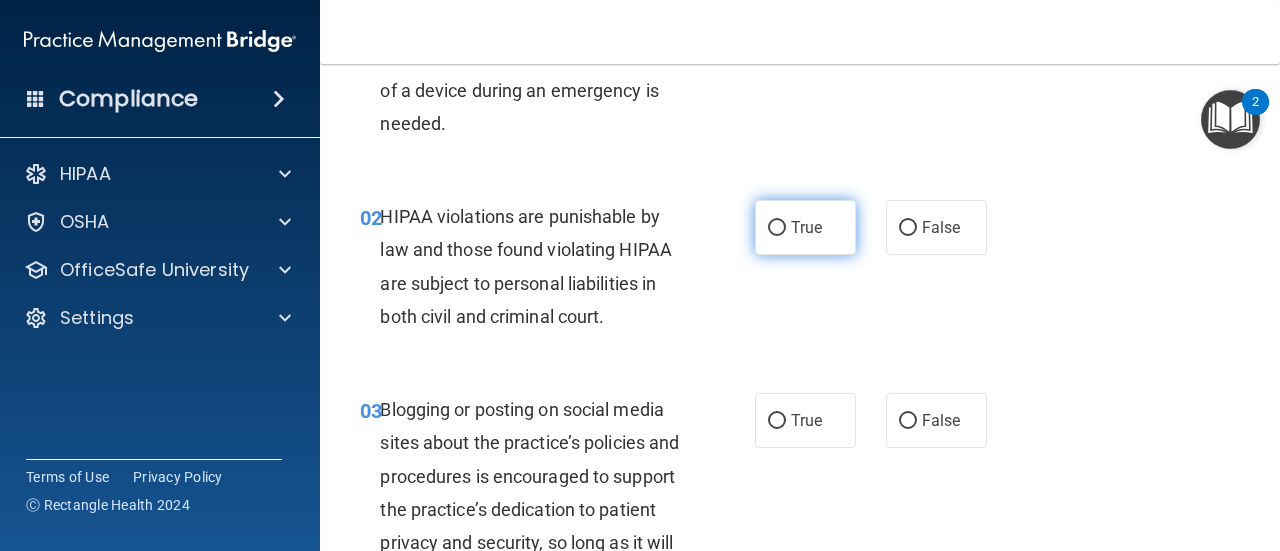 scroll, scrollTop: 200, scrollLeft: 0, axis: vertical 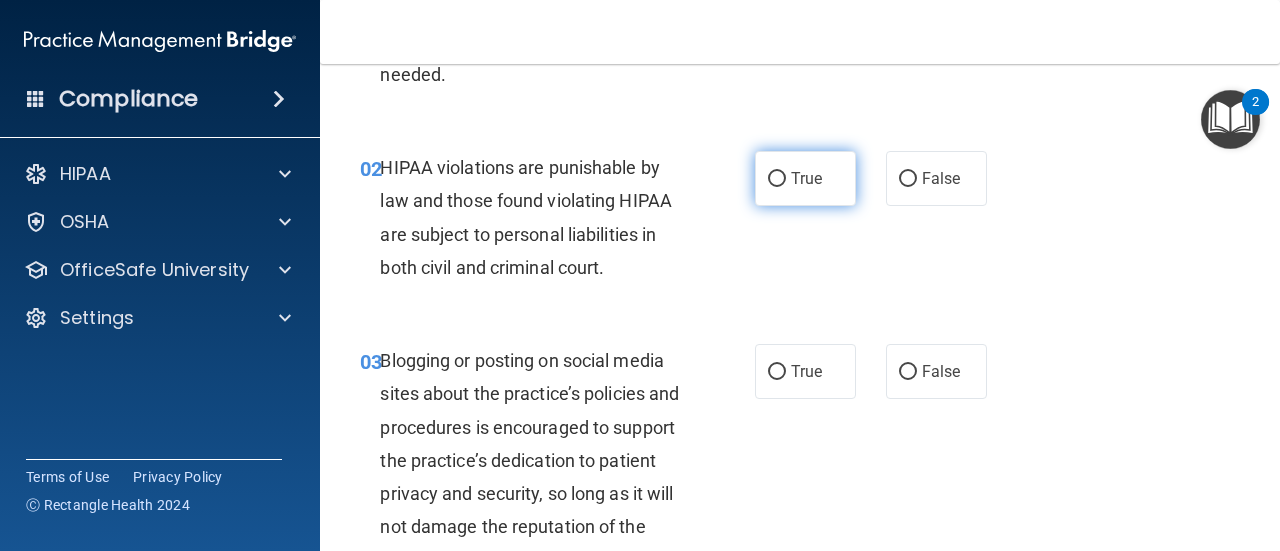 click on "True" at bounding box center [777, 179] 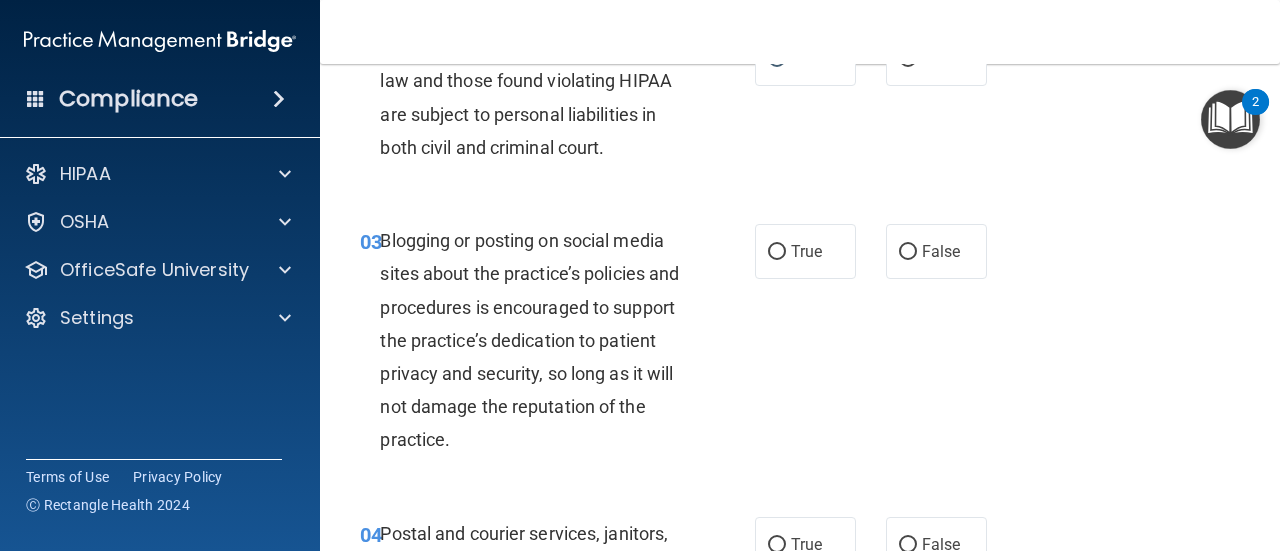 scroll, scrollTop: 400, scrollLeft: 0, axis: vertical 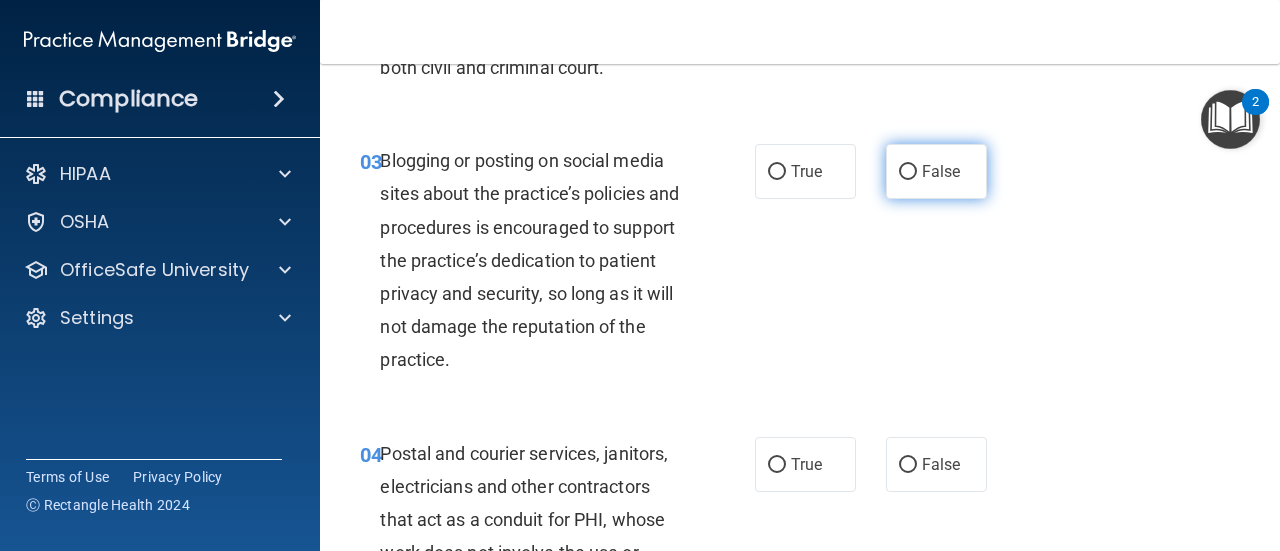click on "False" at bounding box center (941, 171) 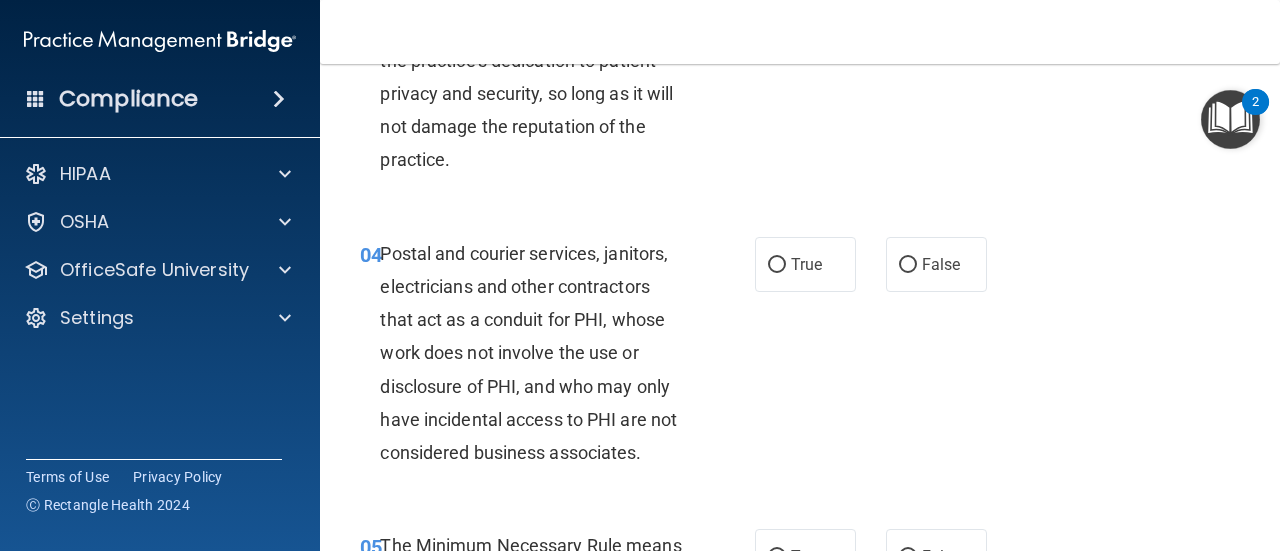 scroll, scrollTop: 700, scrollLeft: 0, axis: vertical 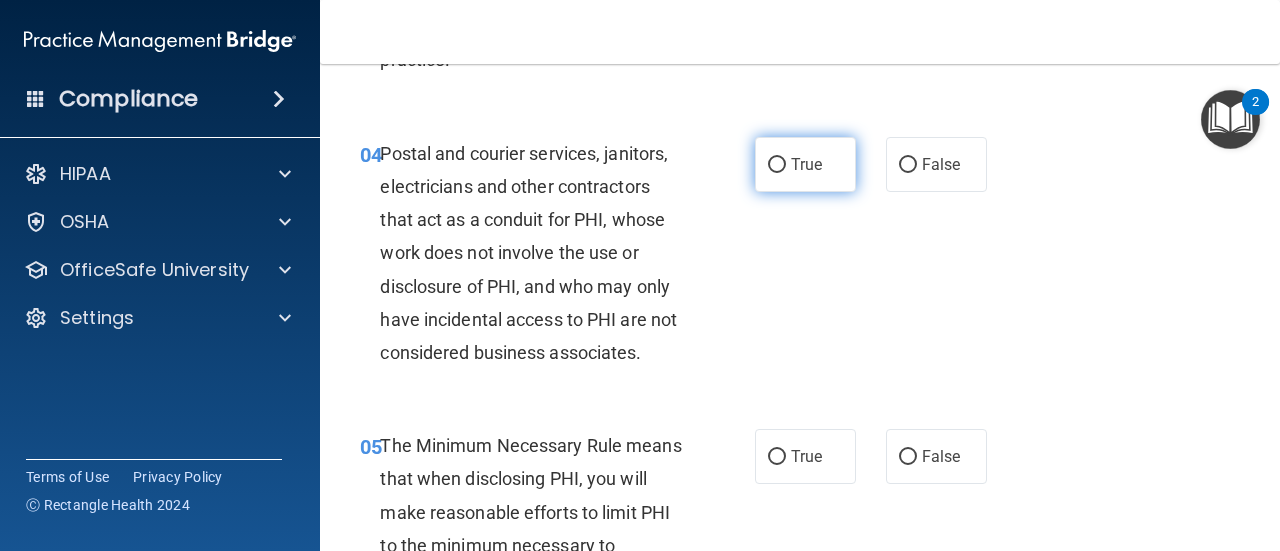 click on "True" at bounding box center (805, 164) 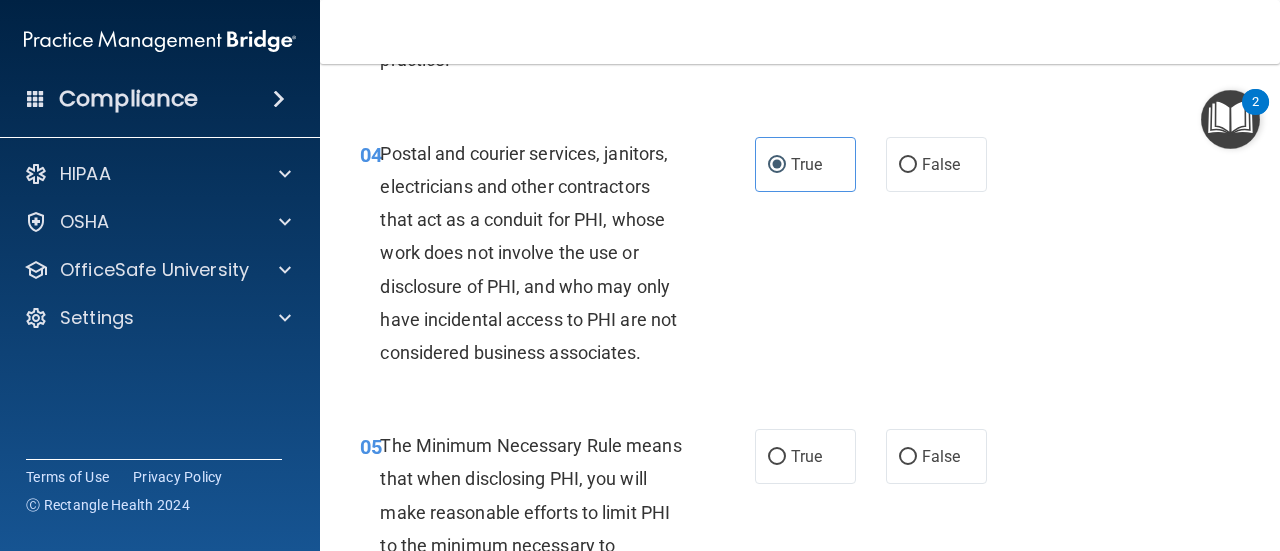 scroll, scrollTop: 1000, scrollLeft: 0, axis: vertical 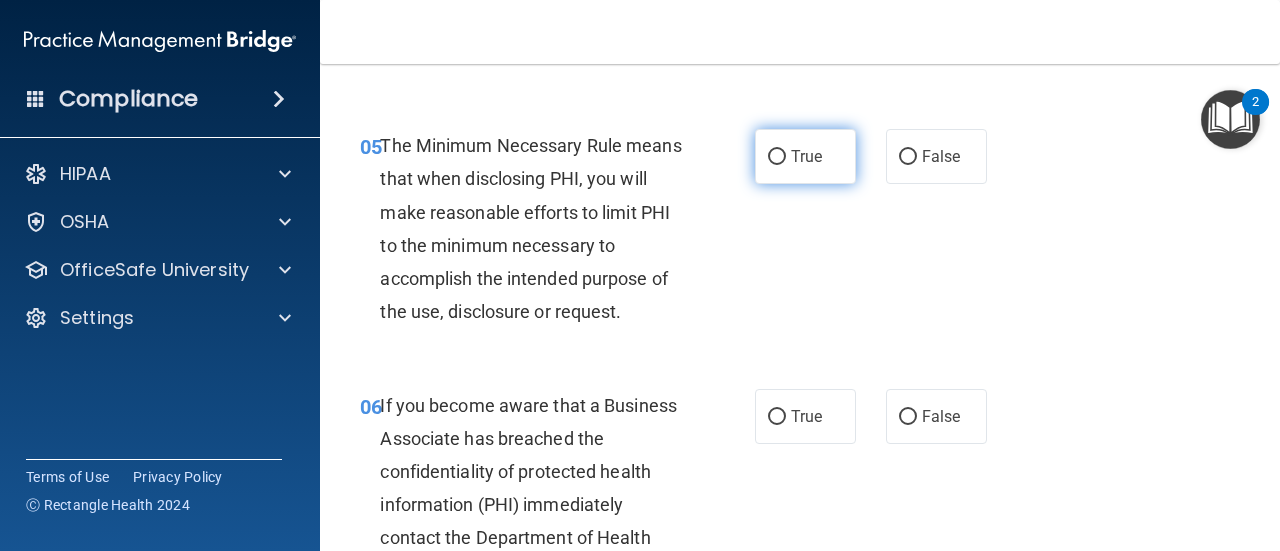 click on "True" at bounding box center [805, 156] 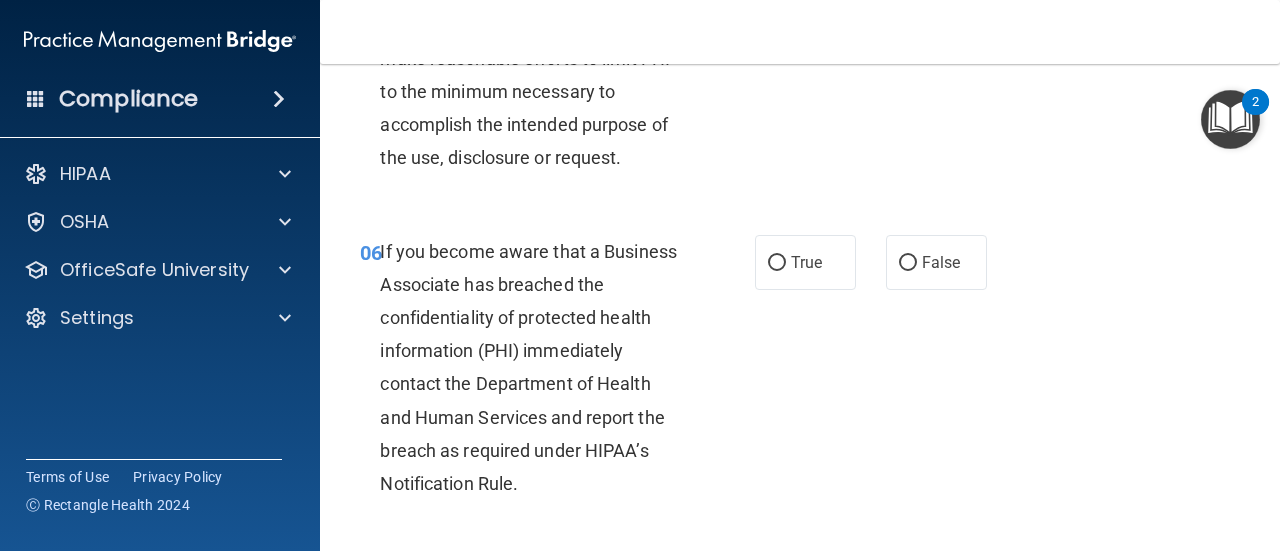 scroll, scrollTop: 1200, scrollLeft: 0, axis: vertical 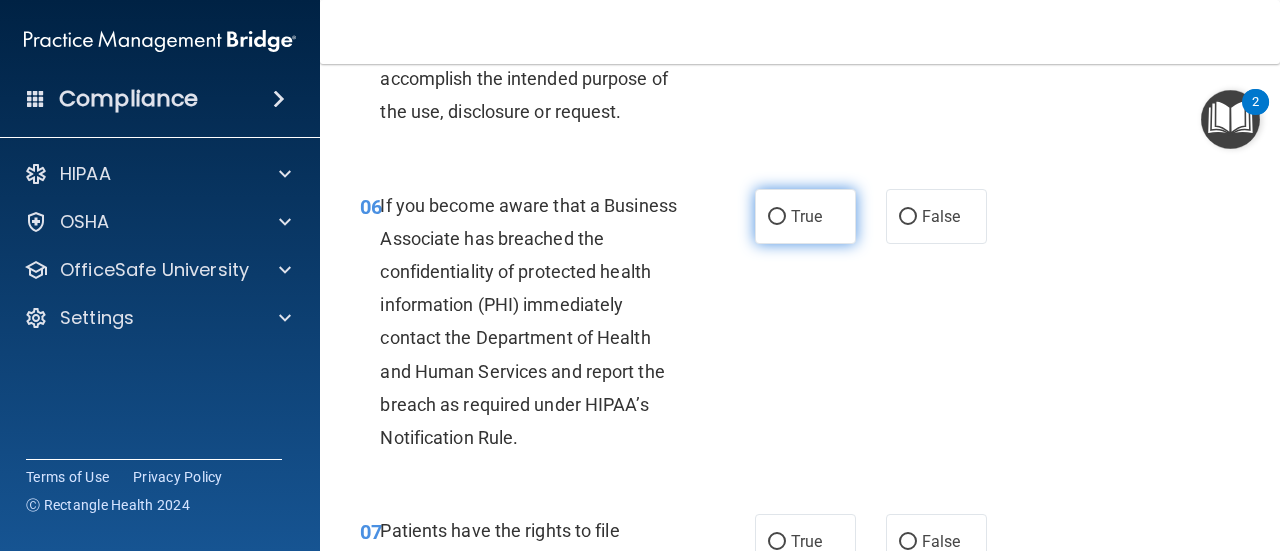 click on "True" at bounding box center (806, 216) 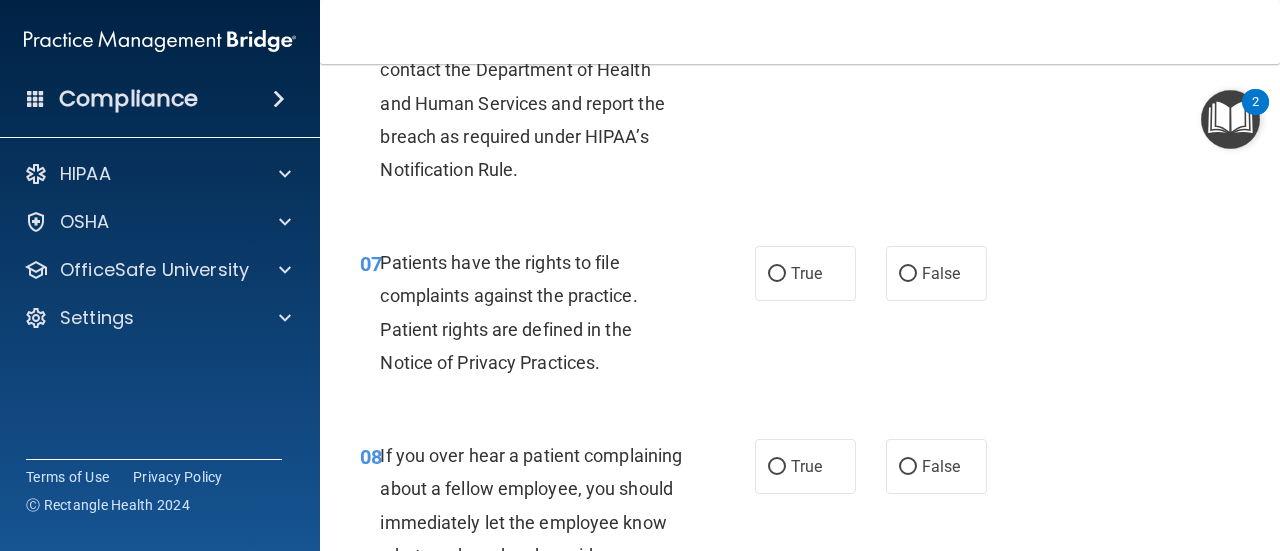 scroll, scrollTop: 1600, scrollLeft: 0, axis: vertical 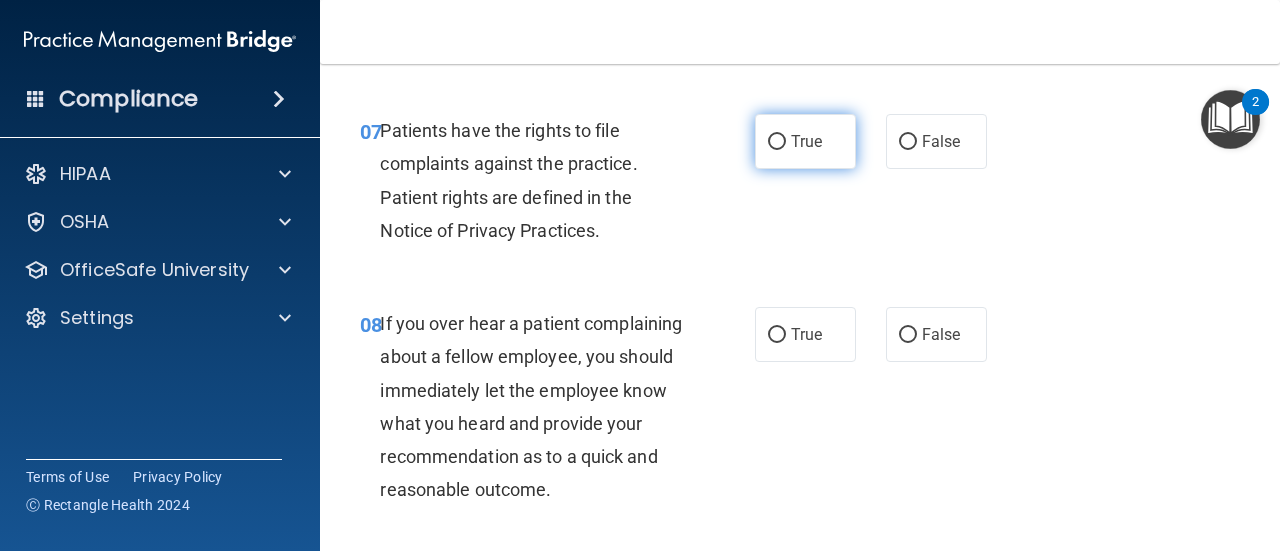 click on "True" at bounding box center (805, 141) 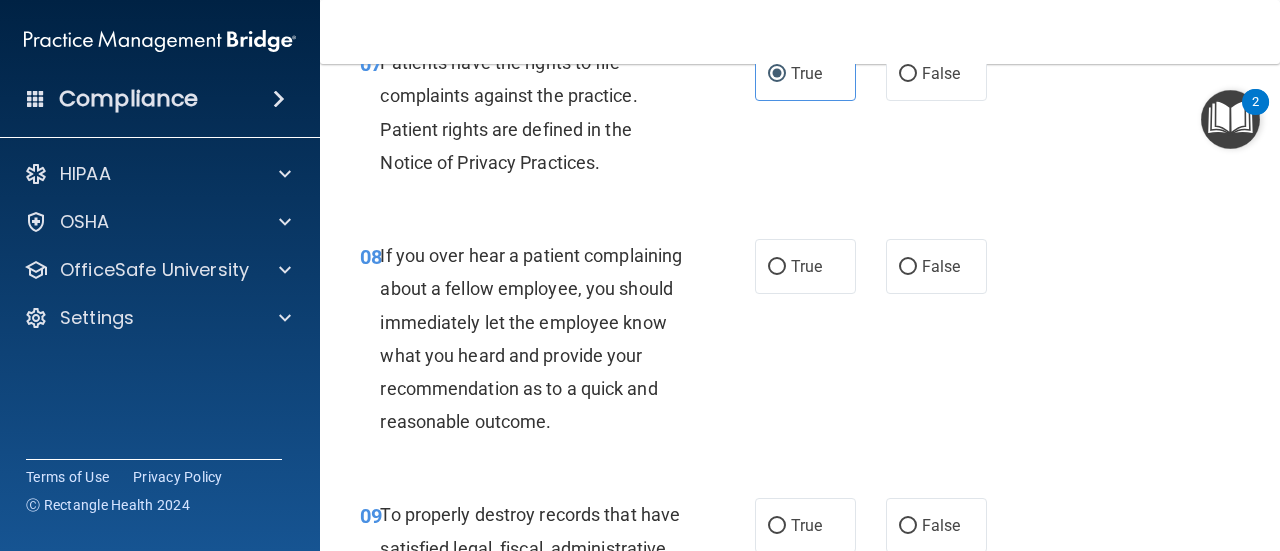 scroll, scrollTop: 1700, scrollLeft: 0, axis: vertical 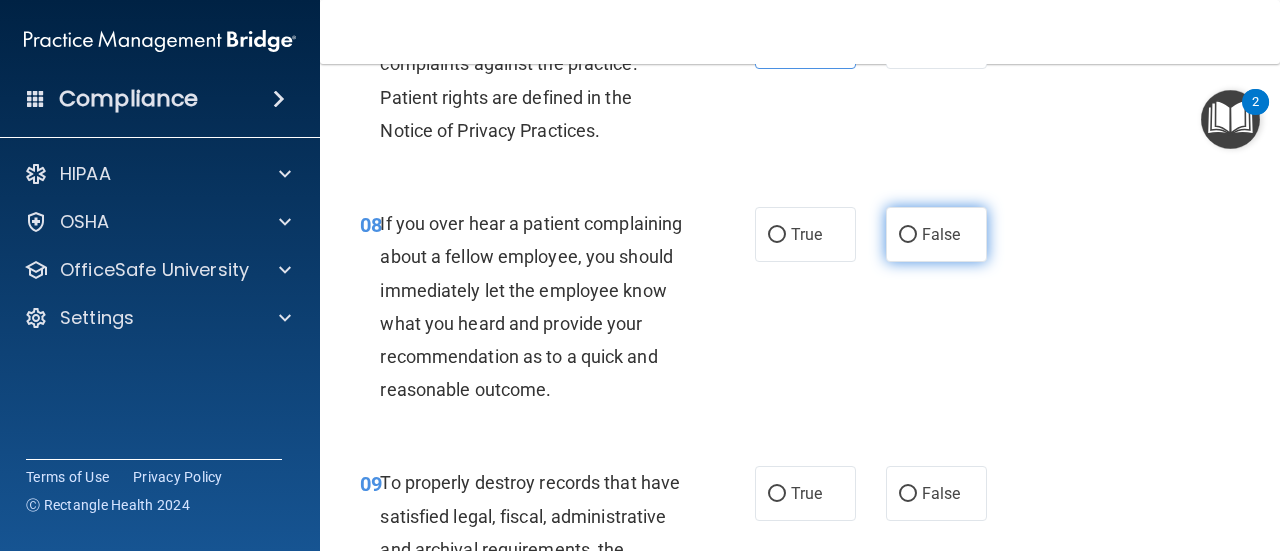 click on "False" at bounding box center (941, 234) 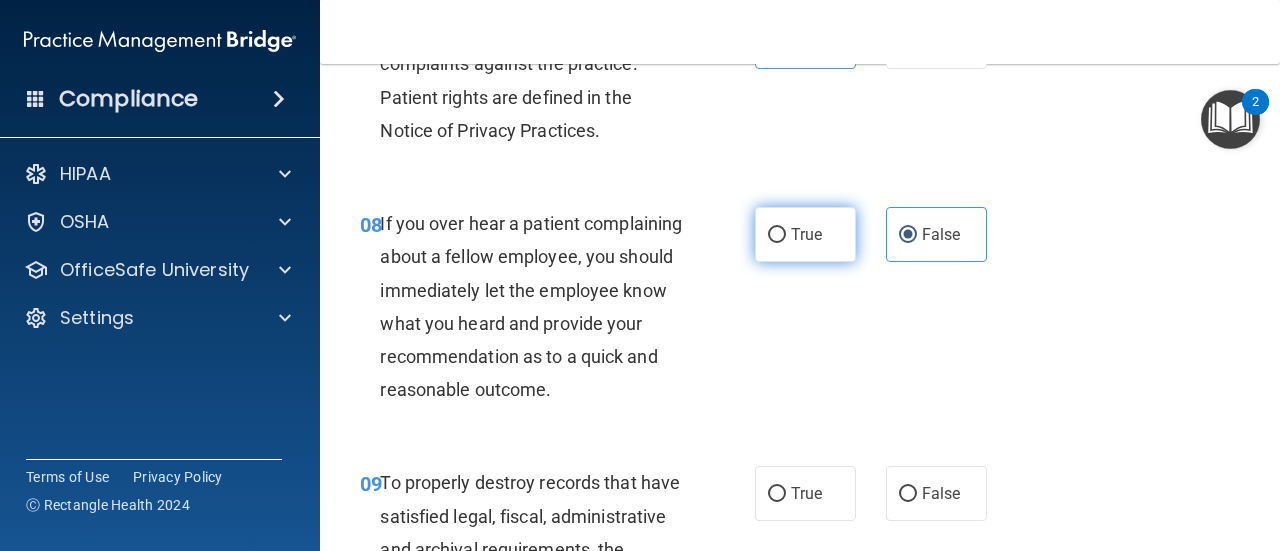 click on "True" at bounding box center (805, 234) 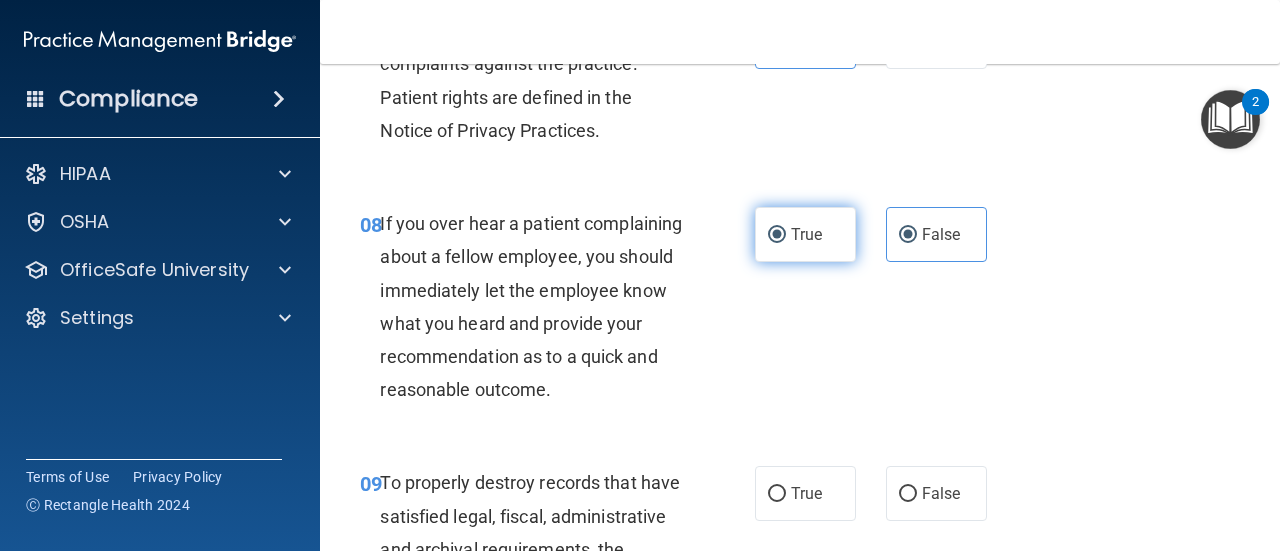 radio on "false" 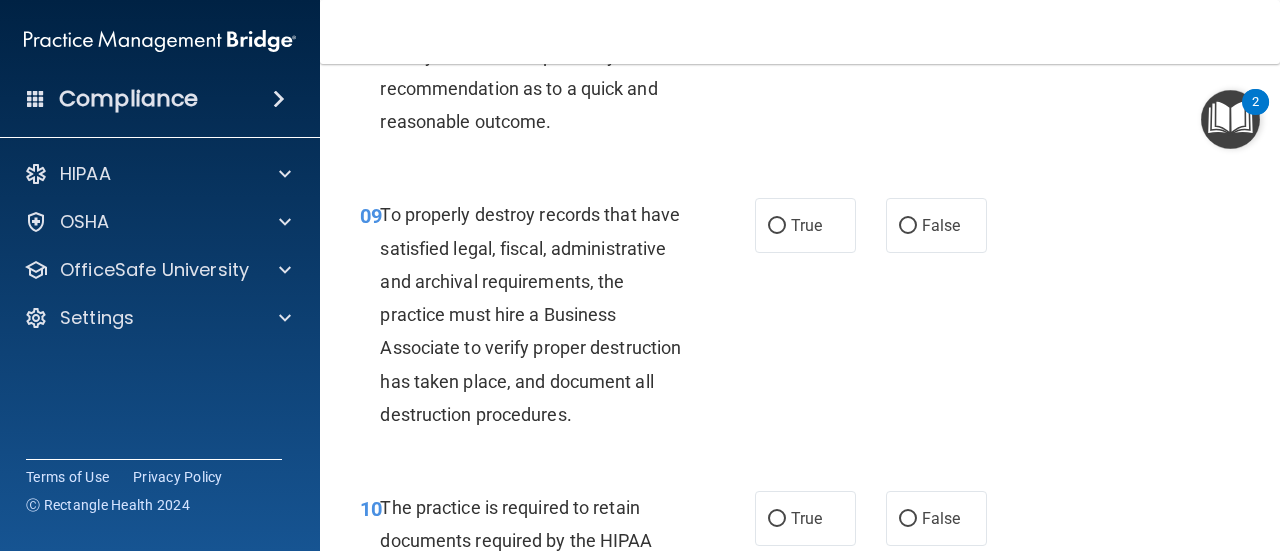 scroll, scrollTop: 2000, scrollLeft: 0, axis: vertical 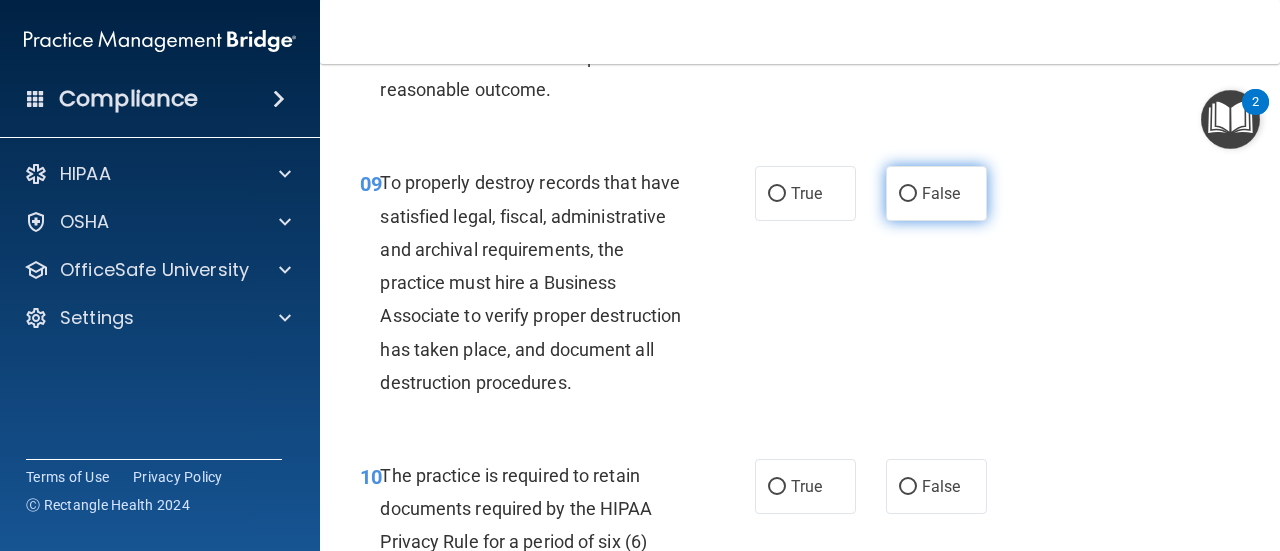 click on "False" at bounding box center (936, 193) 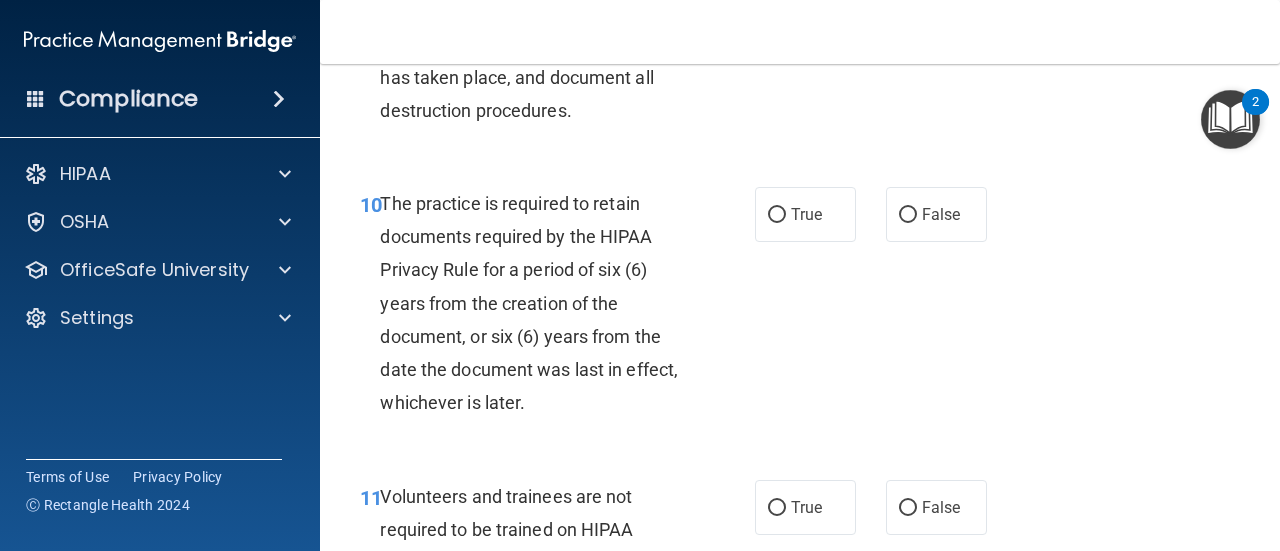 scroll, scrollTop: 2300, scrollLeft: 0, axis: vertical 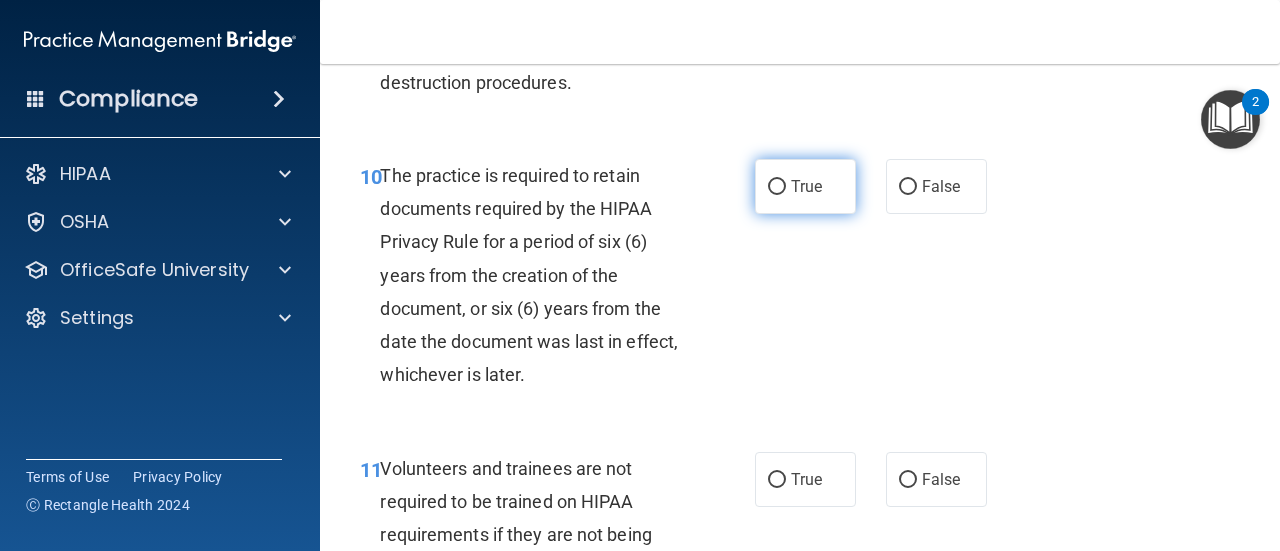 click on "True" at bounding box center (805, 186) 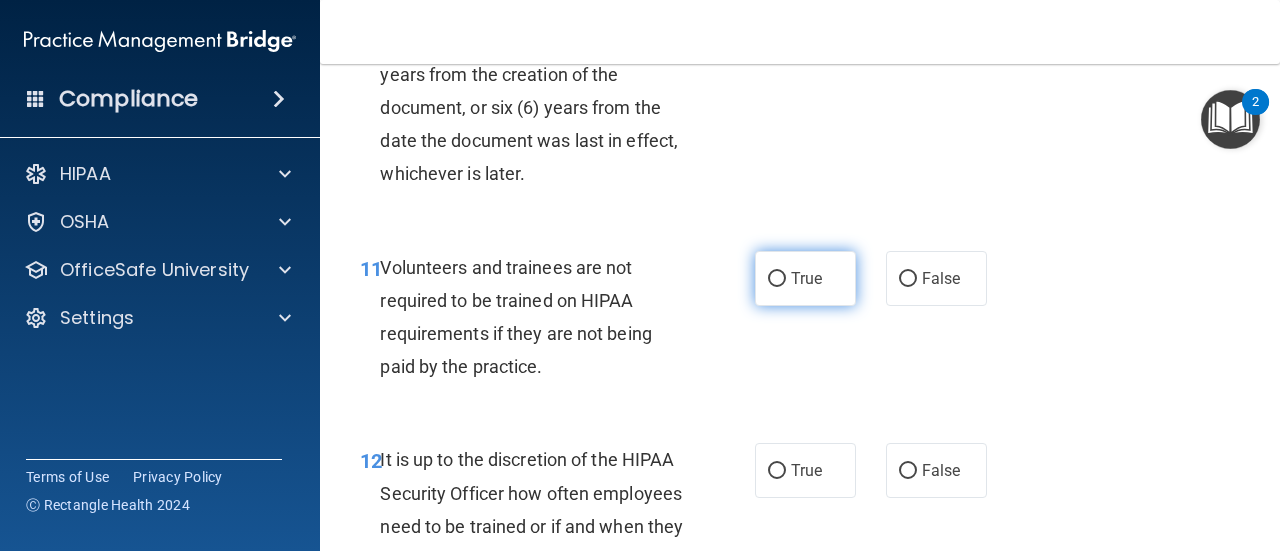 scroll, scrollTop: 2600, scrollLeft: 0, axis: vertical 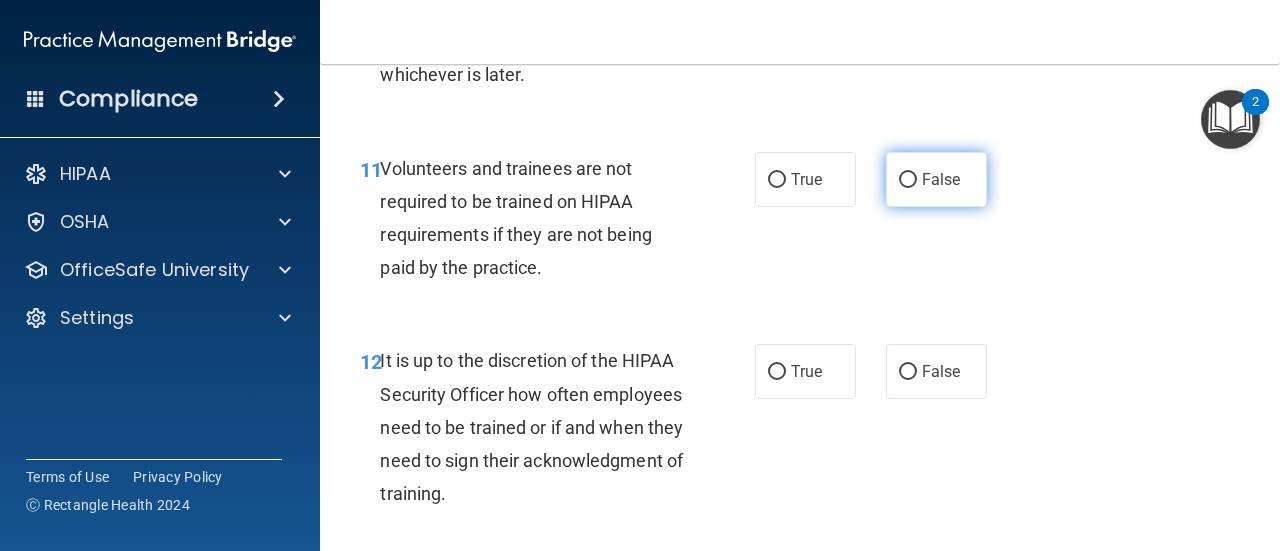 click on "False" at bounding box center (941, 179) 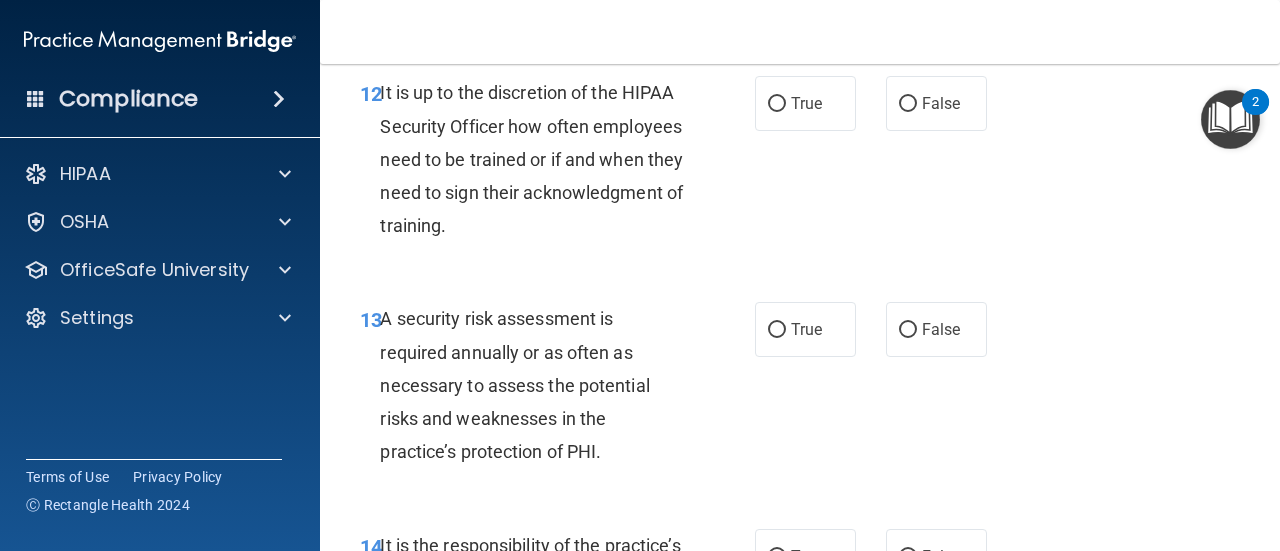 scroll, scrollTop: 2900, scrollLeft: 0, axis: vertical 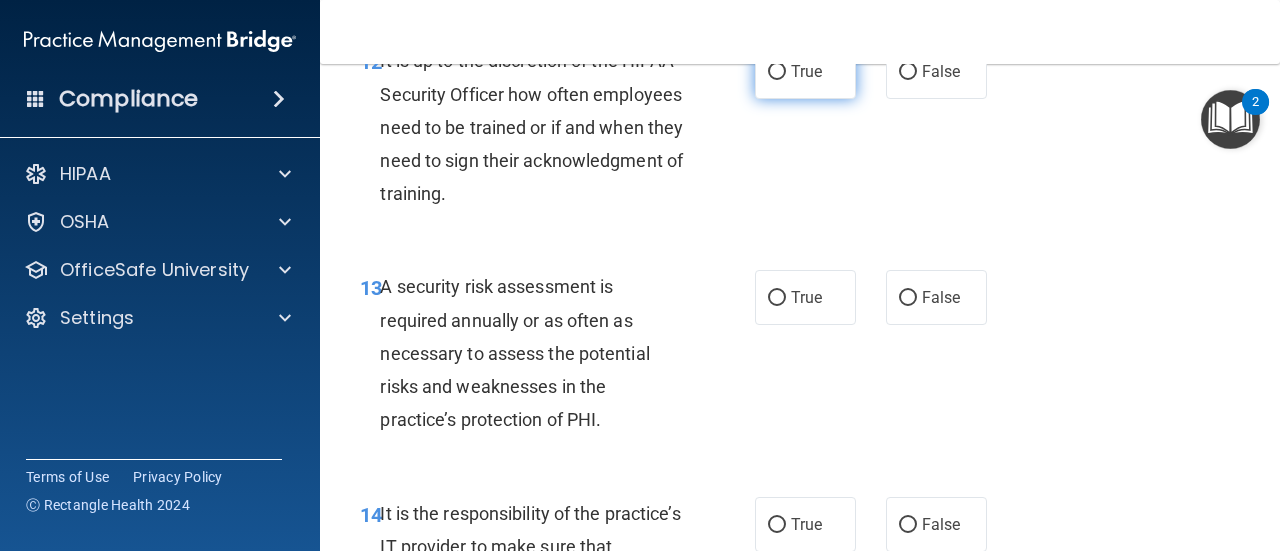 click on "True" at bounding box center [805, 71] 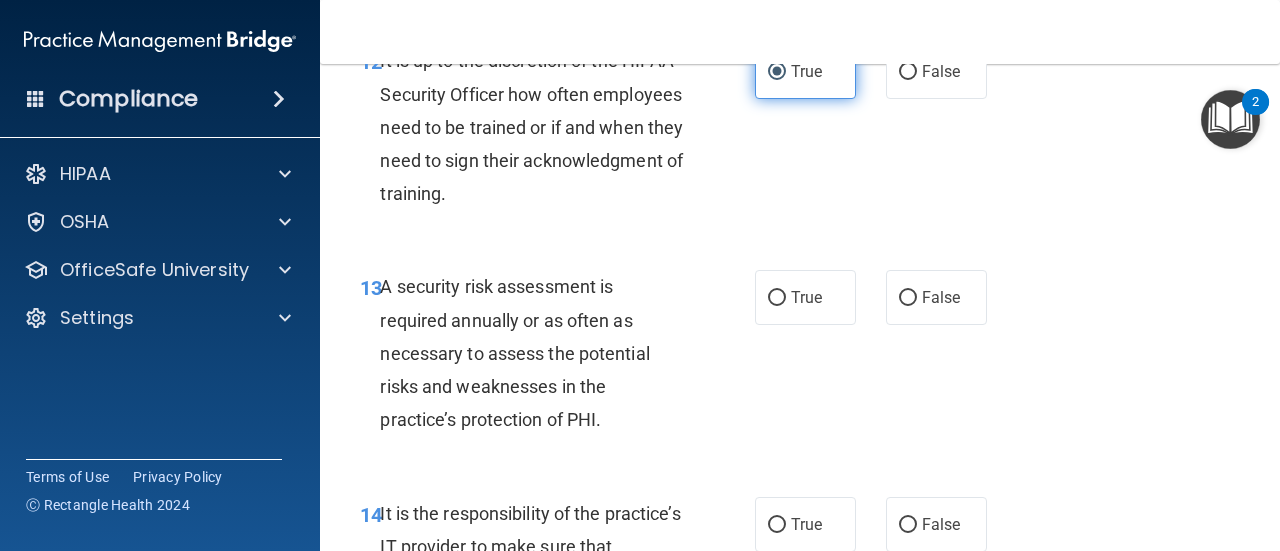 scroll, scrollTop: 3100, scrollLeft: 0, axis: vertical 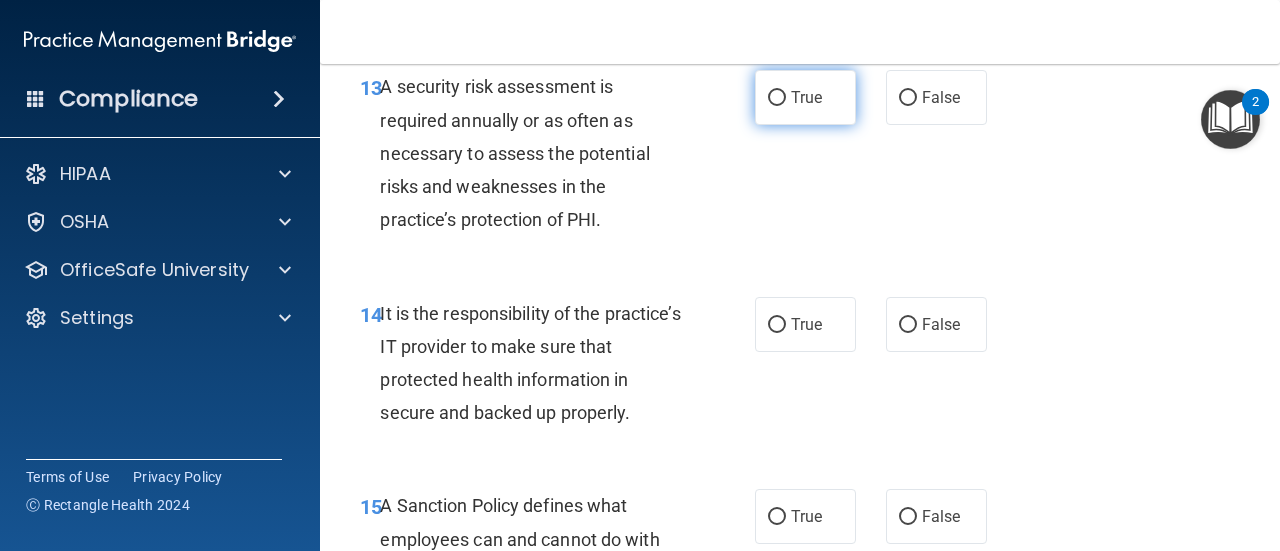 drag, startPoint x: 788, startPoint y: 151, endPoint x: 788, endPoint y: 162, distance: 11 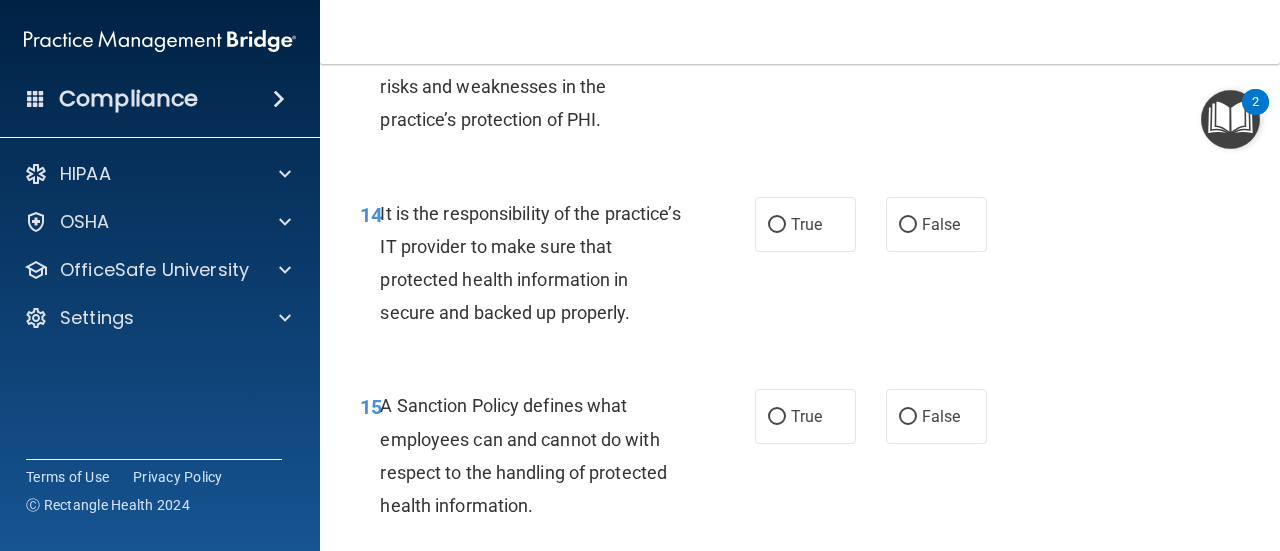 scroll, scrollTop: 3300, scrollLeft: 0, axis: vertical 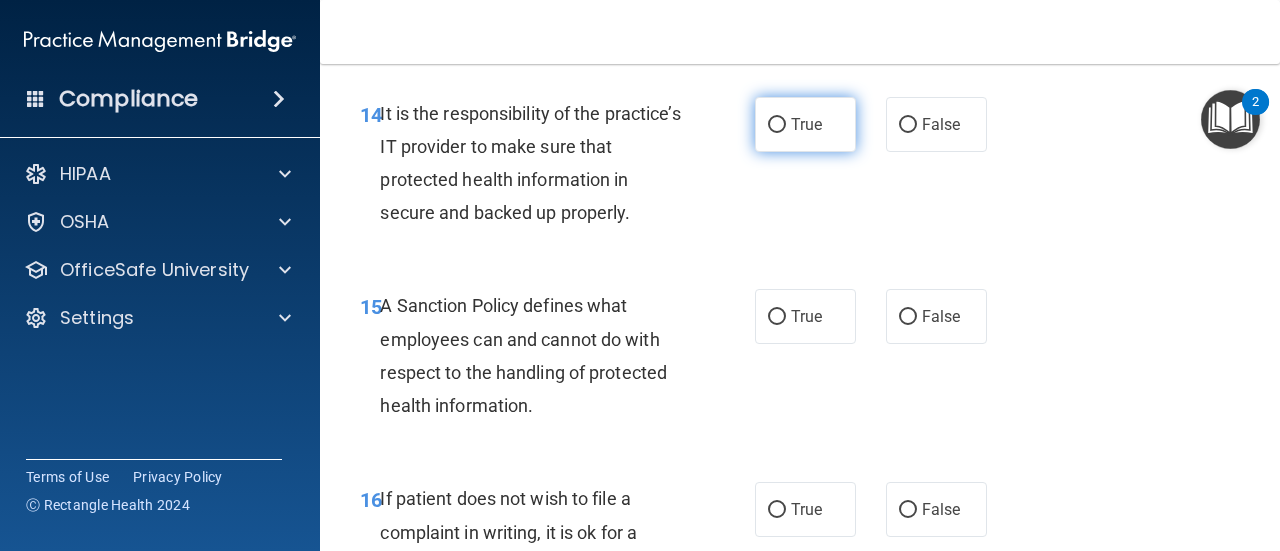 click on "True" at bounding box center (805, 124) 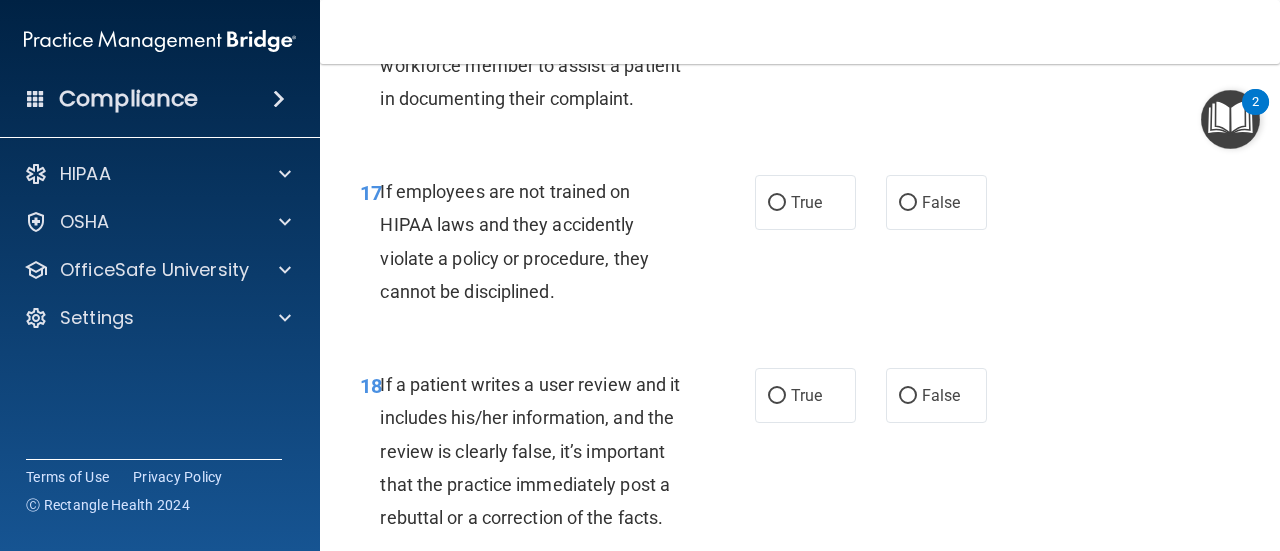 scroll, scrollTop: 3500, scrollLeft: 0, axis: vertical 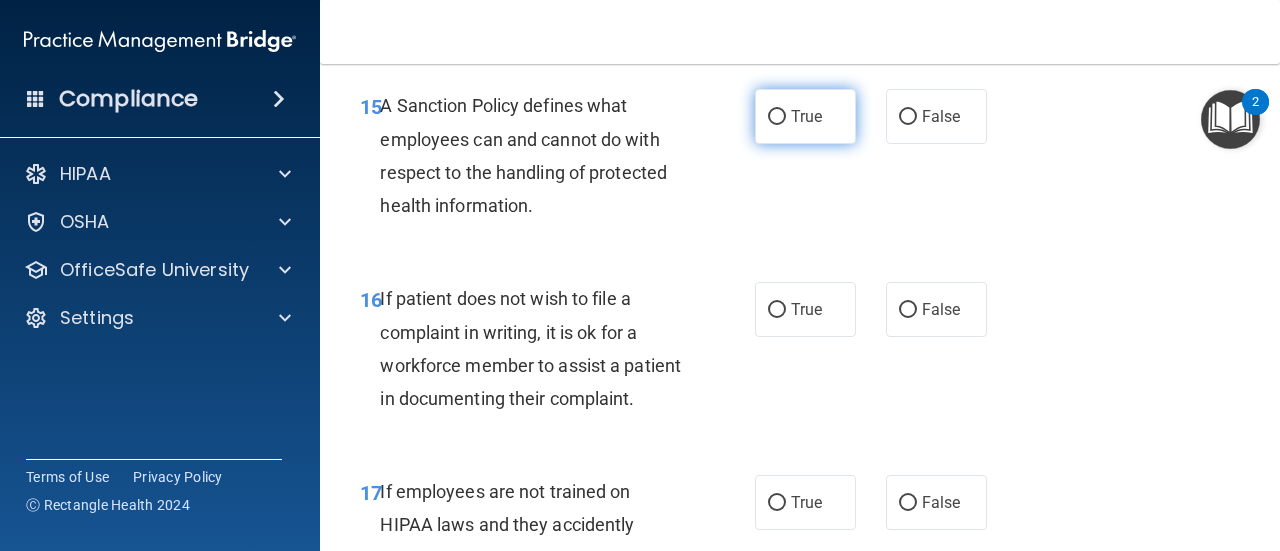 click on "True" at bounding box center (806, 116) 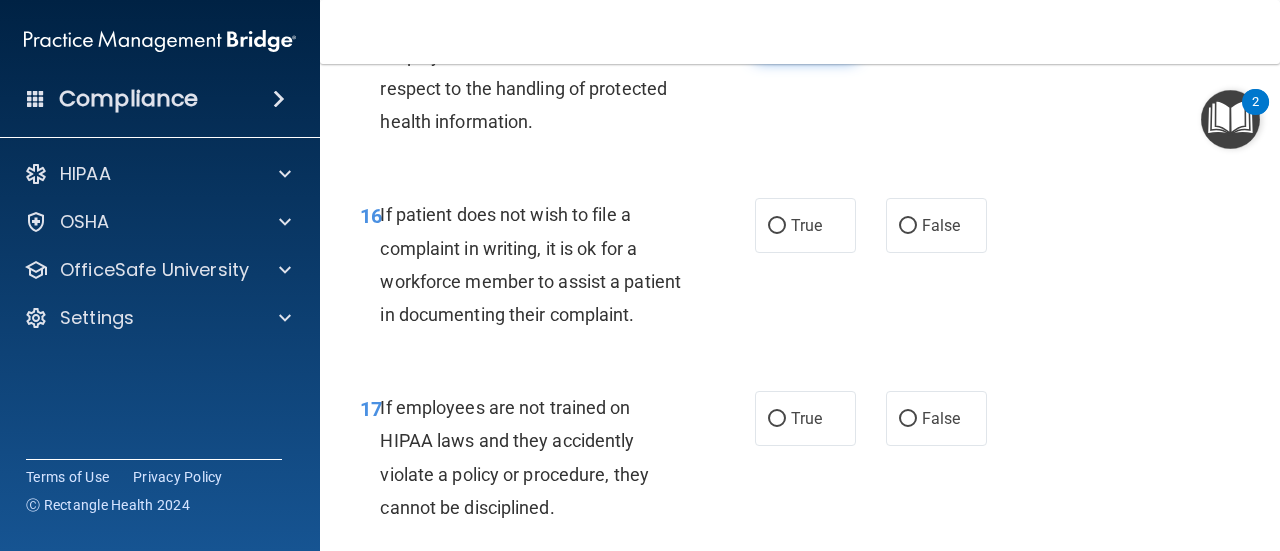 scroll, scrollTop: 3700, scrollLeft: 0, axis: vertical 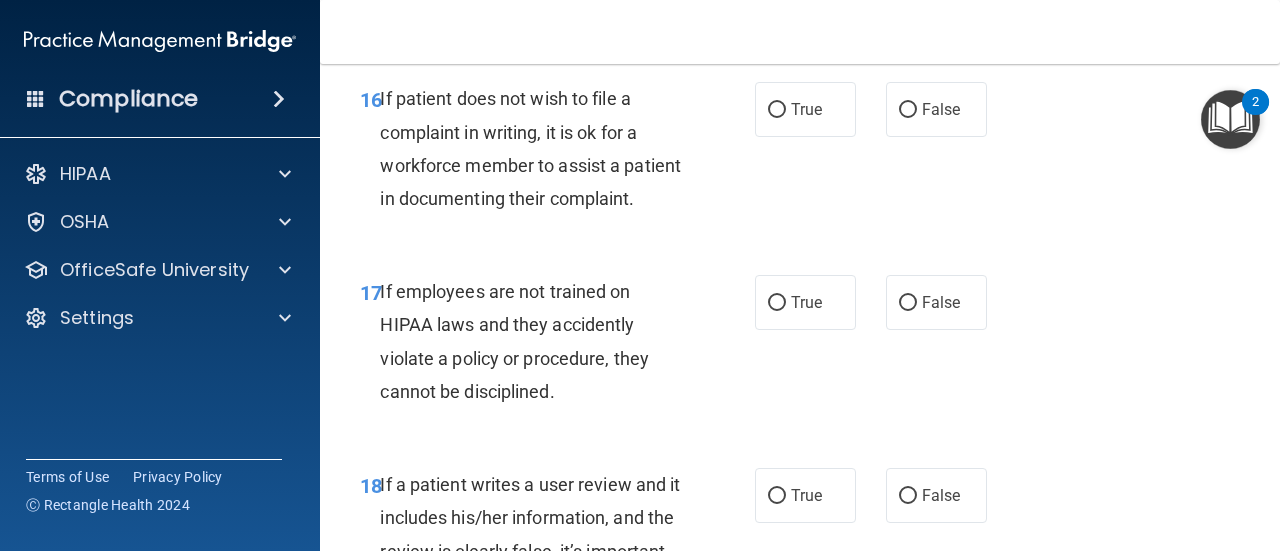 click on "True" at bounding box center [806, 109] 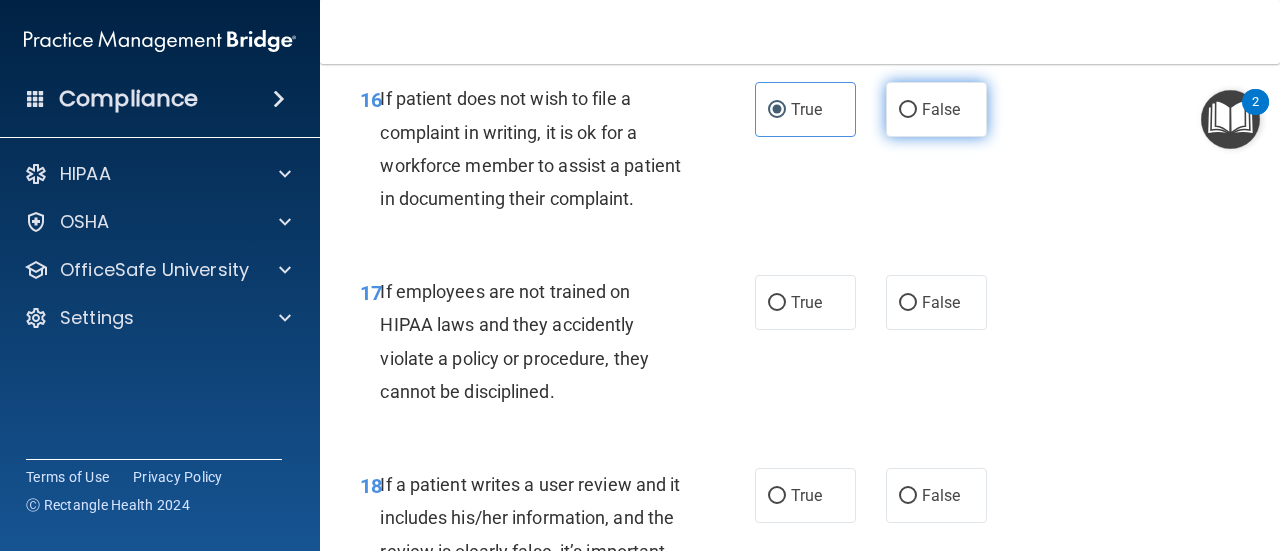 click on "False" at bounding box center (908, 110) 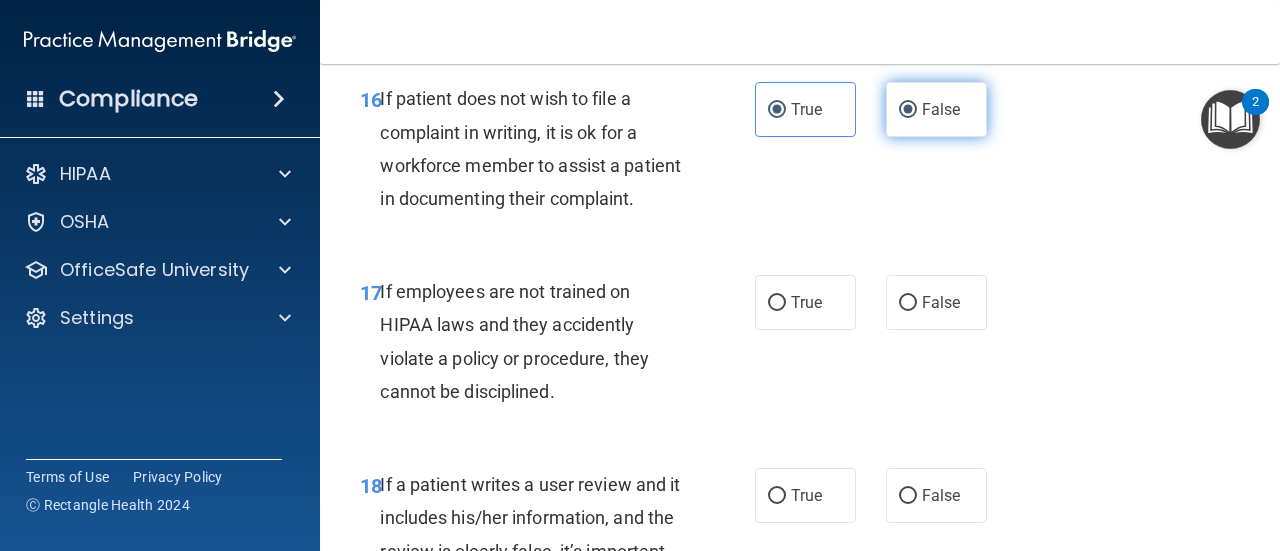 radio on "false" 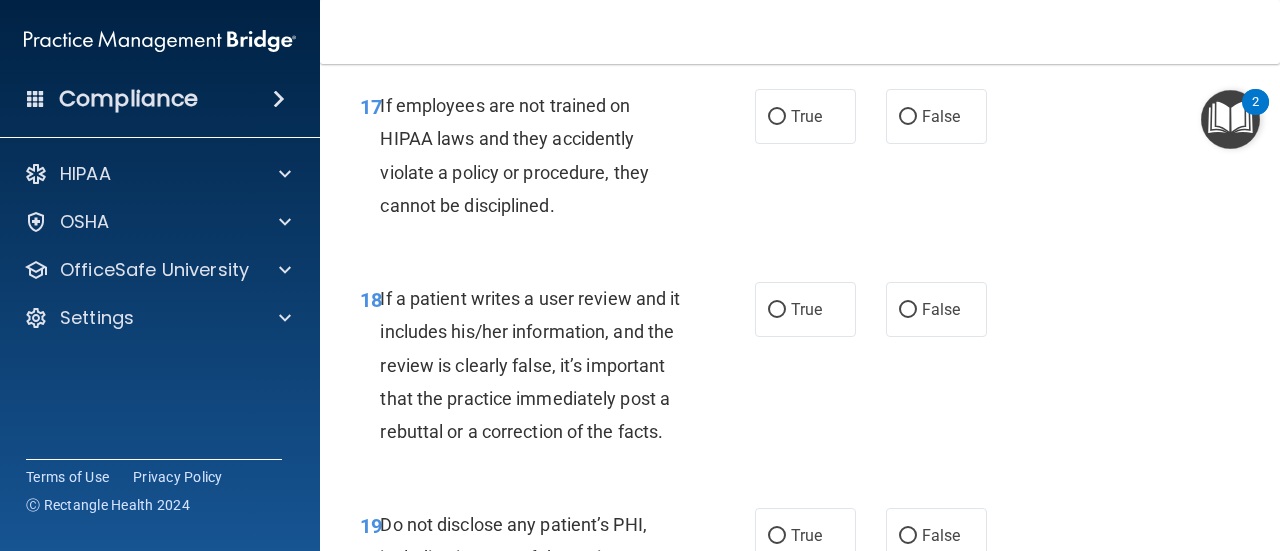 scroll, scrollTop: 3900, scrollLeft: 0, axis: vertical 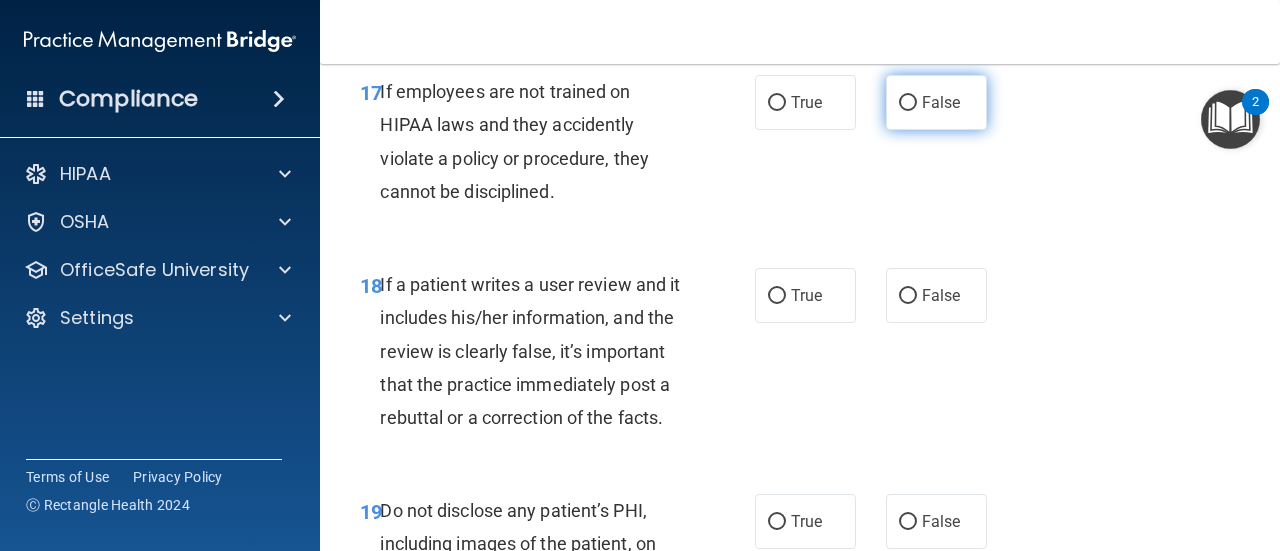 click on "False" at bounding box center (941, 102) 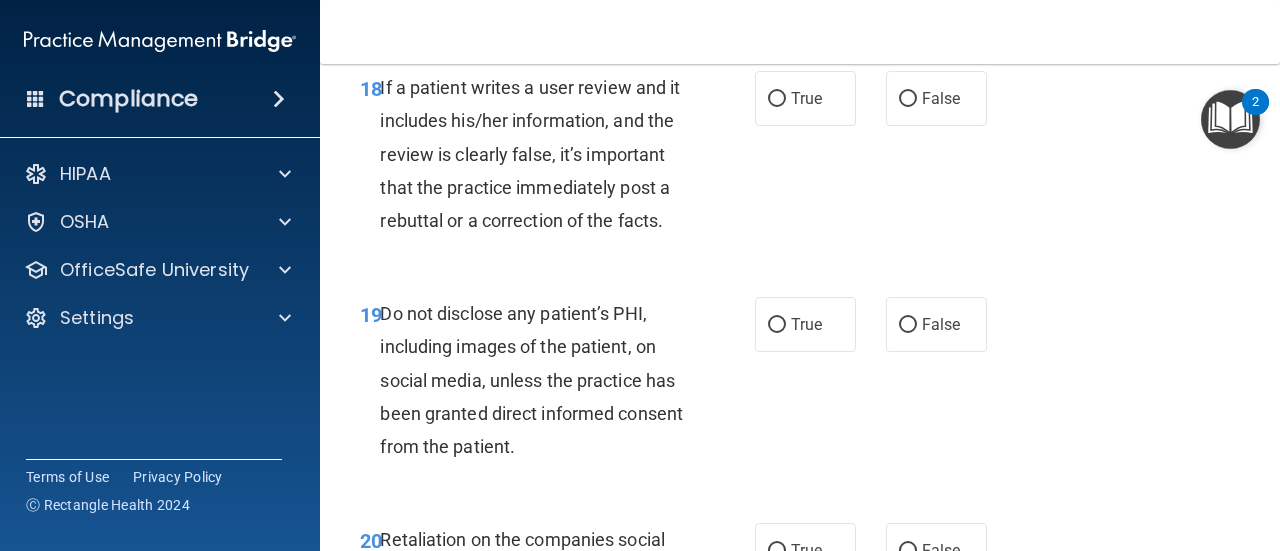scroll, scrollTop: 4100, scrollLeft: 0, axis: vertical 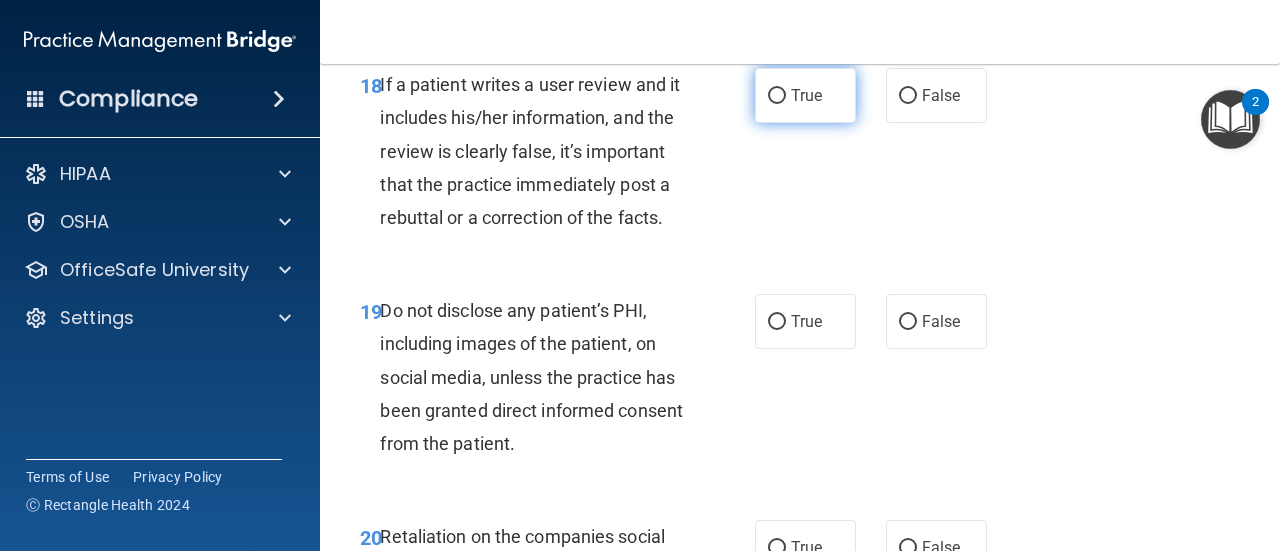 click on "True" at bounding box center [806, 95] 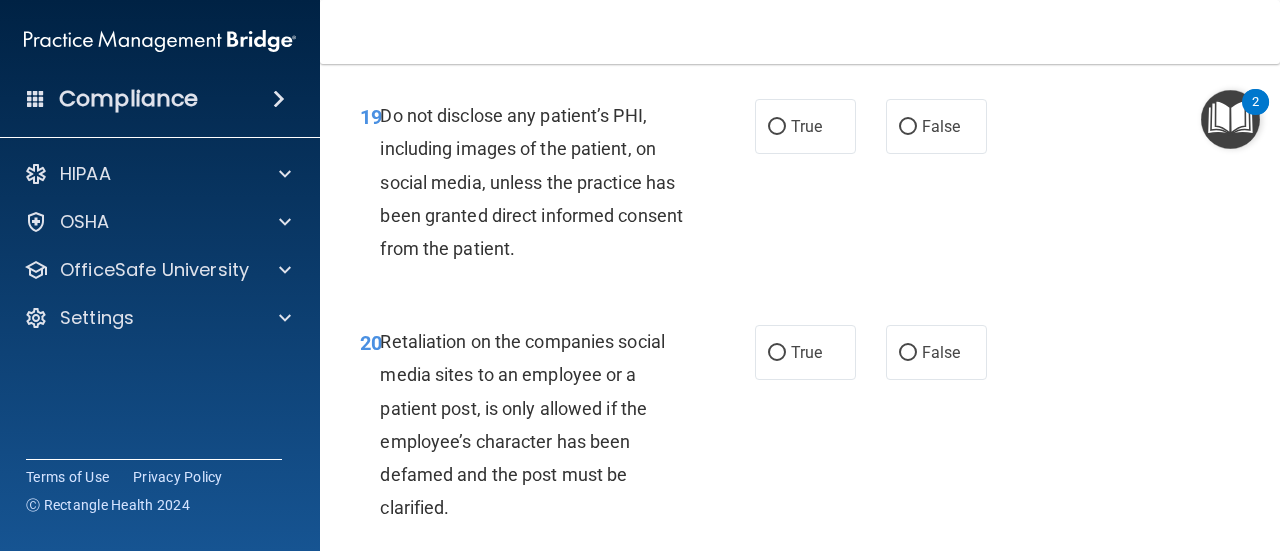 scroll, scrollTop: 4300, scrollLeft: 0, axis: vertical 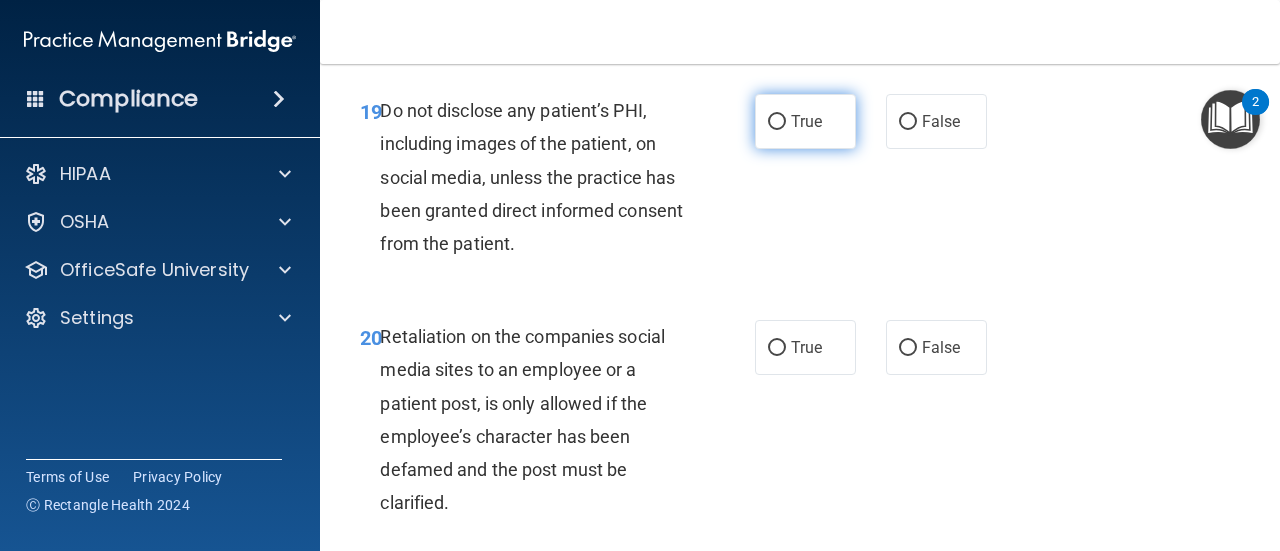 click on "True" at bounding box center (805, 121) 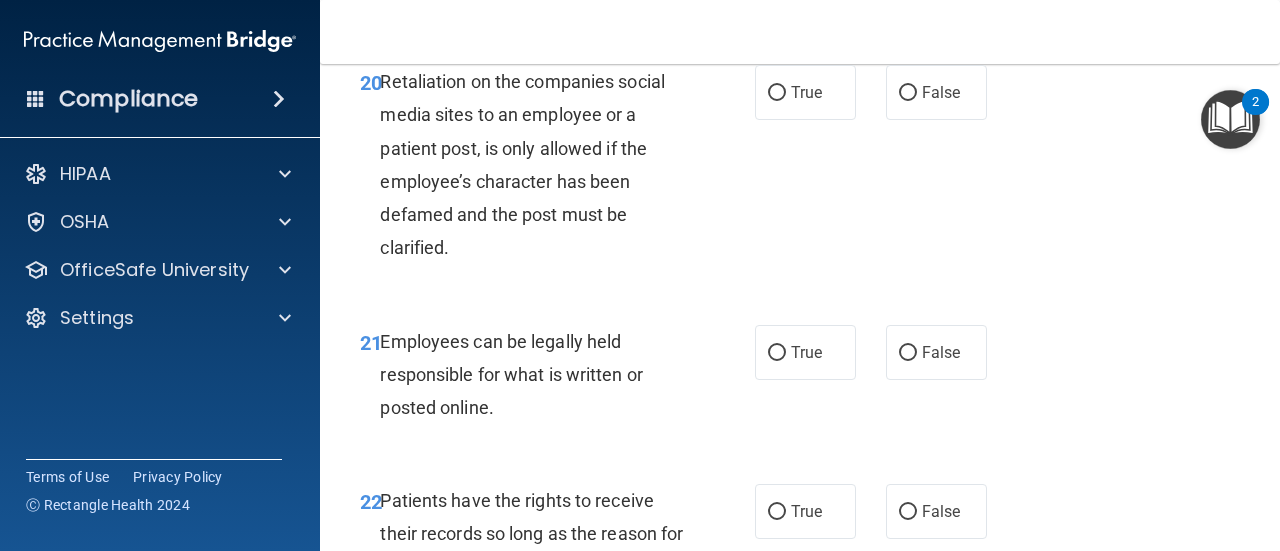 scroll, scrollTop: 4600, scrollLeft: 0, axis: vertical 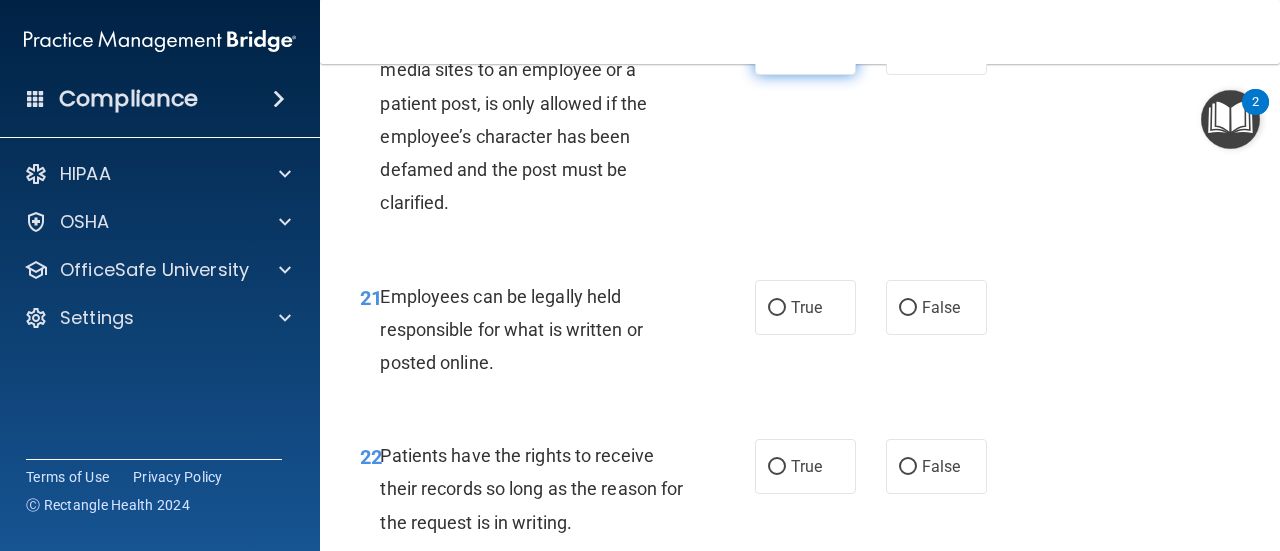 click on "True" at bounding box center (806, 47) 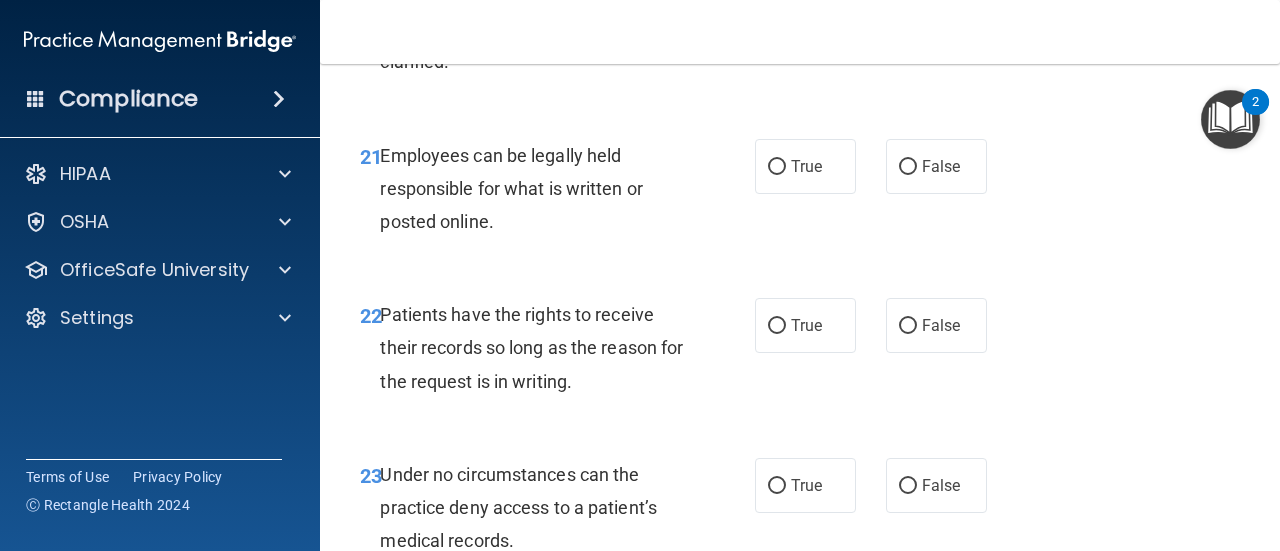 scroll, scrollTop: 4800, scrollLeft: 0, axis: vertical 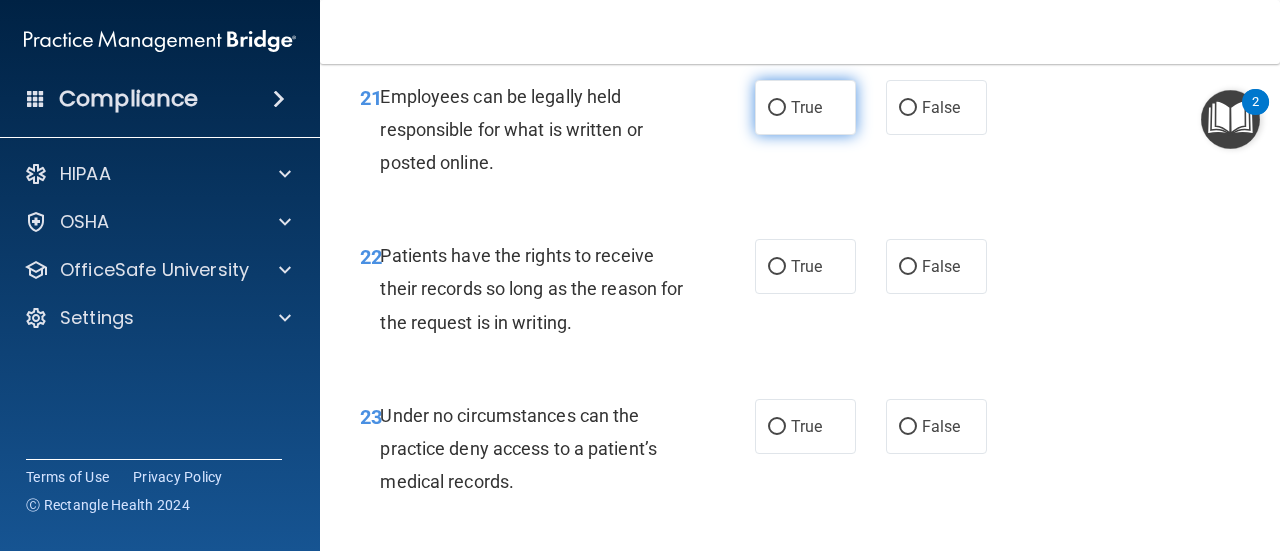 click on "True" at bounding box center [806, 107] 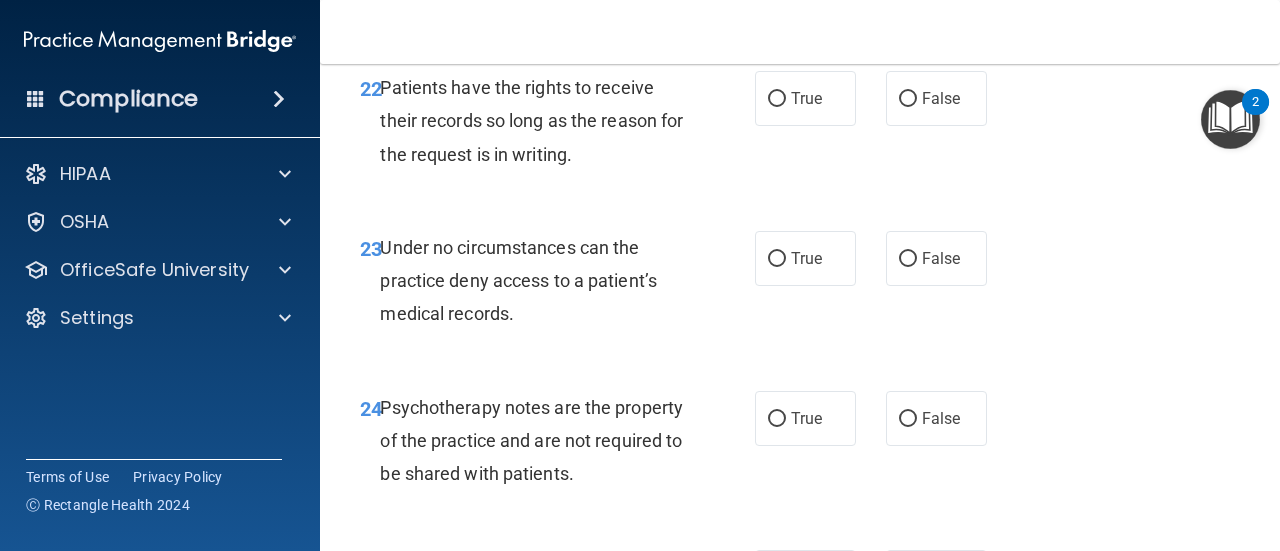 scroll, scrollTop: 5000, scrollLeft: 0, axis: vertical 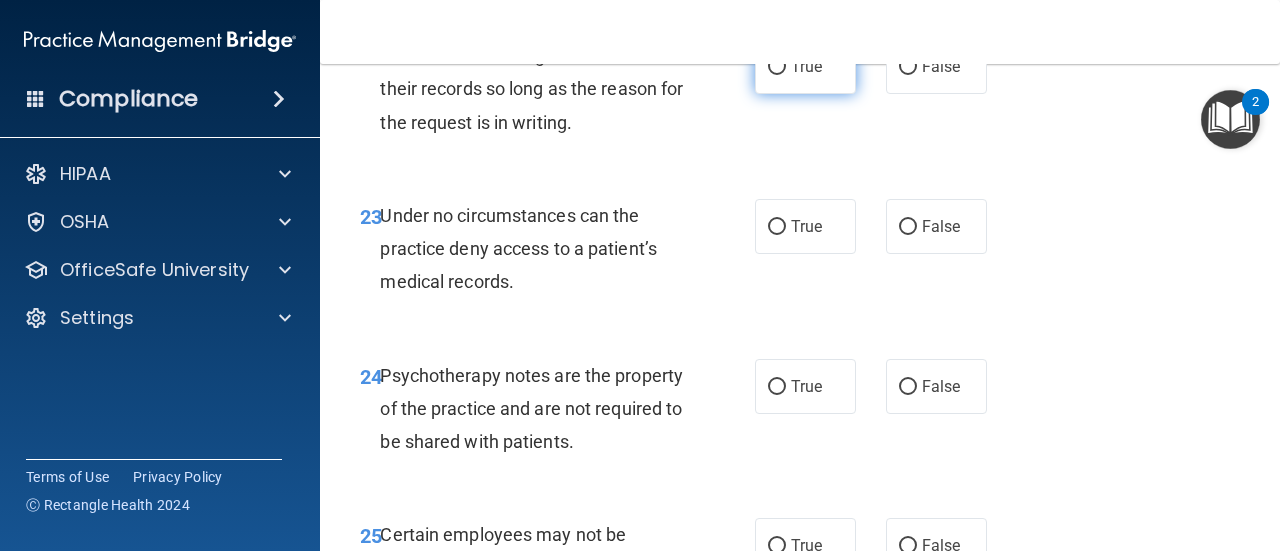 click on "True" at bounding box center [805, 66] 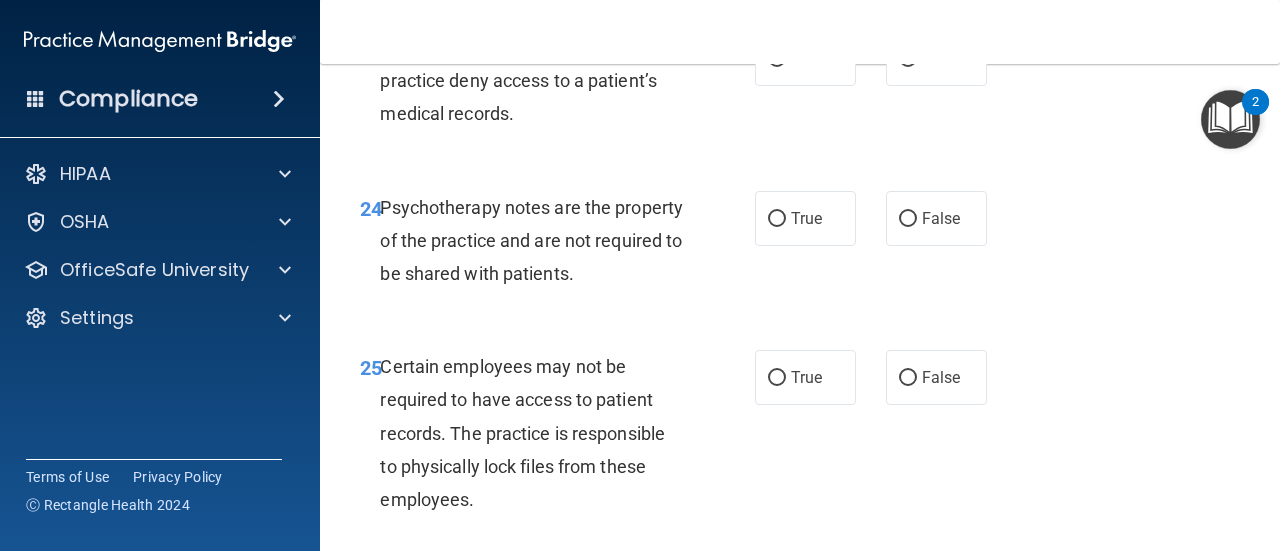 scroll, scrollTop: 5200, scrollLeft: 0, axis: vertical 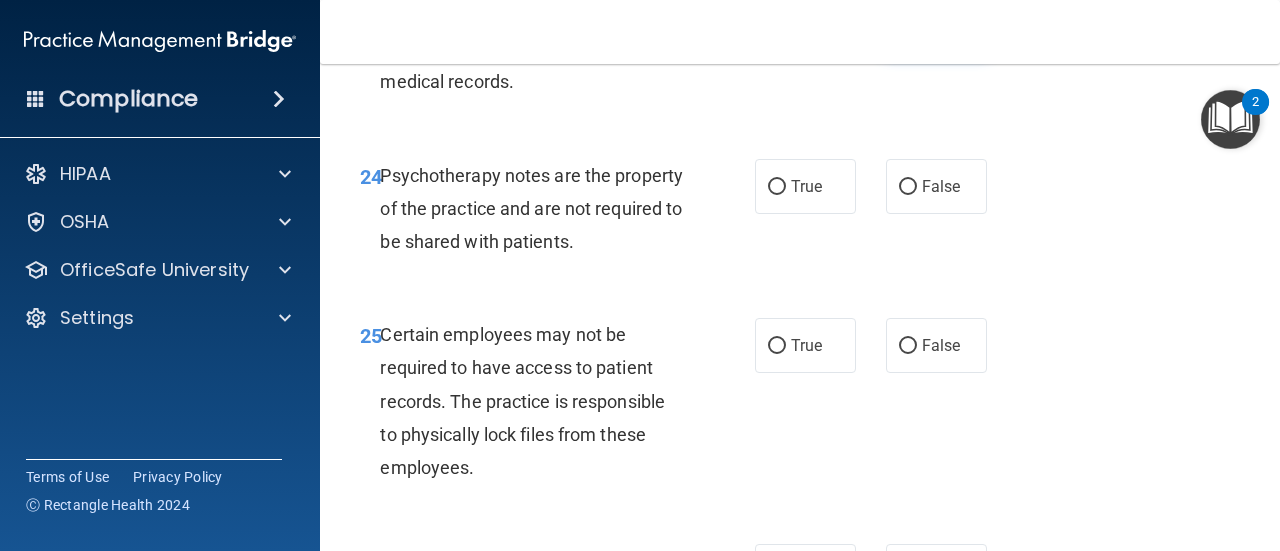 click on "False" at bounding box center (936, 26) 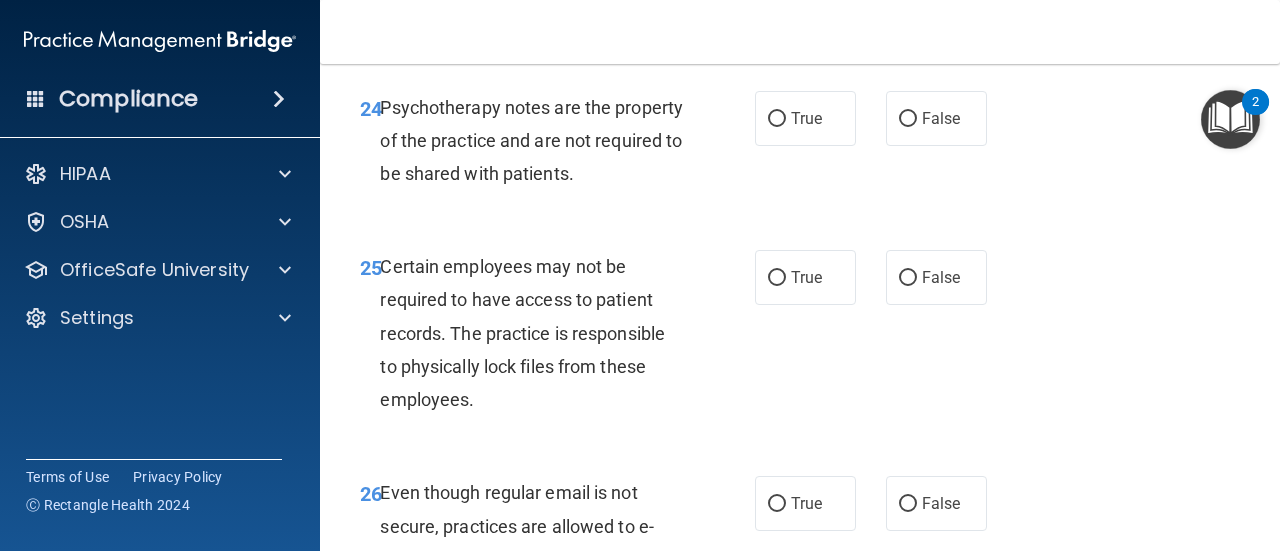 scroll, scrollTop: 5300, scrollLeft: 0, axis: vertical 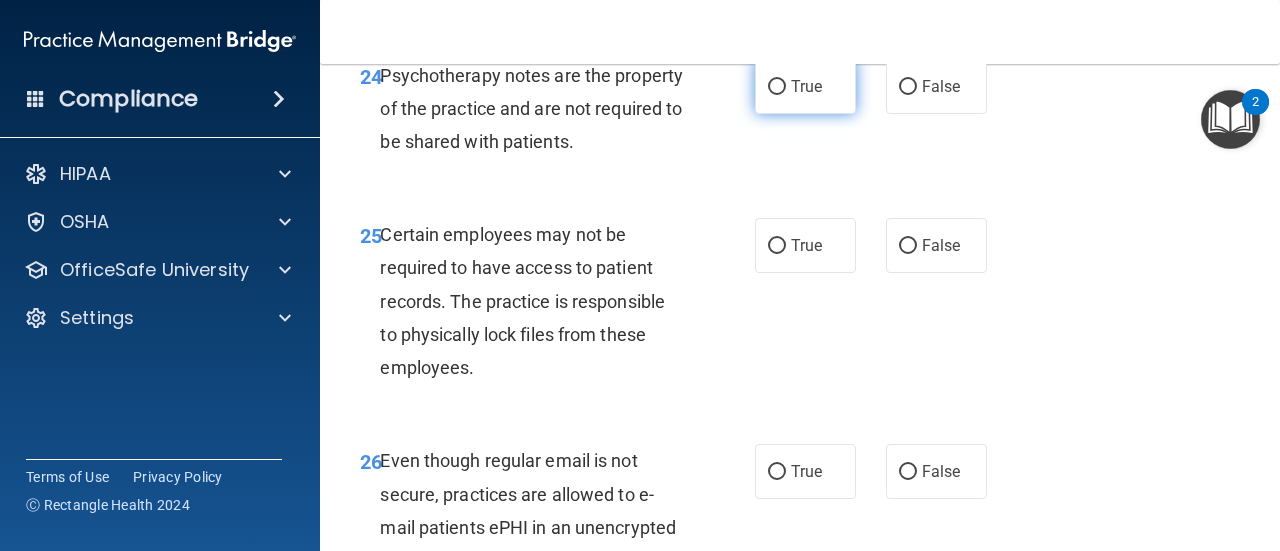 click on "True" at bounding box center (805, 86) 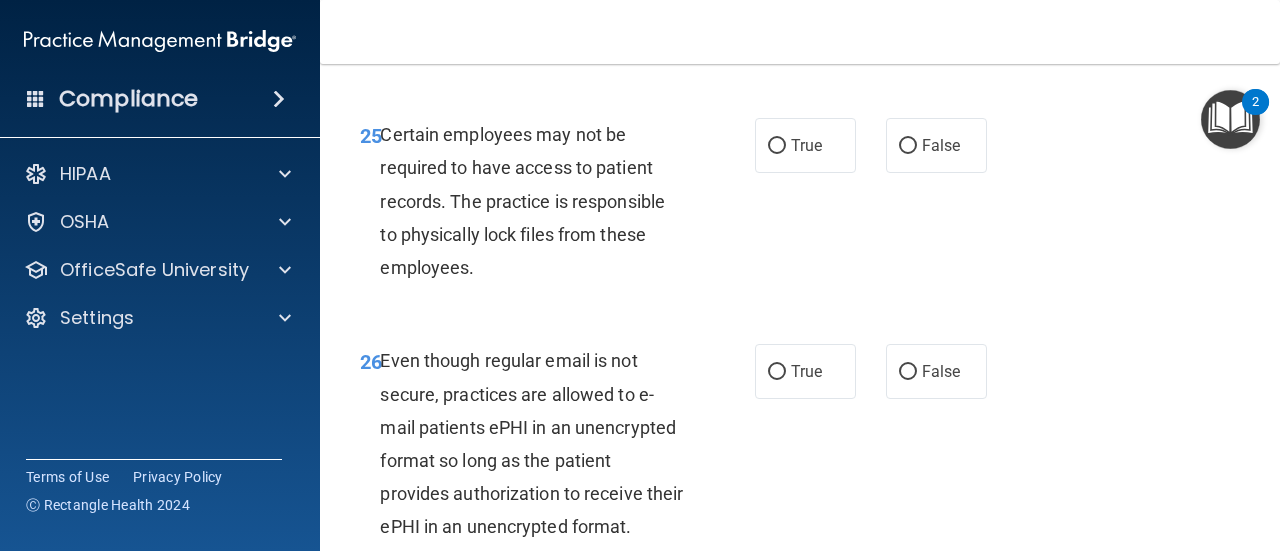 scroll, scrollTop: 5500, scrollLeft: 0, axis: vertical 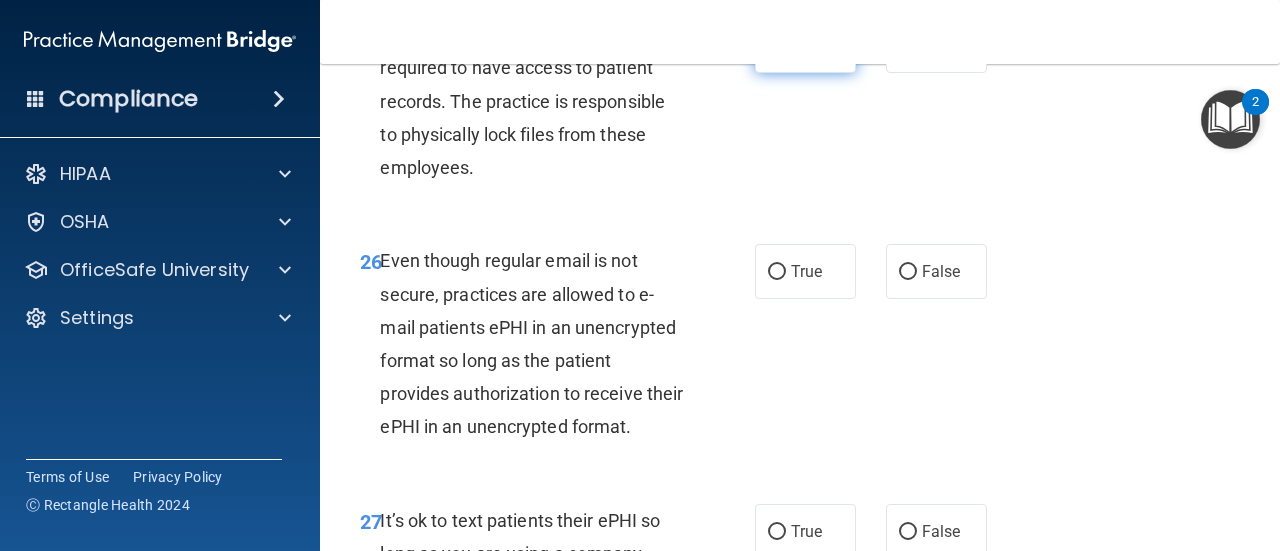 click on "True" at bounding box center [806, 45] 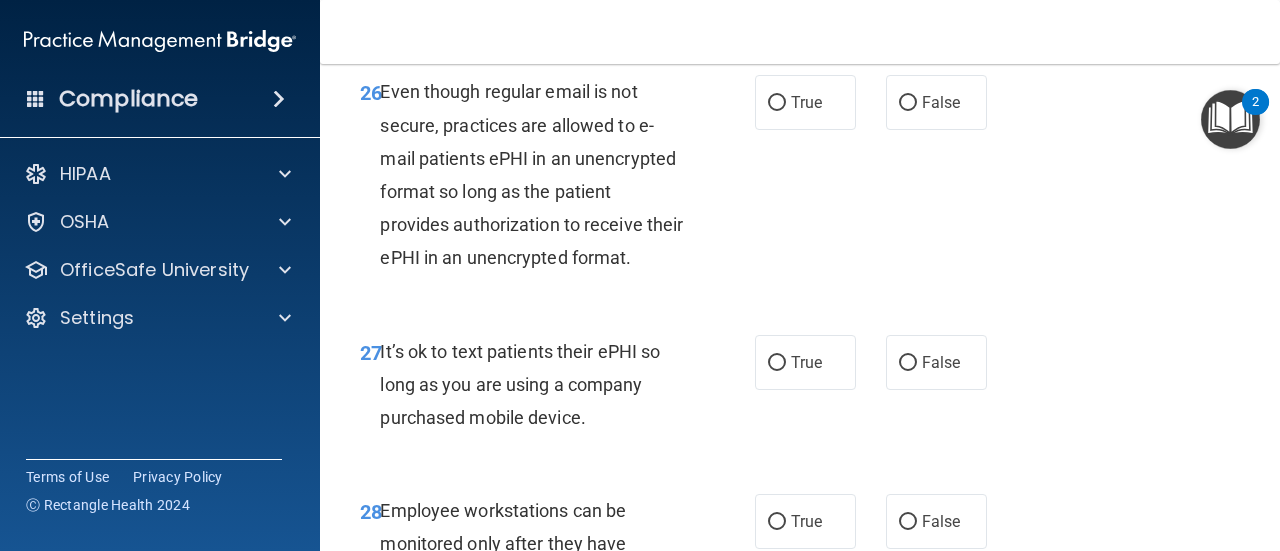 scroll, scrollTop: 5700, scrollLeft: 0, axis: vertical 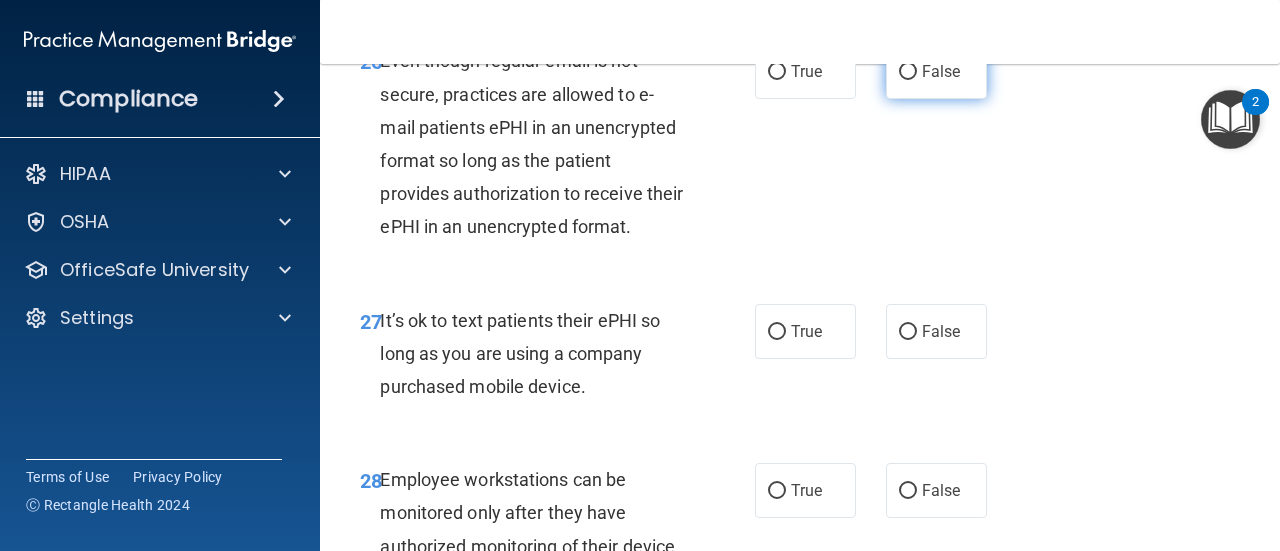 click on "False" at bounding box center [936, 71] 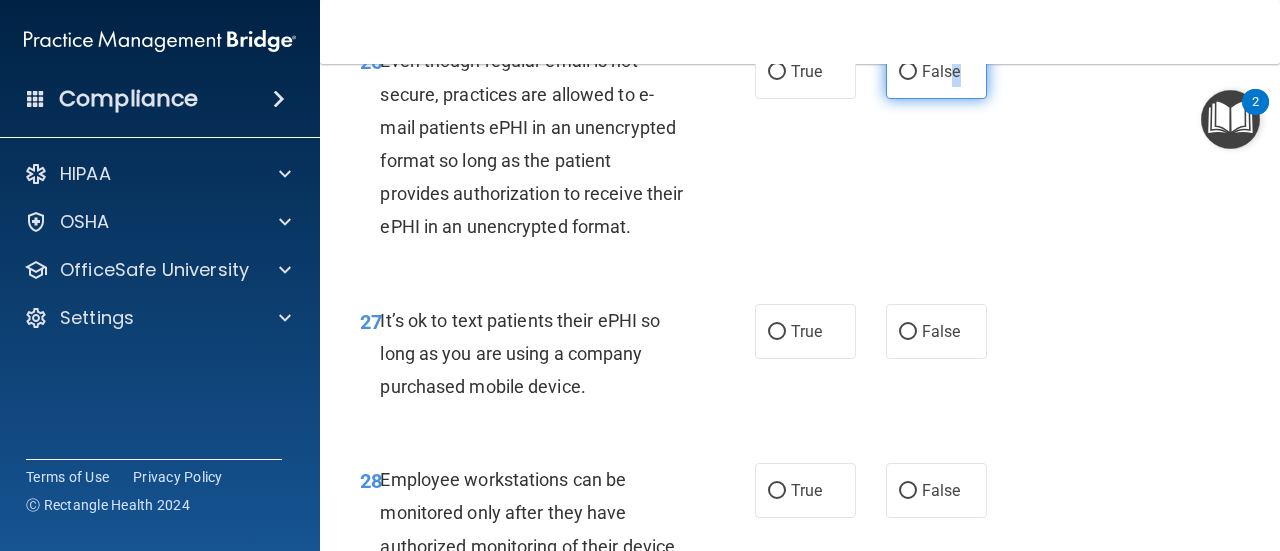 click on "False" at bounding box center (941, 71) 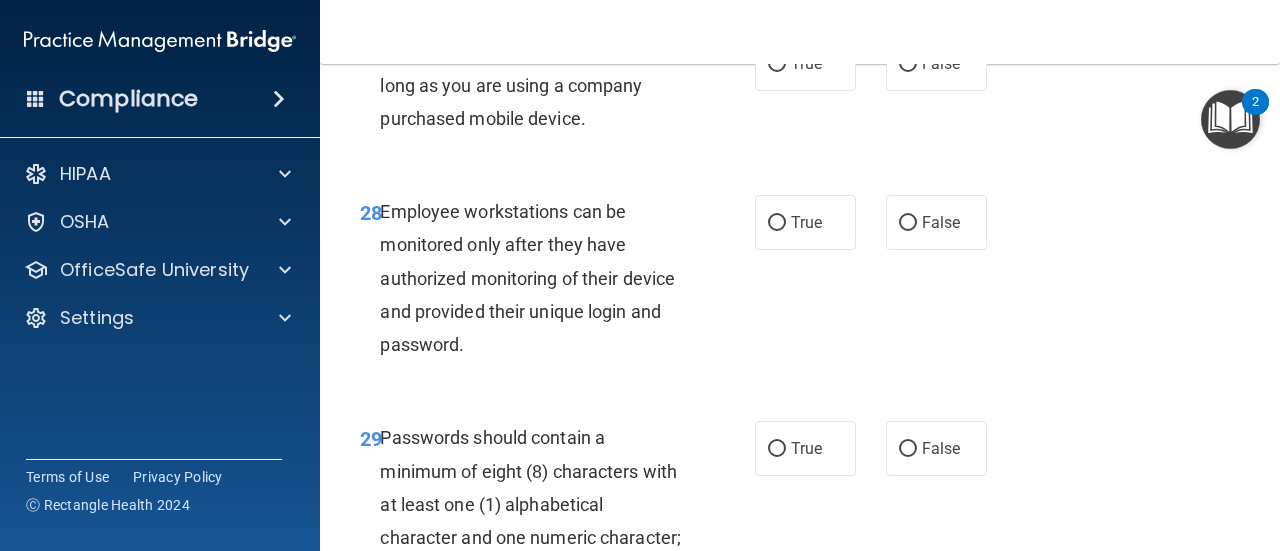 scroll, scrollTop: 6000, scrollLeft: 0, axis: vertical 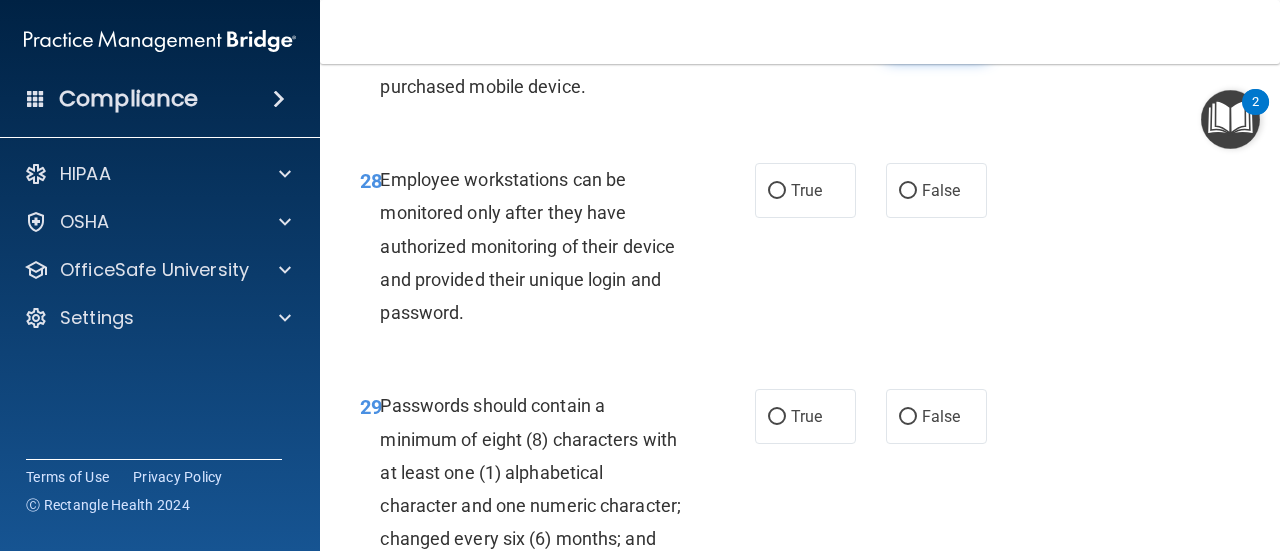 click on "False" at bounding box center [941, 31] 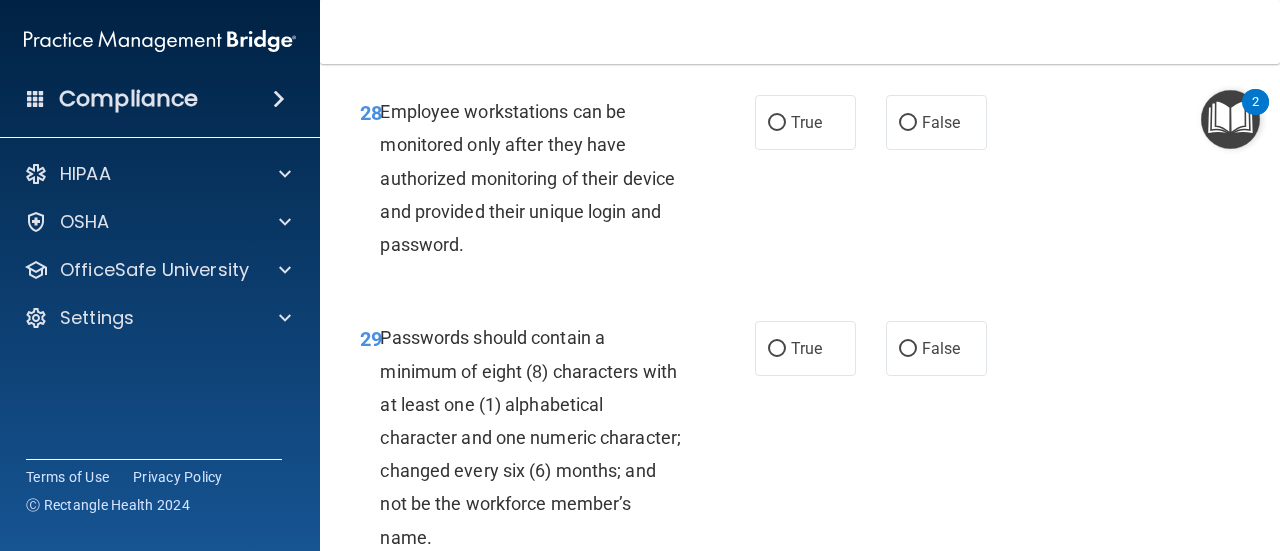 scroll, scrollTop: 6100, scrollLeft: 0, axis: vertical 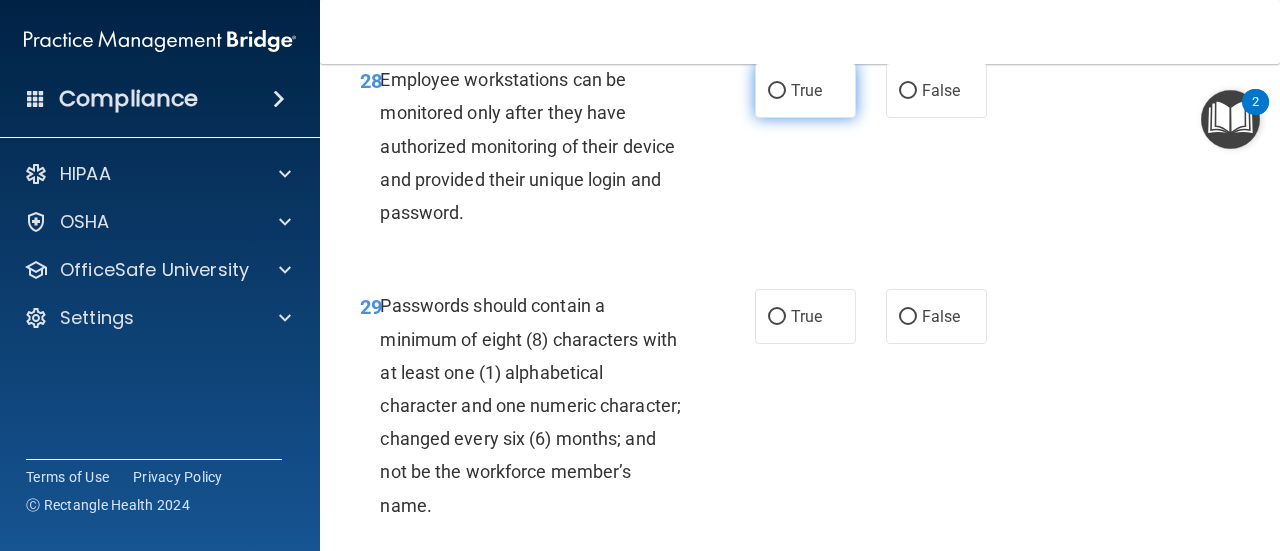 click on "True" at bounding box center (805, 90) 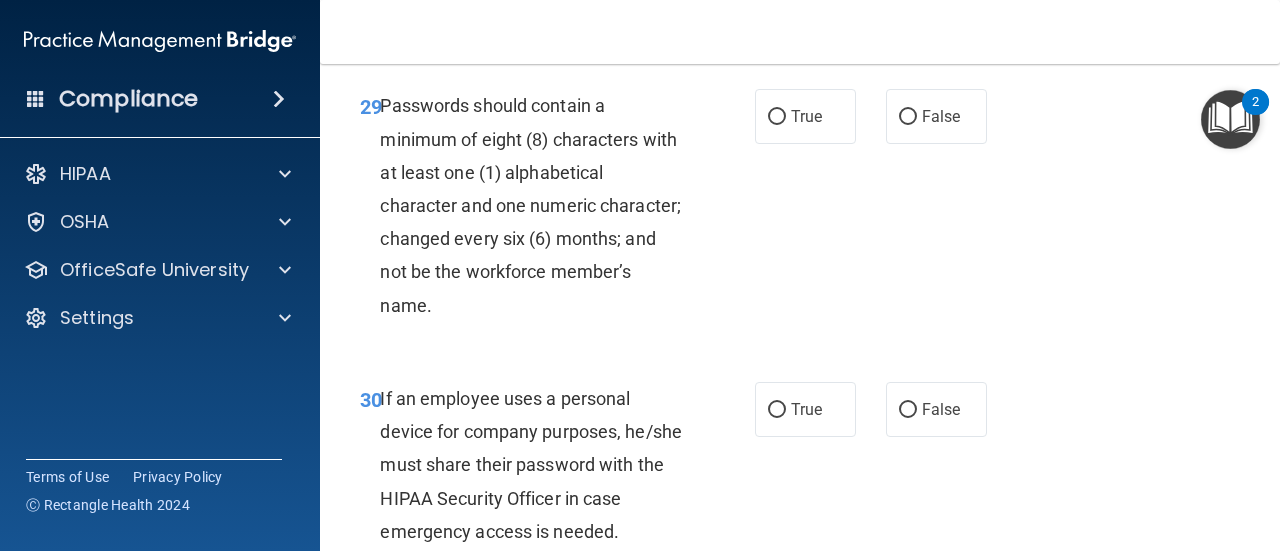 scroll, scrollTop: 6400, scrollLeft: 0, axis: vertical 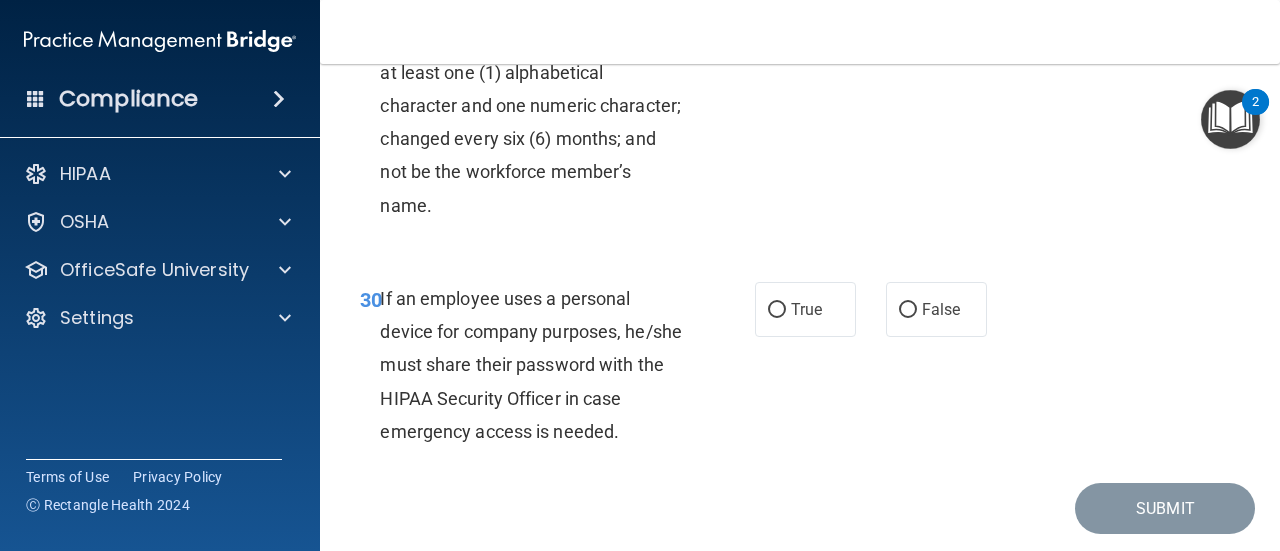 click on "True" at bounding box center (806, 16) 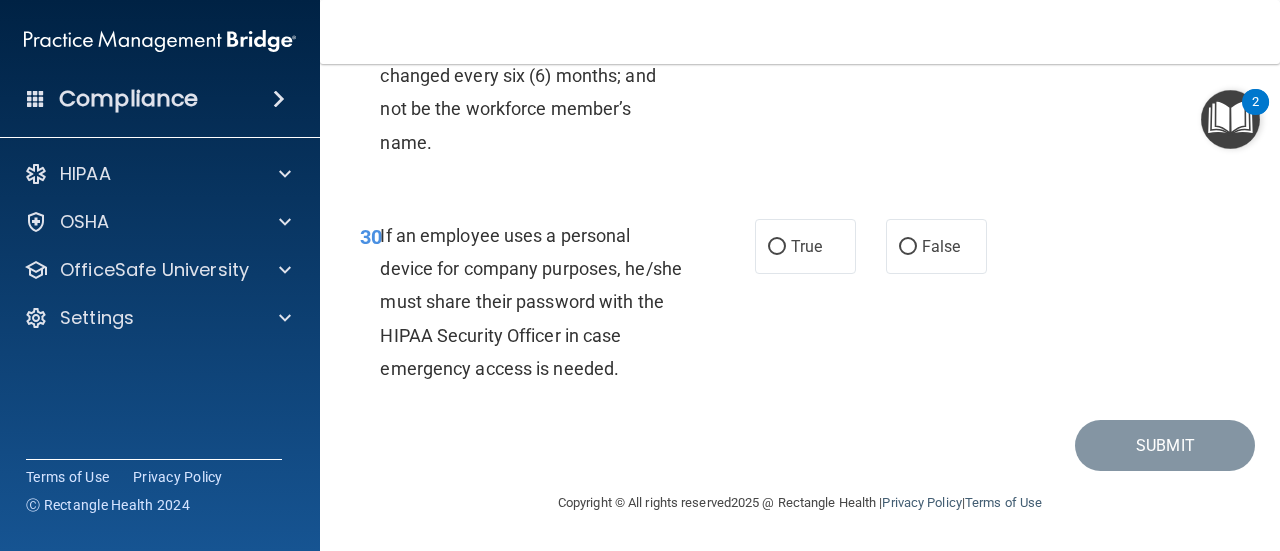 scroll, scrollTop: 6594, scrollLeft: 0, axis: vertical 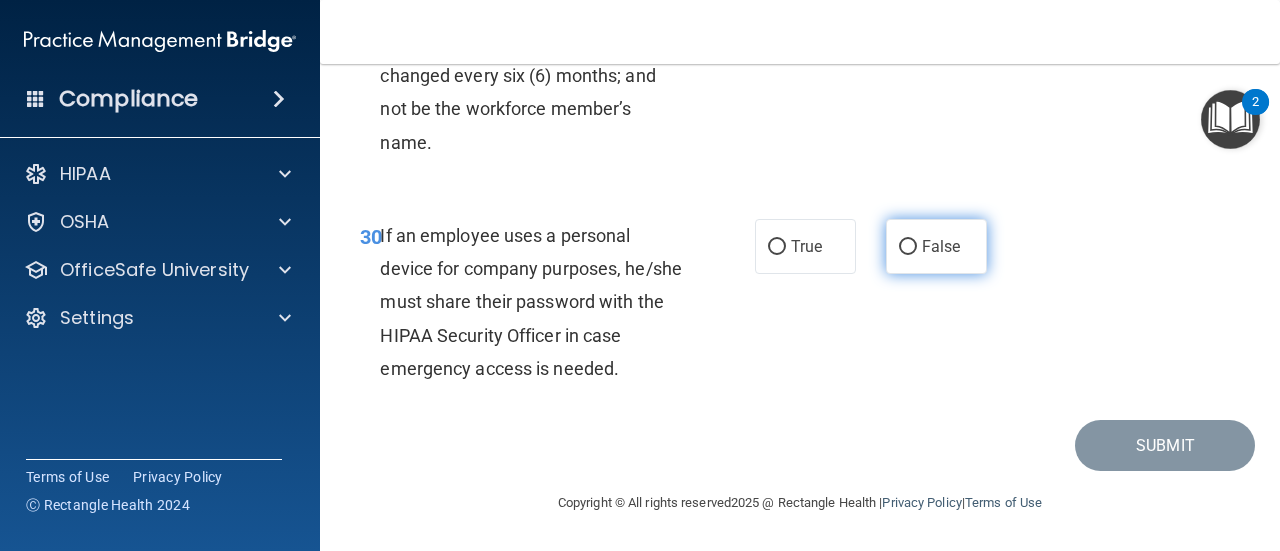 click on "False" at bounding box center [936, 246] 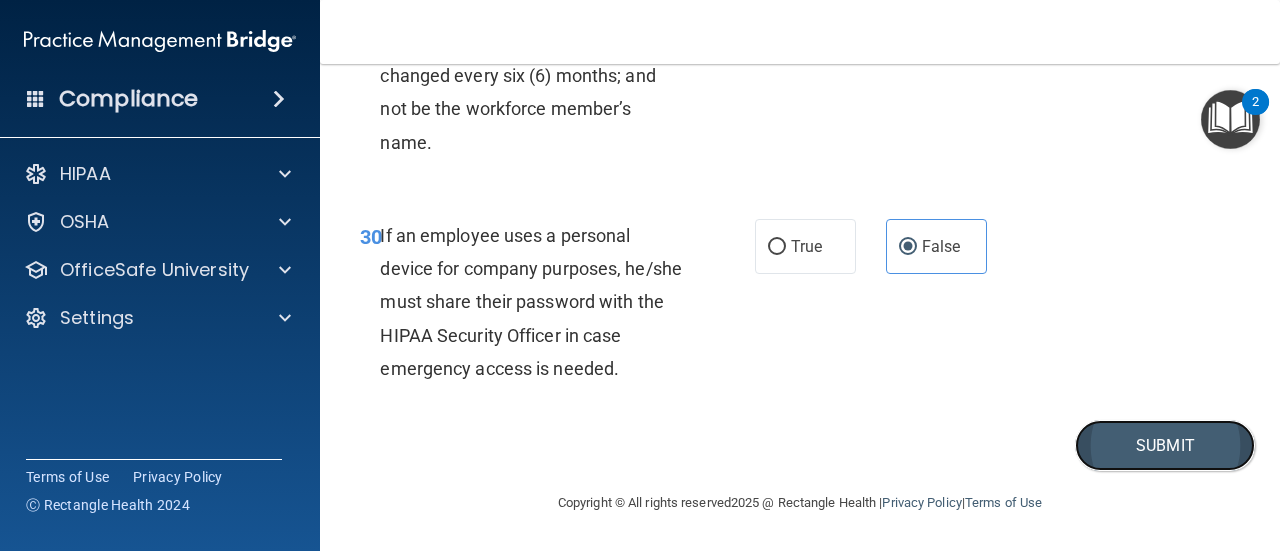 click on "Submit" at bounding box center (1165, 445) 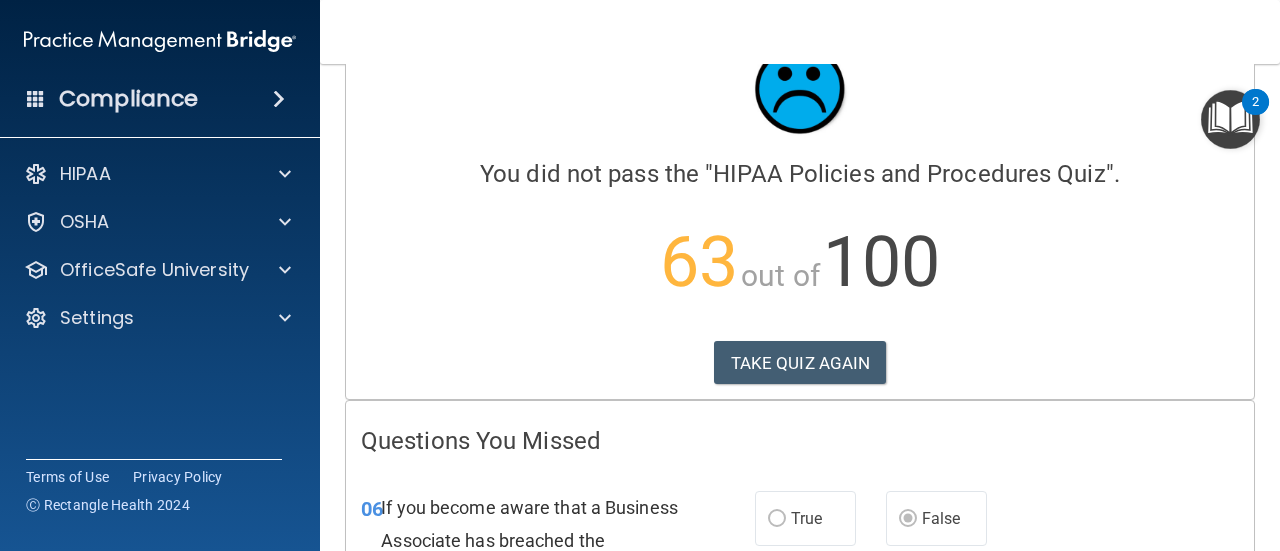 scroll, scrollTop: 0, scrollLeft: 0, axis: both 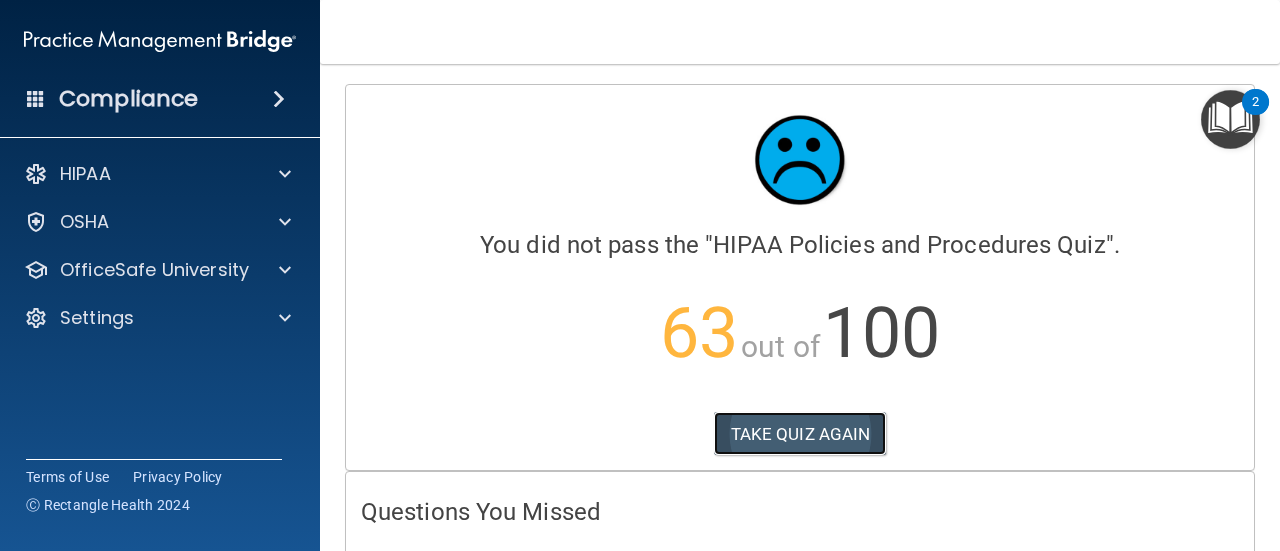 click on "TAKE QUIZ AGAIN" at bounding box center (800, 434) 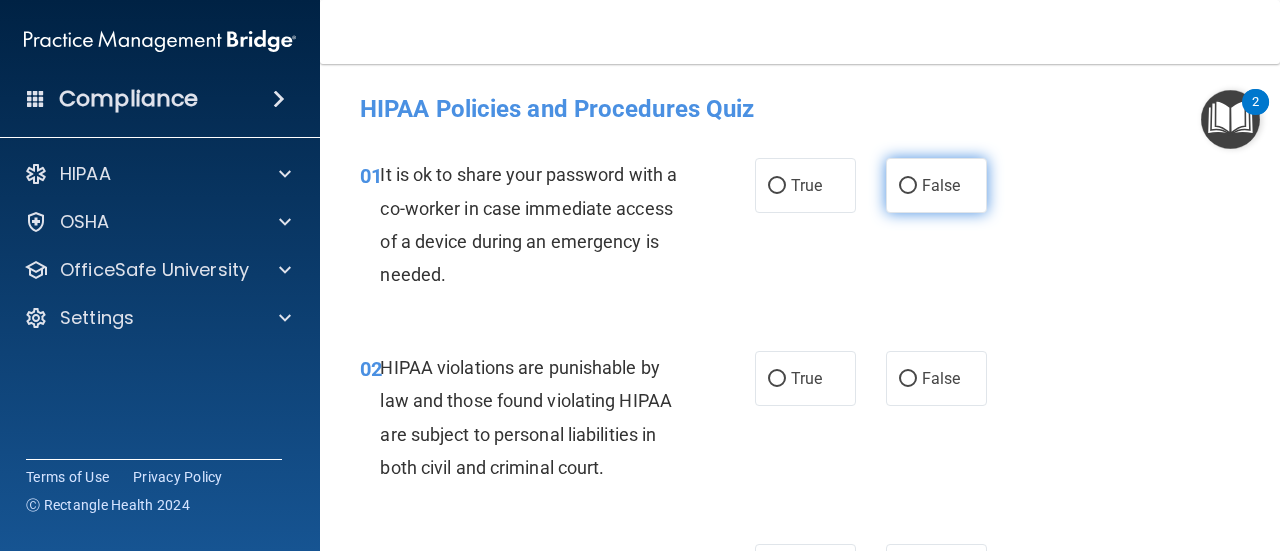 click on "False" at bounding box center (936, 185) 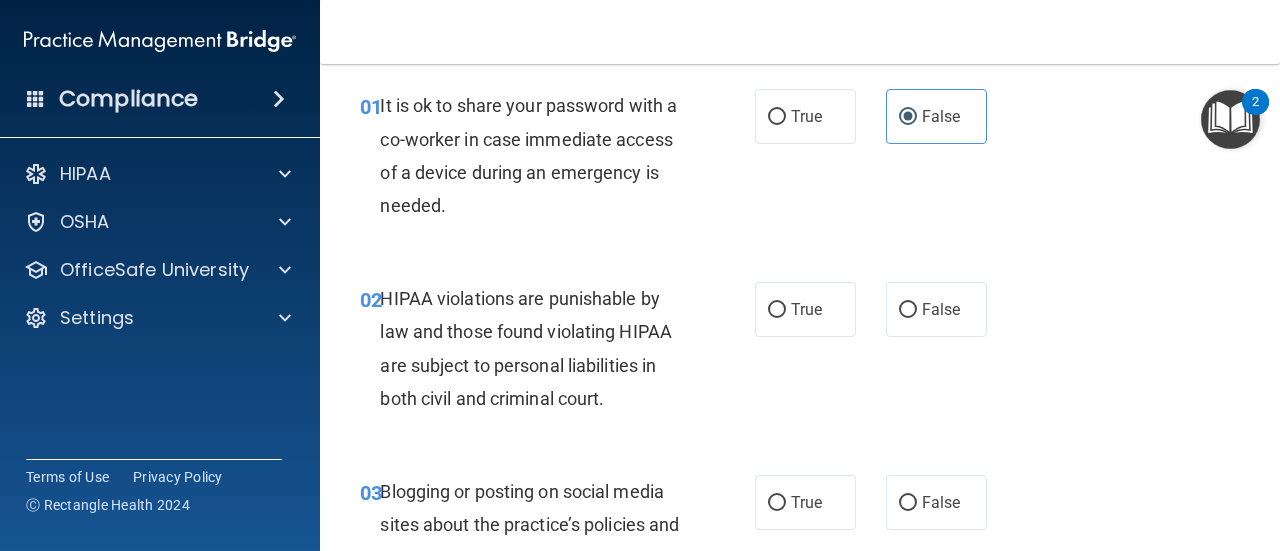 scroll, scrollTop: 100, scrollLeft: 0, axis: vertical 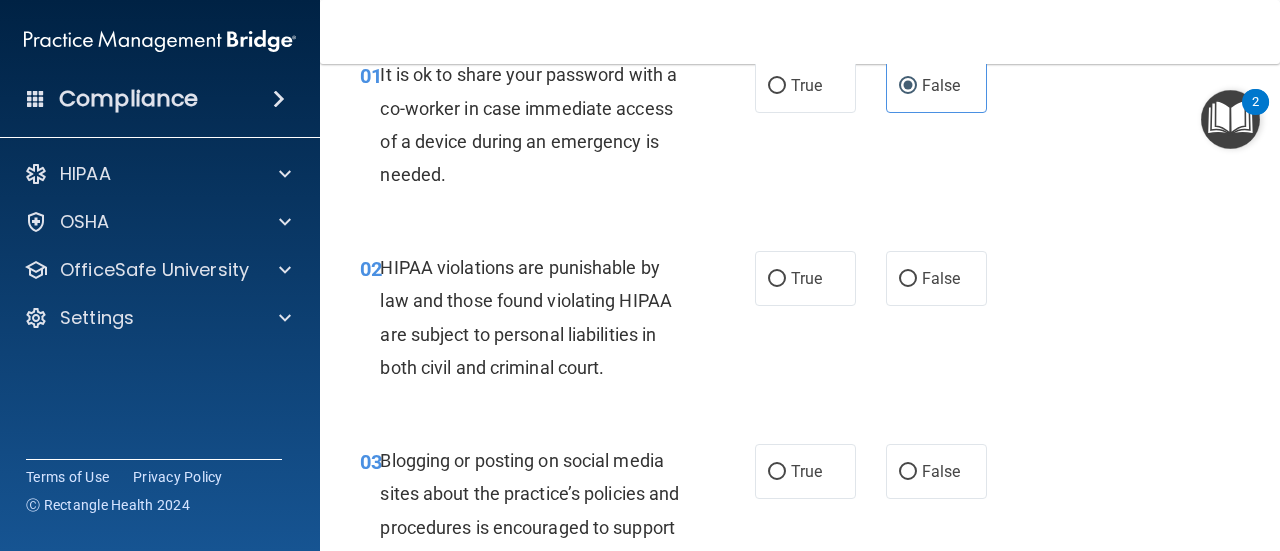 click on "02       HIPAA violations are punishable by law and those found violating HIPAA are subject to personal liabilities in both civil and criminal court.                  True           False" at bounding box center [800, 322] 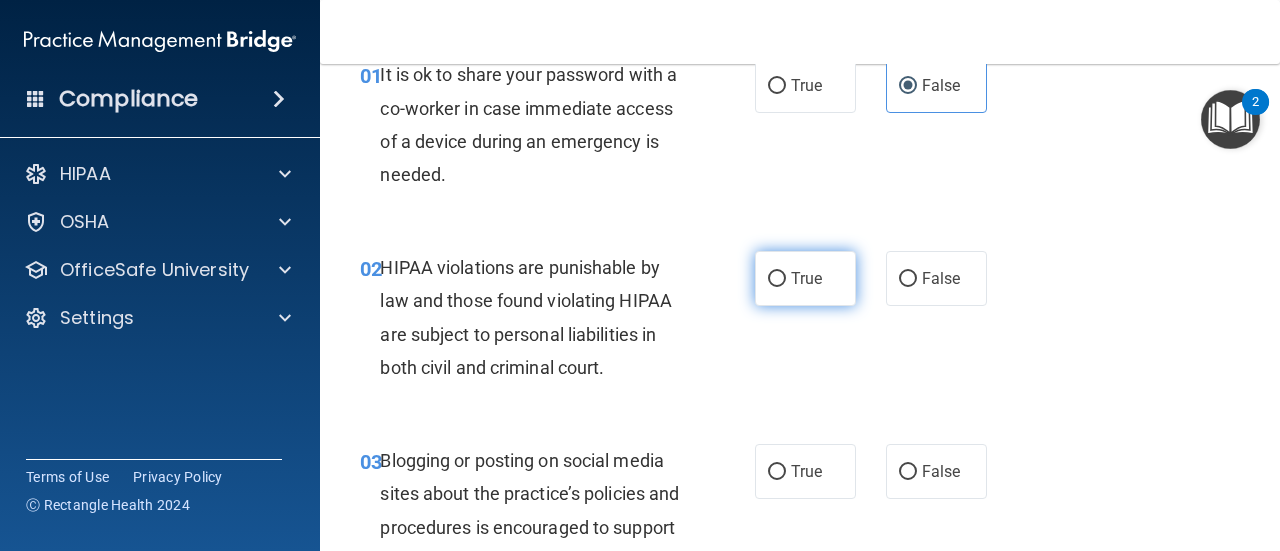 click on "True" at bounding box center (806, 278) 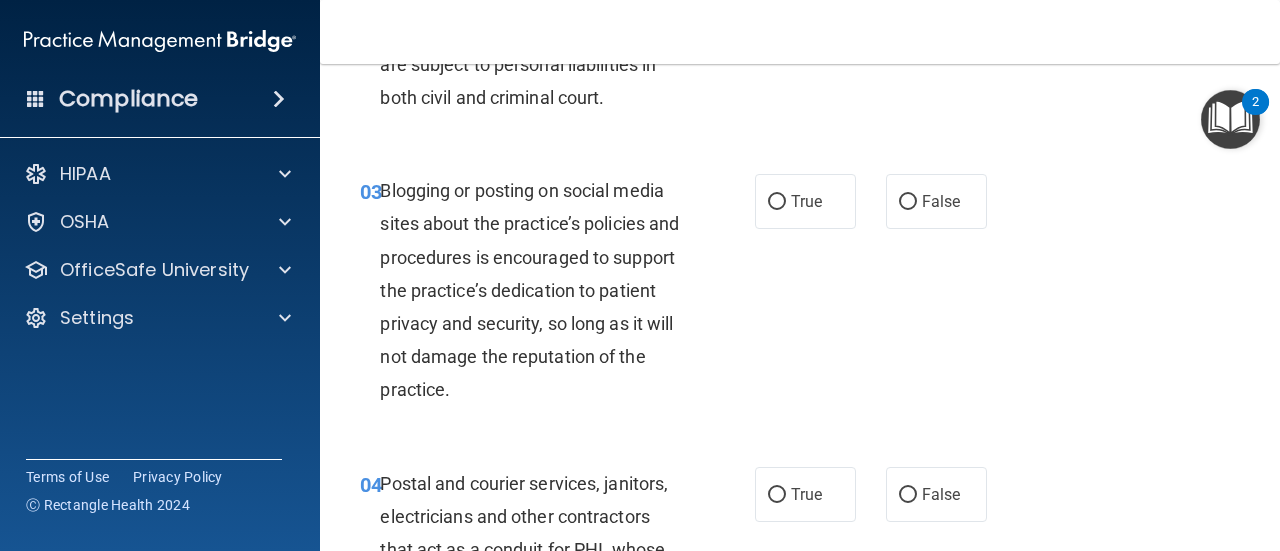 scroll, scrollTop: 400, scrollLeft: 0, axis: vertical 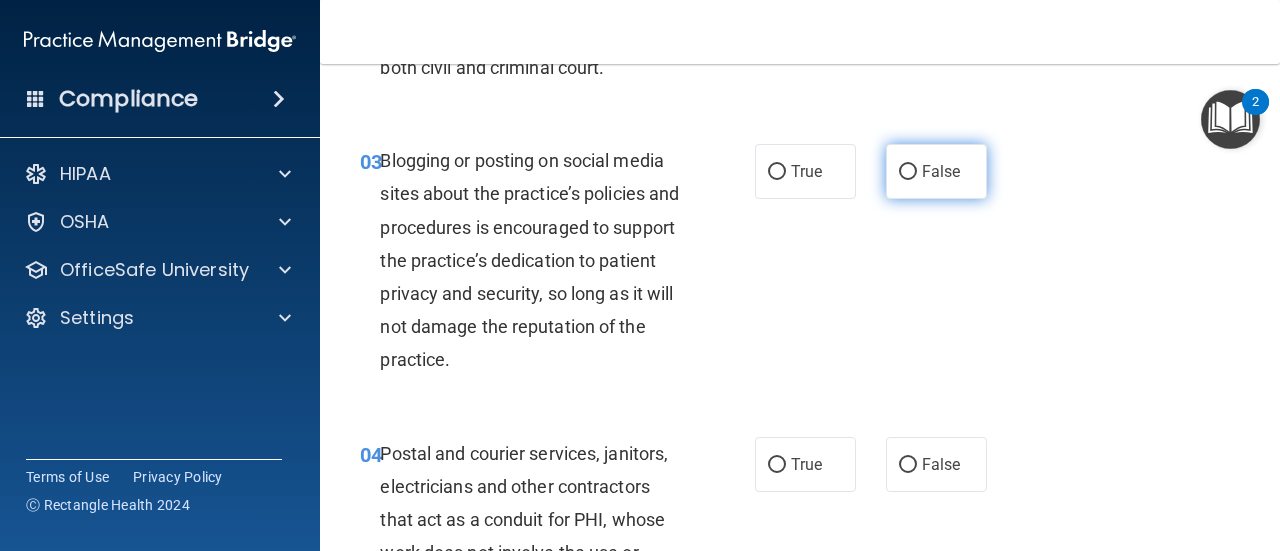click on "False" at bounding box center (941, 171) 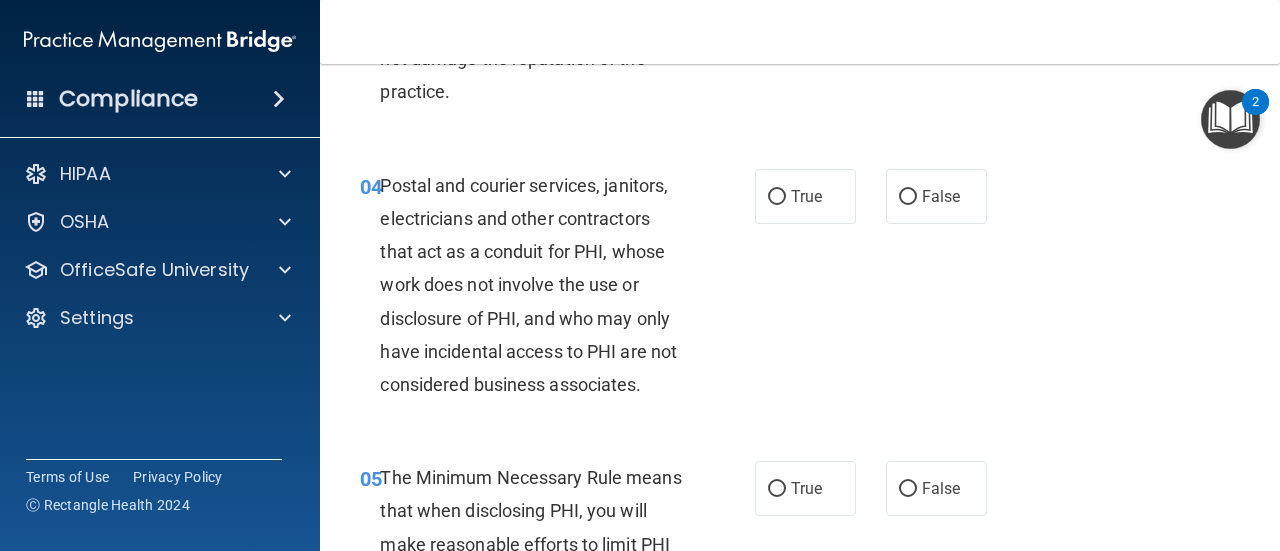 scroll, scrollTop: 700, scrollLeft: 0, axis: vertical 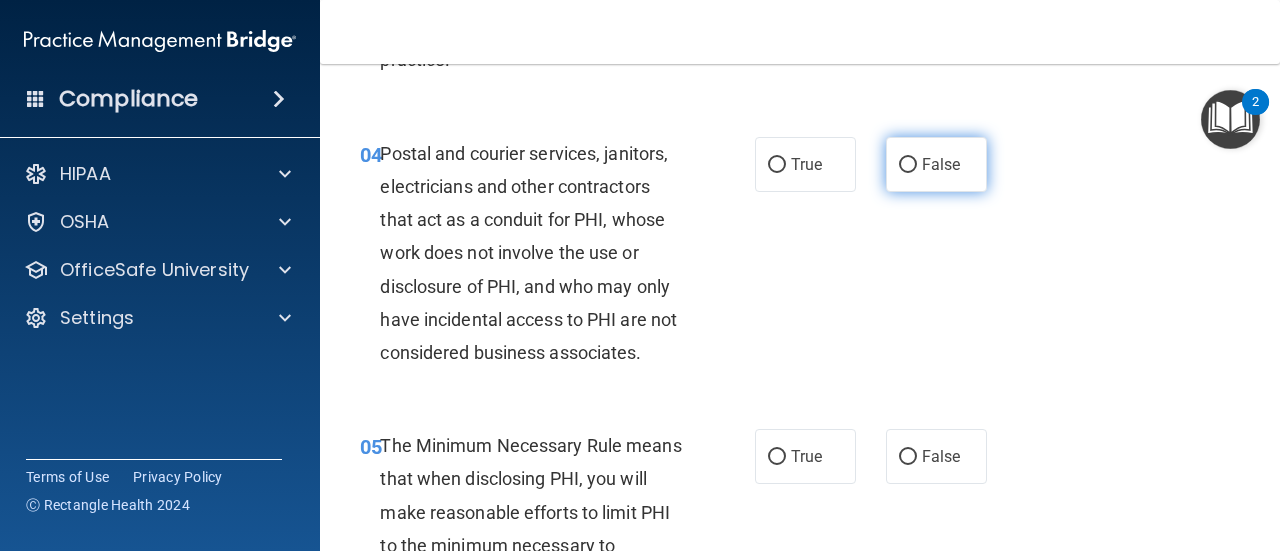 click on "False" at bounding box center [936, 164] 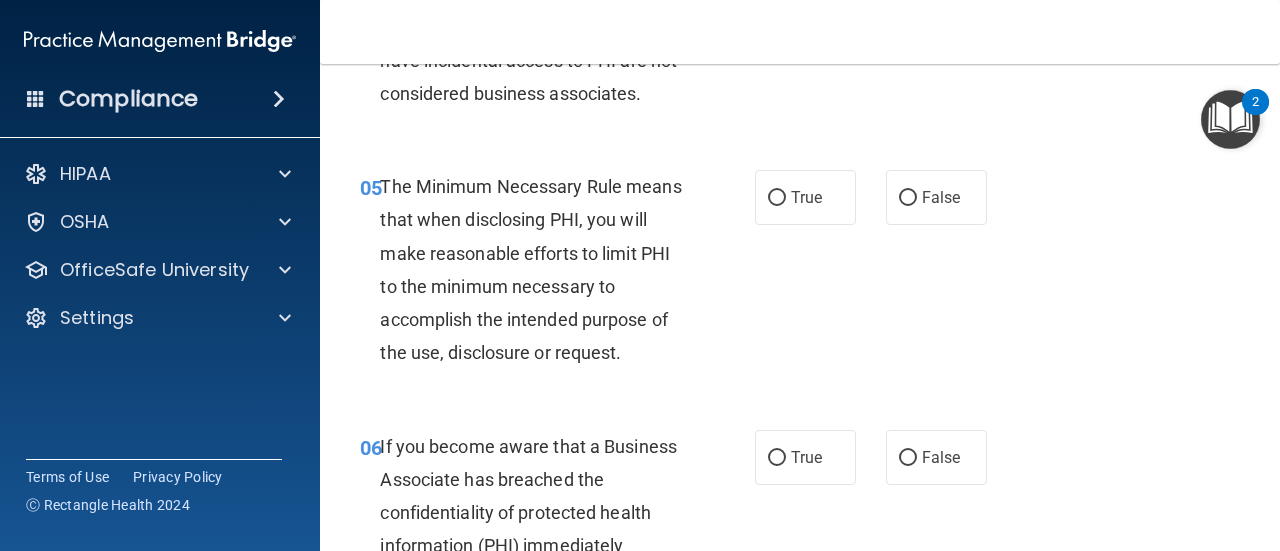 scroll, scrollTop: 1000, scrollLeft: 0, axis: vertical 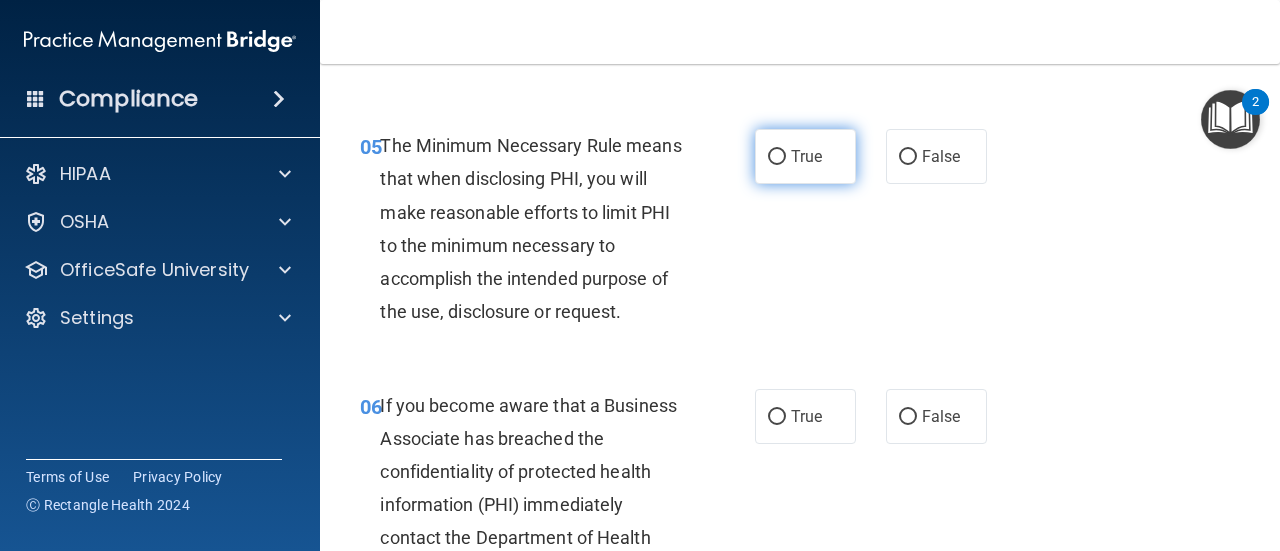 click on "True" at bounding box center (805, 156) 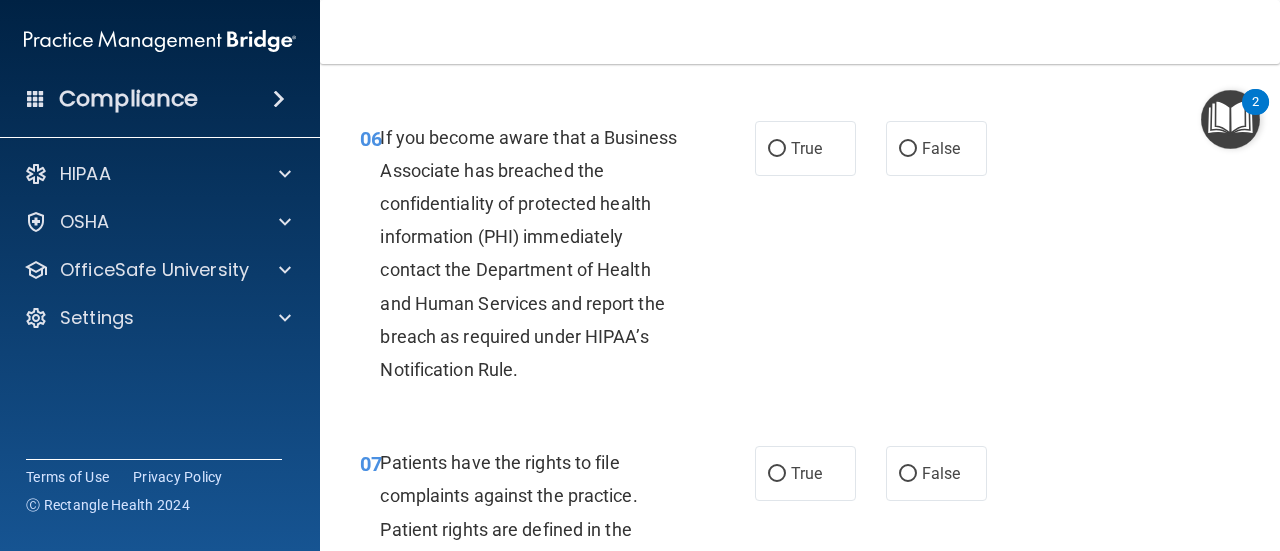 scroll, scrollTop: 1300, scrollLeft: 0, axis: vertical 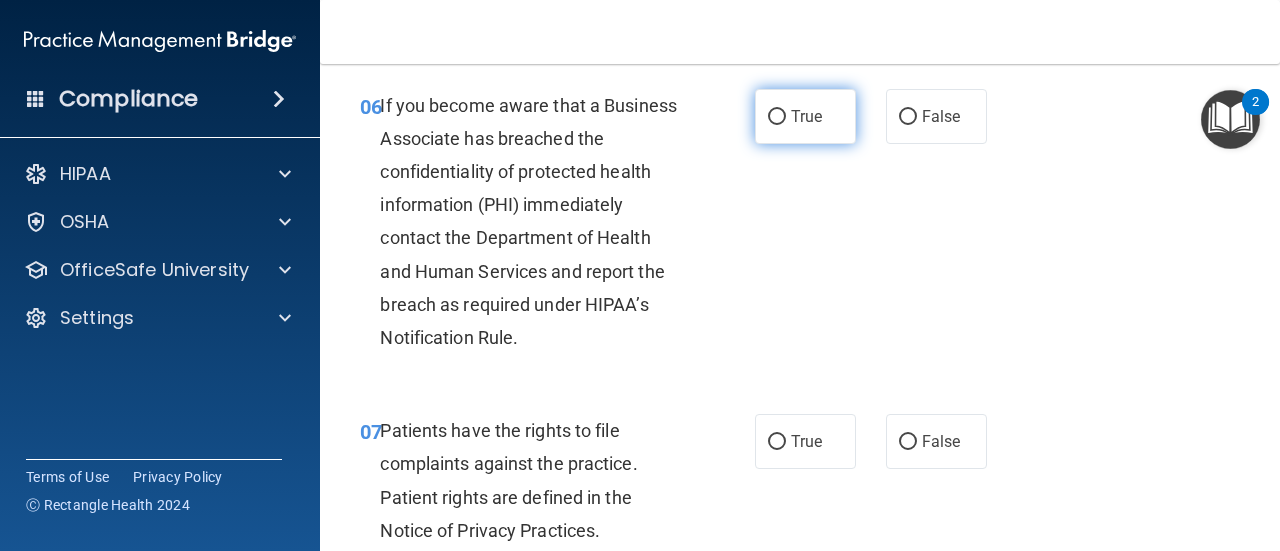 click on "True" at bounding box center [805, 116] 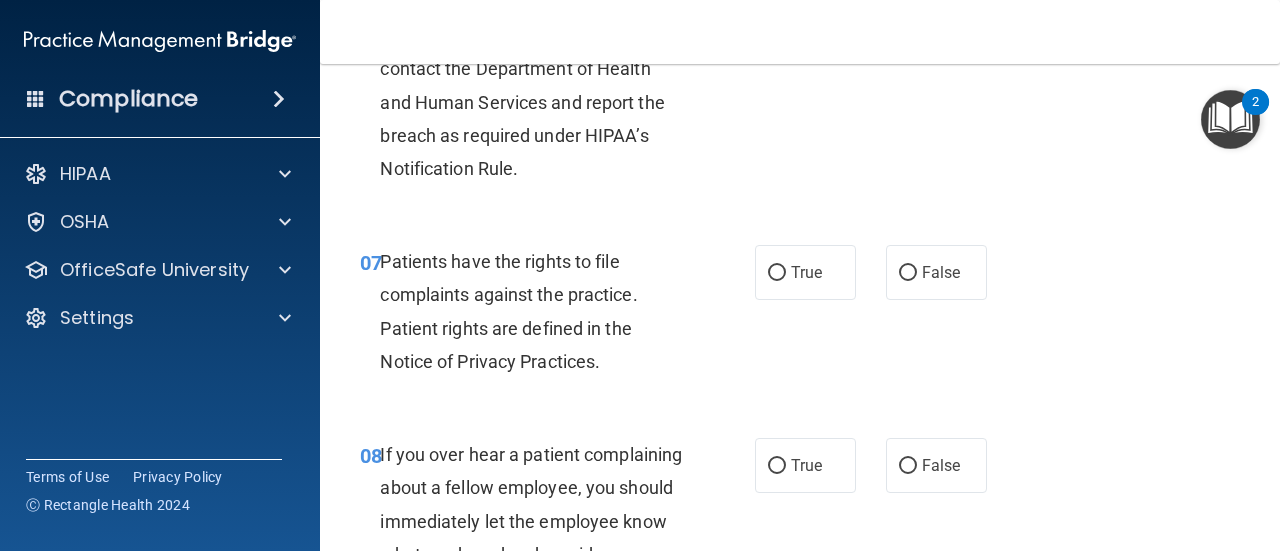 scroll, scrollTop: 1500, scrollLeft: 0, axis: vertical 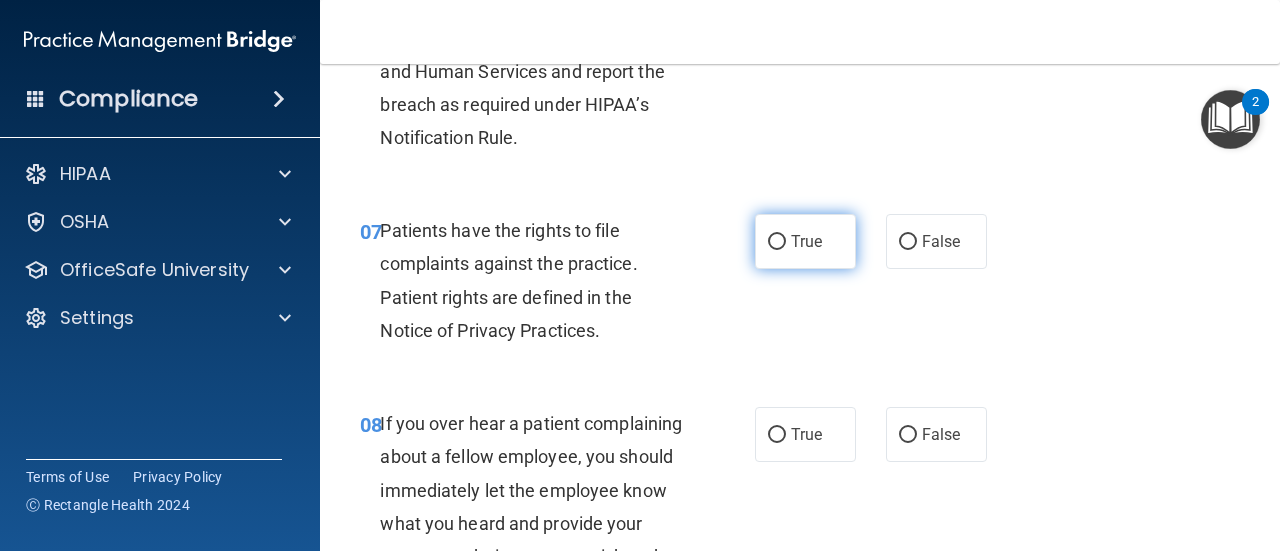 click on "True" at bounding box center [805, 241] 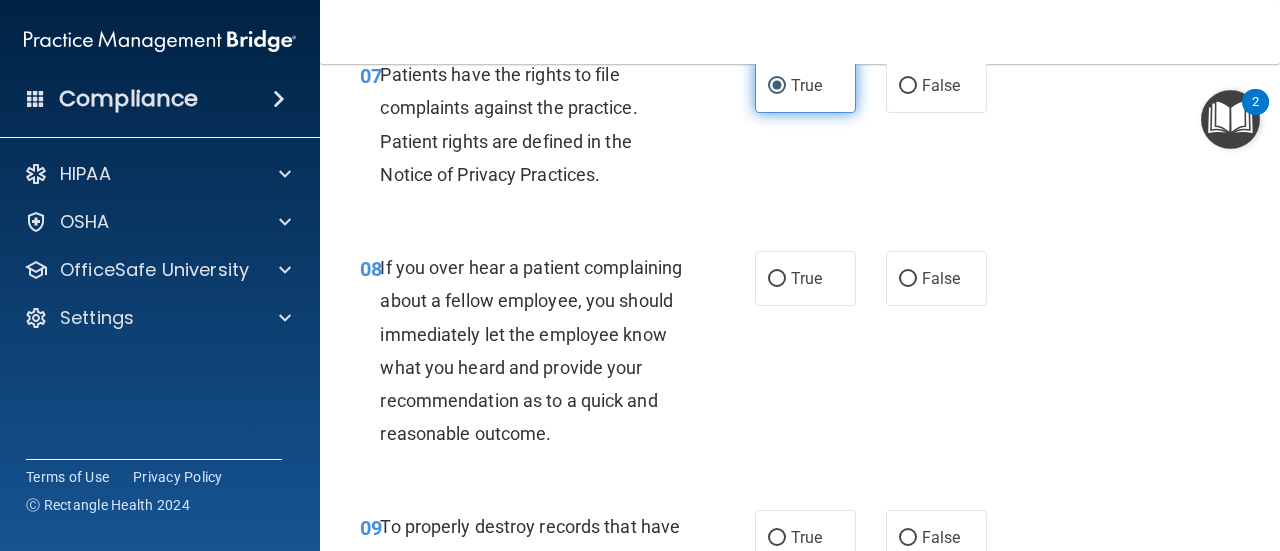 scroll, scrollTop: 1700, scrollLeft: 0, axis: vertical 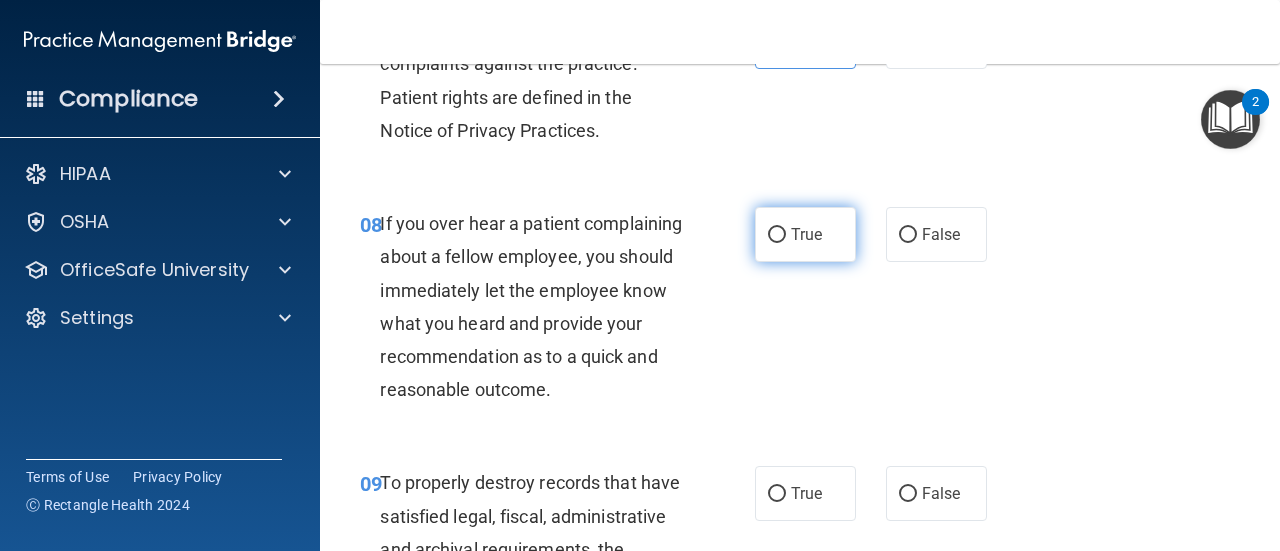 click on "True" at bounding box center [805, 234] 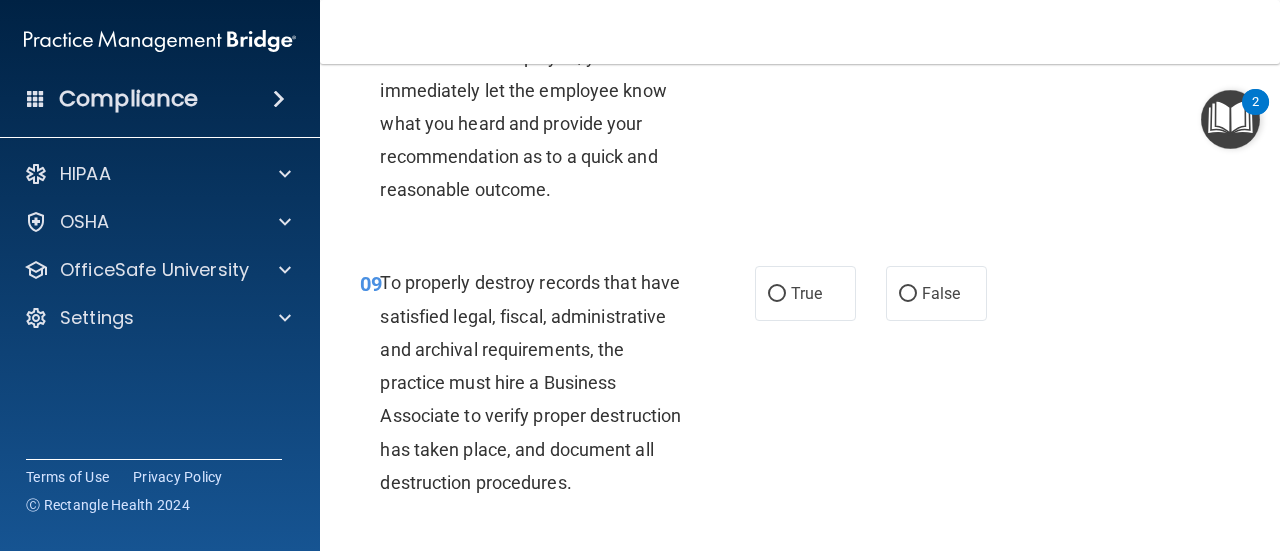 scroll, scrollTop: 2000, scrollLeft: 0, axis: vertical 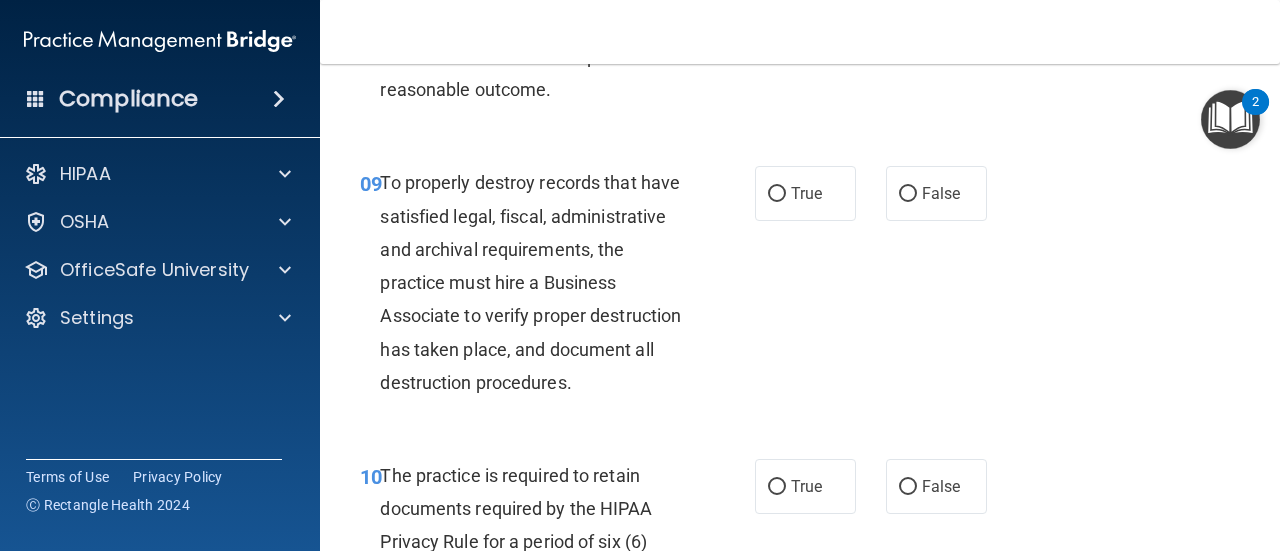 click on "True" at bounding box center [805, 193] 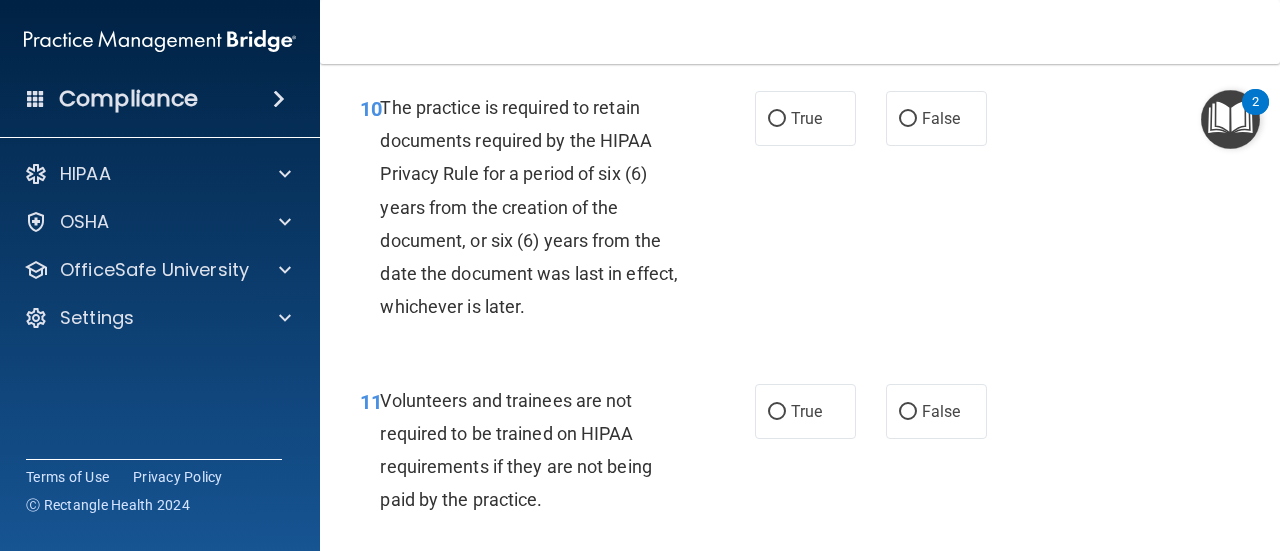 scroll, scrollTop: 2400, scrollLeft: 0, axis: vertical 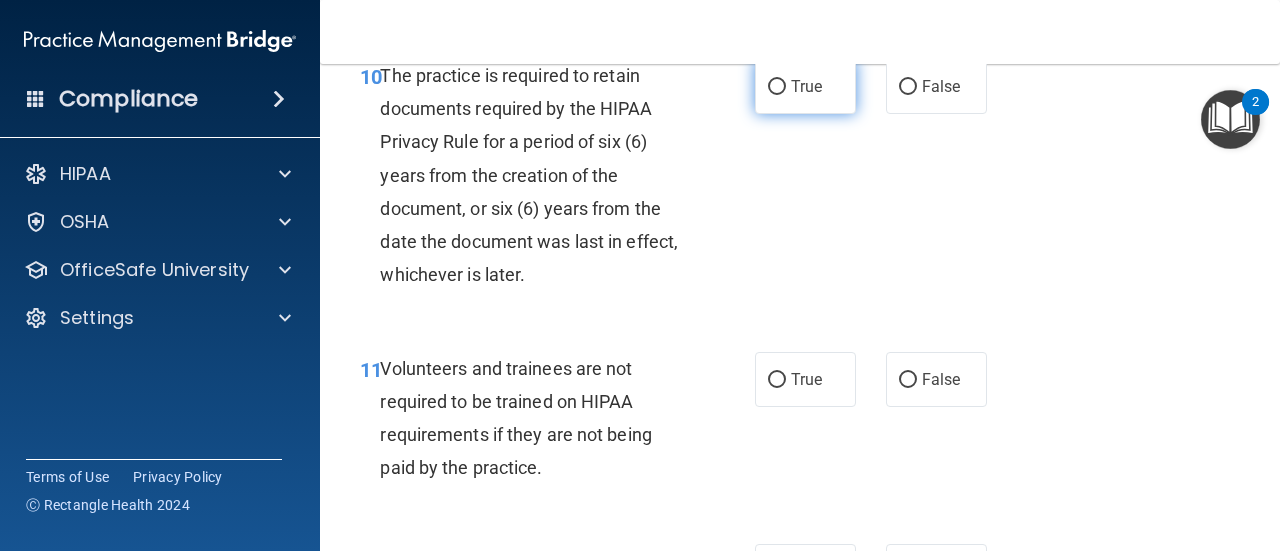click on "True" at bounding box center [805, 86] 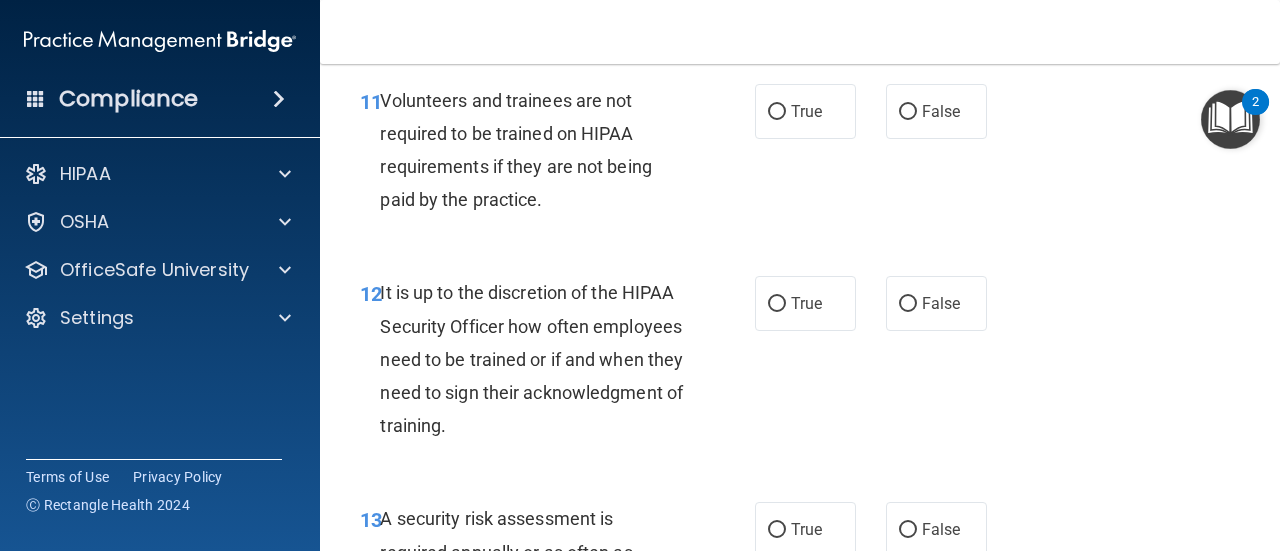 scroll, scrollTop: 2700, scrollLeft: 0, axis: vertical 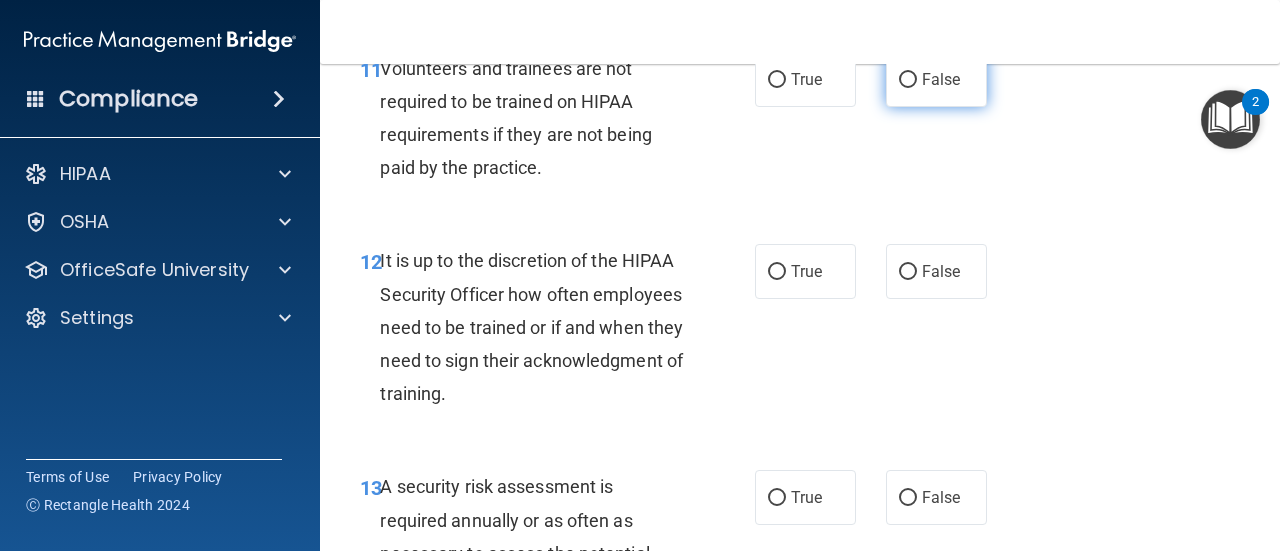 click on "False" at bounding box center (936, 79) 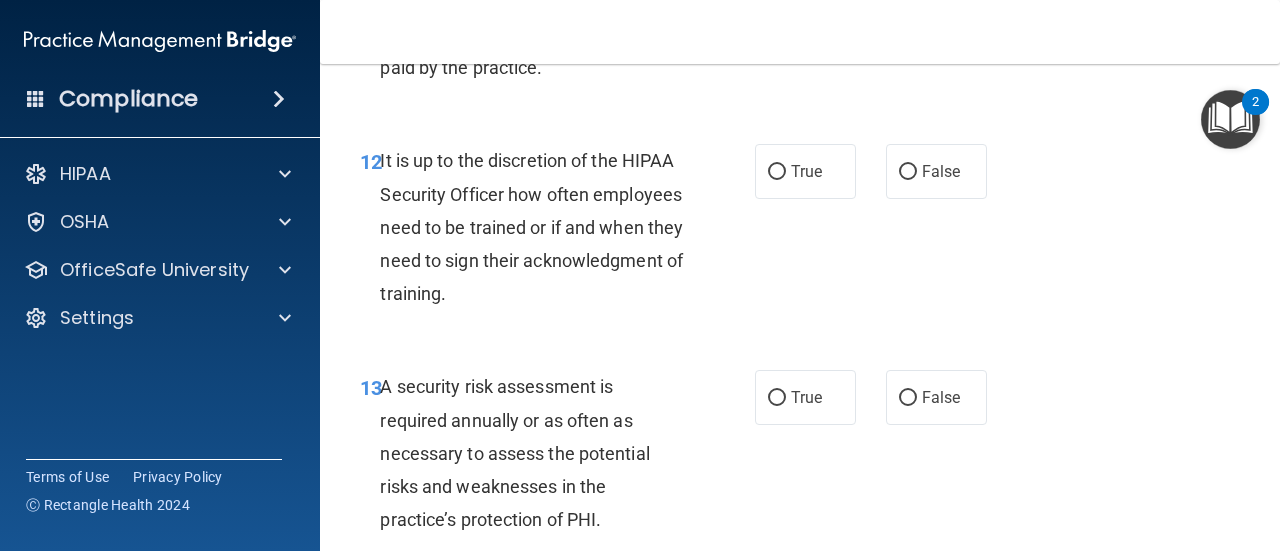 scroll, scrollTop: 2900, scrollLeft: 0, axis: vertical 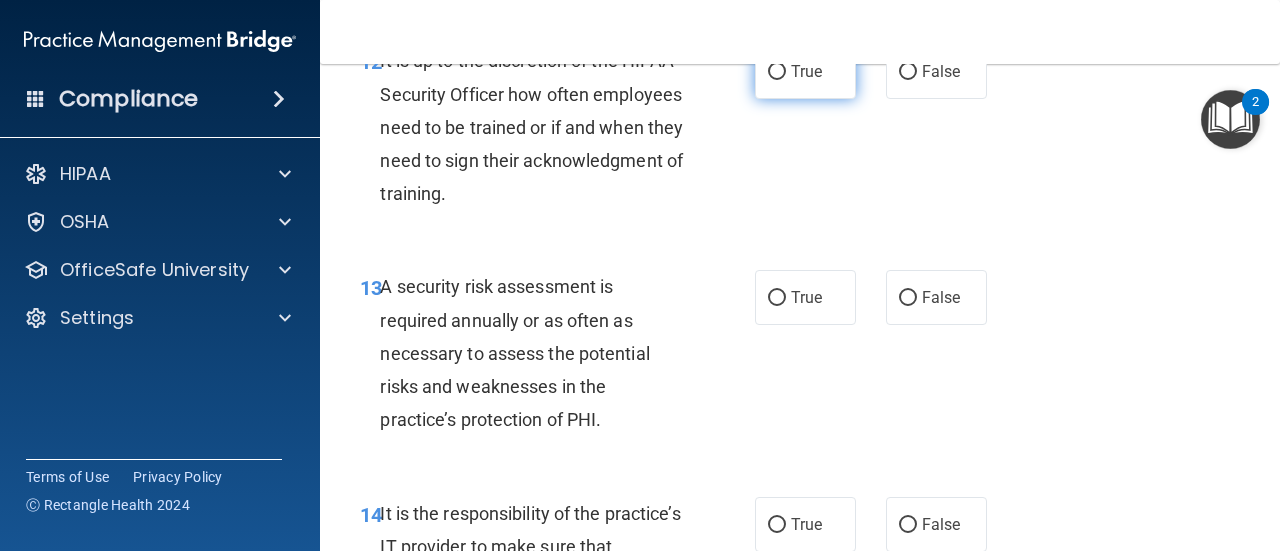click on "True" at bounding box center [806, 71] 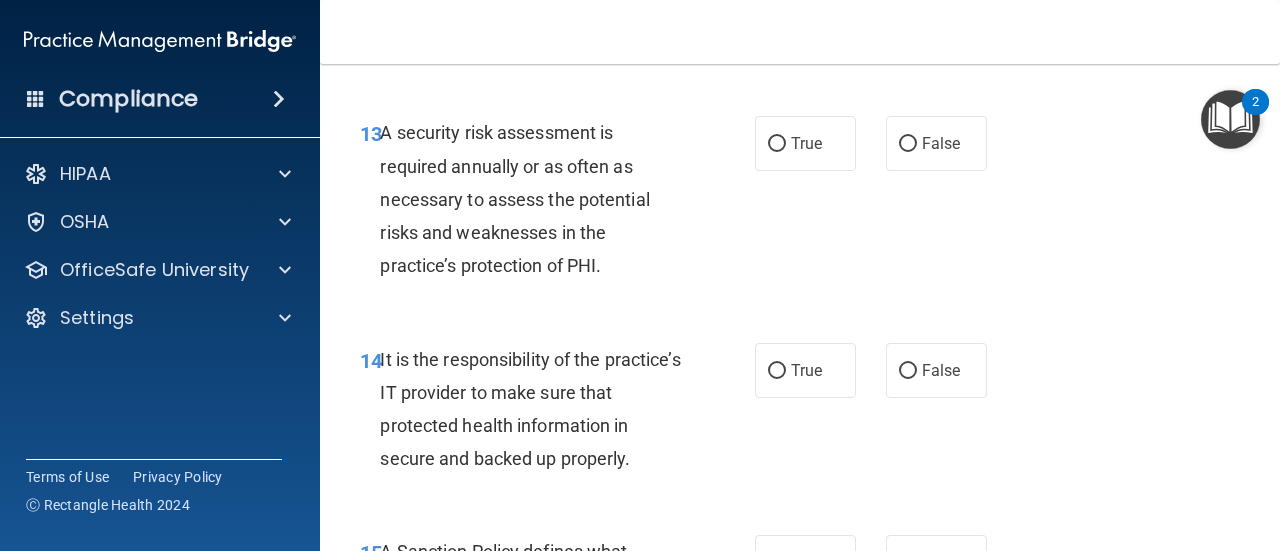 scroll, scrollTop: 3100, scrollLeft: 0, axis: vertical 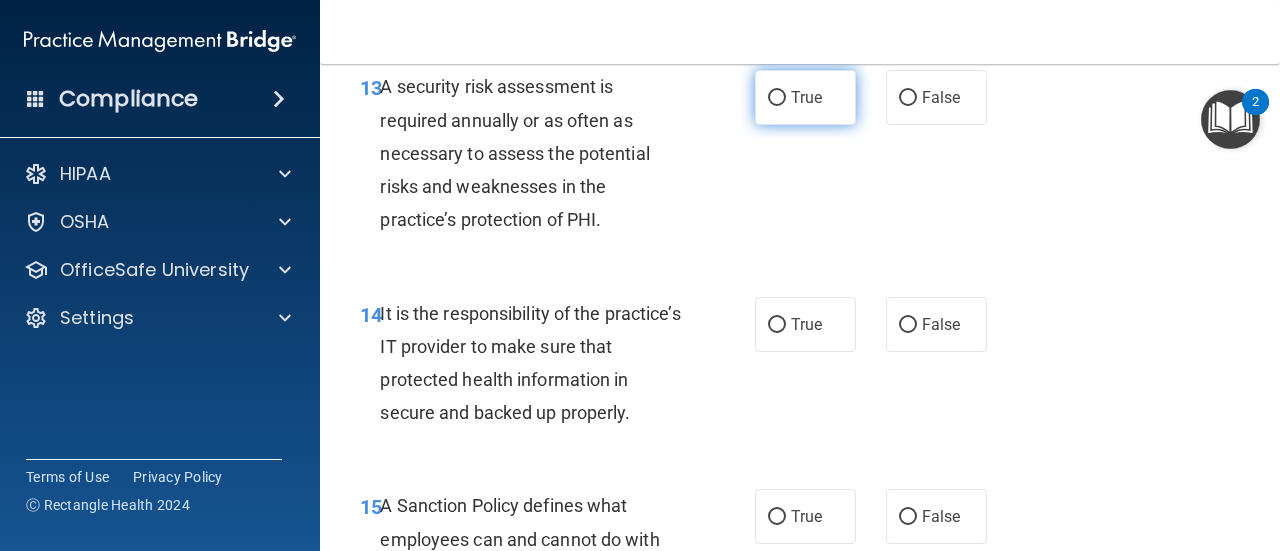 click on "True" at bounding box center (805, 97) 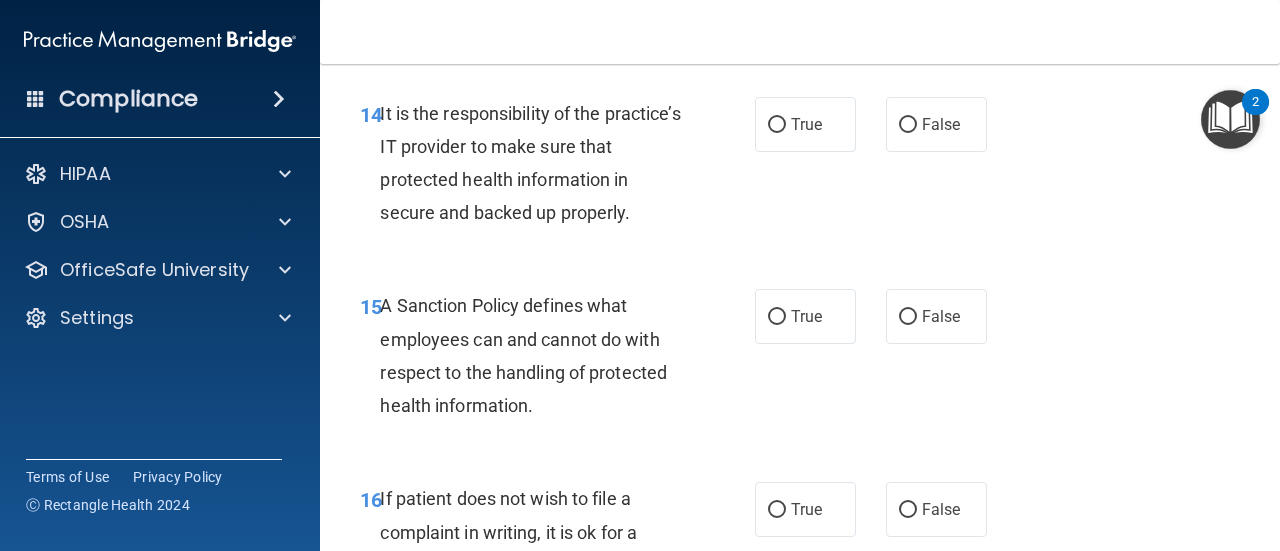 scroll, scrollTop: 3400, scrollLeft: 0, axis: vertical 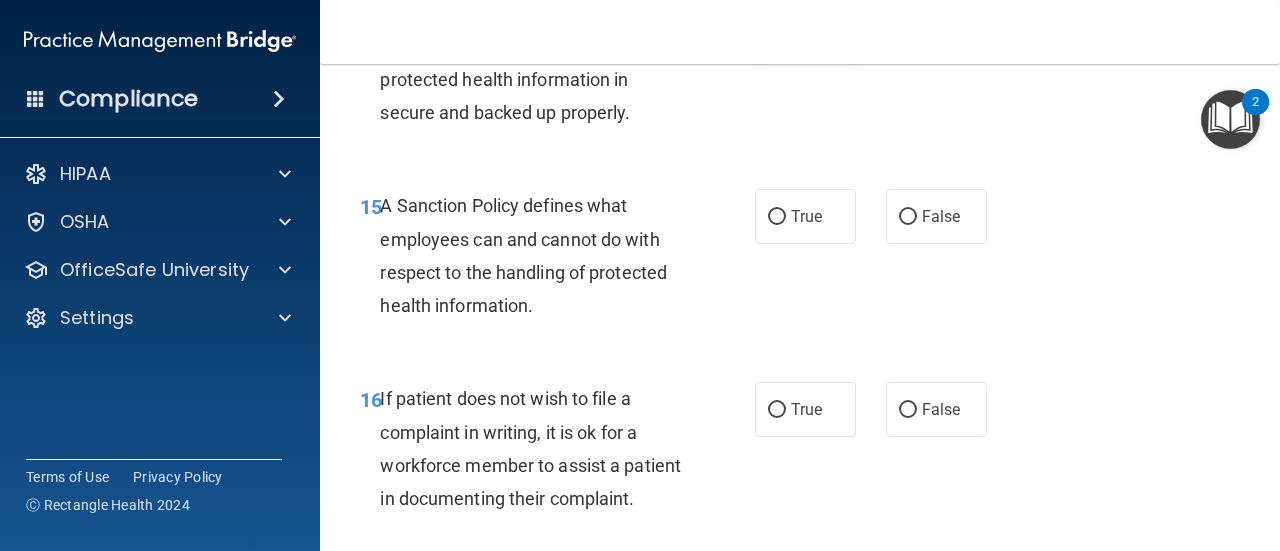 click on "True" at bounding box center (805, 24) 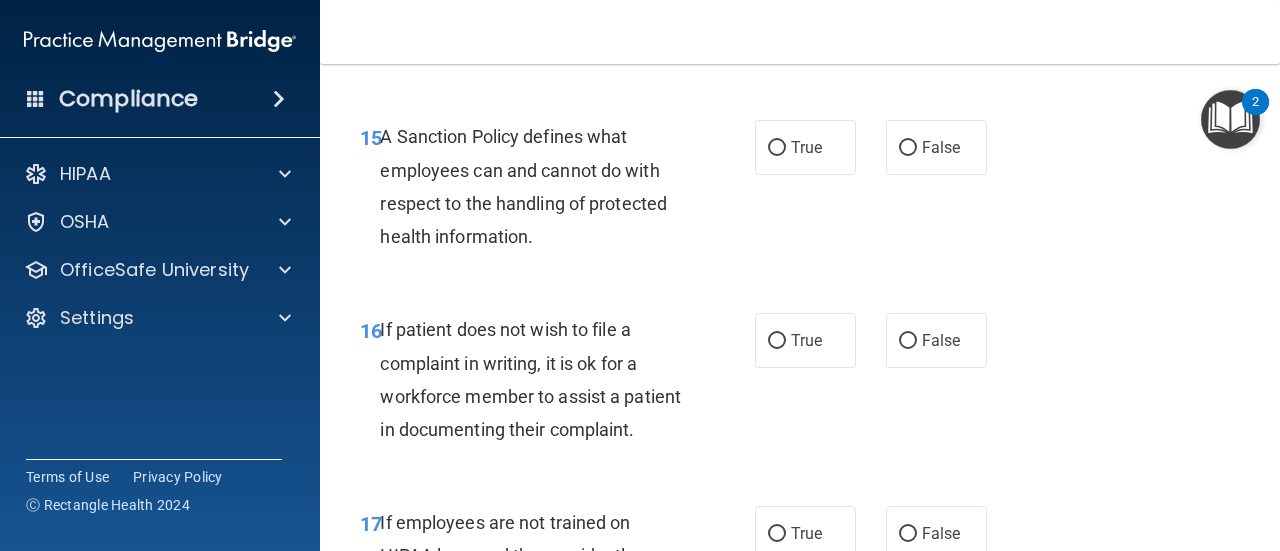 scroll, scrollTop: 3500, scrollLeft: 0, axis: vertical 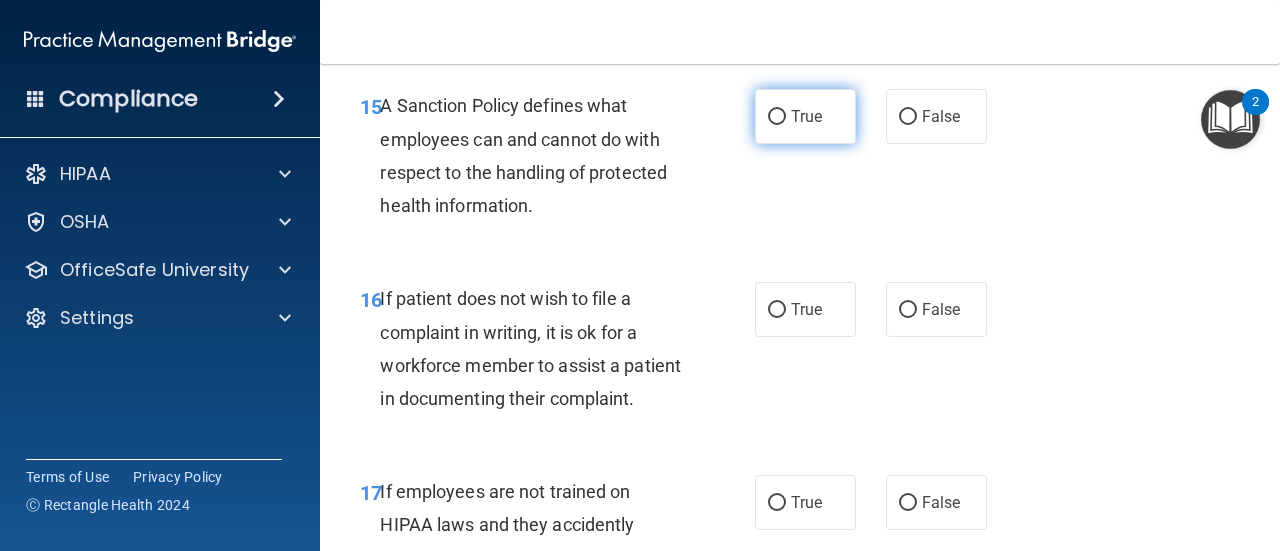 click on "True" at bounding box center [806, 116] 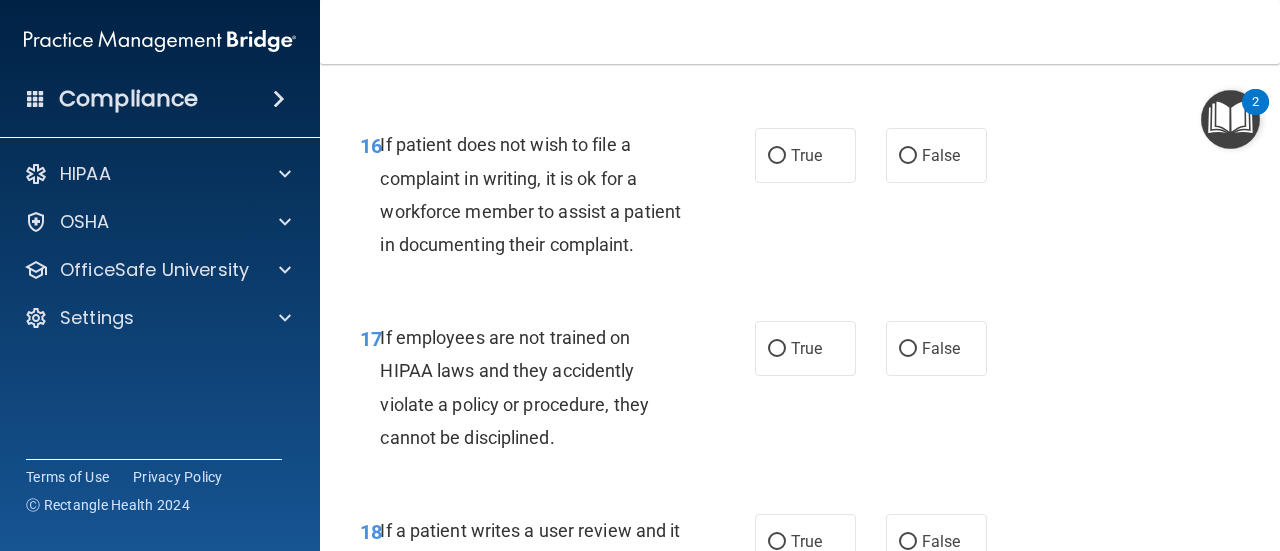 scroll, scrollTop: 3700, scrollLeft: 0, axis: vertical 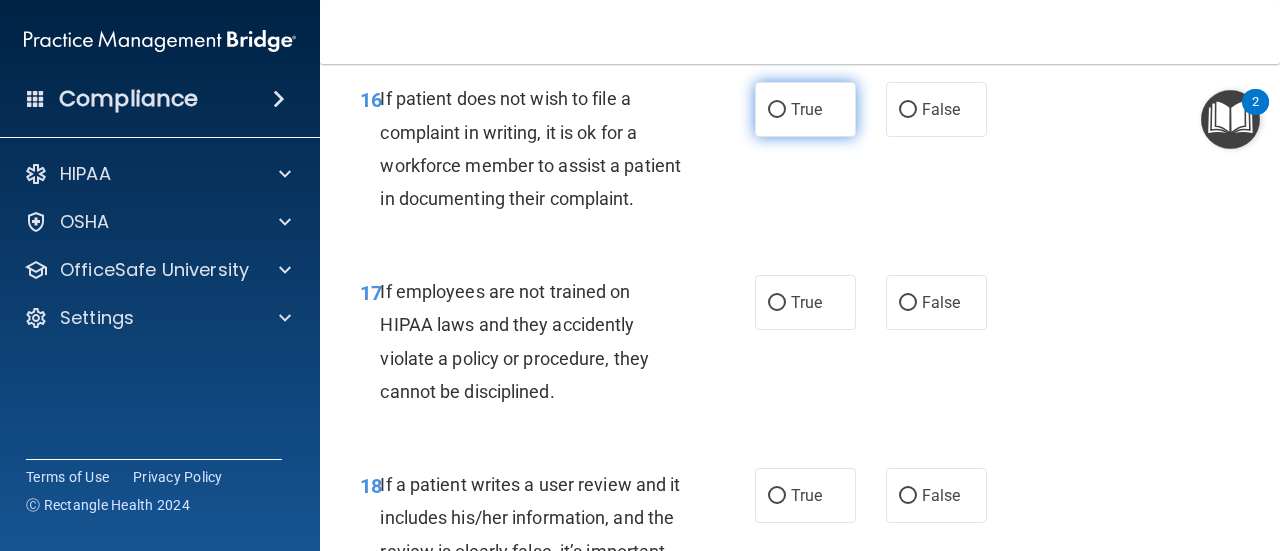 click on "True" at bounding box center [806, 109] 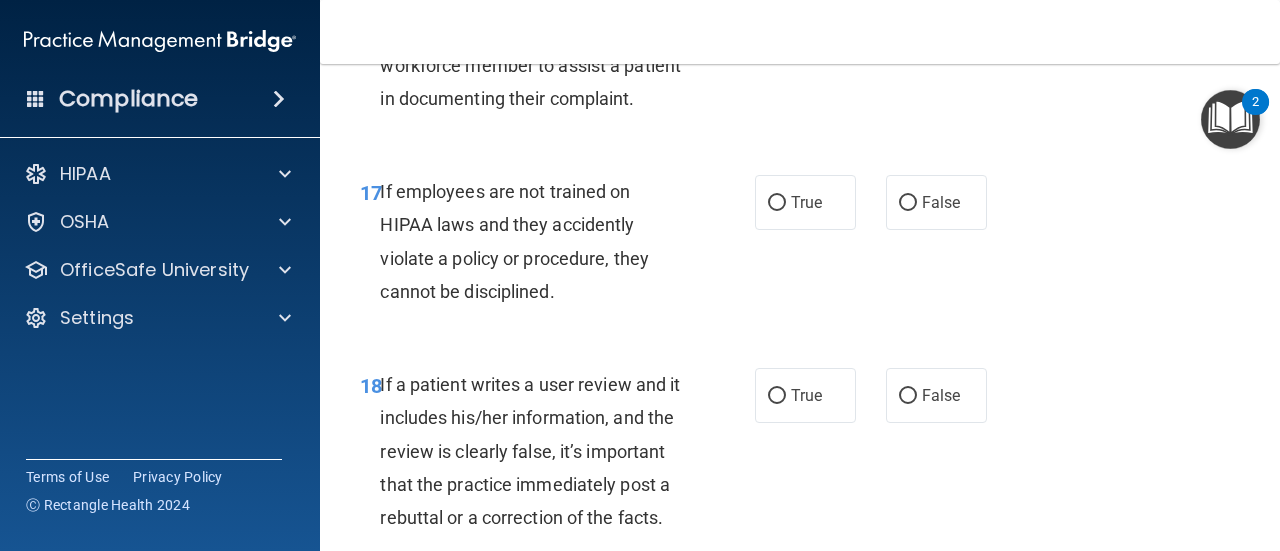 scroll, scrollTop: 3900, scrollLeft: 0, axis: vertical 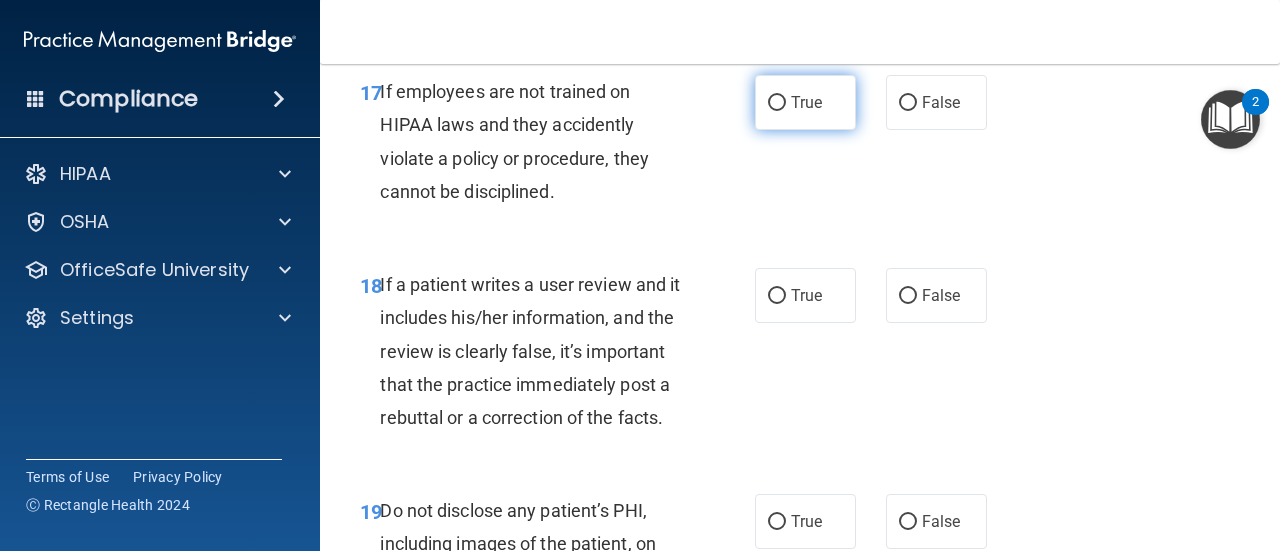 click on "True" at bounding box center (805, 102) 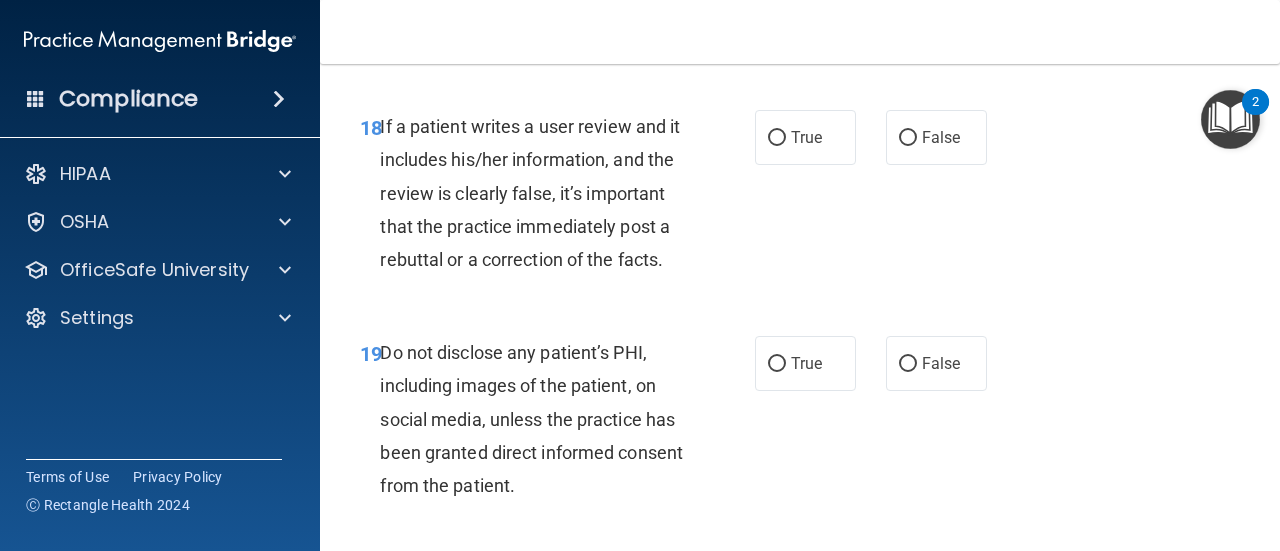 scroll, scrollTop: 4100, scrollLeft: 0, axis: vertical 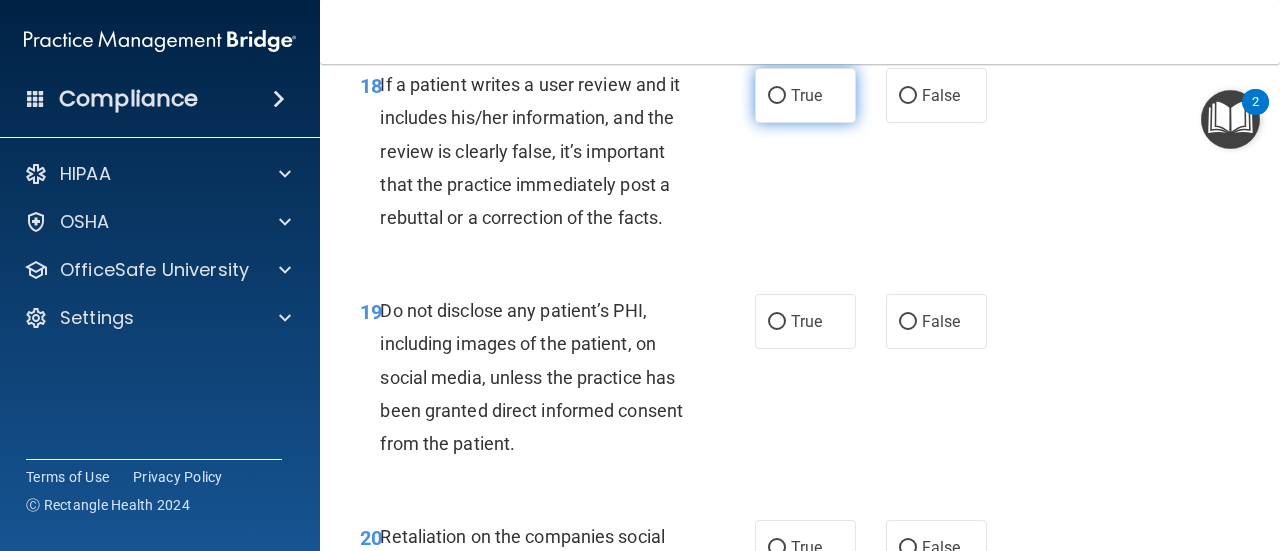 click on "True" at bounding box center [806, 95] 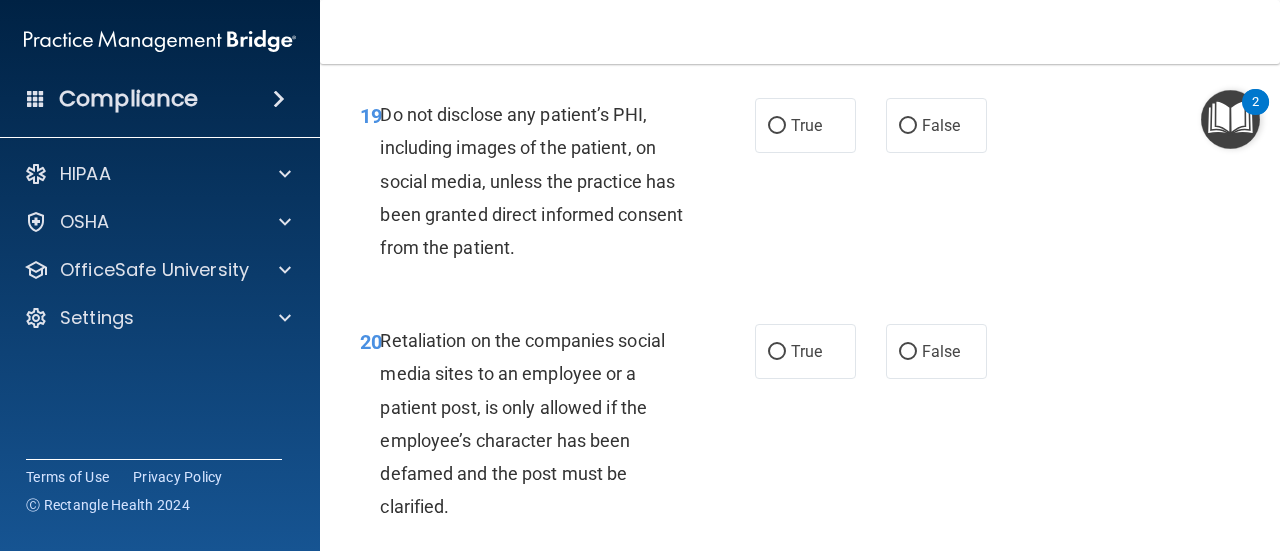scroll, scrollTop: 4300, scrollLeft: 0, axis: vertical 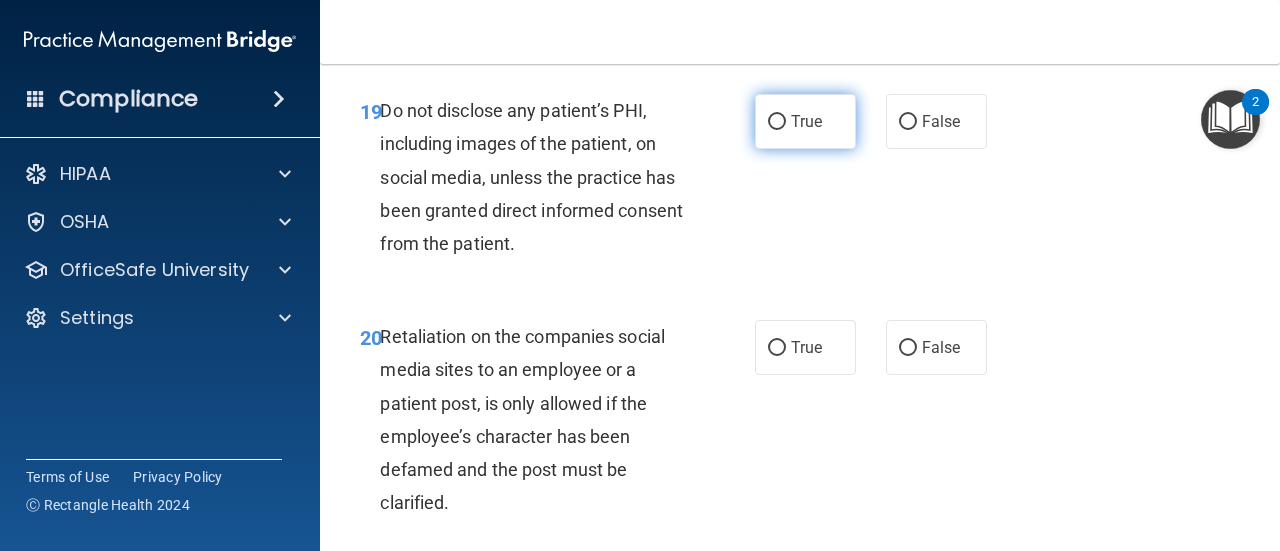 click on "True" at bounding box center (806, 121) 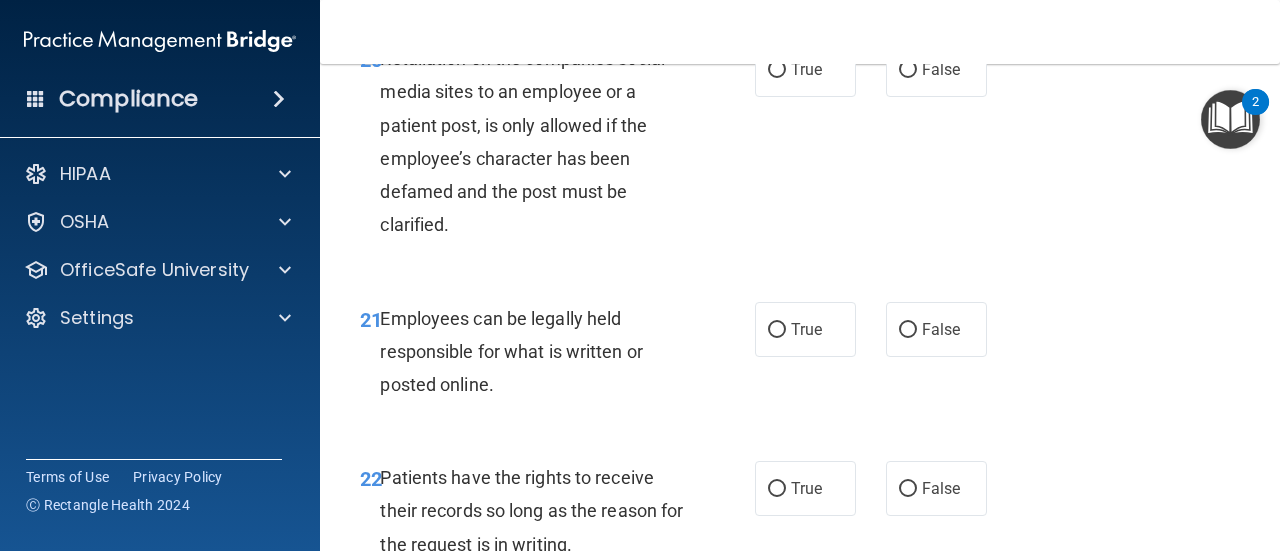 scroll, scrollTop: 4600, scrollLeft: 0, axis: vertical 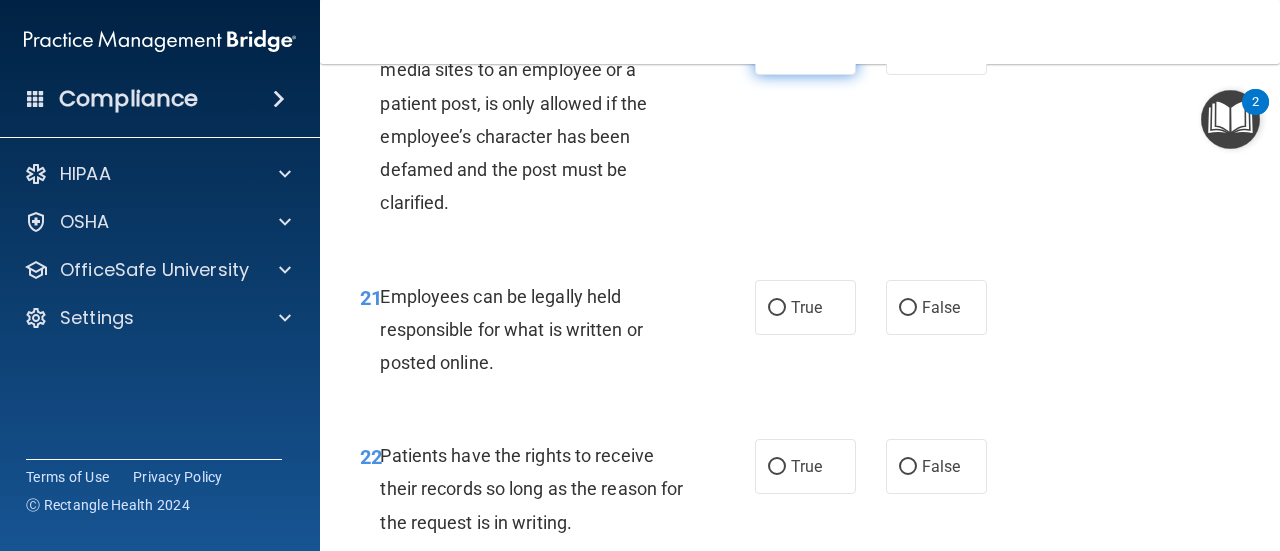 click on "True" at bounding box center (806, 47) 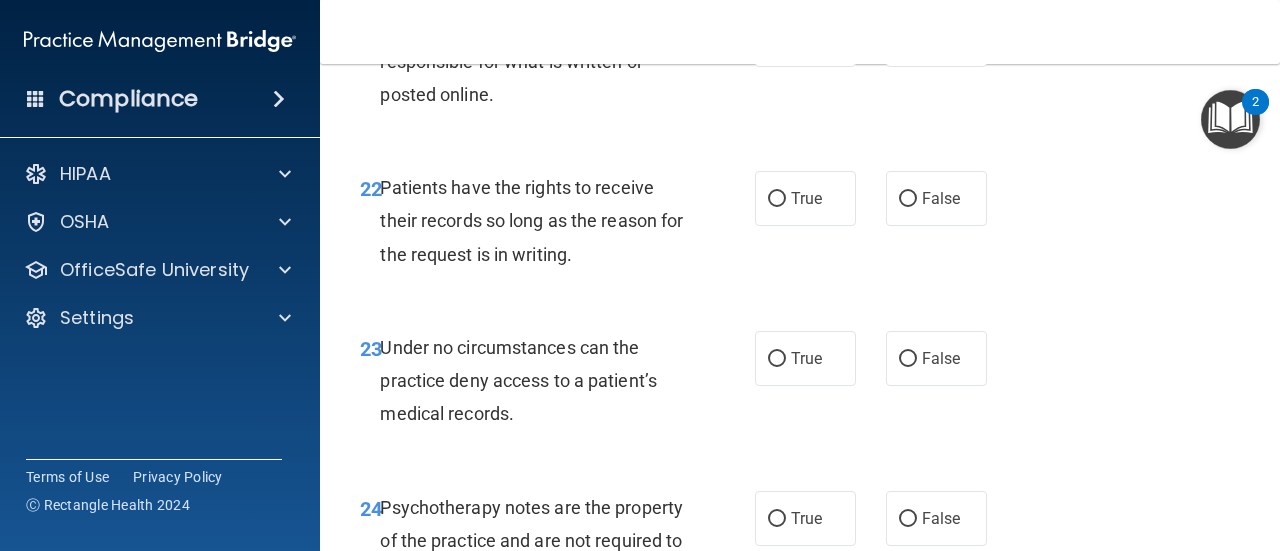 scroll, scrollTop: 4900, scrollLeft: 0, axis: vertical 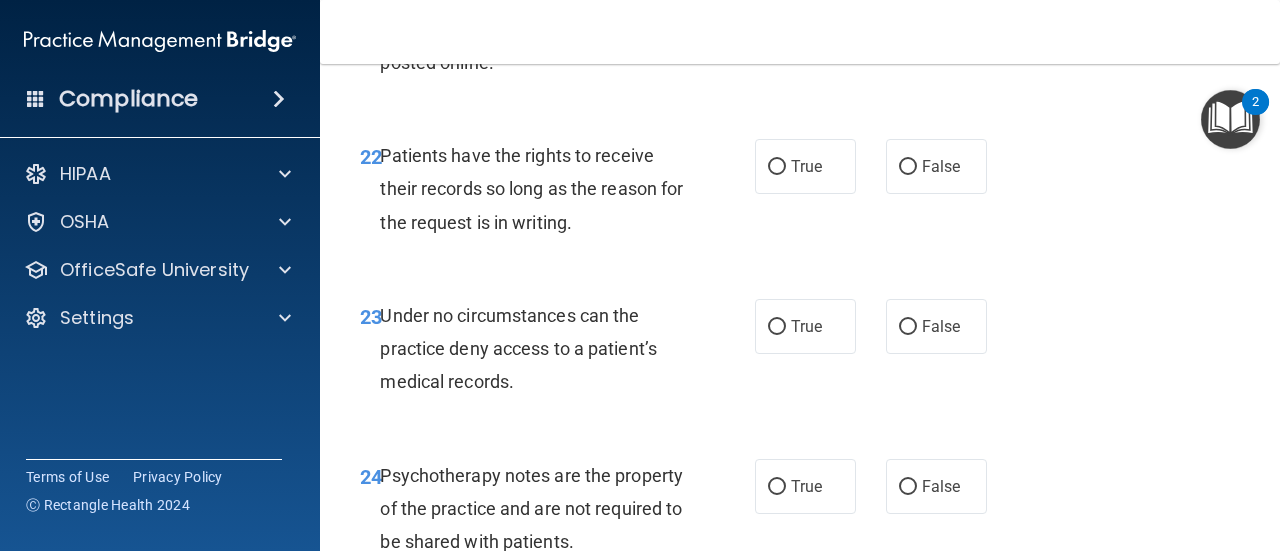 click on "True" at bounding box center [805, 7] 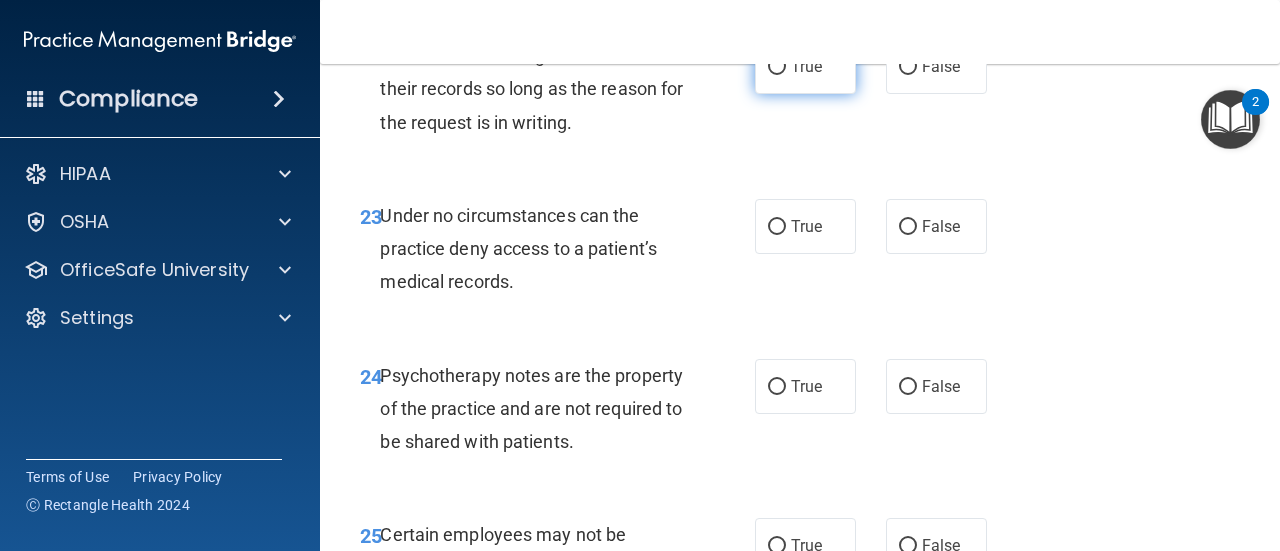 click on "True" at bounding box center [805, 66] 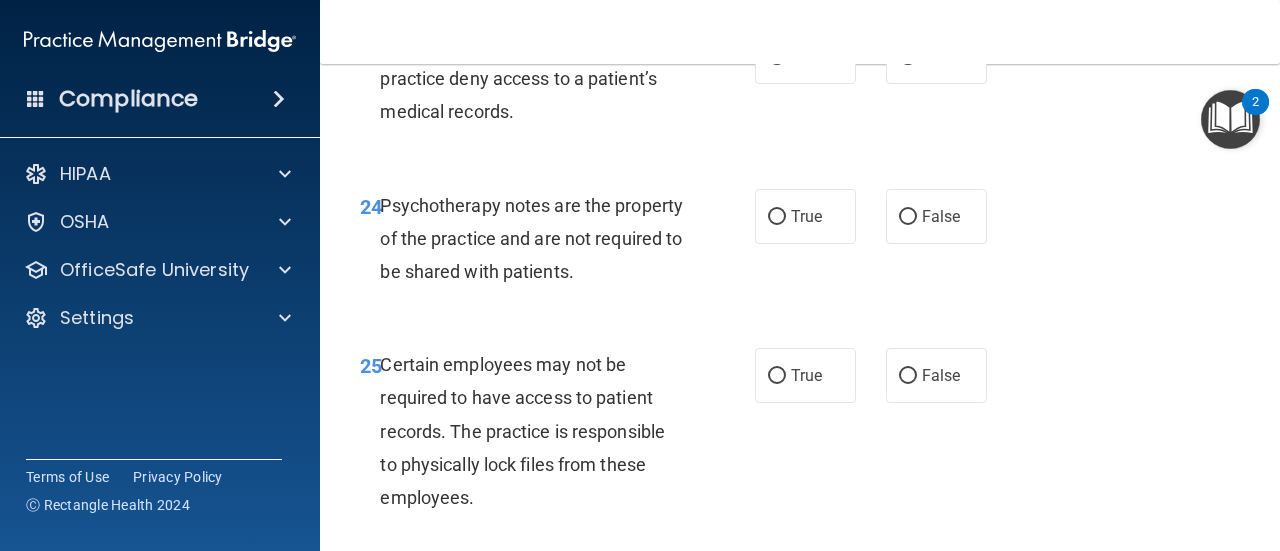 scroll, scrollTop: 5200, scrollLeft: 0, axis: vertical 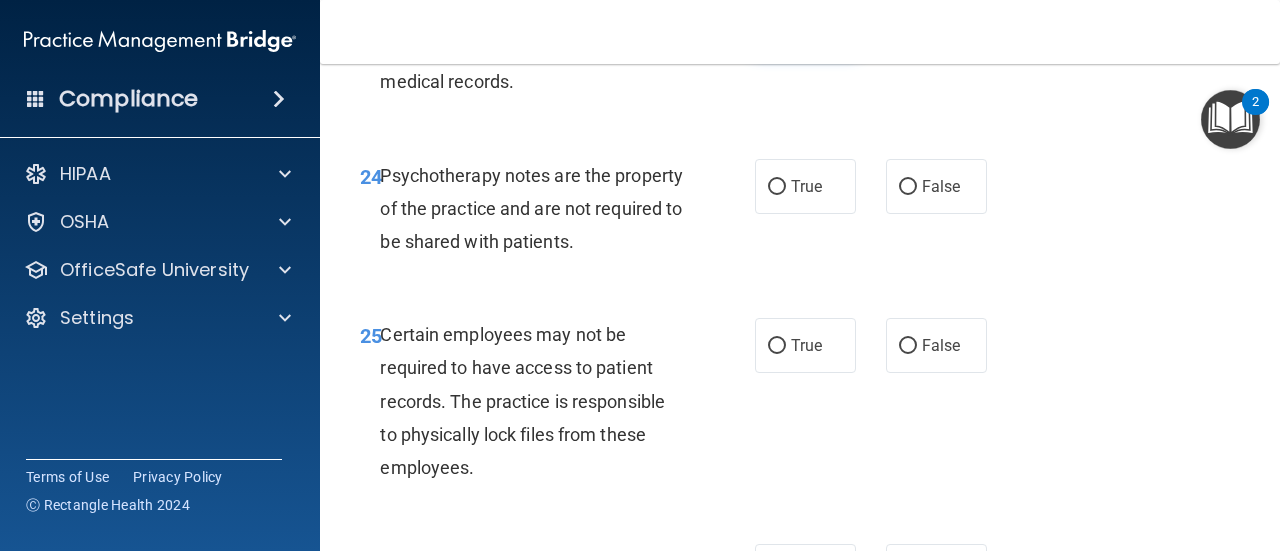 click on "True" at bounding box center (806, 26) 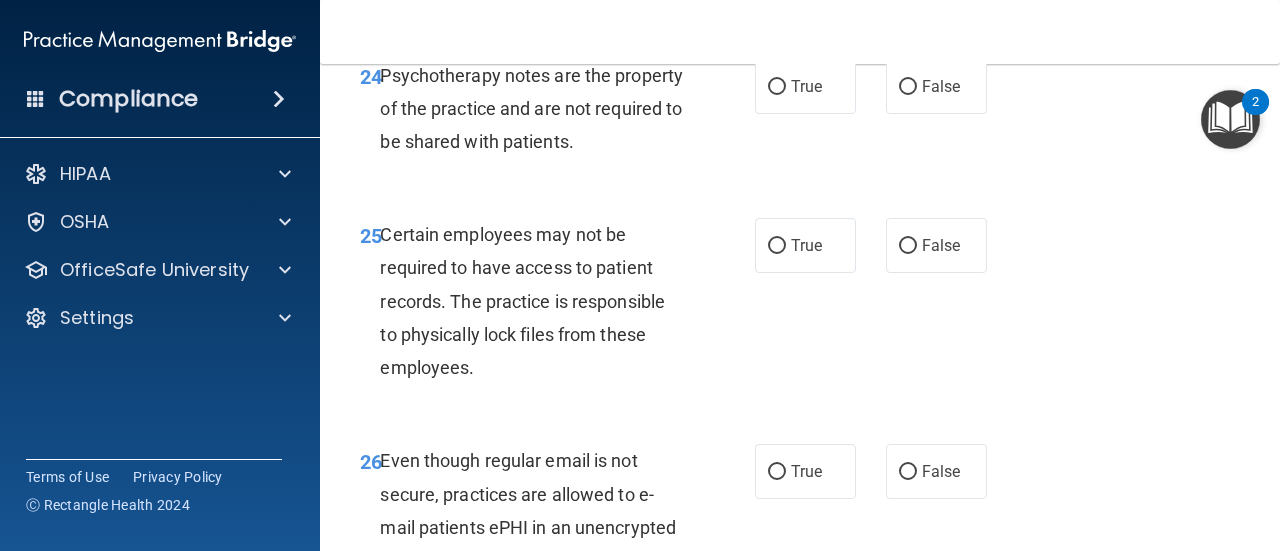scroll, scrollTop: 5400, scrollLeft: 0, axis: vertical 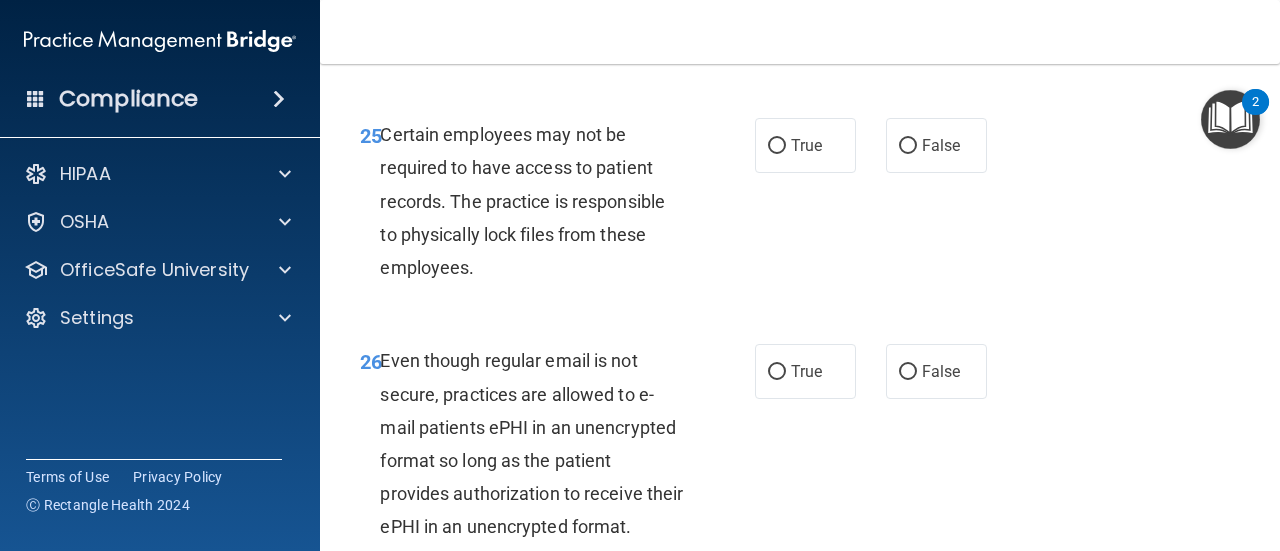 click on "True" at bounding box center (805, -14) 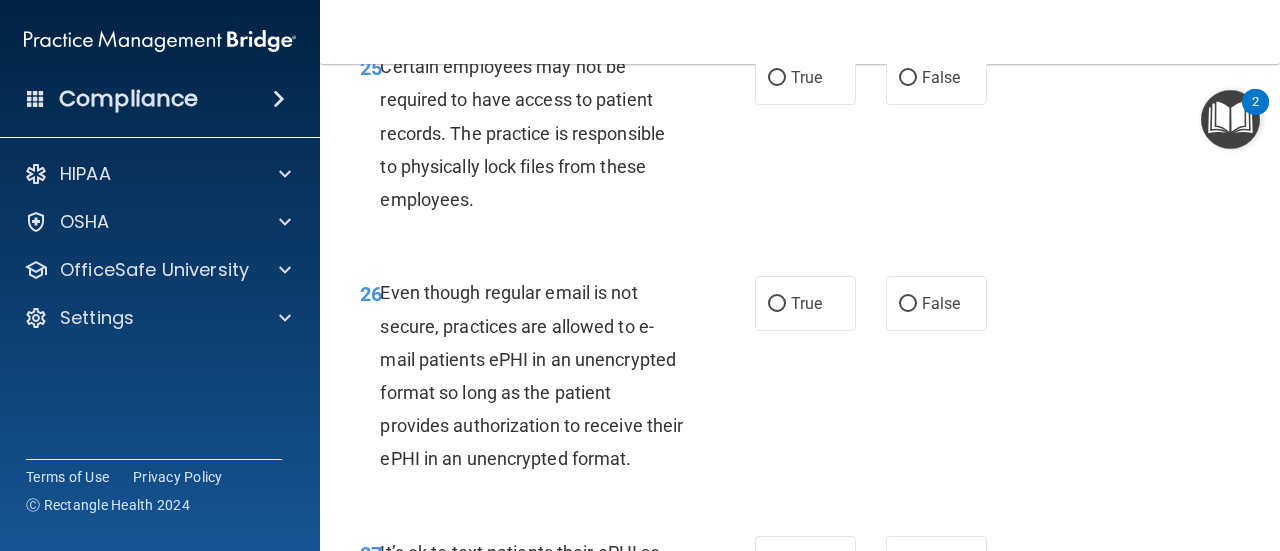 scroll, scrollTop: 5500, scrollLeft: 0, axis: vertical 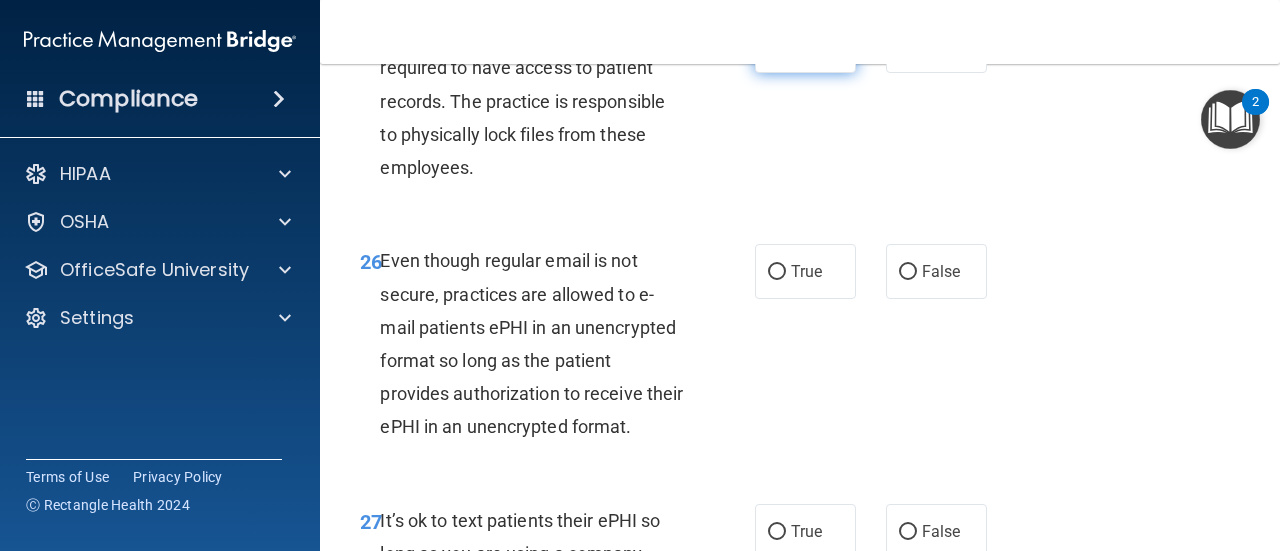 click on "True" at bounding box center (805, 45) 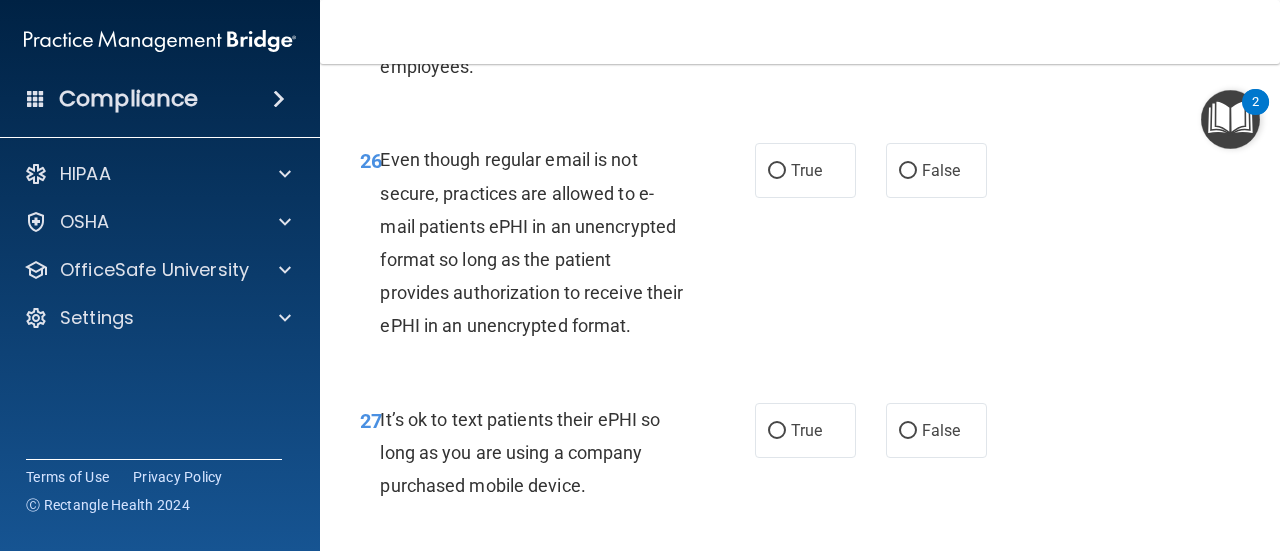 scroll, scrollTop: 5700, scrollLeft: 0, axis: vertical 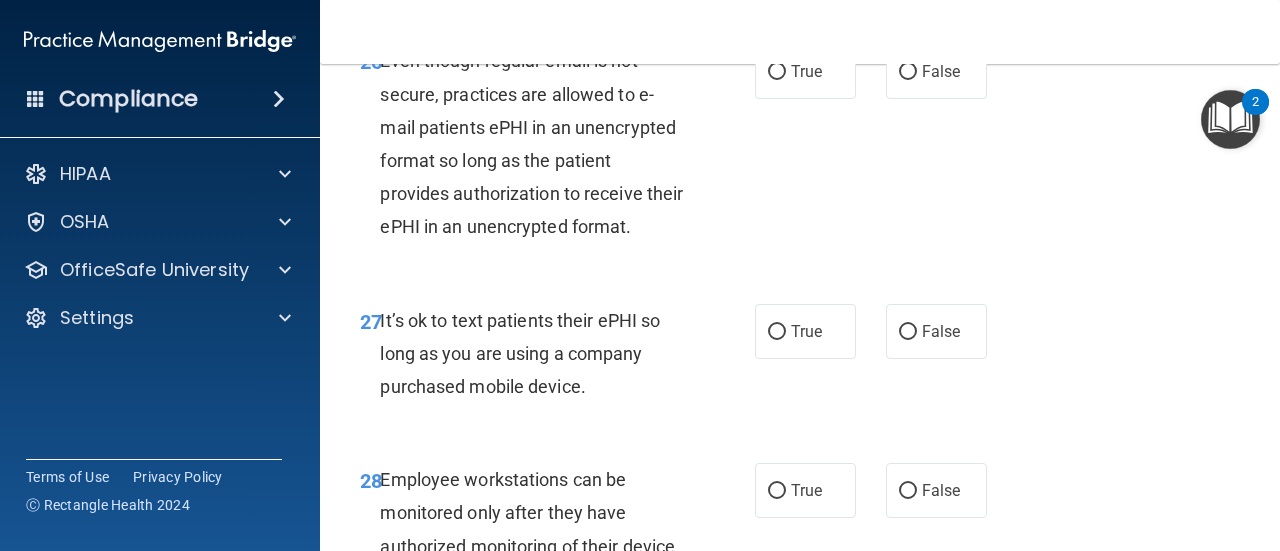 click on "True" at bounding box center [805, 71] 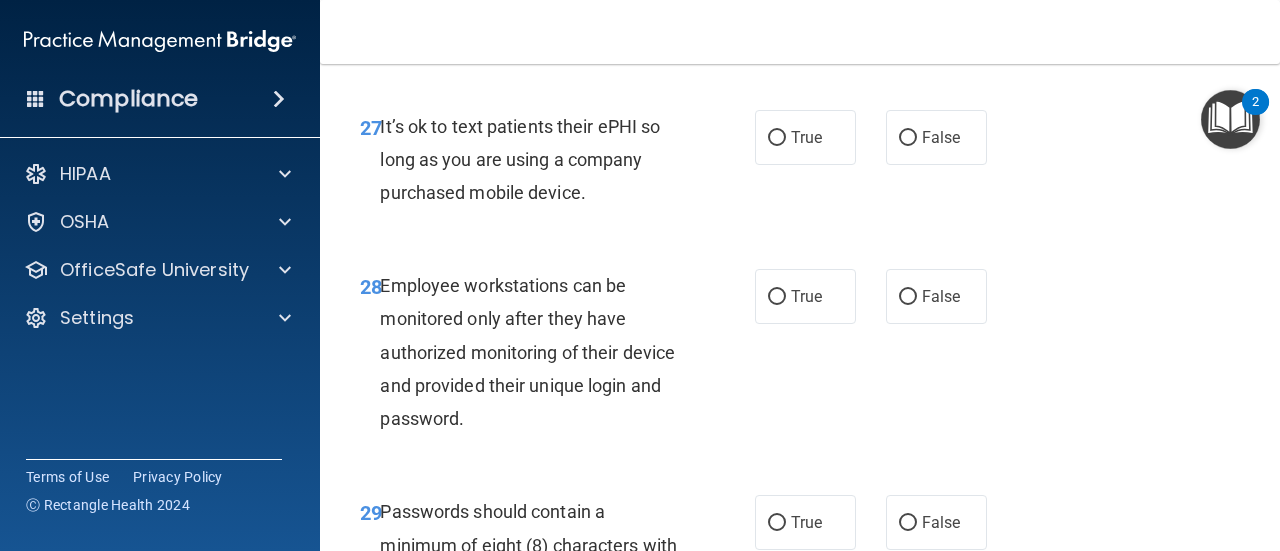 scroll, scrollTop: 5900, scrollLeft: 0, axis: vertical 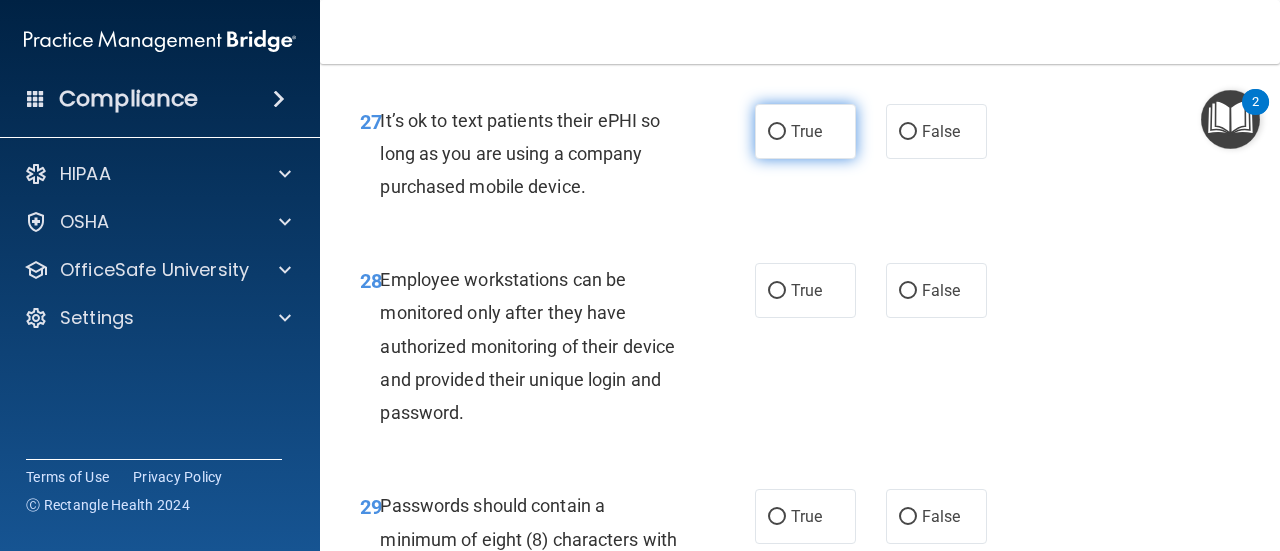 click on "True" at bounding box center (806, 131) 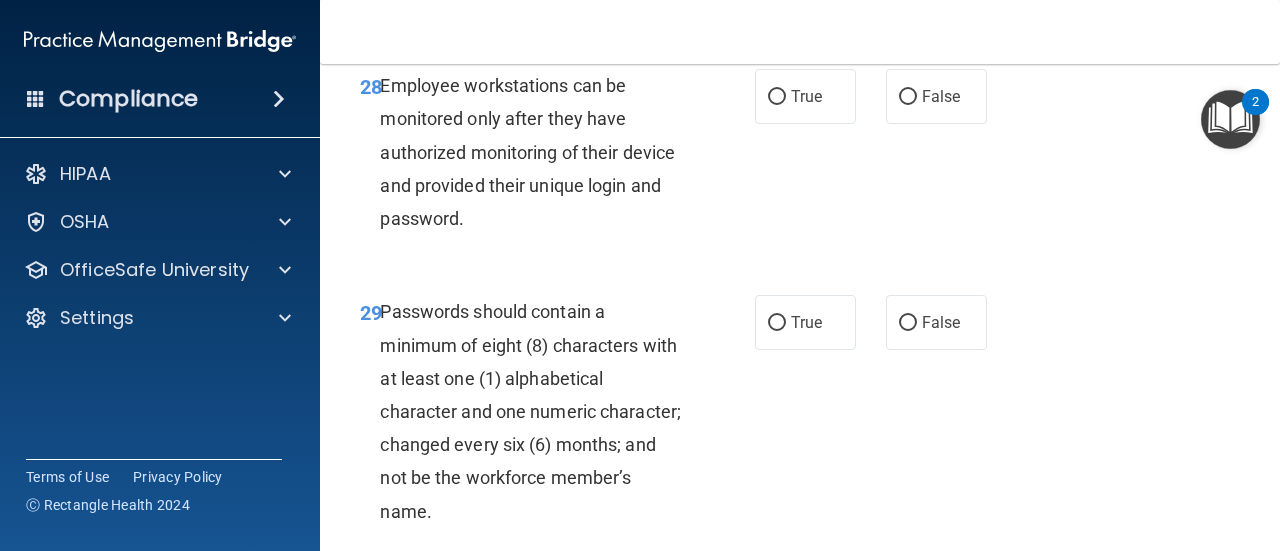 scroll, scrollTop: 6100, scrollLeft: 0, axis: vertical 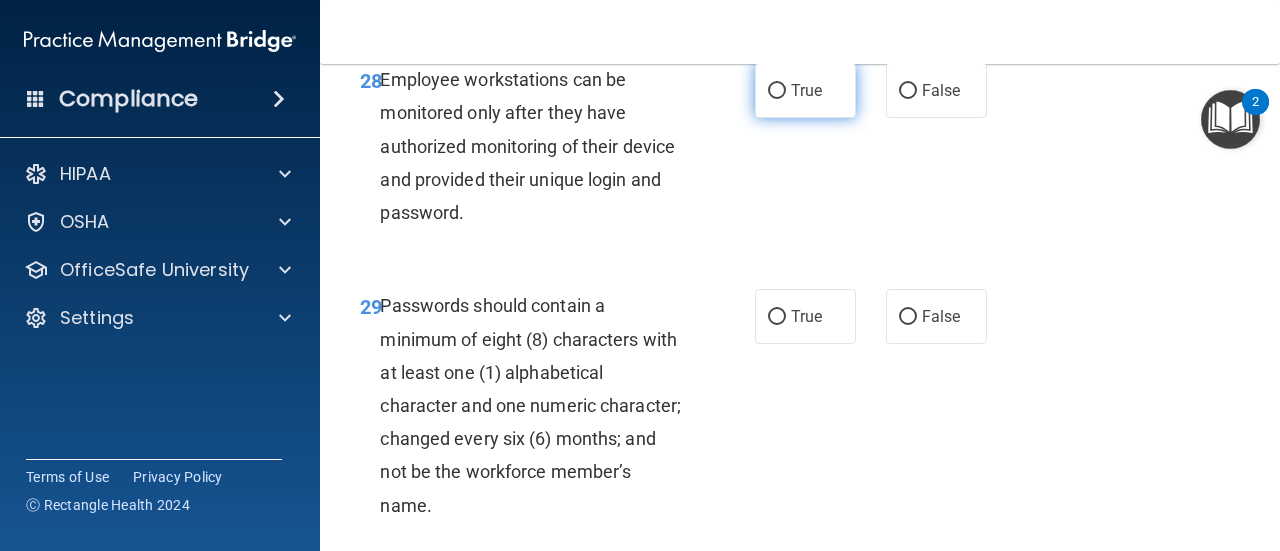 click on "True" at bounding box center (805, 90) 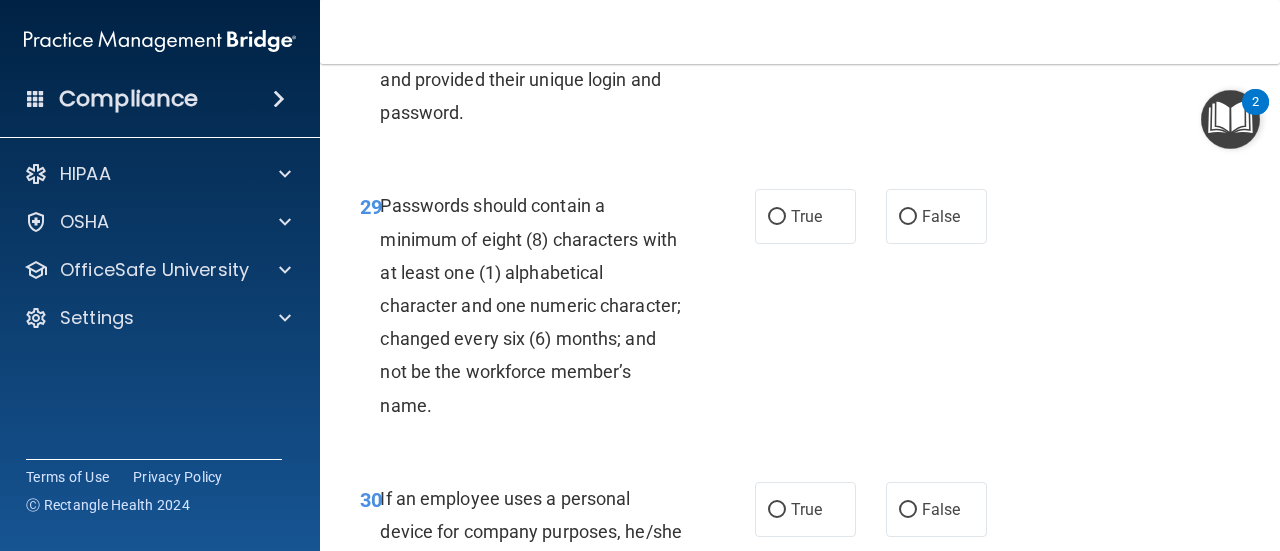 scroll, scrollTop: 6300, scrollLeft: 0, axis: vertical 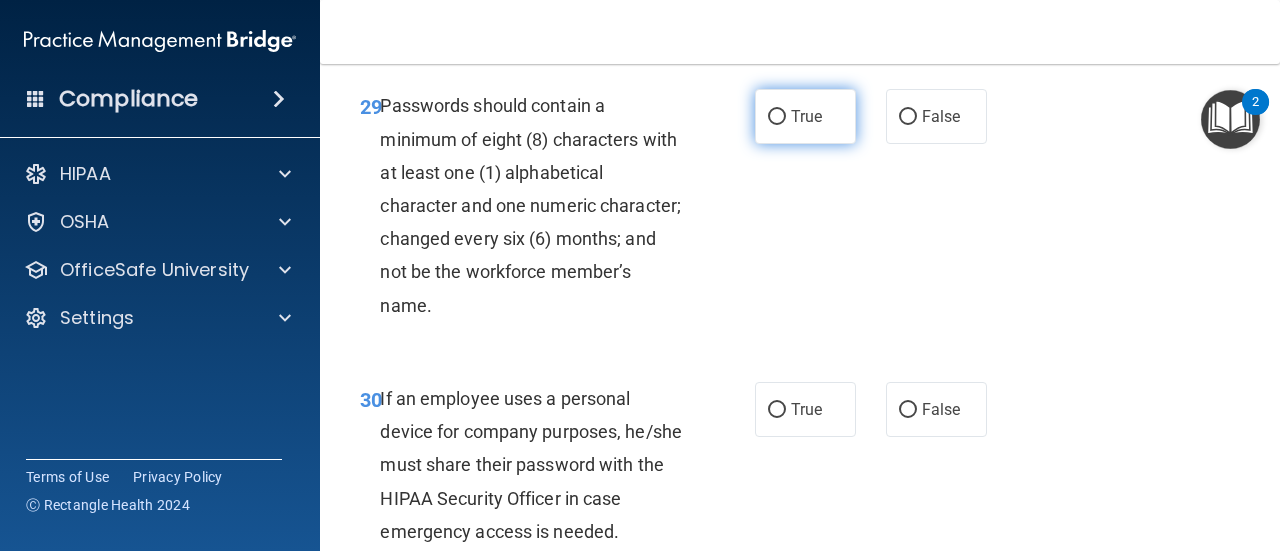 click on "True" at bounding box center (805, 116) 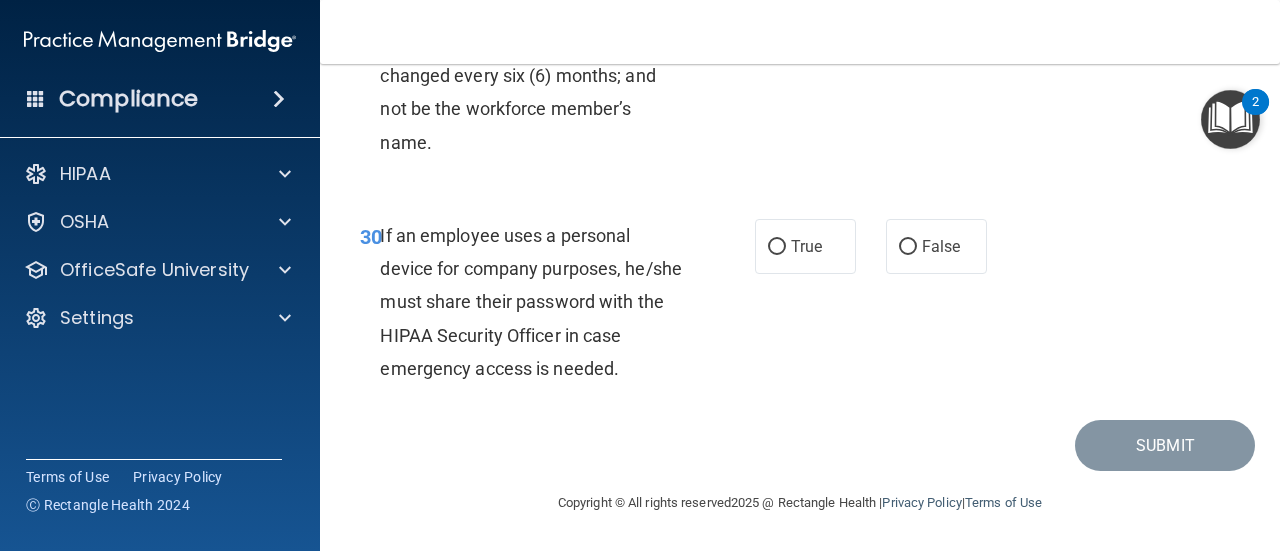 scroll, scrollTop: 6594, scrollLeft: 0, axis: vertical 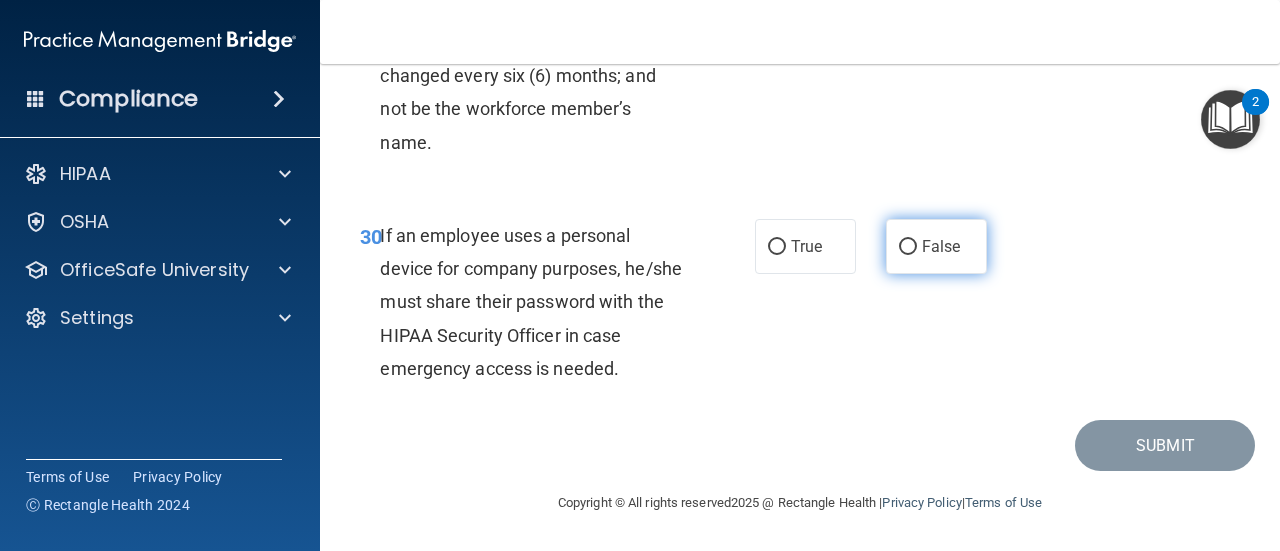 click on "False" at bounding box center [941, 246] 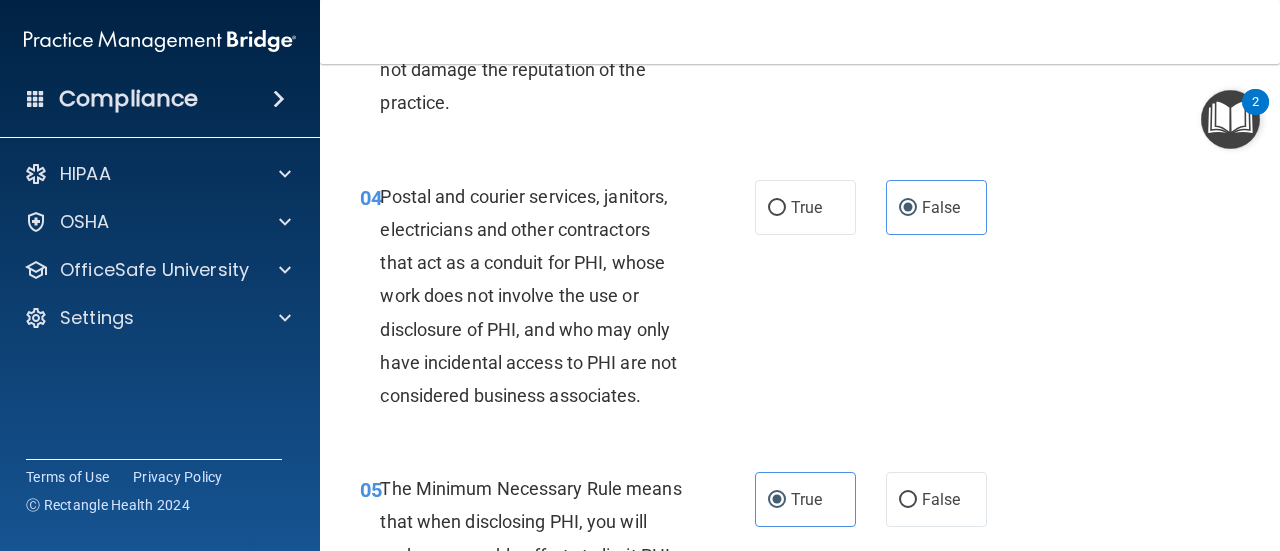 scroll, scrollTop: 900, scrollLeft: 0, axis: vertical 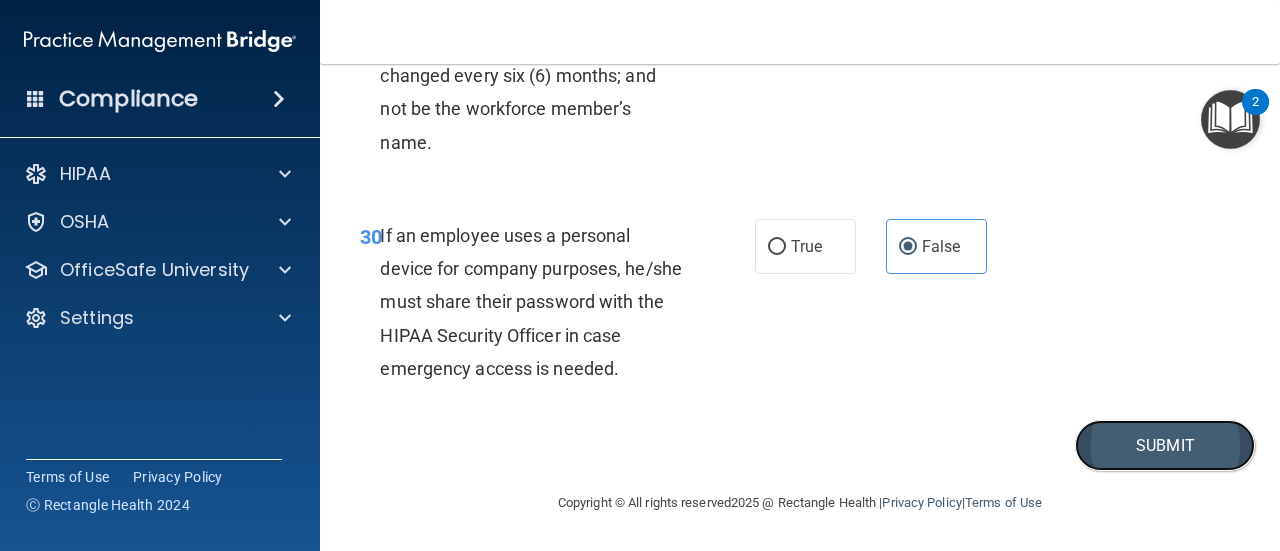 click on "Submit" at bounding box center [1165, 445] 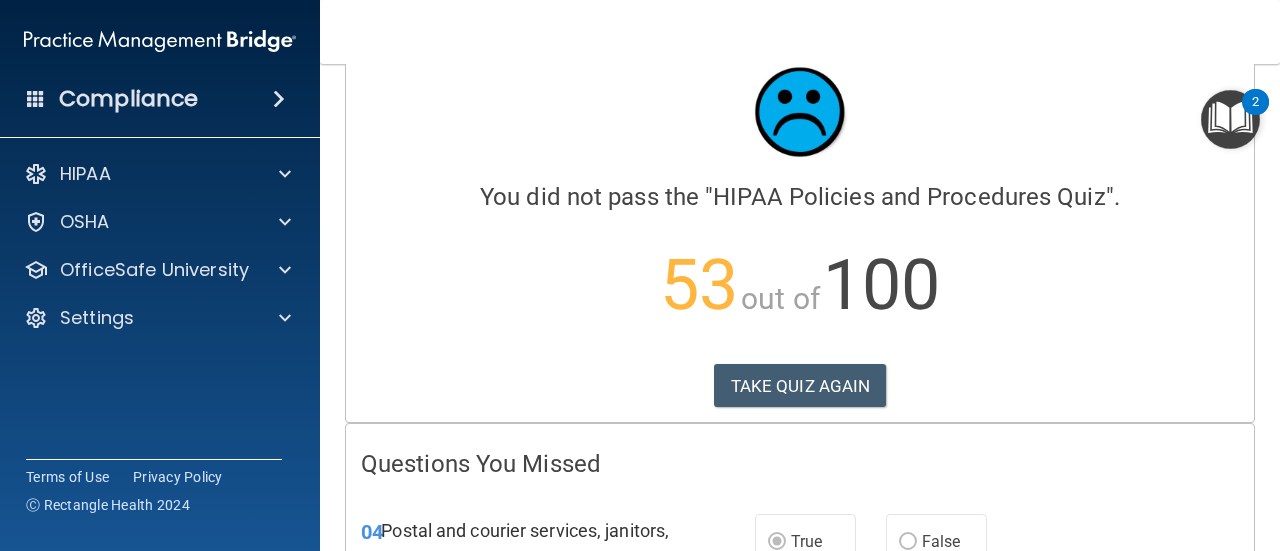 scroll, scrollTop: 0, scrollLeft: 0, axis: both 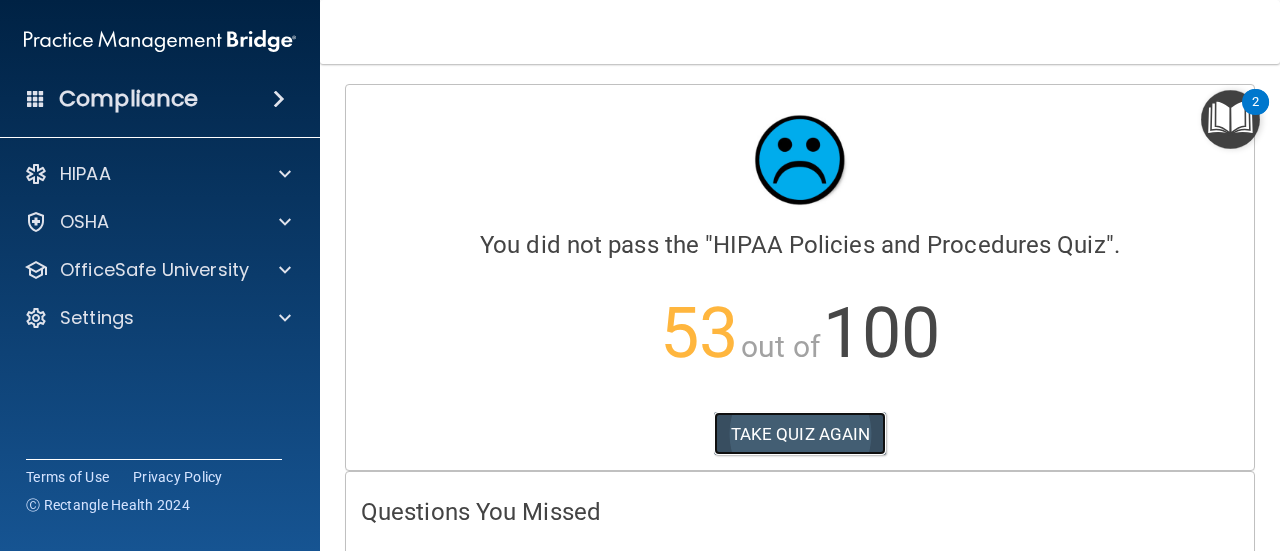 click on "TAKE QUIZ AGAIN" at bounding box center [800, 434] 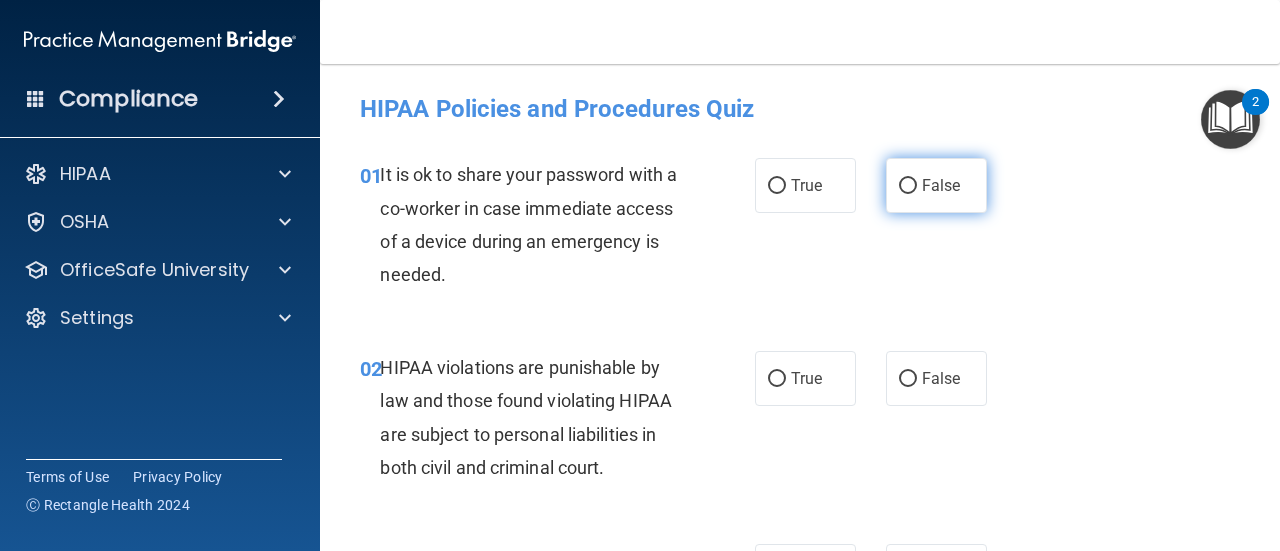 click on "False" at bounding box center [941, 185] 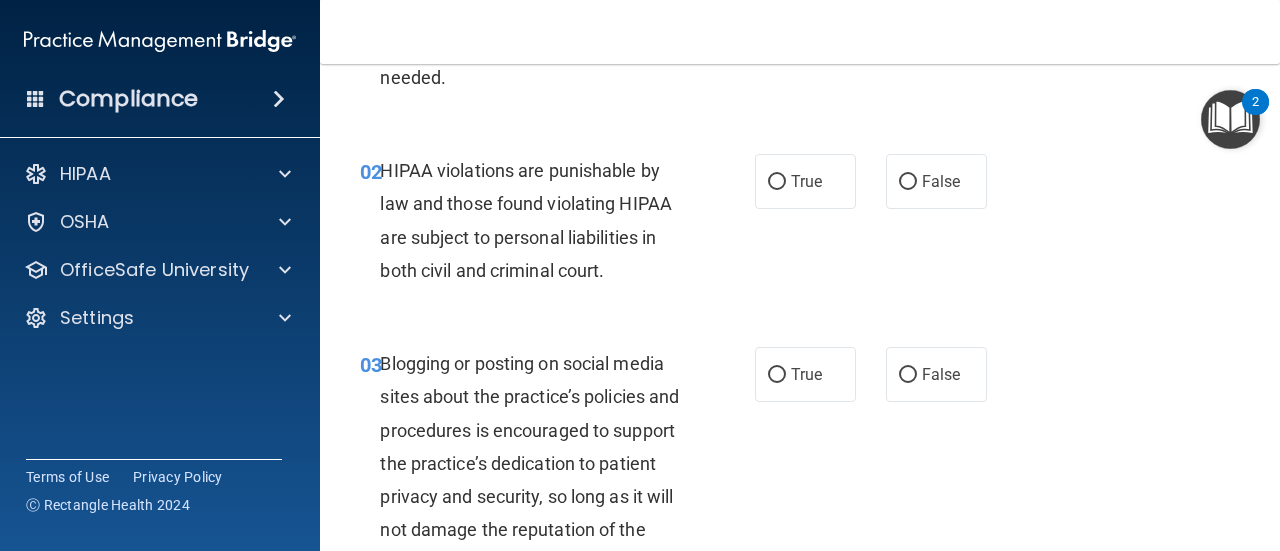 scroll, scrollTop: 200, scrollLeft: 0, axis: vertical 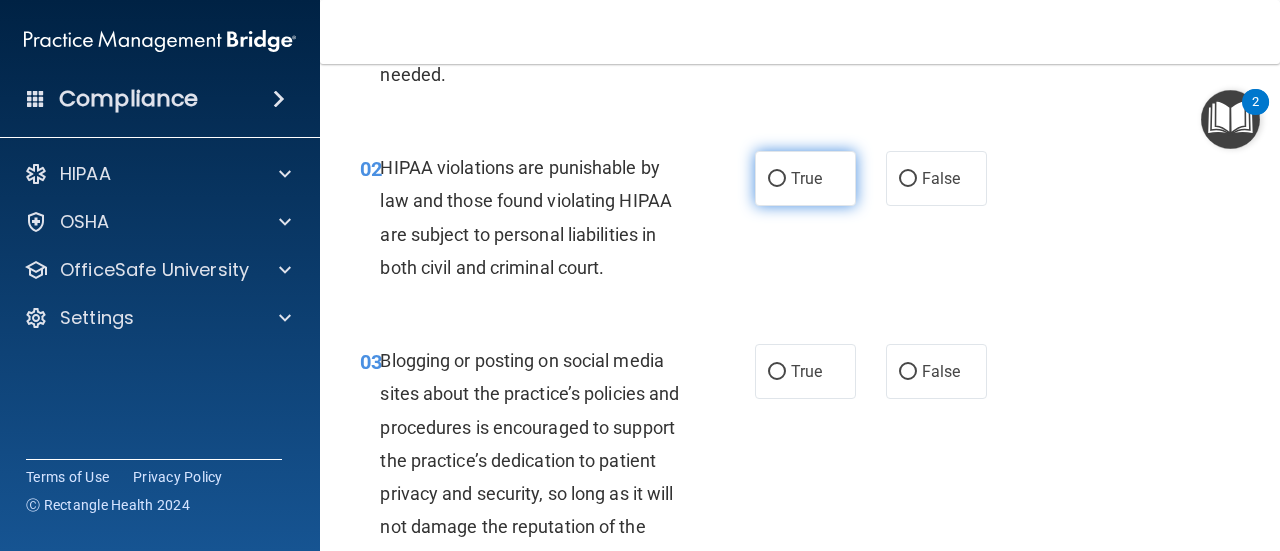 click on "True" at bounding box center [805, 178] 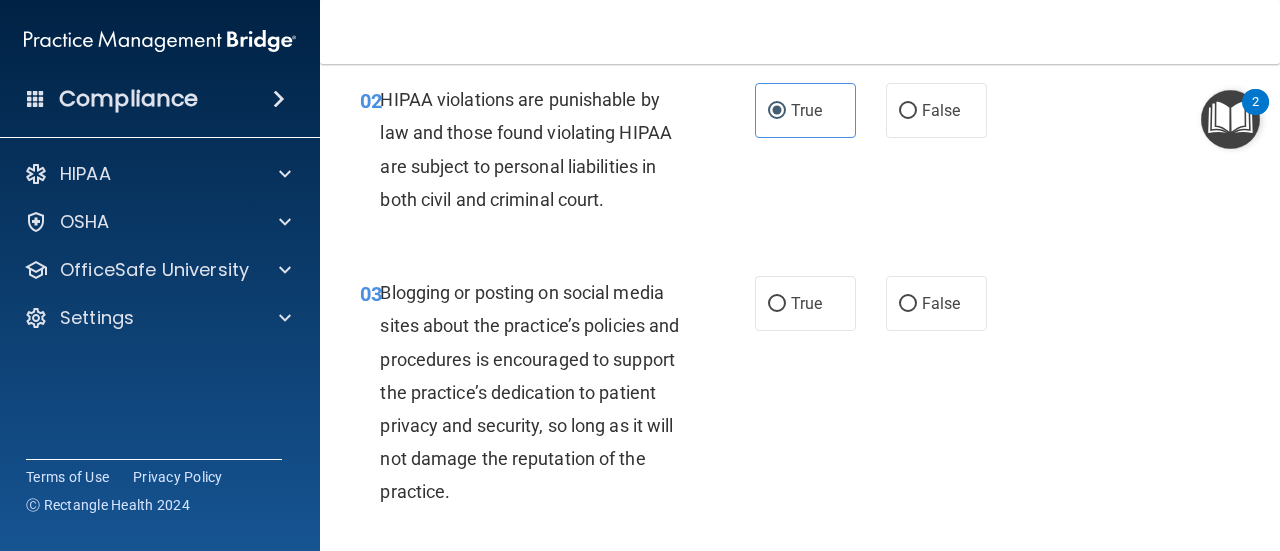 scroll, scrollTop: 400, scrollLeft: 0, axis: vertical 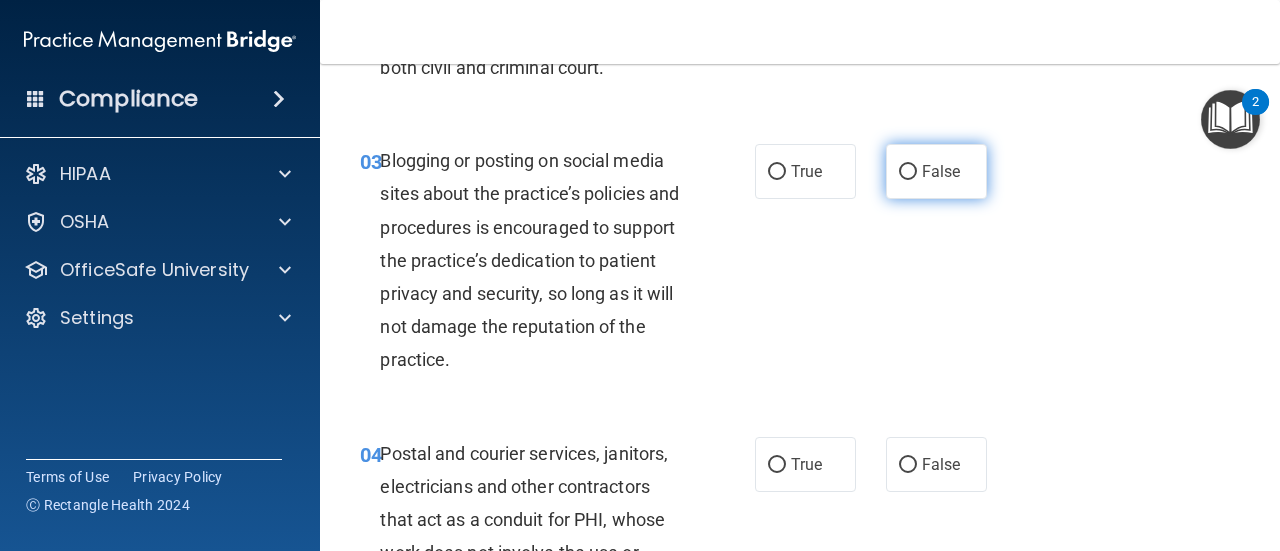 click on "False" at bounding box center (908, 172) 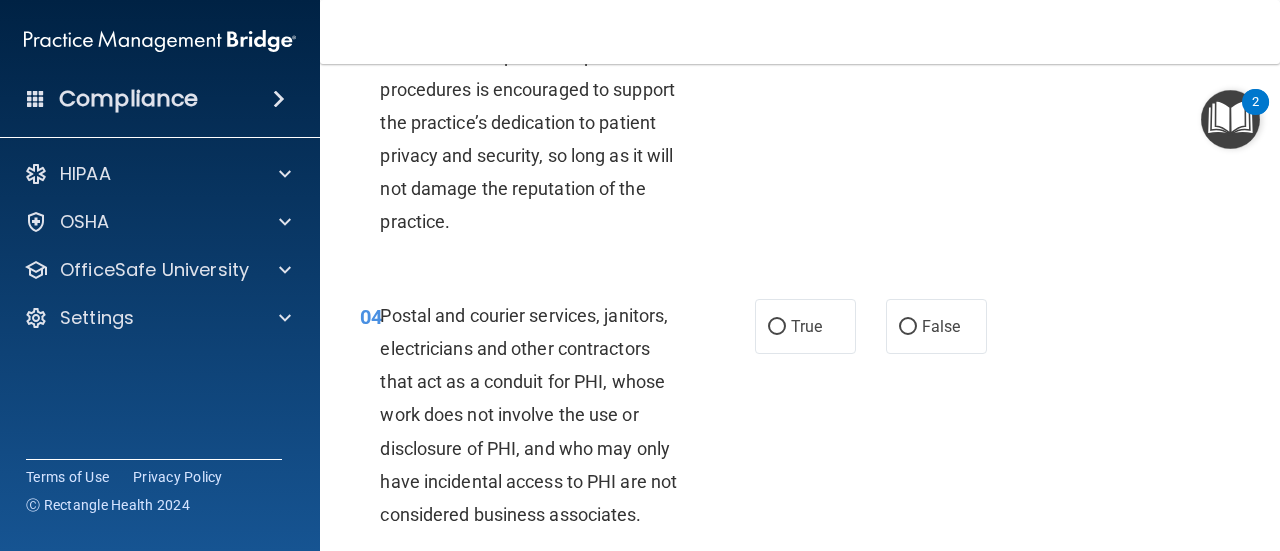 scroll, scrollTop: 600, scrollLeft: 0, axis: vertical 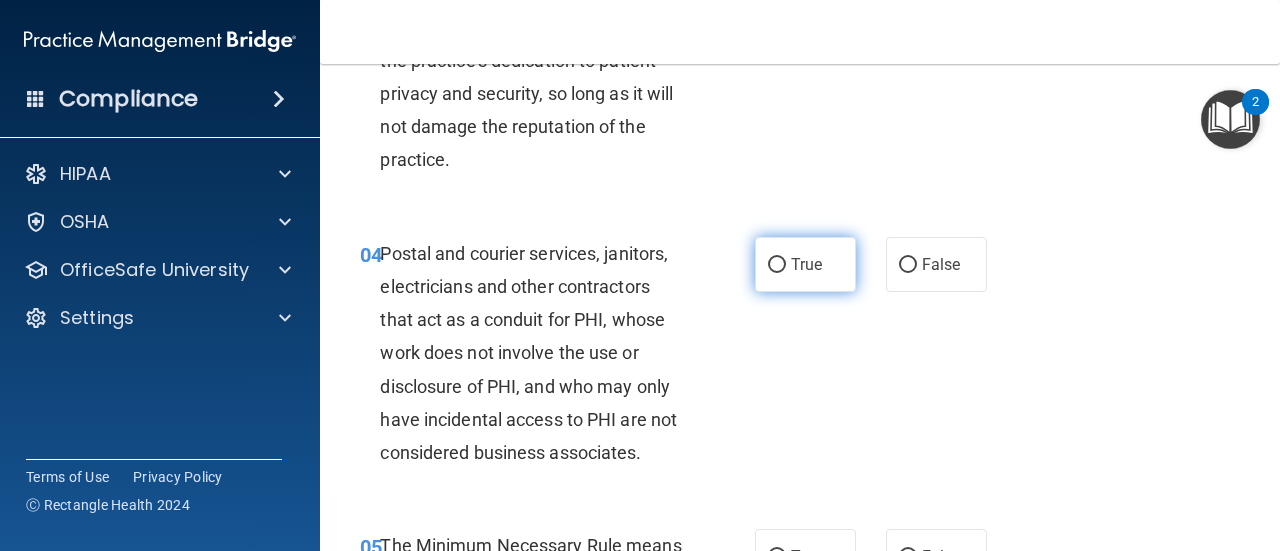 click on "True" at bounding box center (805, 264) 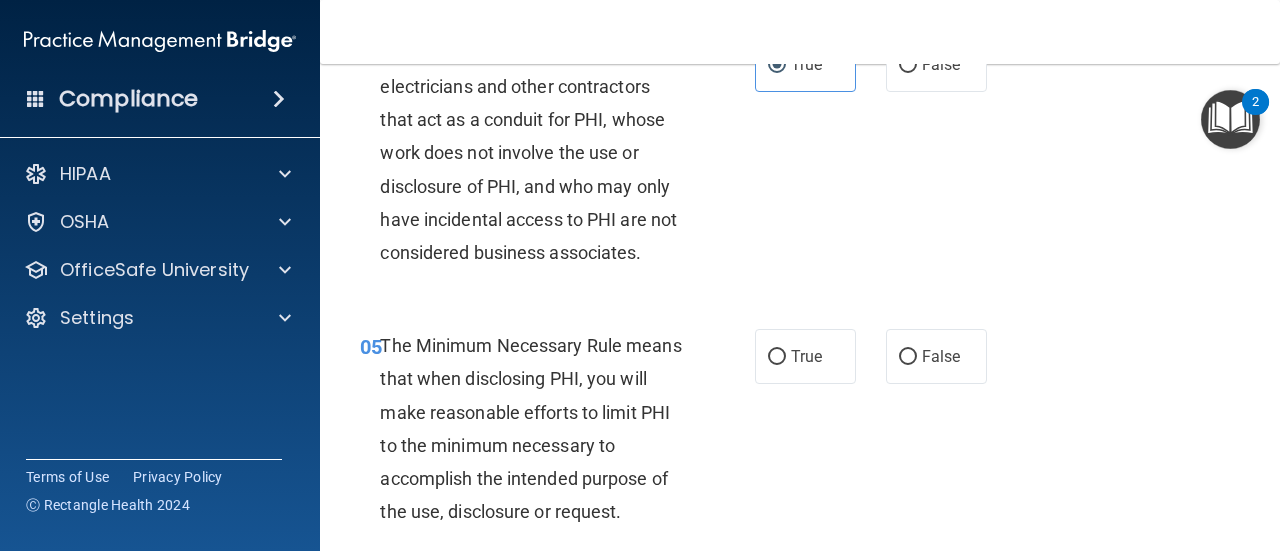 scroll, scrollTop: 900, scrollLeft: 0, axis: vertical 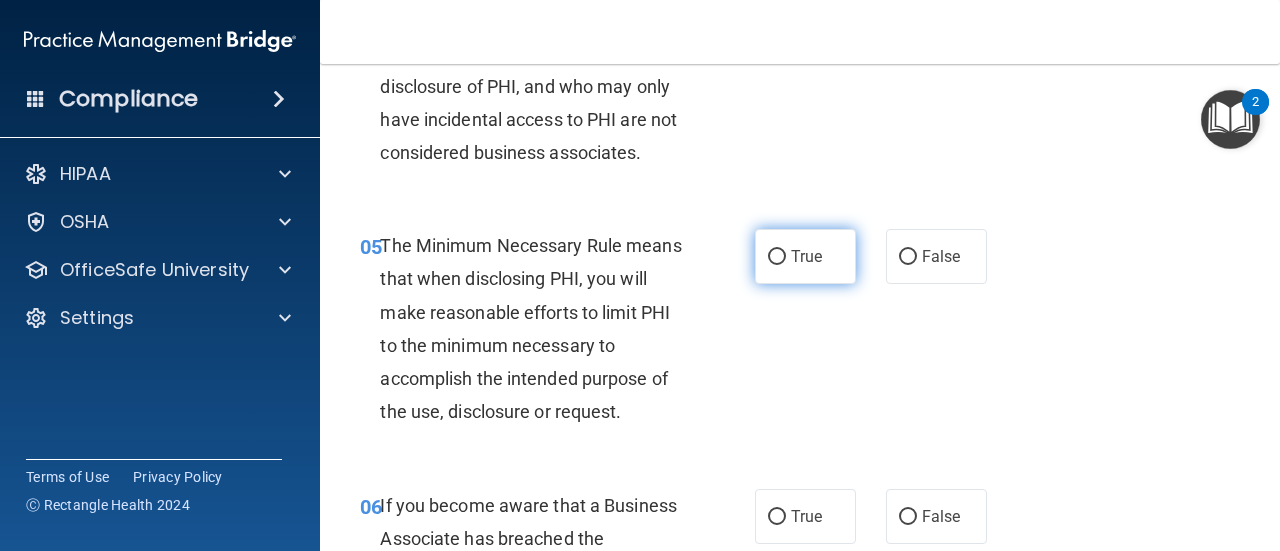 click on "True" at bounding box center [805, 256] 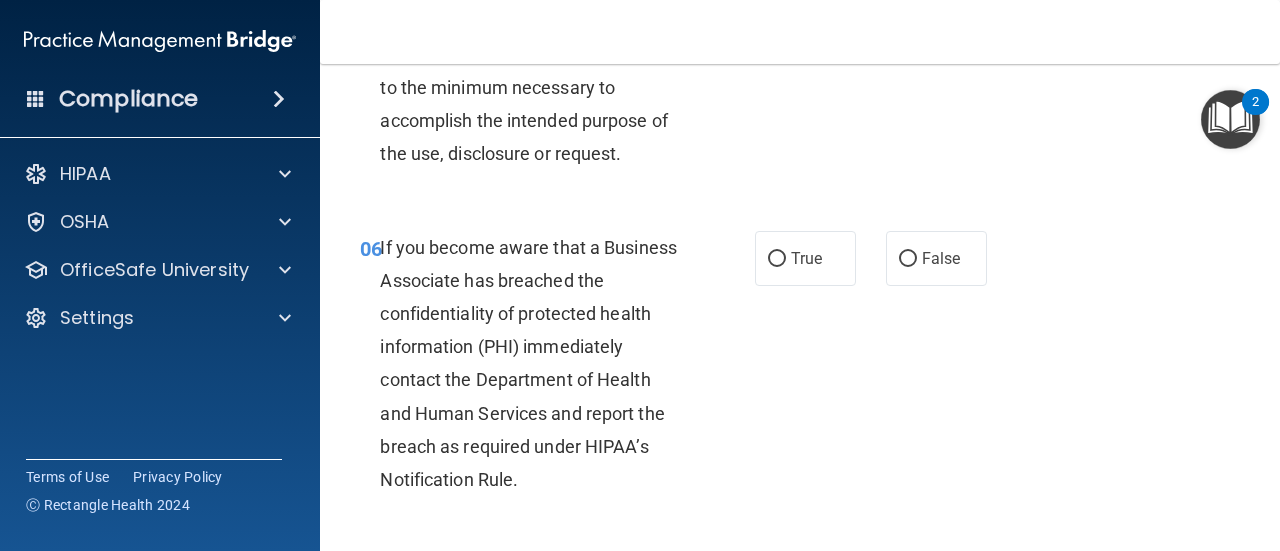 scroll, scrollTop: 1200, scrollLeft: 0, axis: vertical 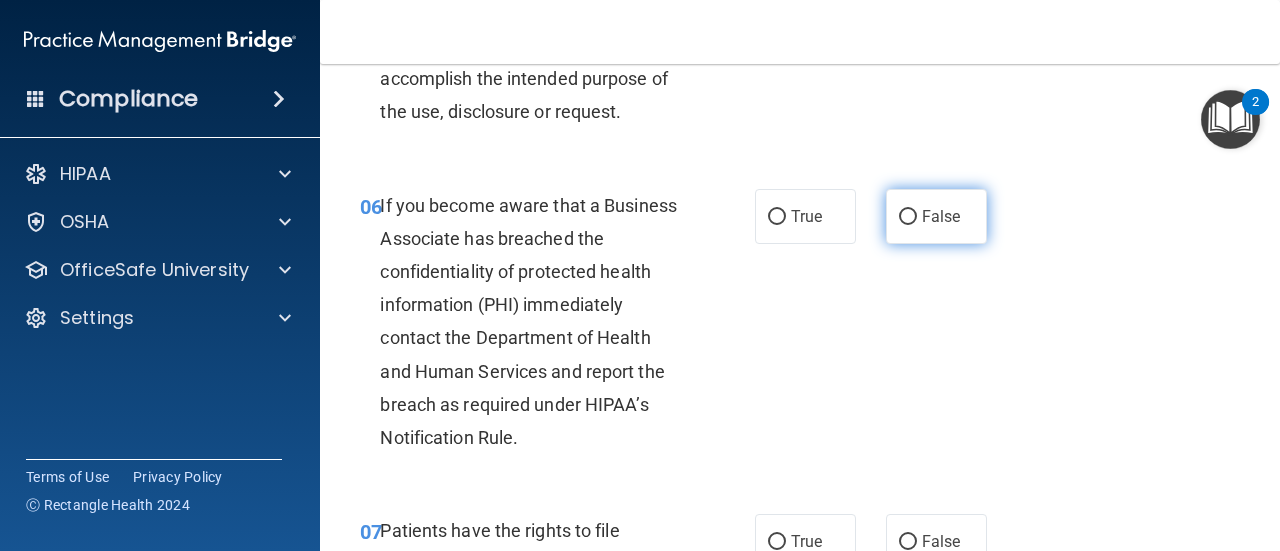 click on "False" at bounding box center [936, 216] 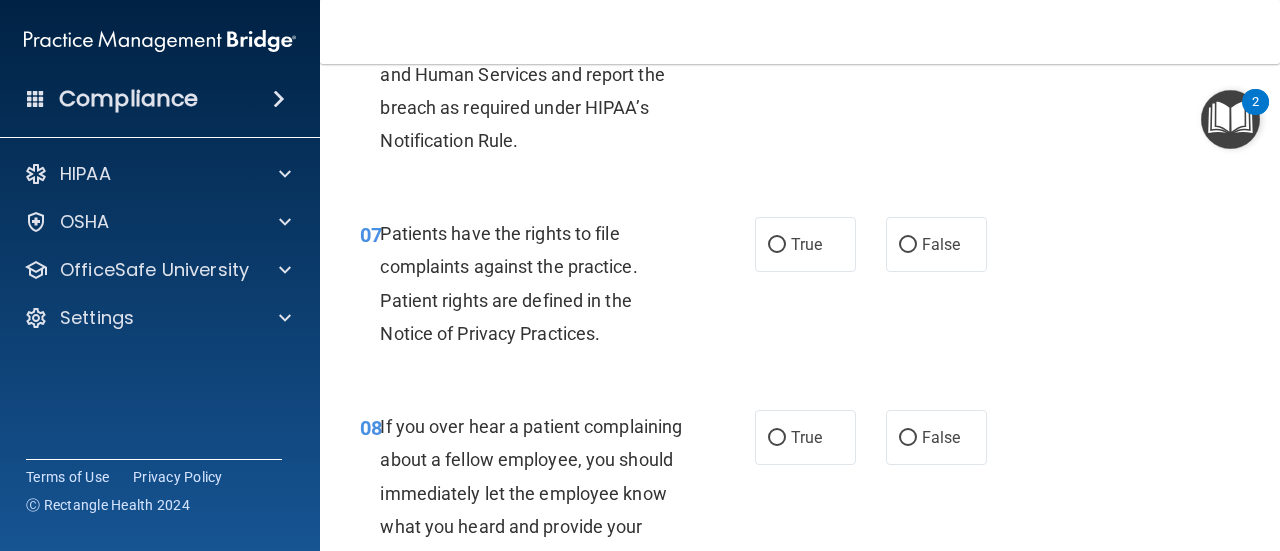 scroll, scrollTop: 1500, scrollLeft: 0, axis: vertical 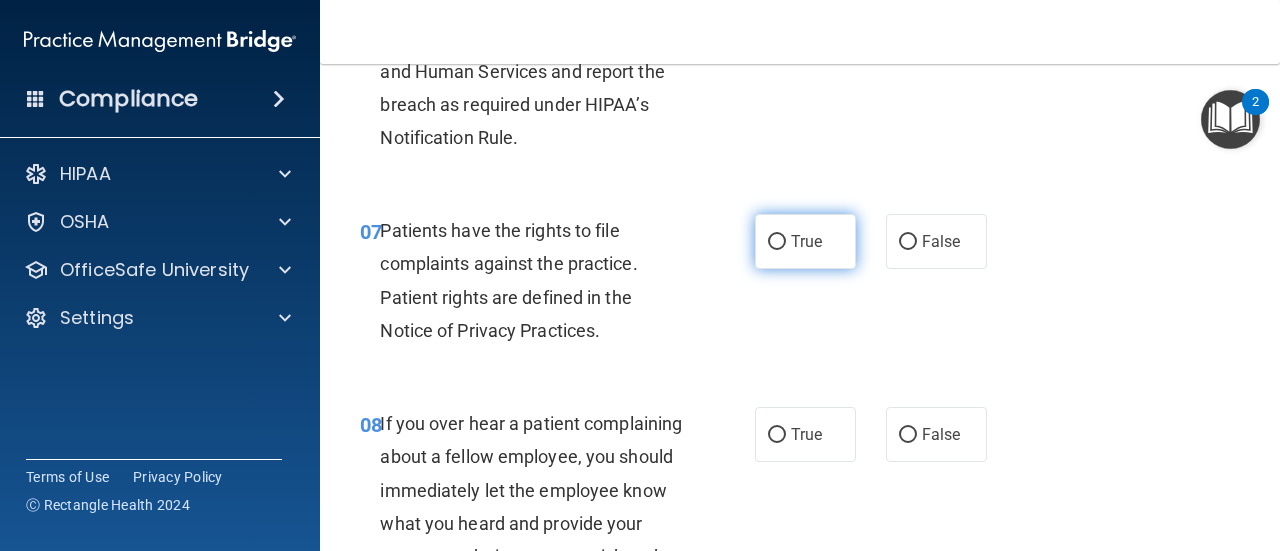 click on "True" at bounding box center (805, 241) 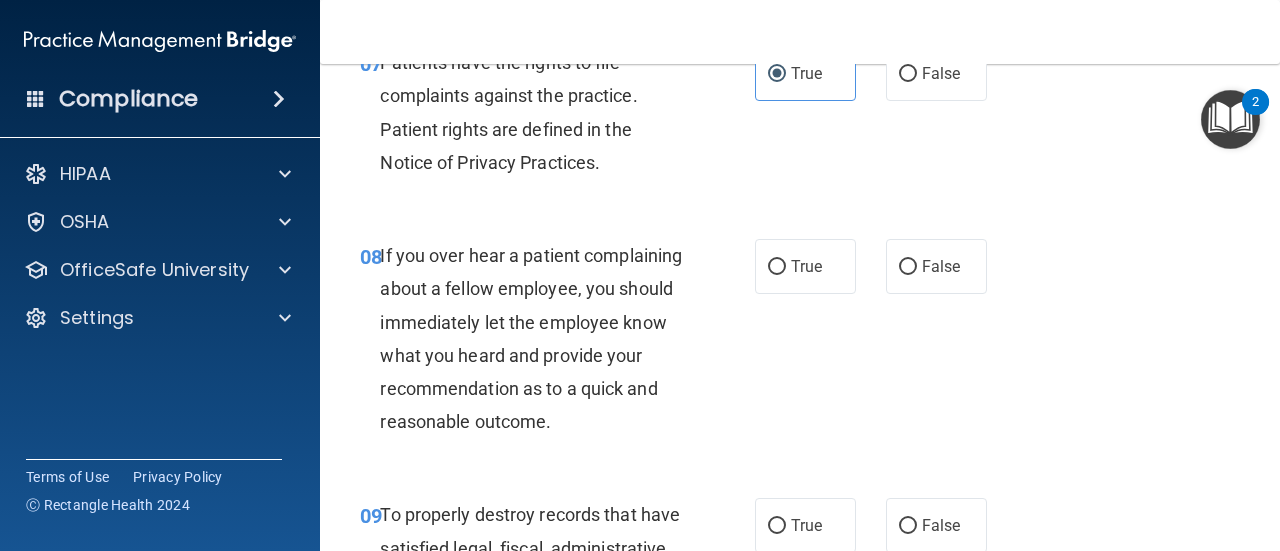 scroll, scrollTop: 1700, scrollLeft: 0, axis: vertical 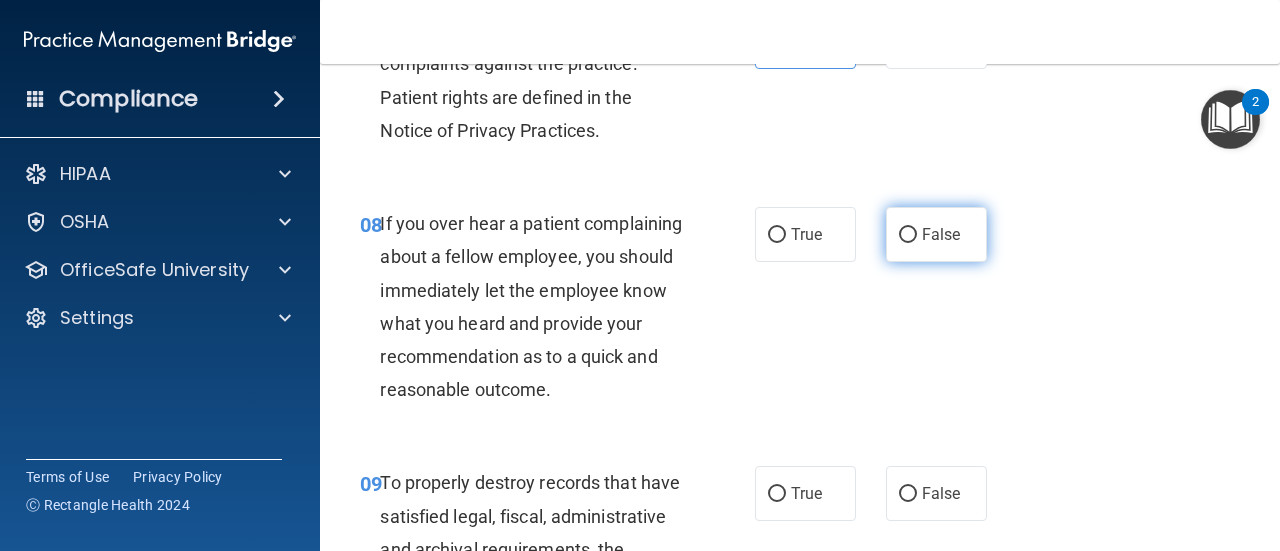 click on "False" at bounding box center (936, 234) 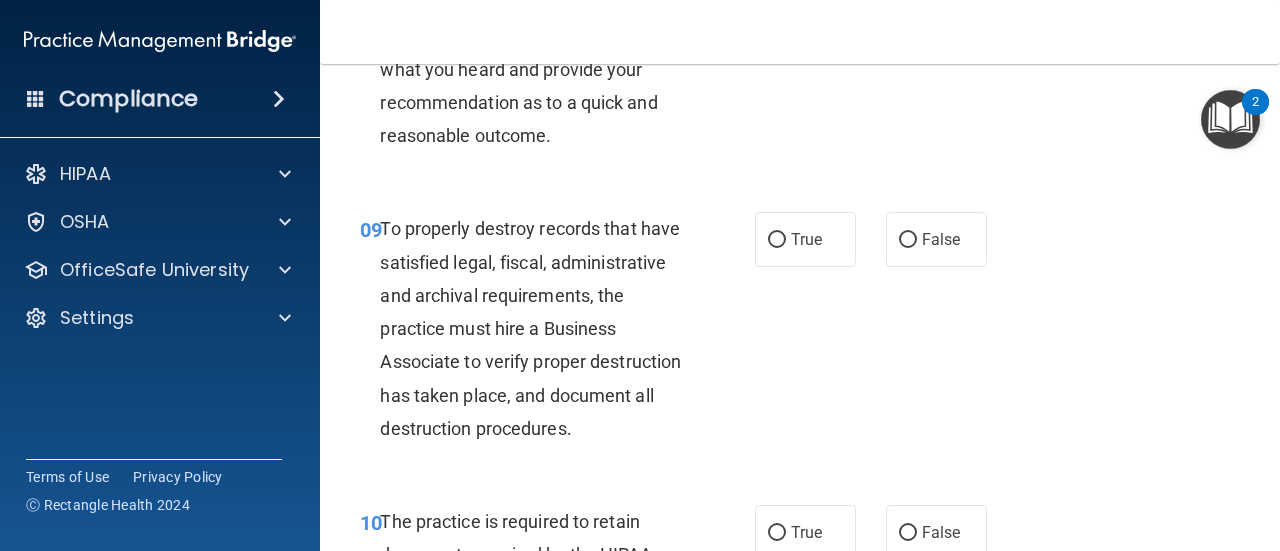 scroll, scrollTop: 2000, scrollLeft: 0, axis: vertical 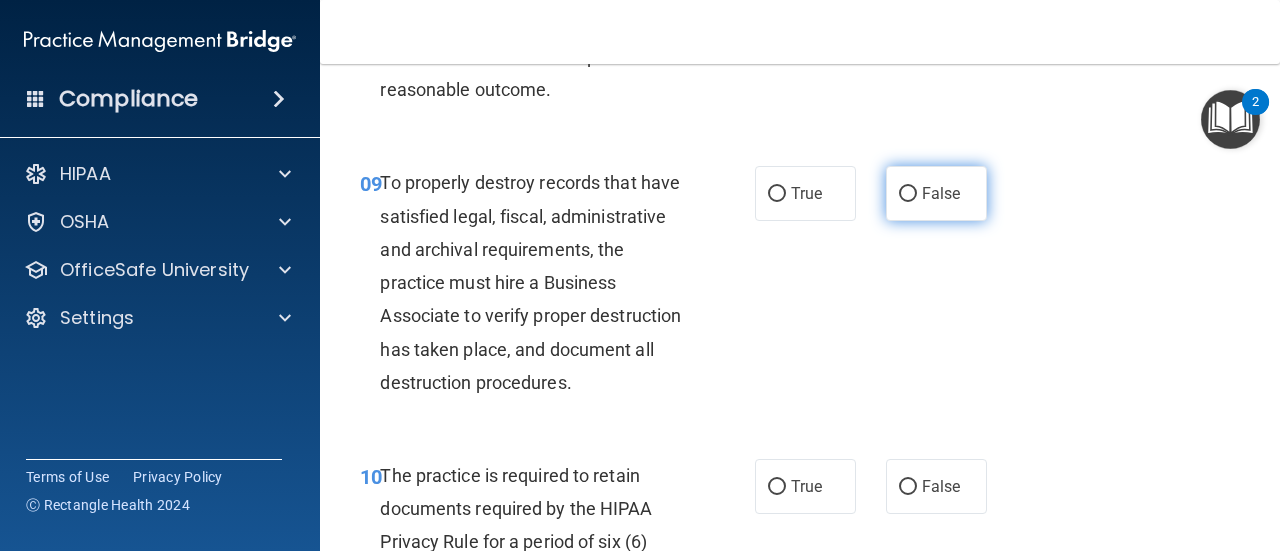 click on "False" at bounding box center (936, 193) 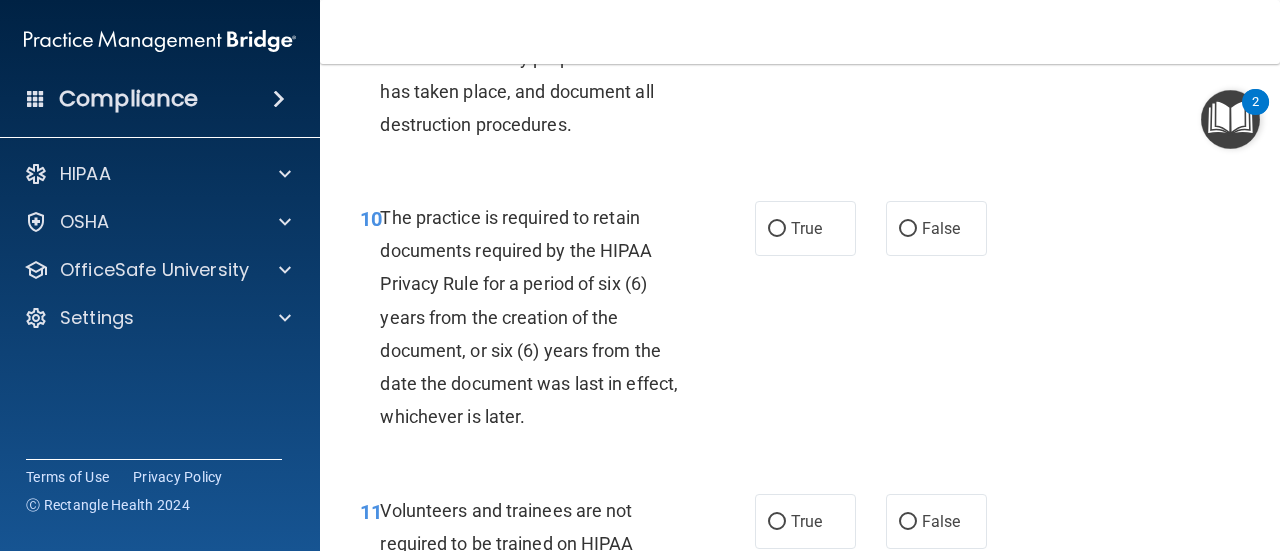 scroll, scrollTop: 2300, scrollLeft: 0, axis: vertical 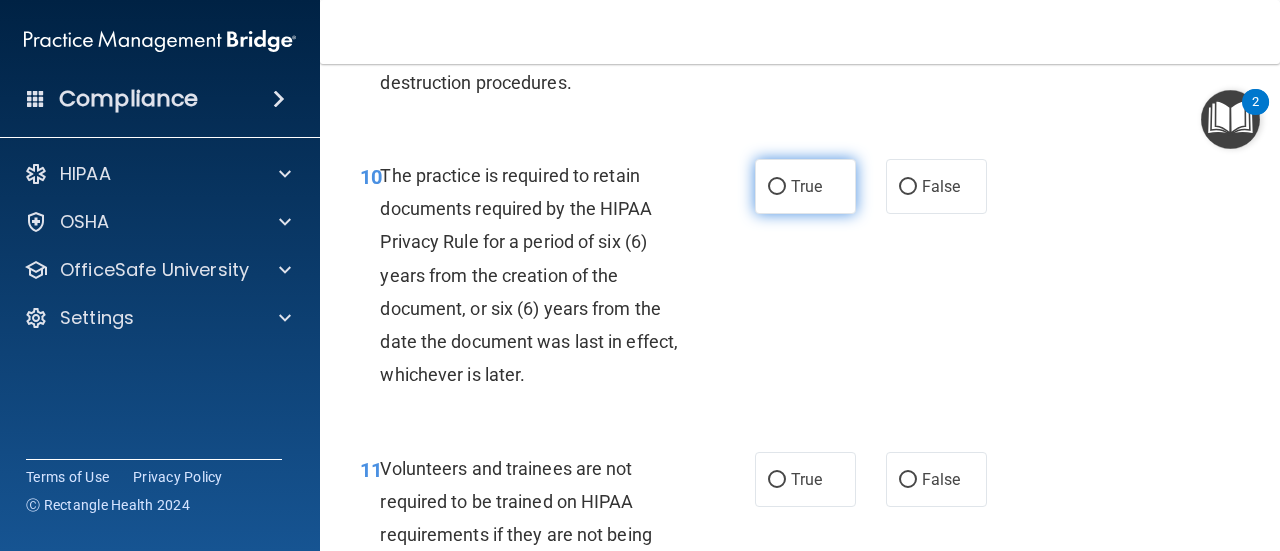 click on "True" at bounding box center (805, 186) 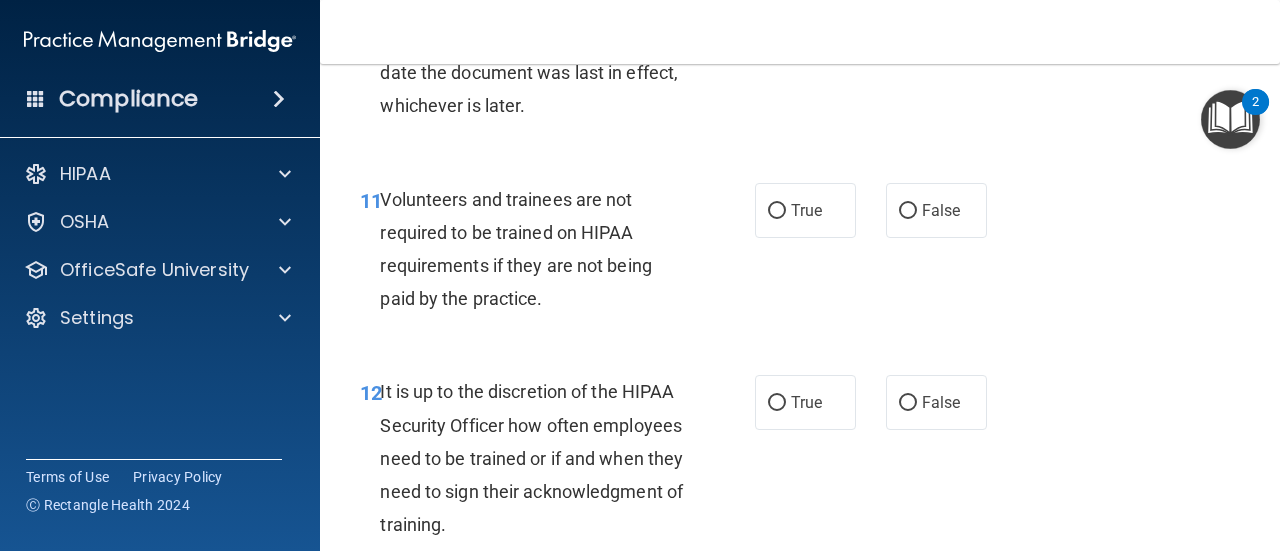scroll, scrollTop: 2600, scrollLeft: 0, axis: vertical 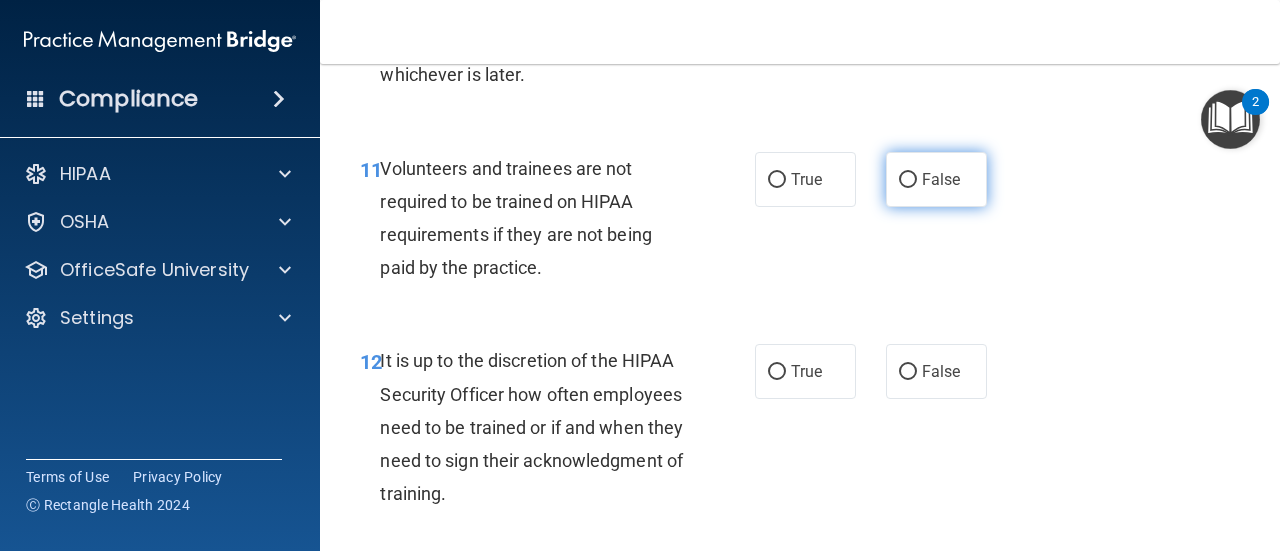 click on "False" at bounding box center [936, 179] 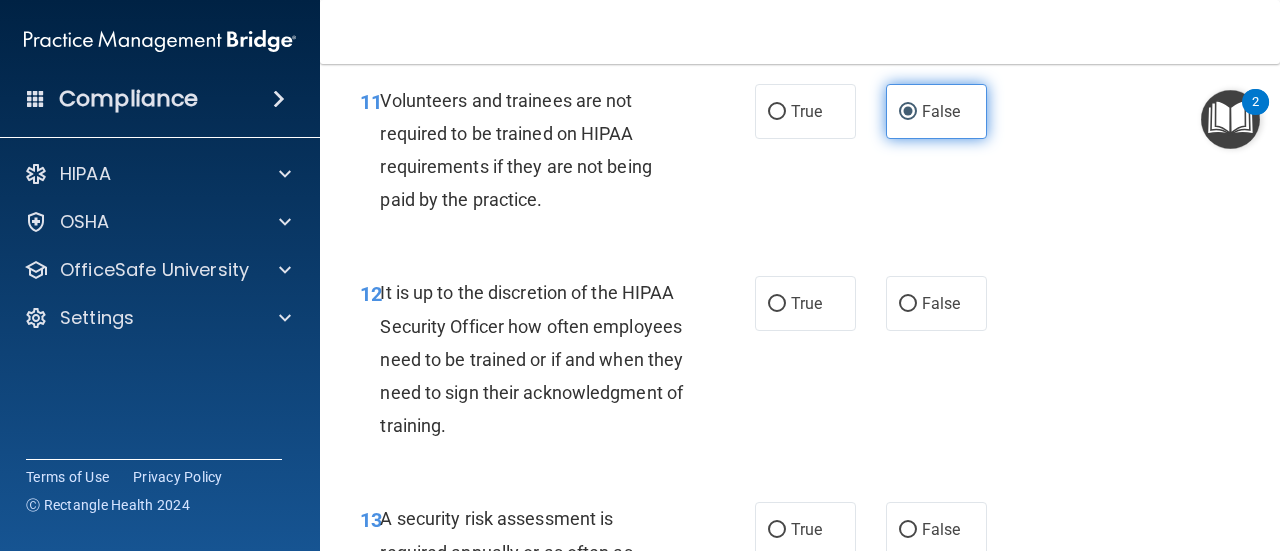 scroll, scrollTop: 2700, scrollLeft: 0, axis: vertical 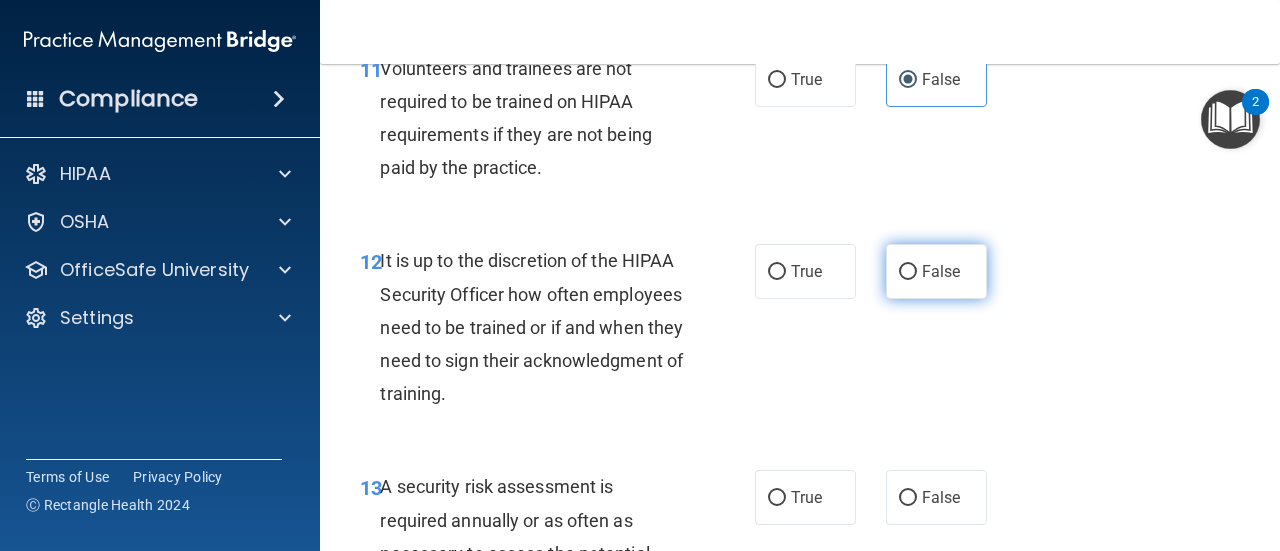 click on "False" at bounding box center (941, 271) 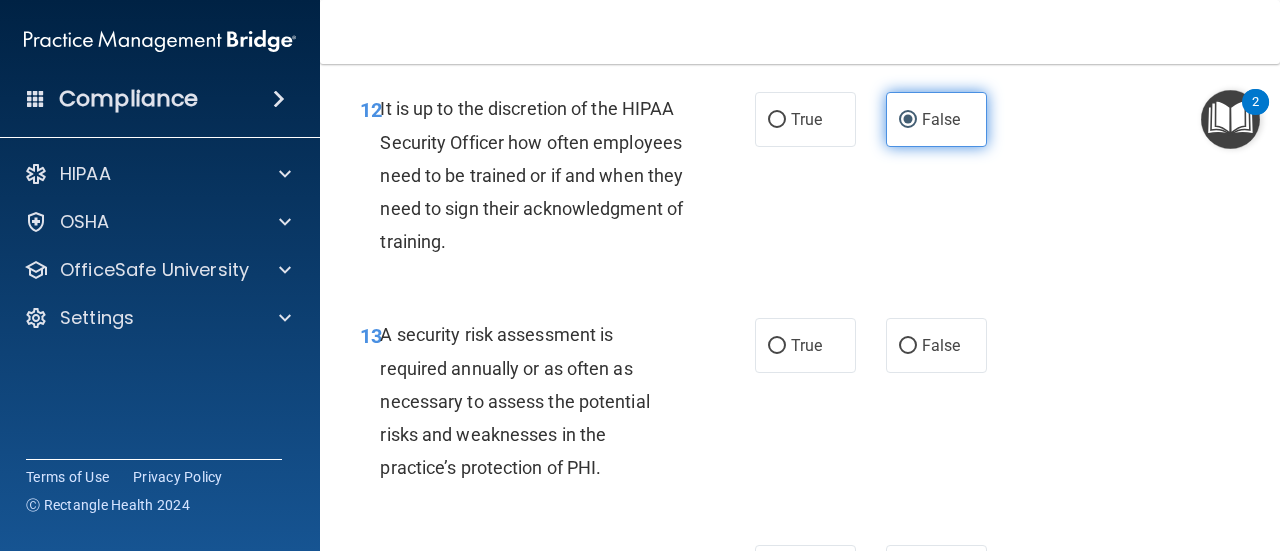 scroll, scrollTop: 3000, scrollLeft: 0, axis: vertical 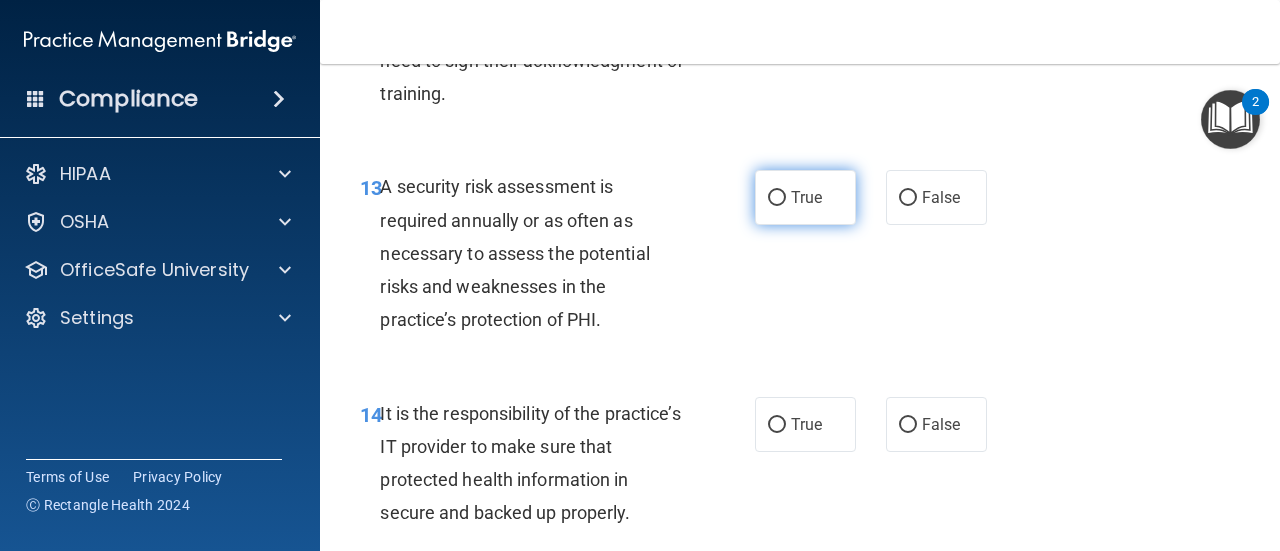 drag, startPoint x: 802, startPoint y: 273, endPoint x: 809, endPoint y: 287, distance: 15.652476 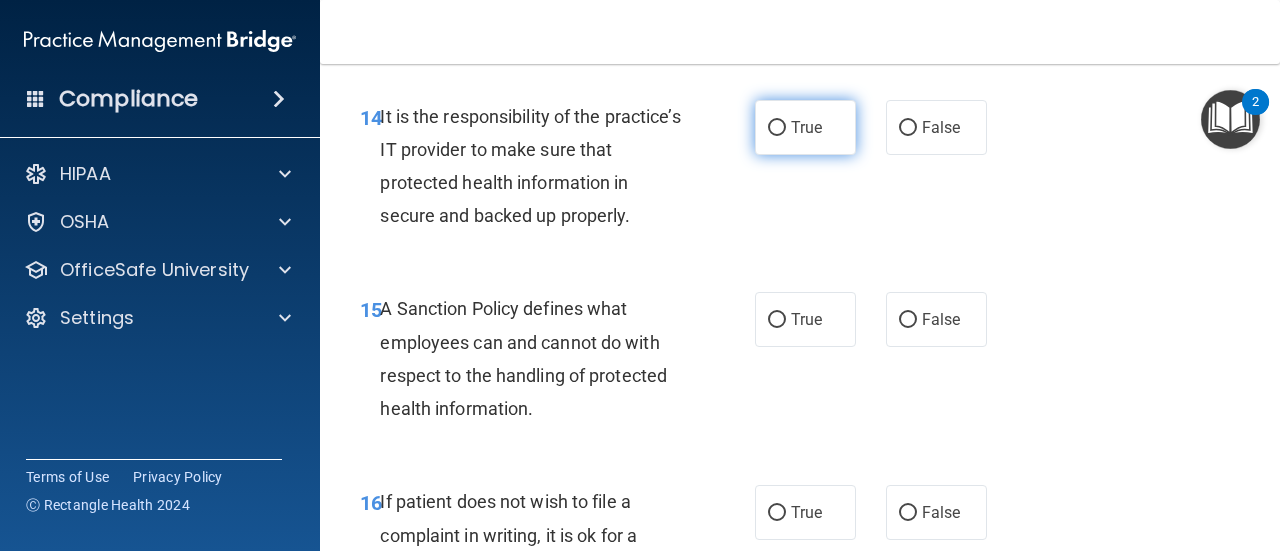 scroll, scrollTop: 3300, scrollLeft: 0, axis: vertical 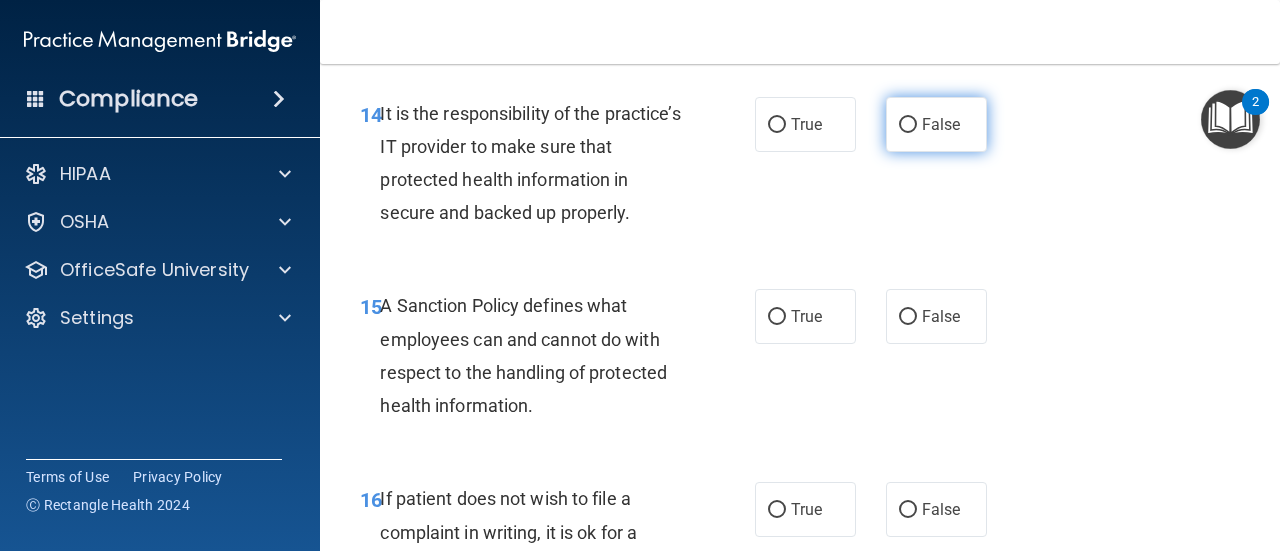 click on "False" at bounding box center [936, 124] 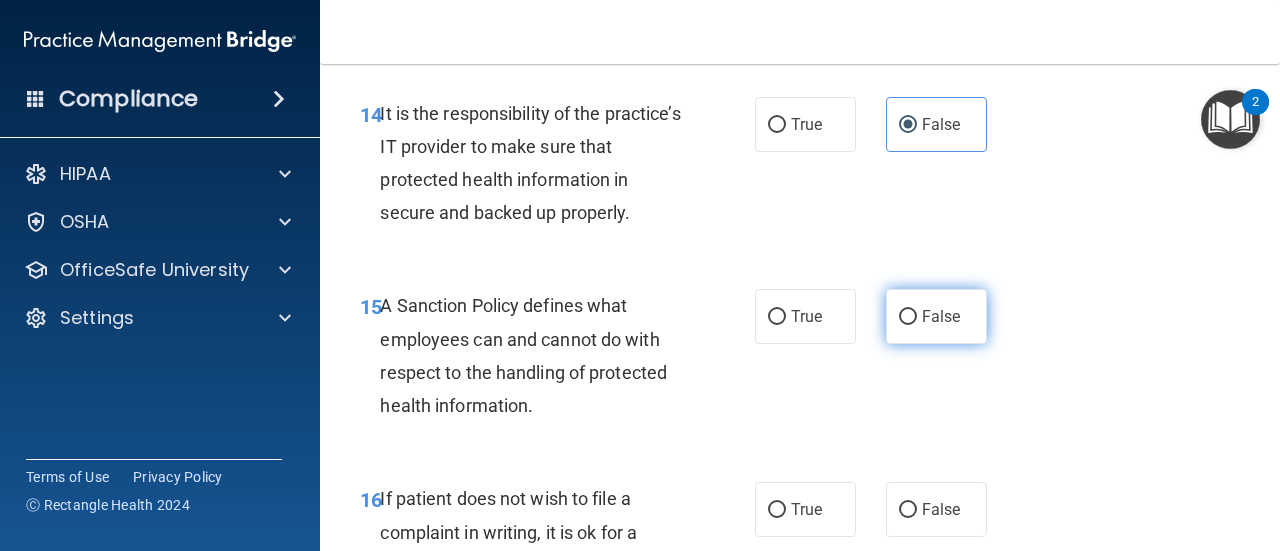 click on "False" at bounding box center (908, 317) 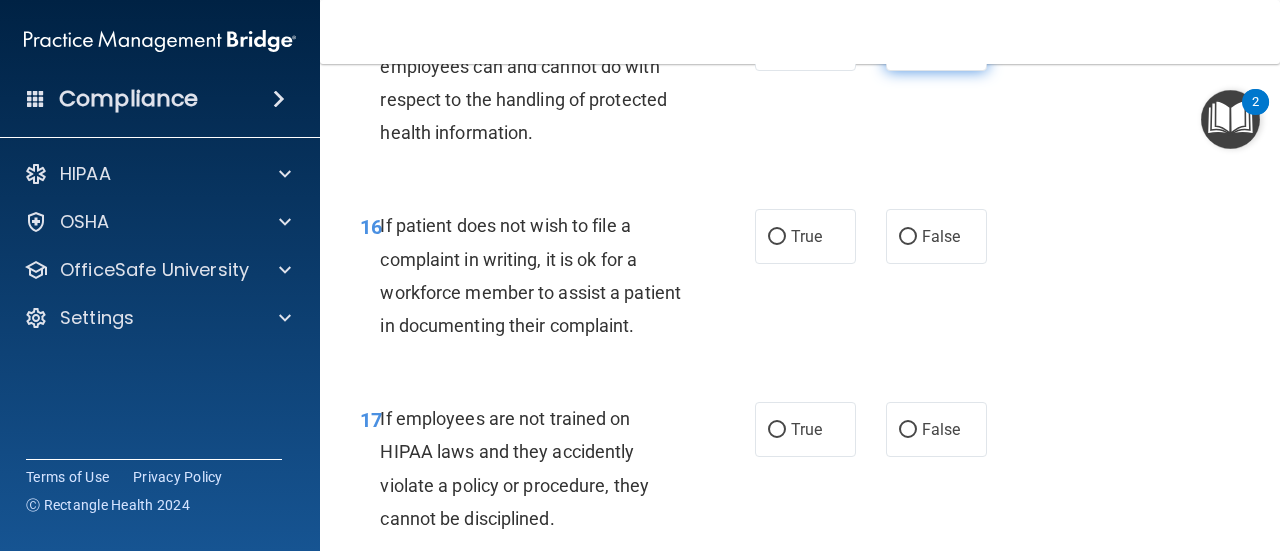 scroll, scrollTop: 3600, scrollLeft: 0, axis: vertical 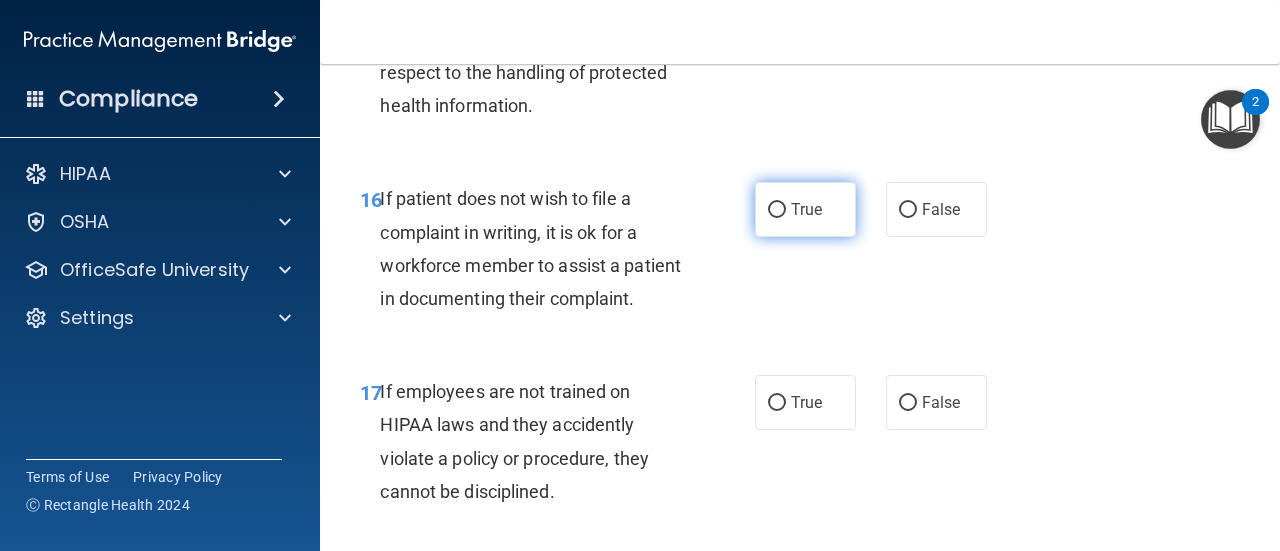 click on "True" at bounding box center (805, 209) 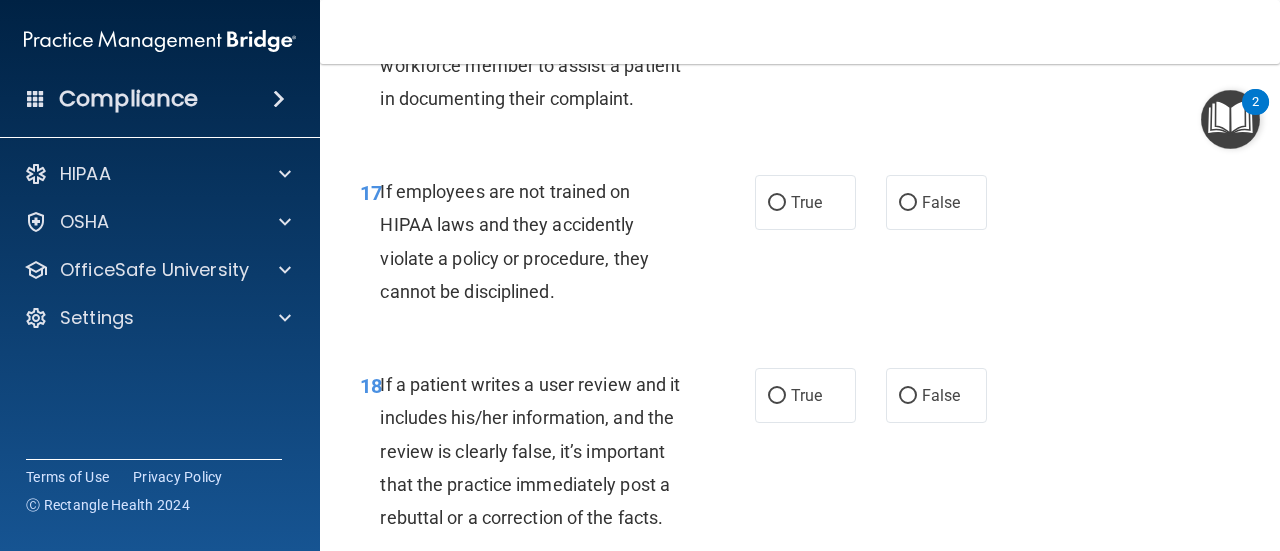 scroll, scrollTop: 3900, scrollLeft: 0, axis: vertical 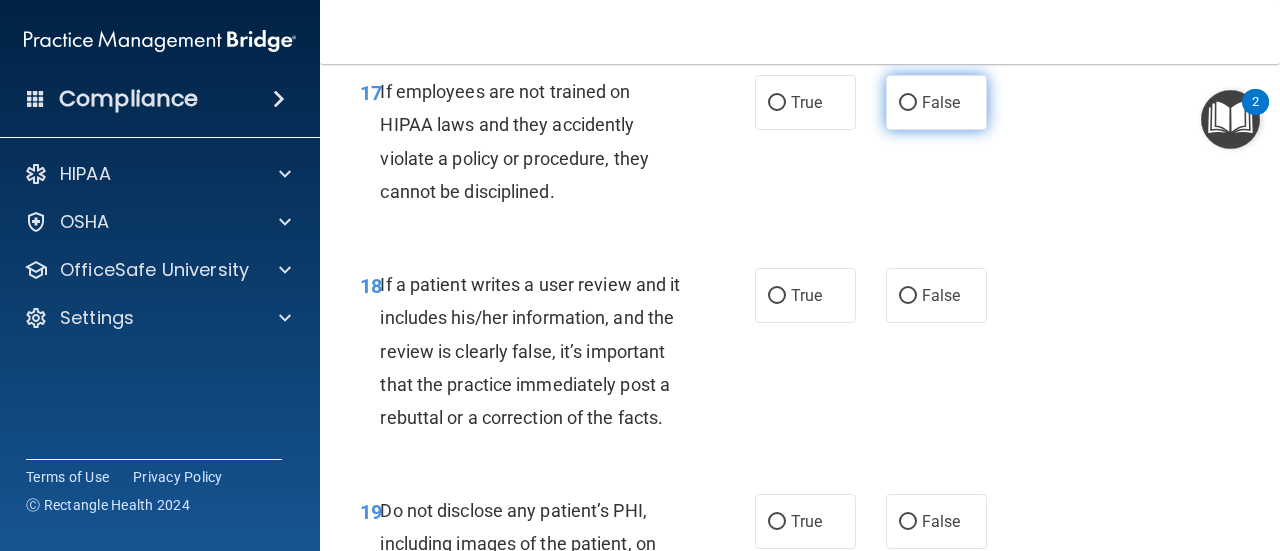 click on "False" at bounding box center [936, 102] 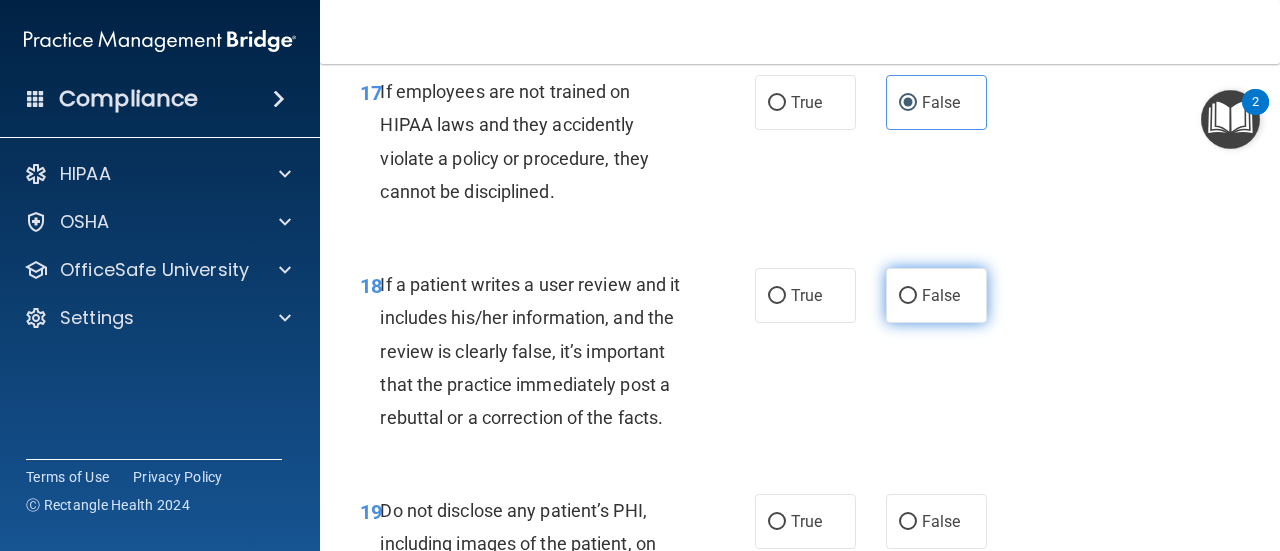 click on "False" at bounding box center [936, 295] 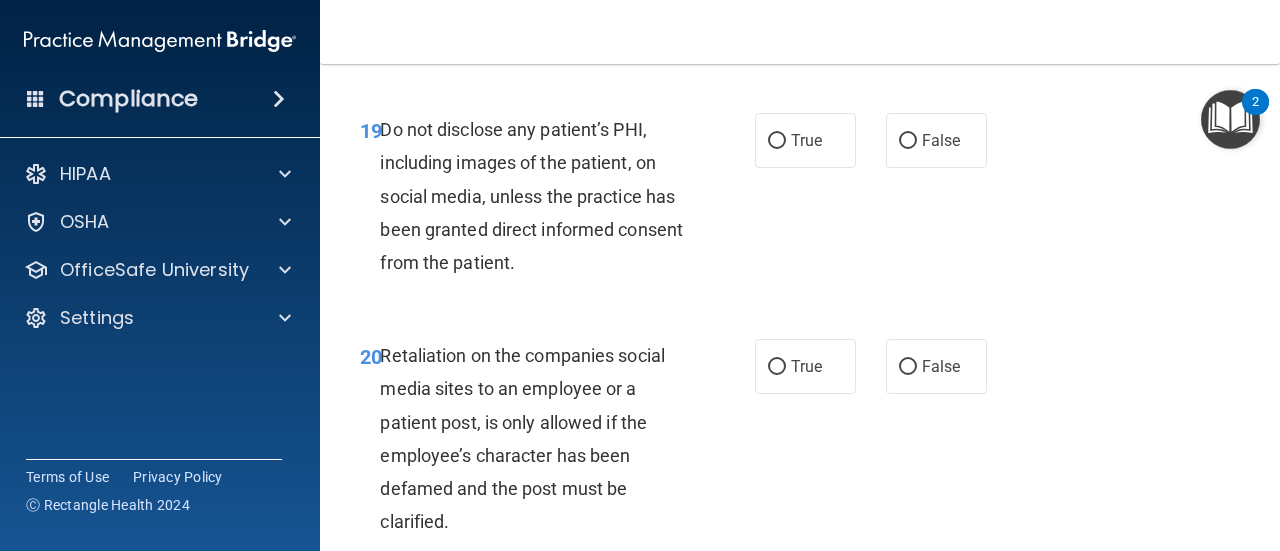 scroll, scrollTop: 4300, scrollLeft: 0, axis: vertical 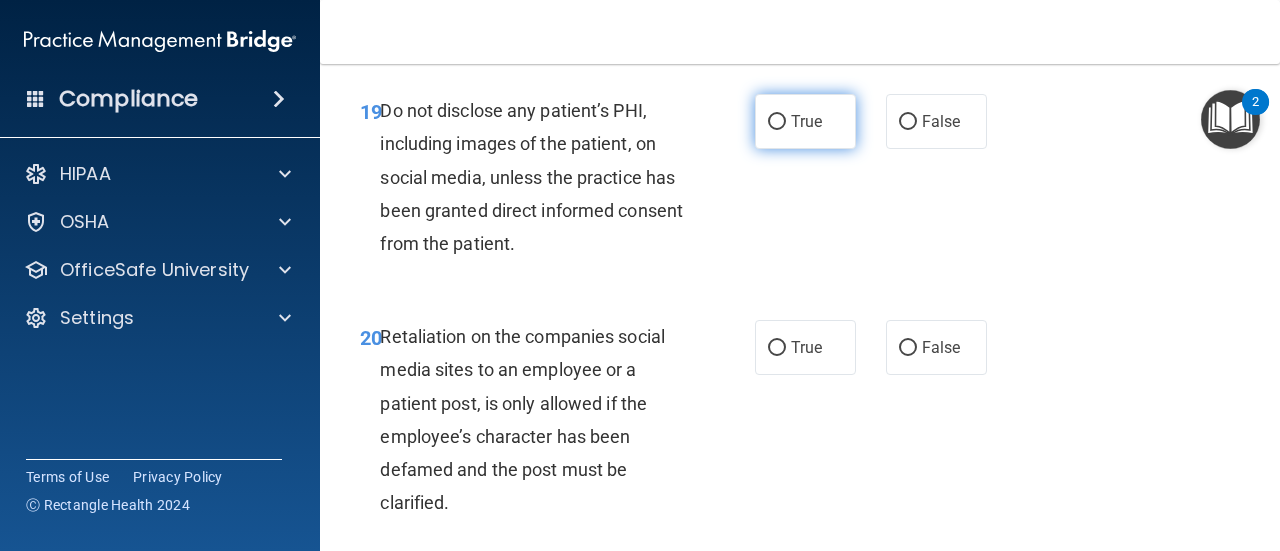click on "True" at bounding box center (805, 121) 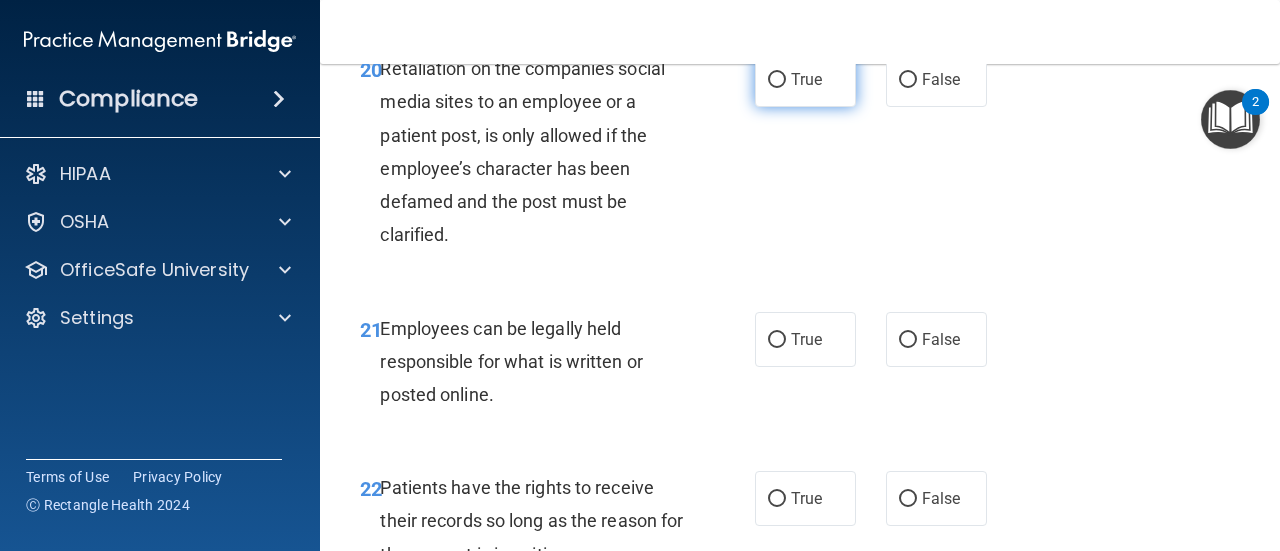 scroll, scrollTop: 4600, scrollLeft: 0, axis: vertical 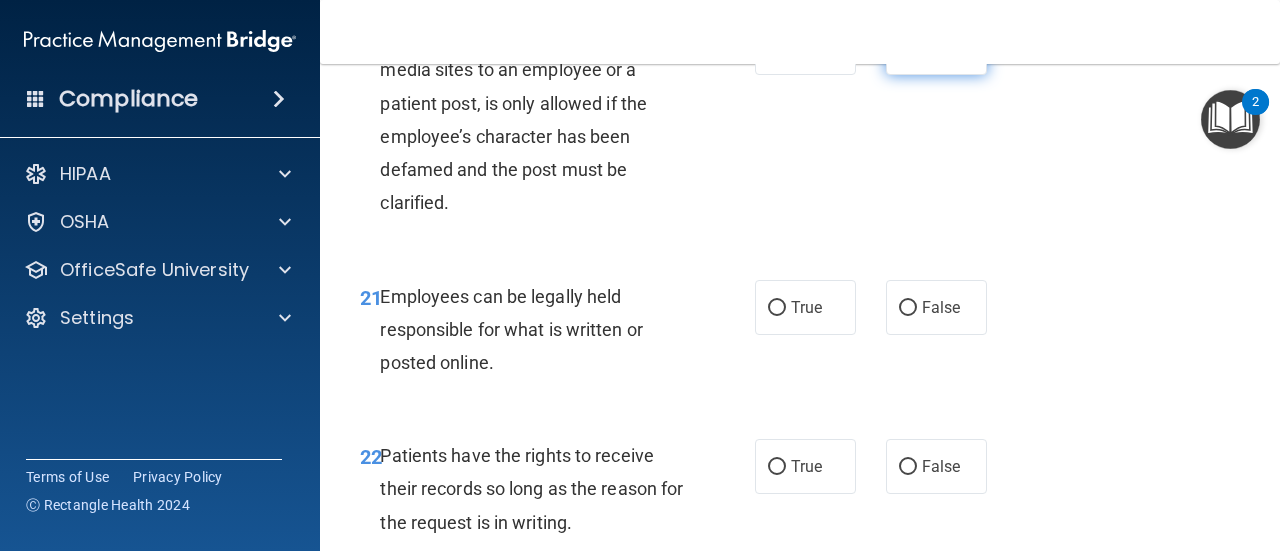 click on "False" at bounding box center (936, 47) 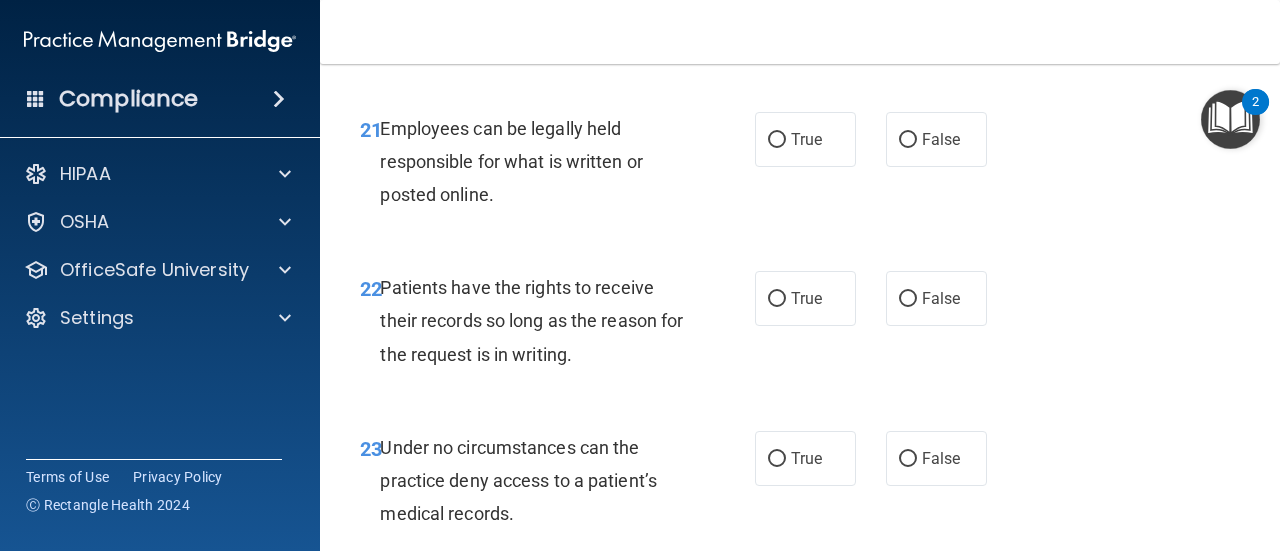 scroll, scrollTop: 4800, scrollLeft: 0, axis: vertical 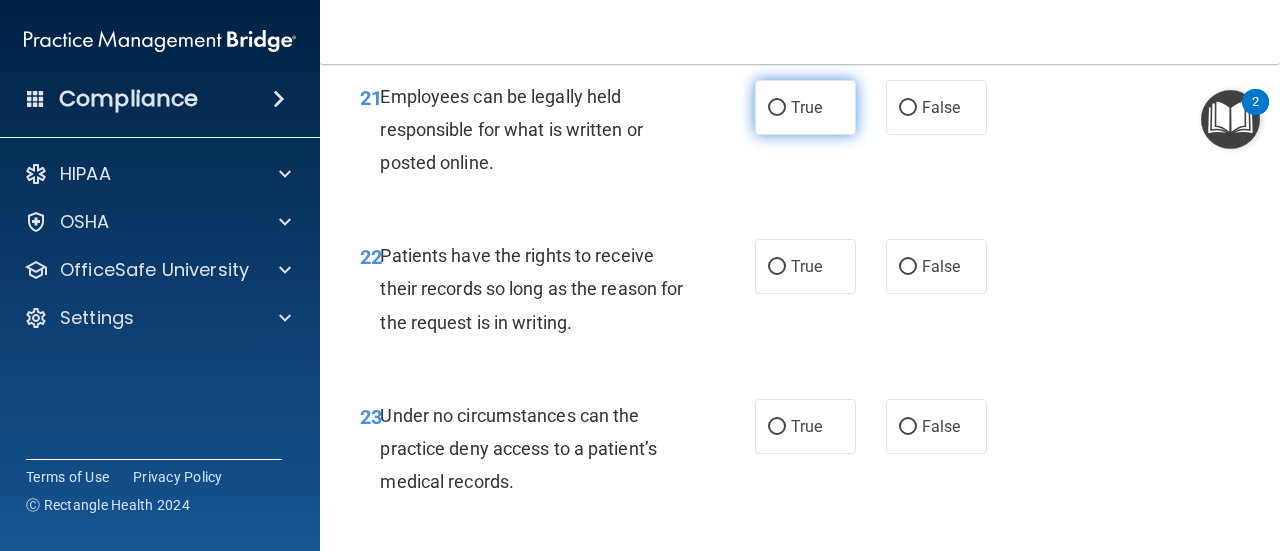 click on "True" at bounding box center [806, 107] 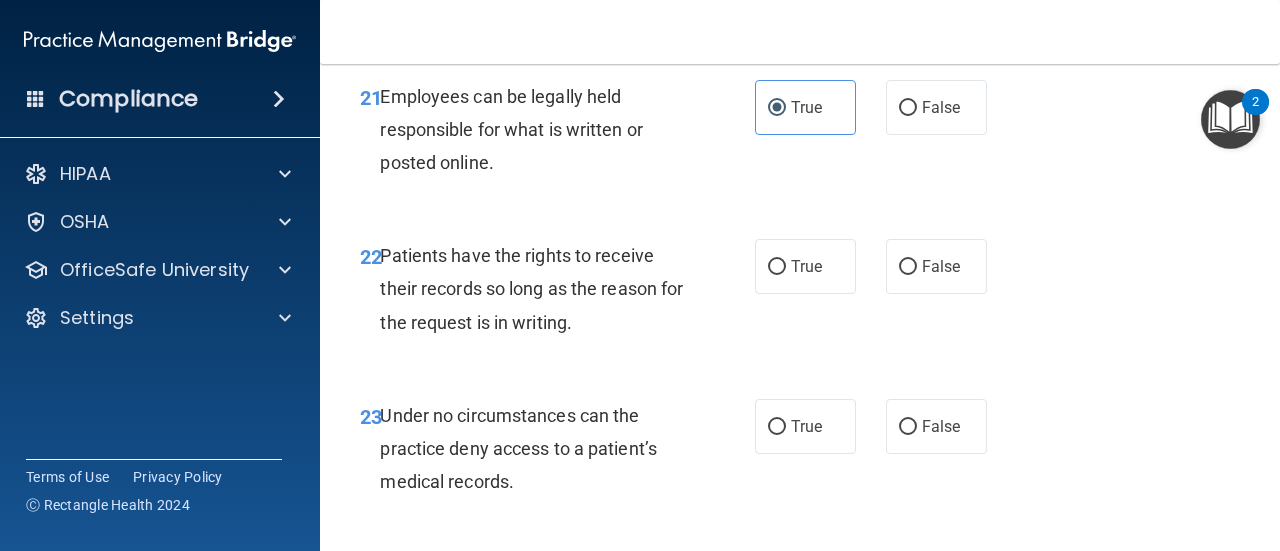 click on "22       Patients have the rights to receive their records so long as the reason for the request is in writing.                 True           False" at bounding box center [800, 294] 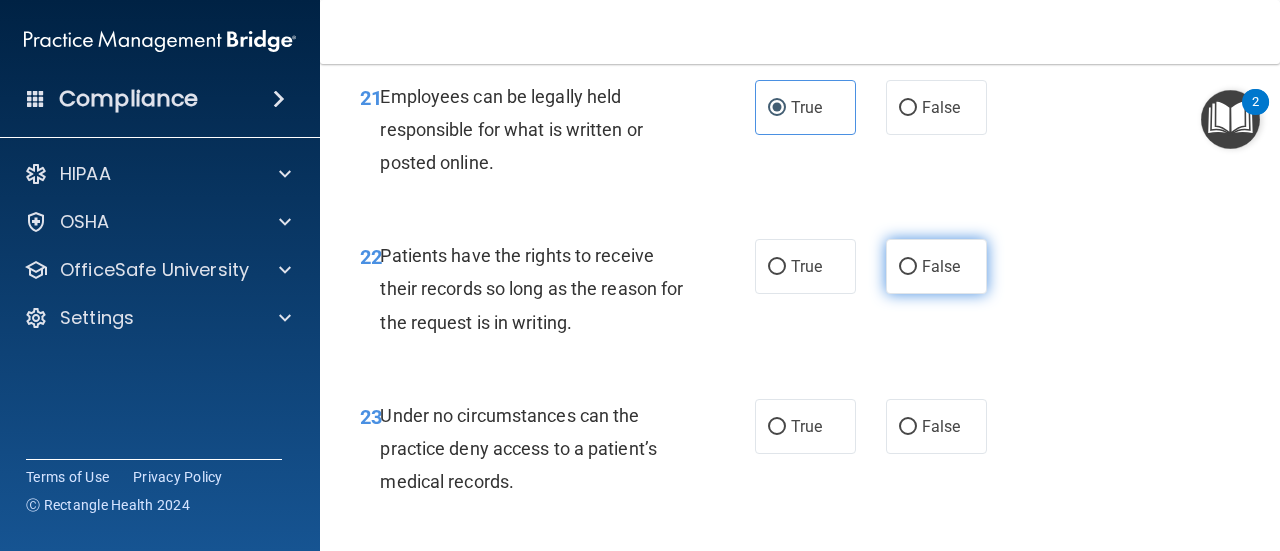 click on "False" at bounding box center [908, 267] 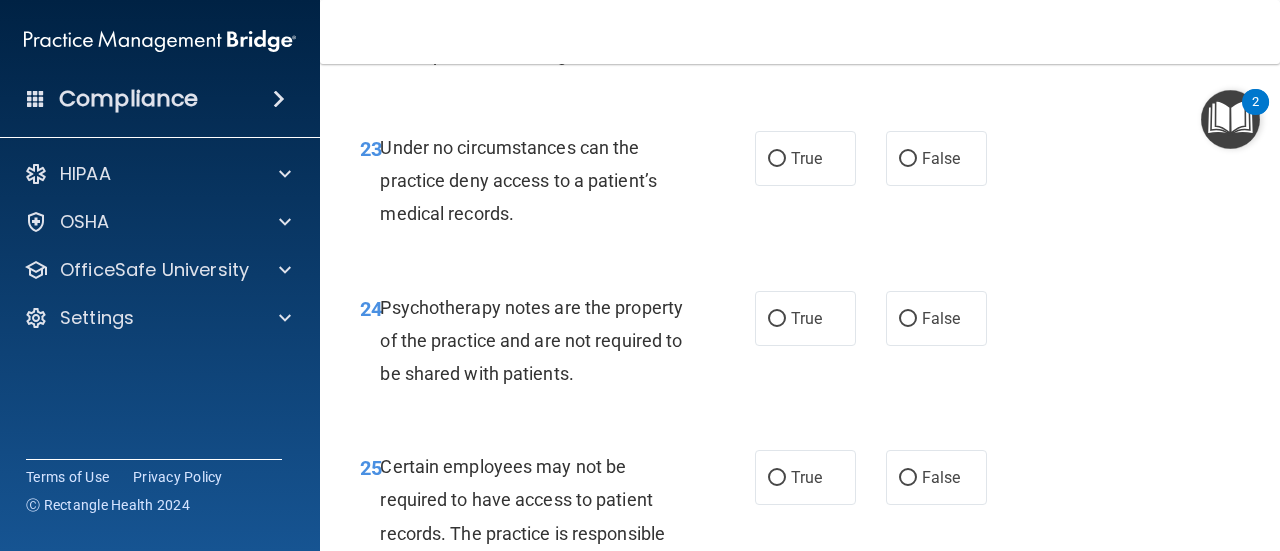 scroll, scrollTop: 5100, scrollLeft: 0, axis: vertical 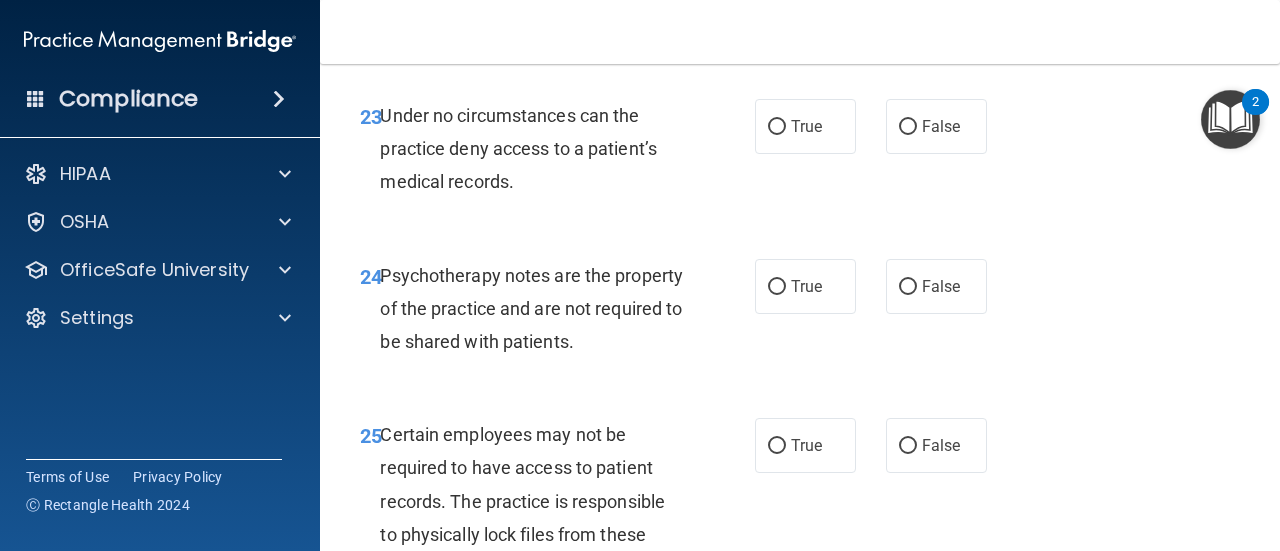 click on "23       Under no circumstances can the practice deny access to a patient’s medical records.                 True           False" at bounding box center (800, 154) 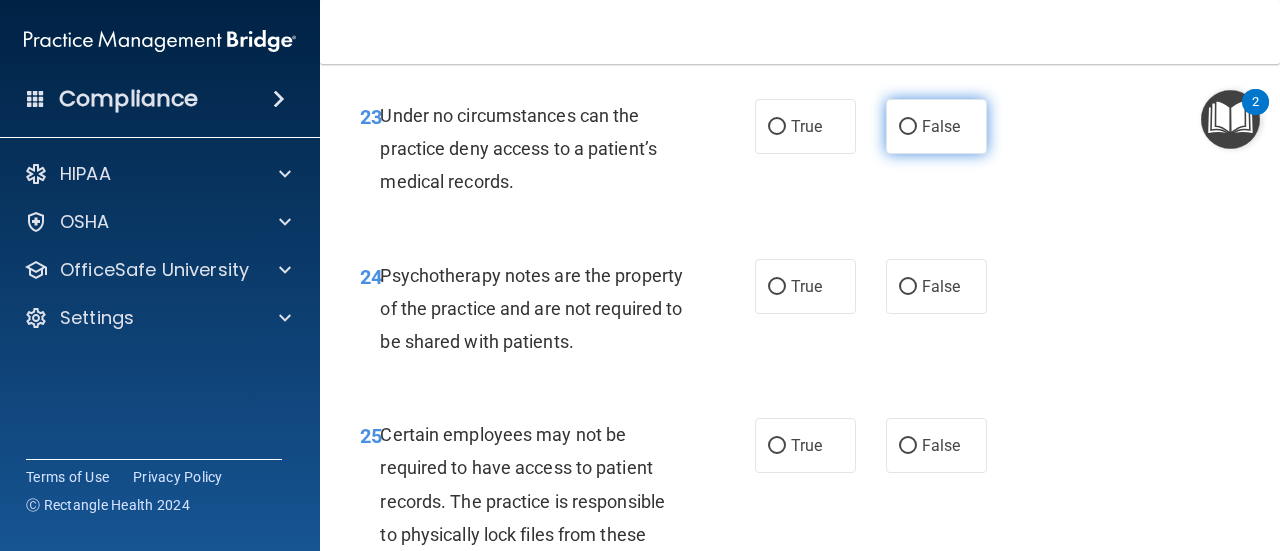click on "False" at bounding box center (936, 126) 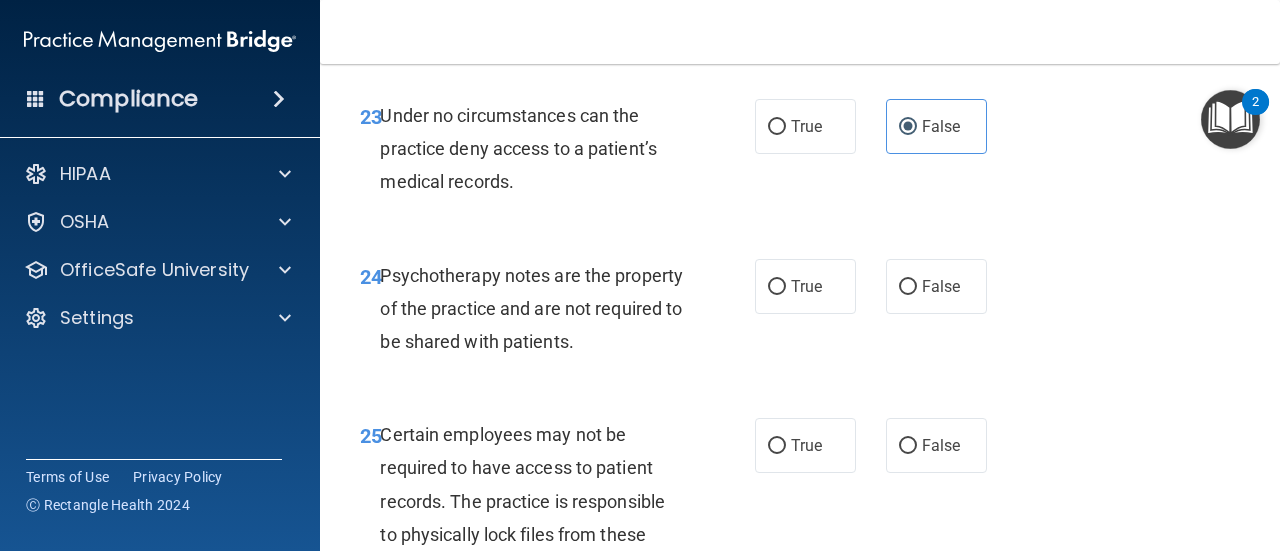 scroll, scrollTop: 5200, scrollLeft: 0, axis: vertical 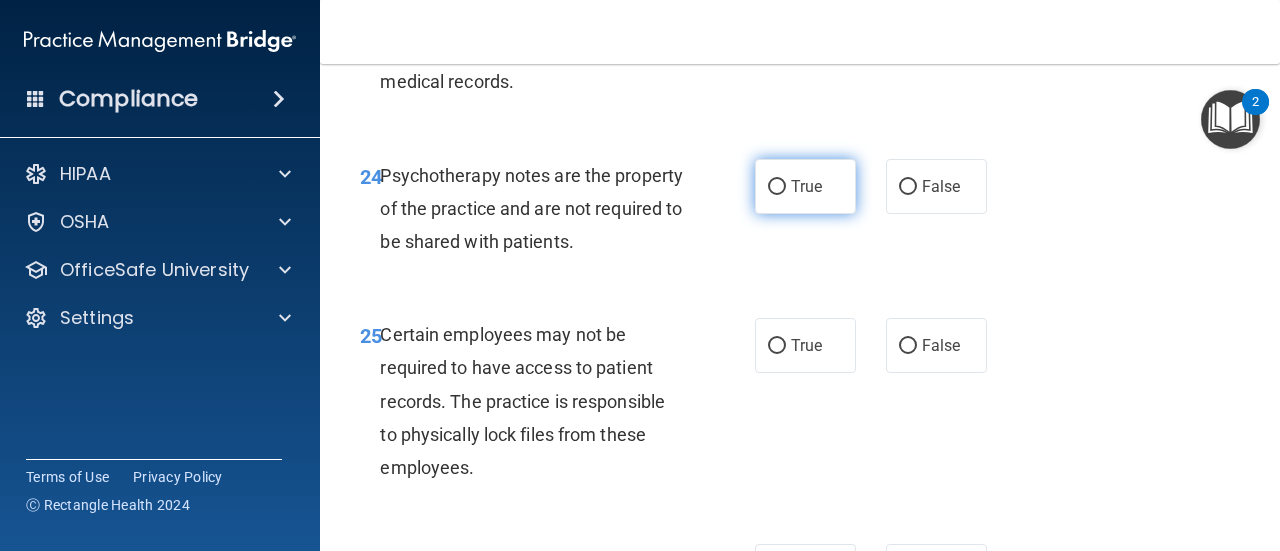 click on "True" at bounding box center (805, 186) 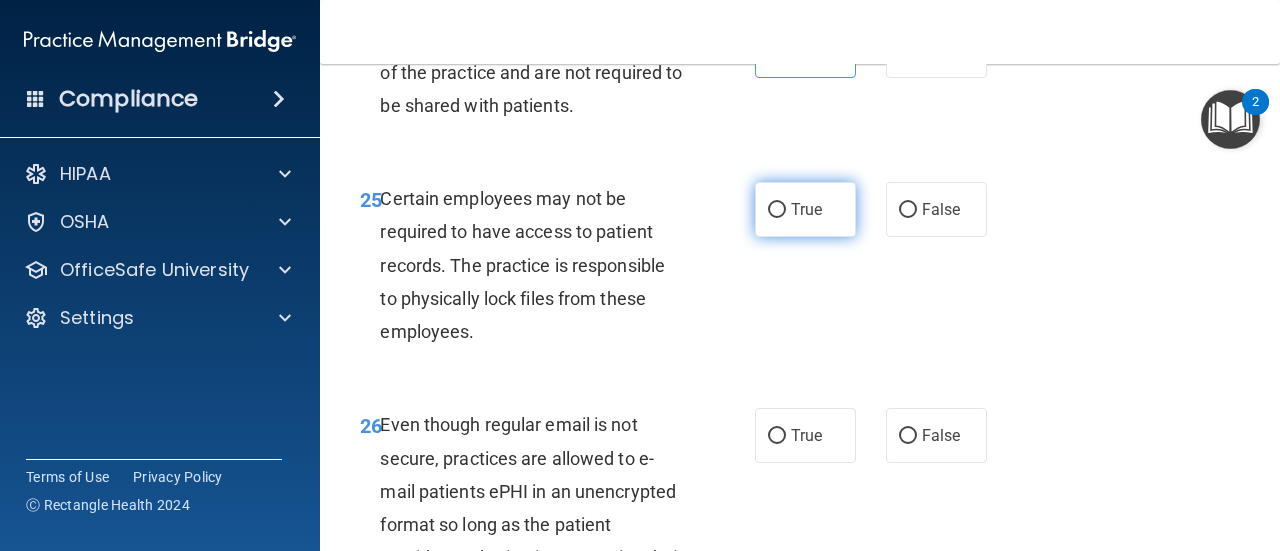 scroll, scrollTop: 5400, scrollLeft: 0, axis: vertical 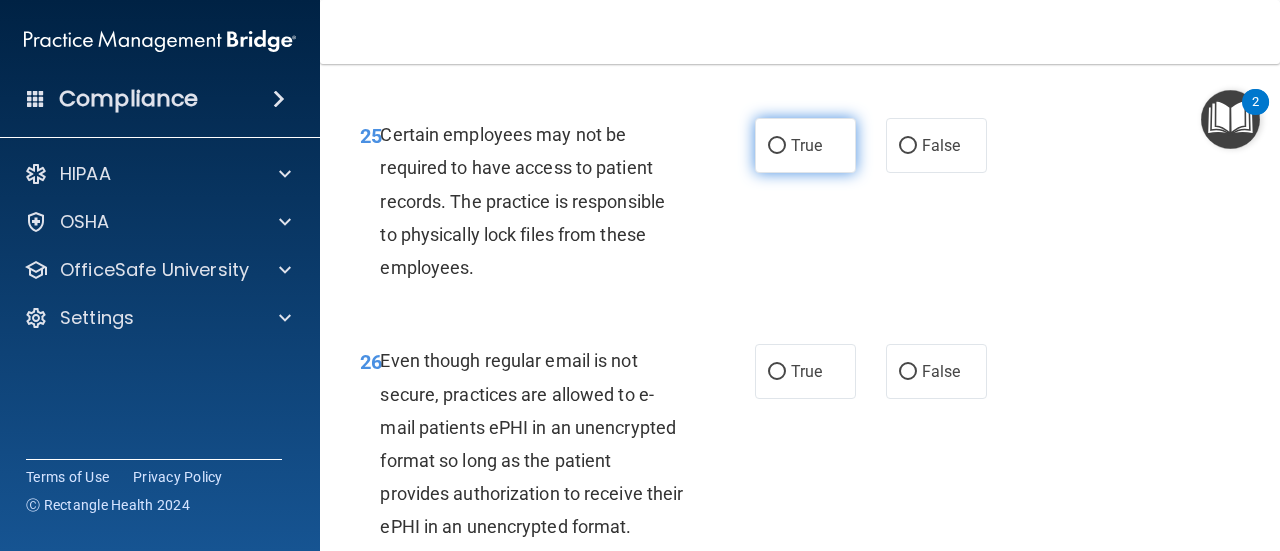 click on "True" at bounding box center (805, 145) 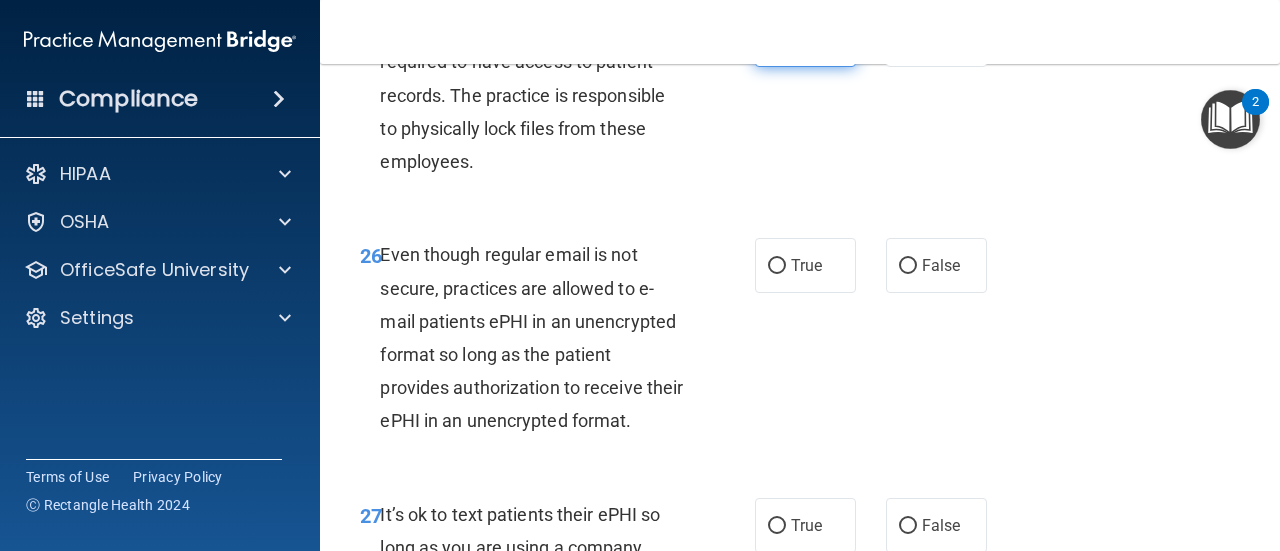 scroll, scrollTop: 5600, scrollLeft: 0, axis: vertical 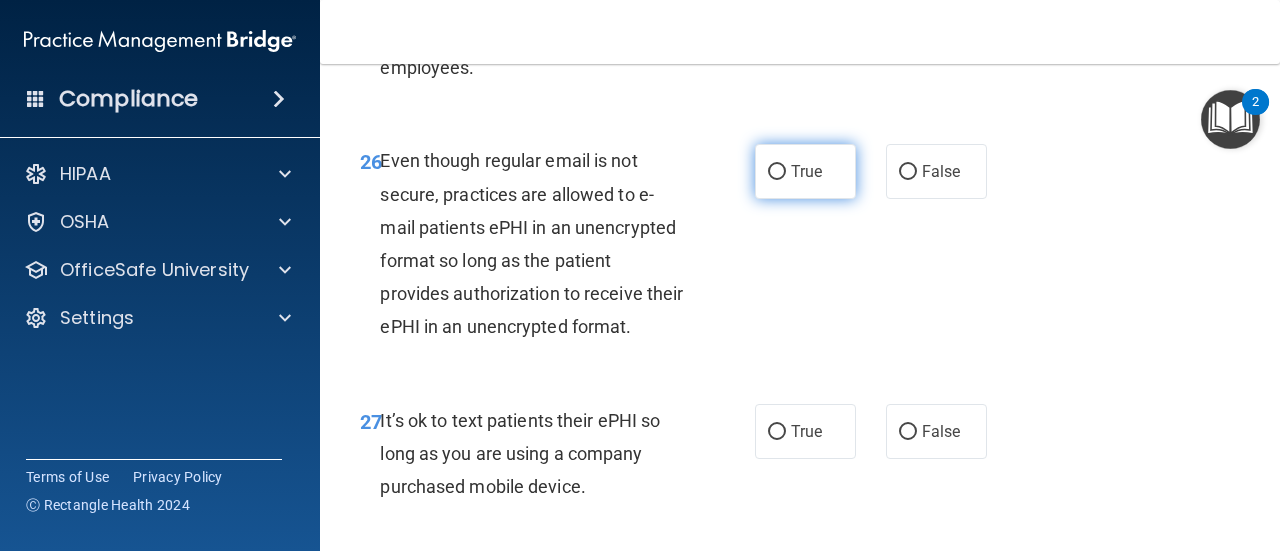 click on "True" at bounding box center (805, 171) 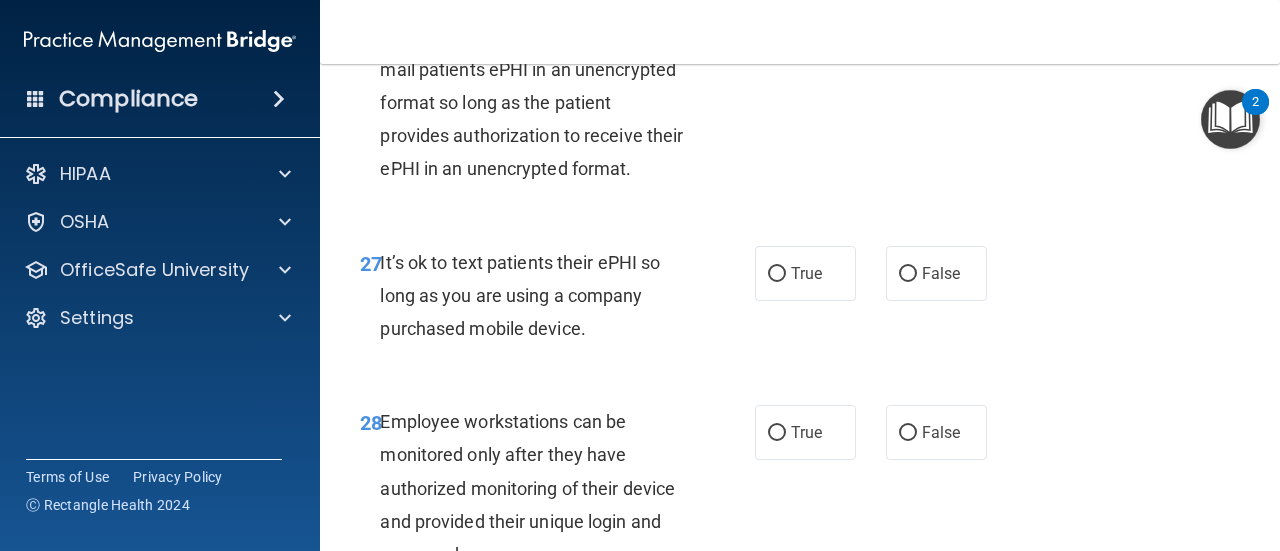 scroll, scrollTop: 5800, scrollLeft: 0, axis: vertical 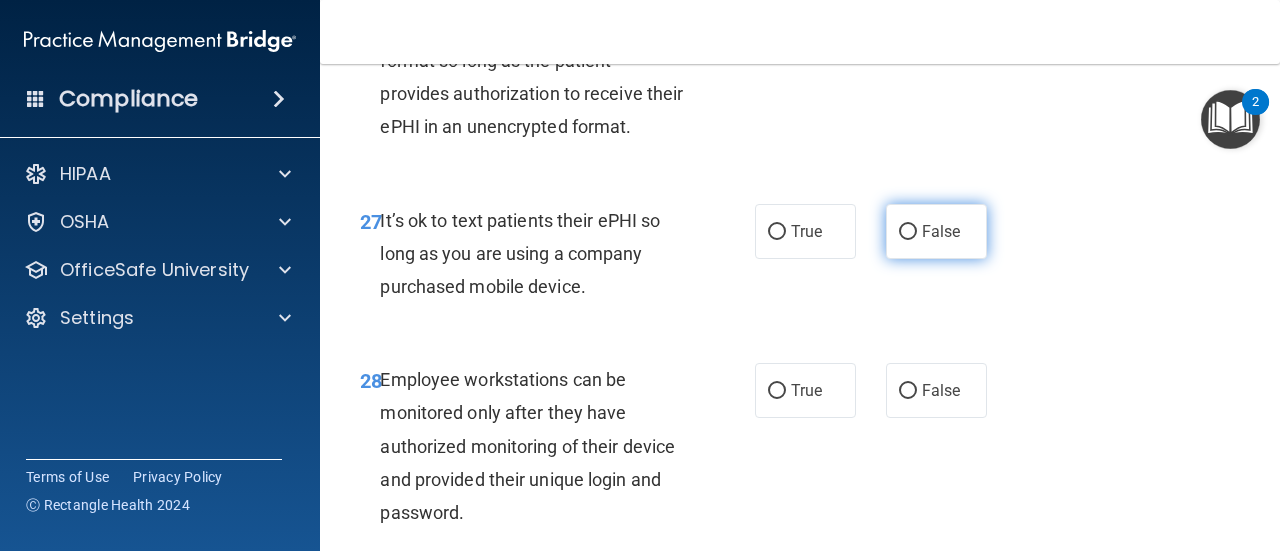 click on "False" at bounding box center (941, 231) 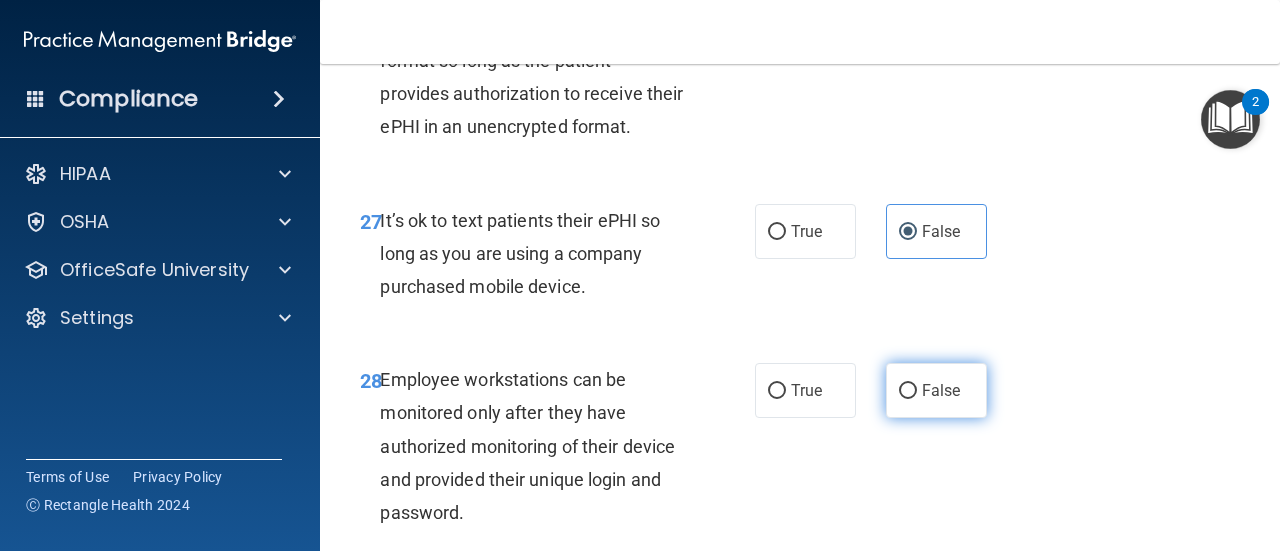 click on "False" at bounding box center (936, 390) 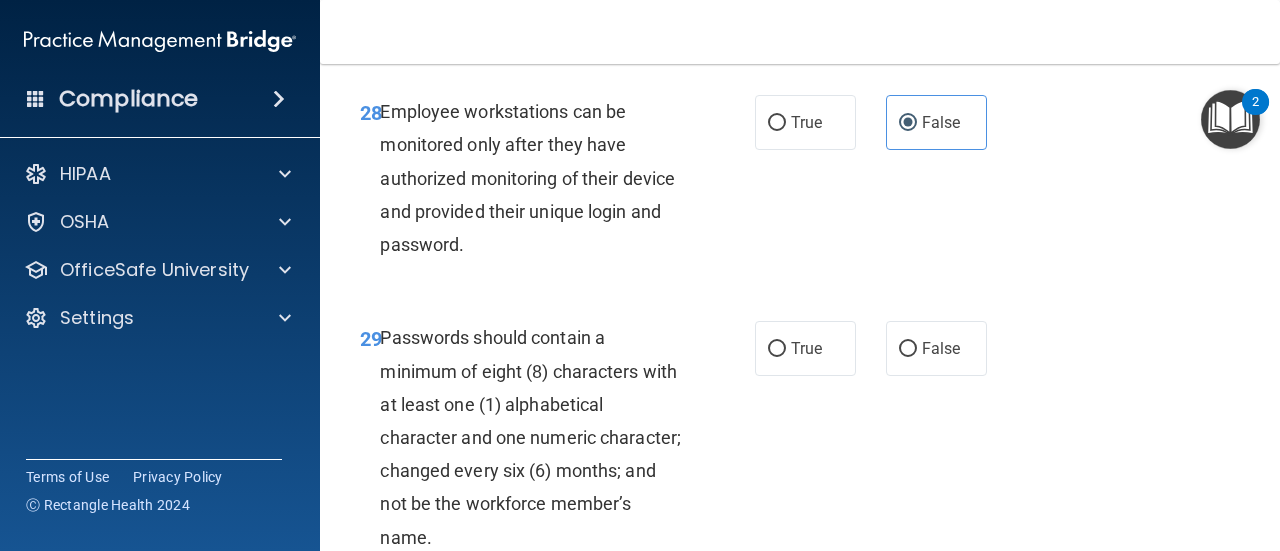 scroll, scrollTop: 6200, scrollLeft: 0, axis: vertical 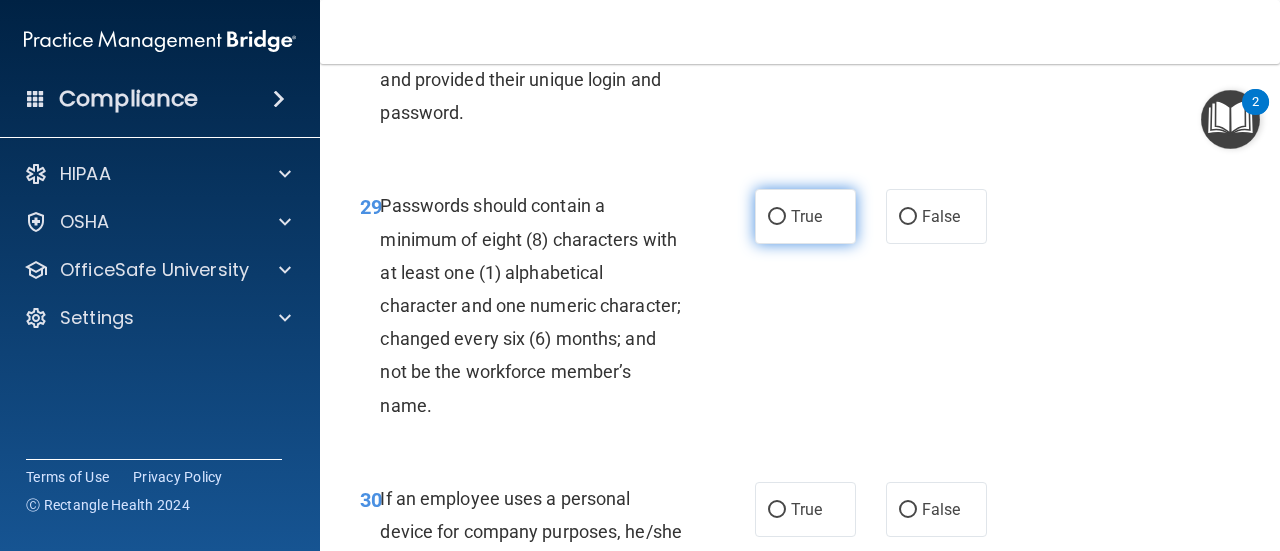 click on "True" at bounding box center (777, 217) 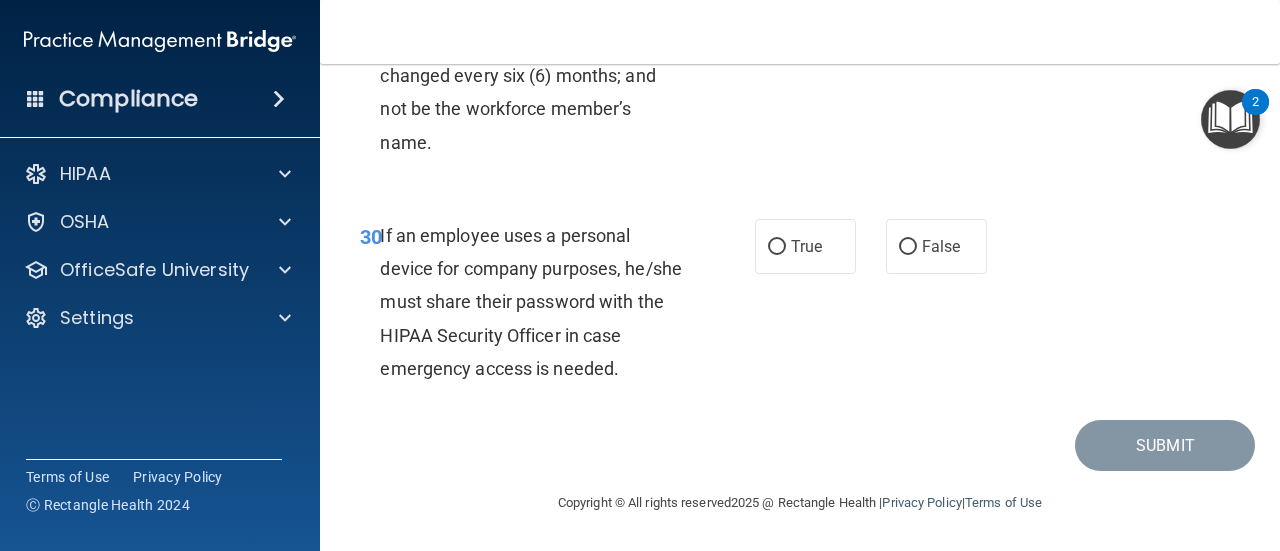 scroll, scrollTop: 6594, scrollLeft: 0, axis: vertical 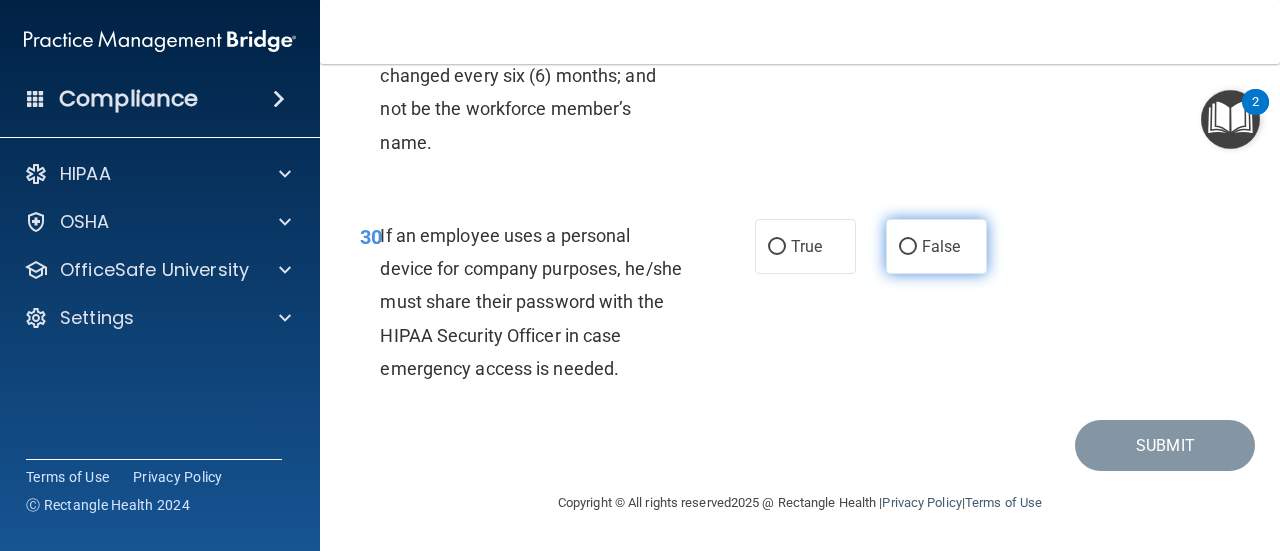 click on "False" at bounding box center [936, 246] 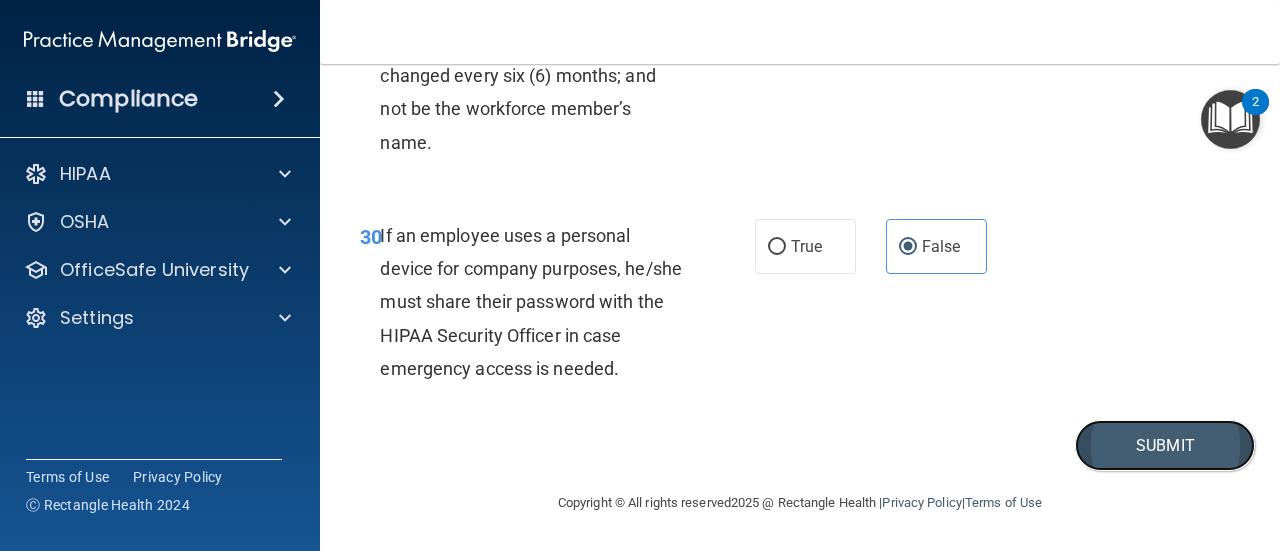 click on "Submit" at bounding box center [1165, 445] 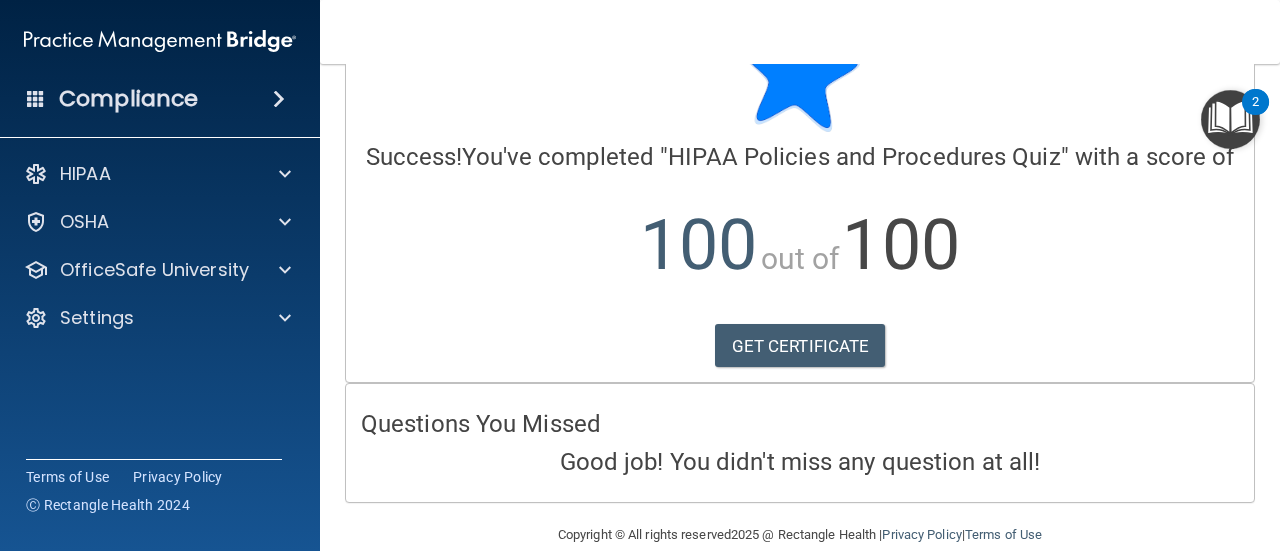 scroll, scrollTop: 144, scrollLeft: 0, axis: vertical 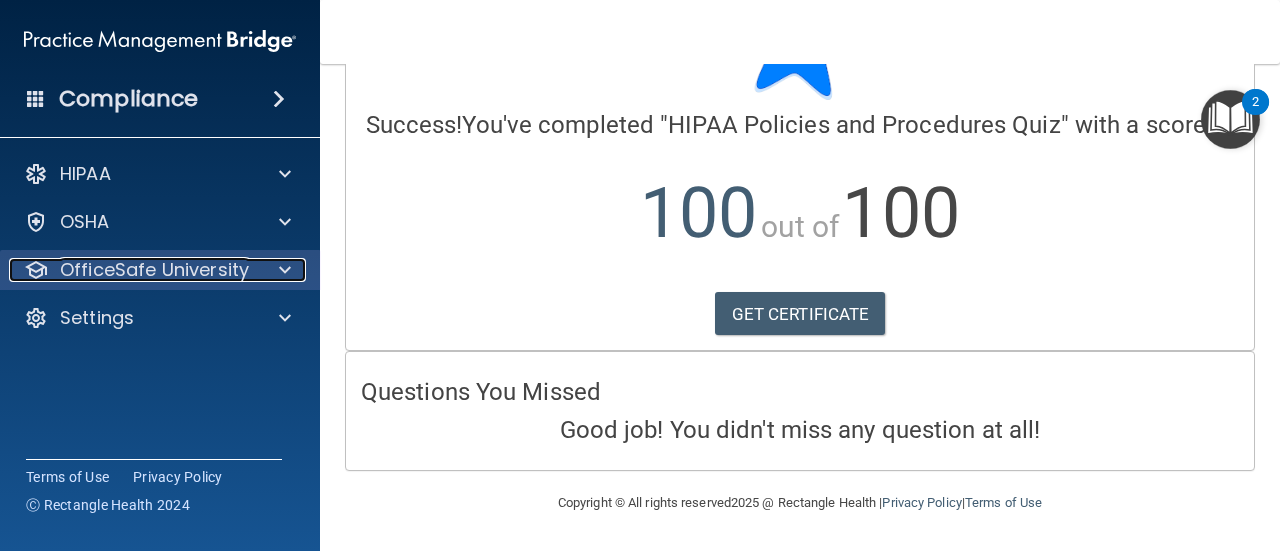click on "OfficeSafe University" at bounding box center [154, 270] 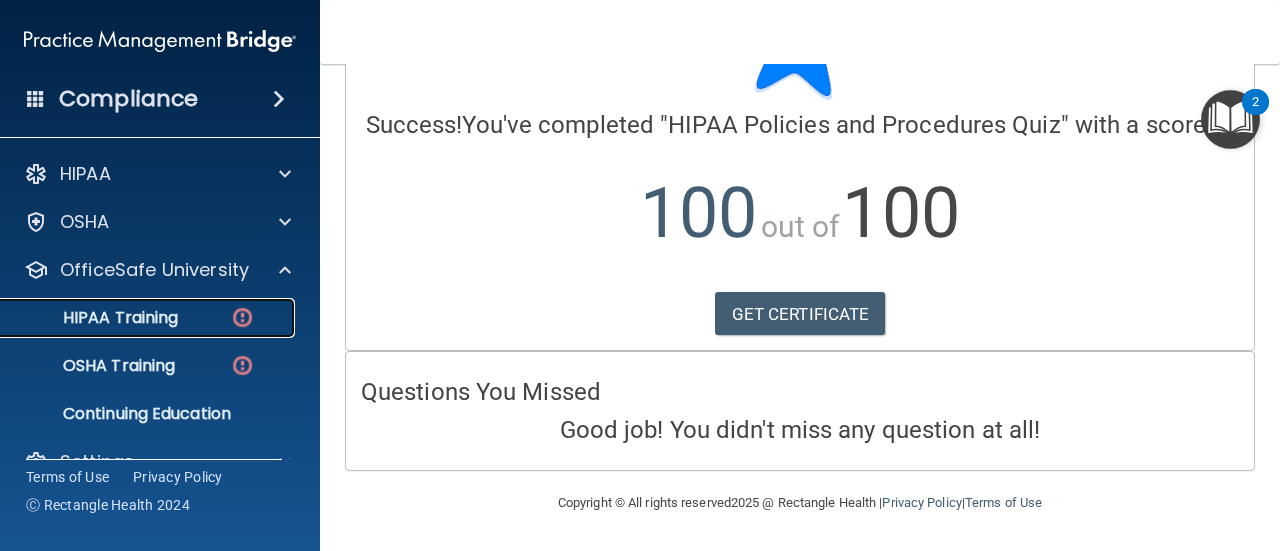click on "HIPAA Training" at bounding box center (95, 318) 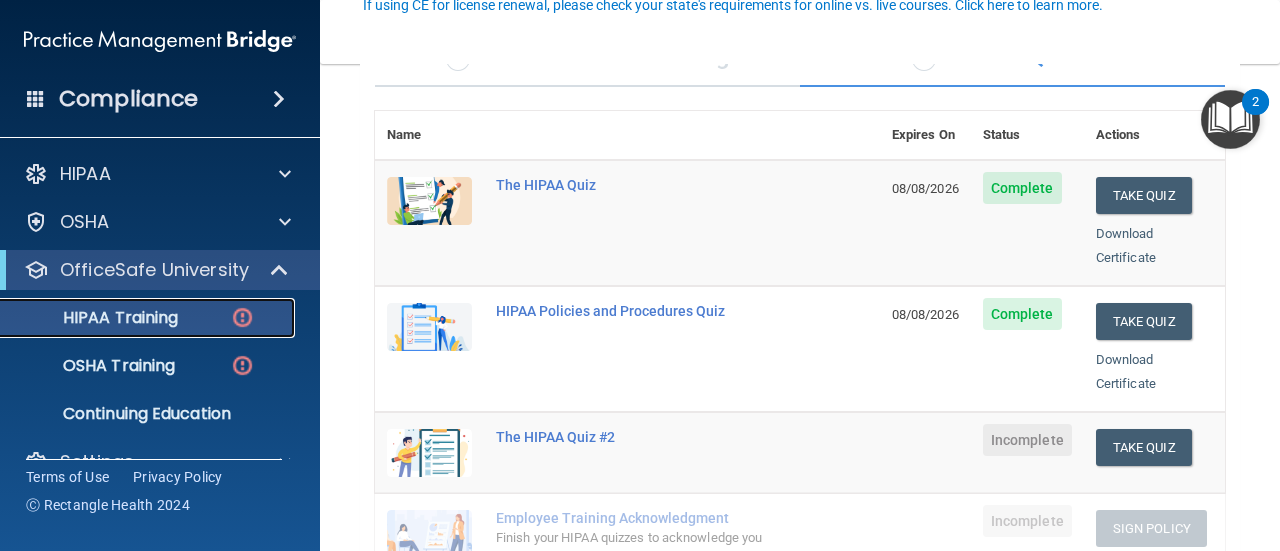 scroll, scrollTop: 292, scrollLeft: 0, axis: vertical 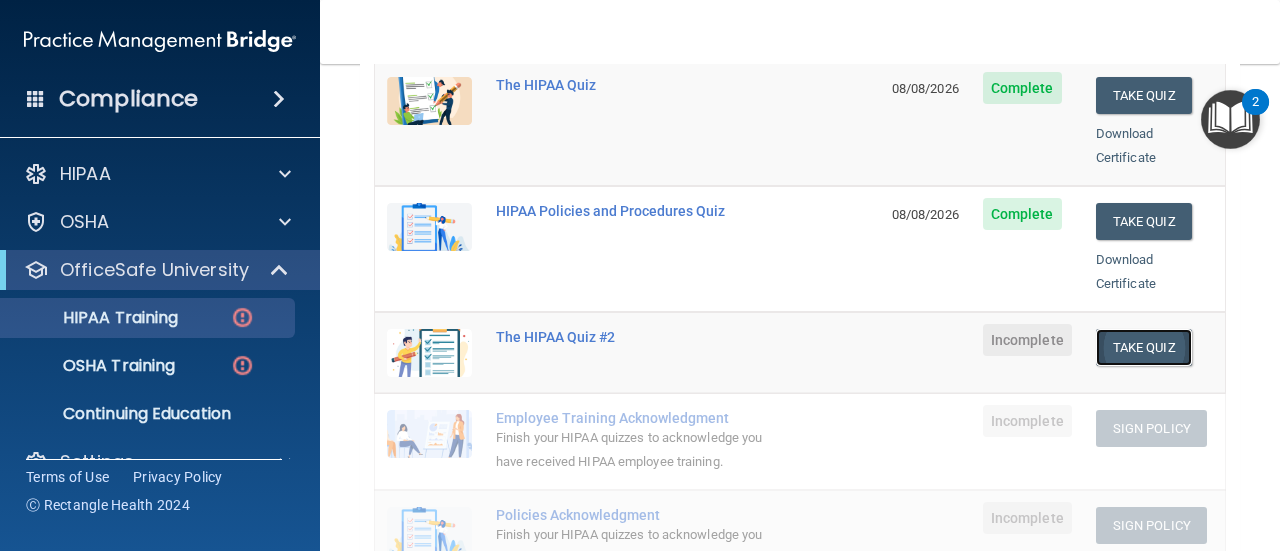 click on "Take Quiz" at bounding box center (1144, 347) 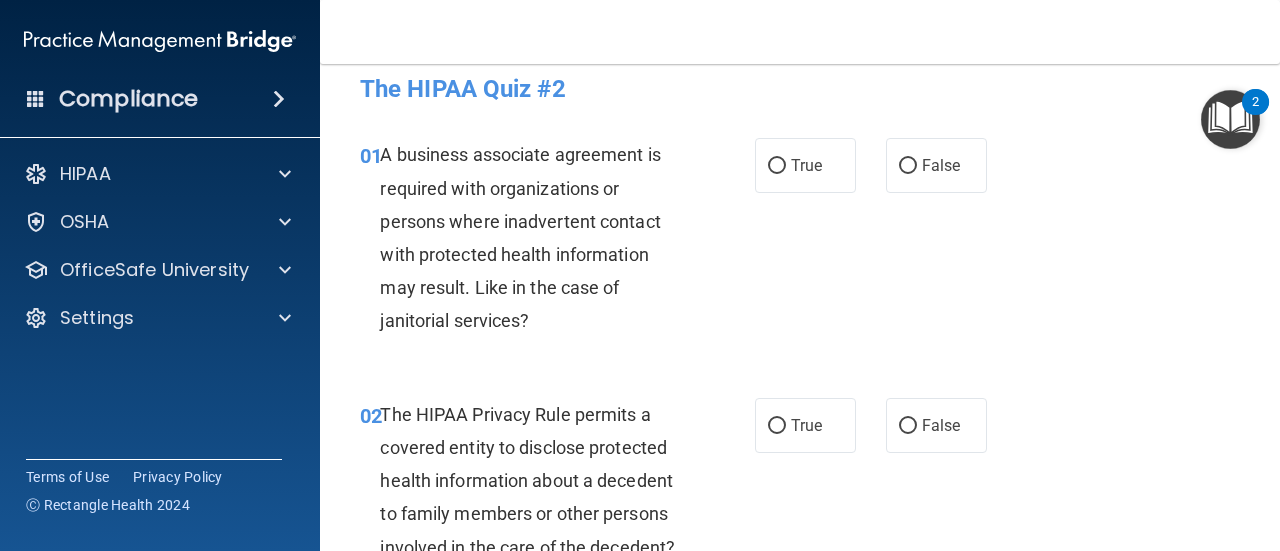 scroll, scrollTop: 0, scrollLeft: 0, axis: both 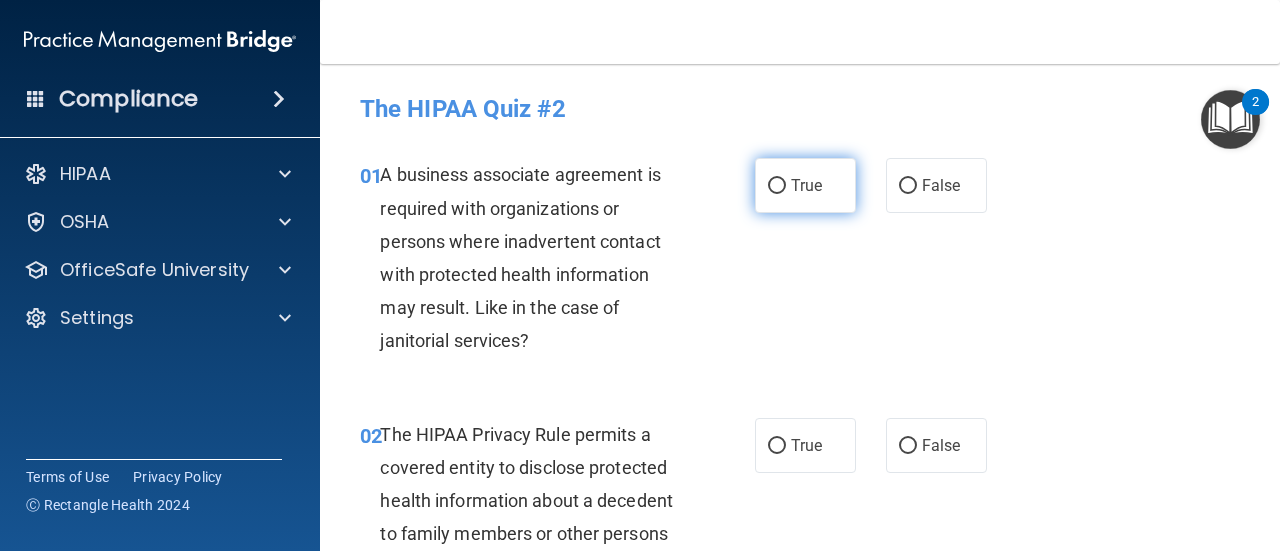 click on "True" at bounding box center (805, 185) 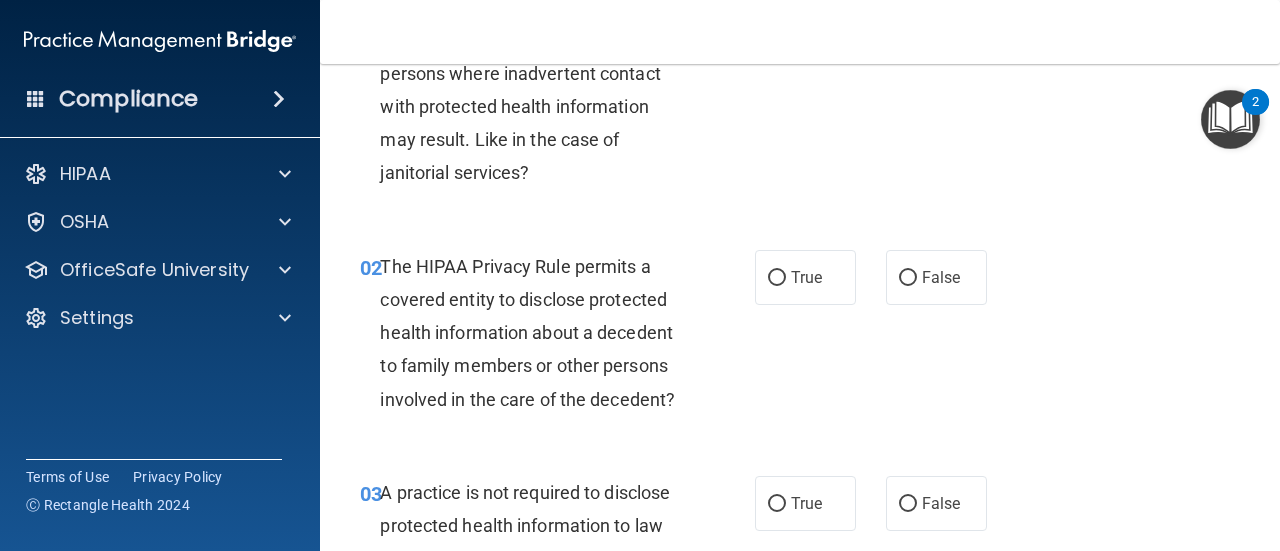 scroll, scrollTop: 200, scrollLeft: 0, axis: vertical 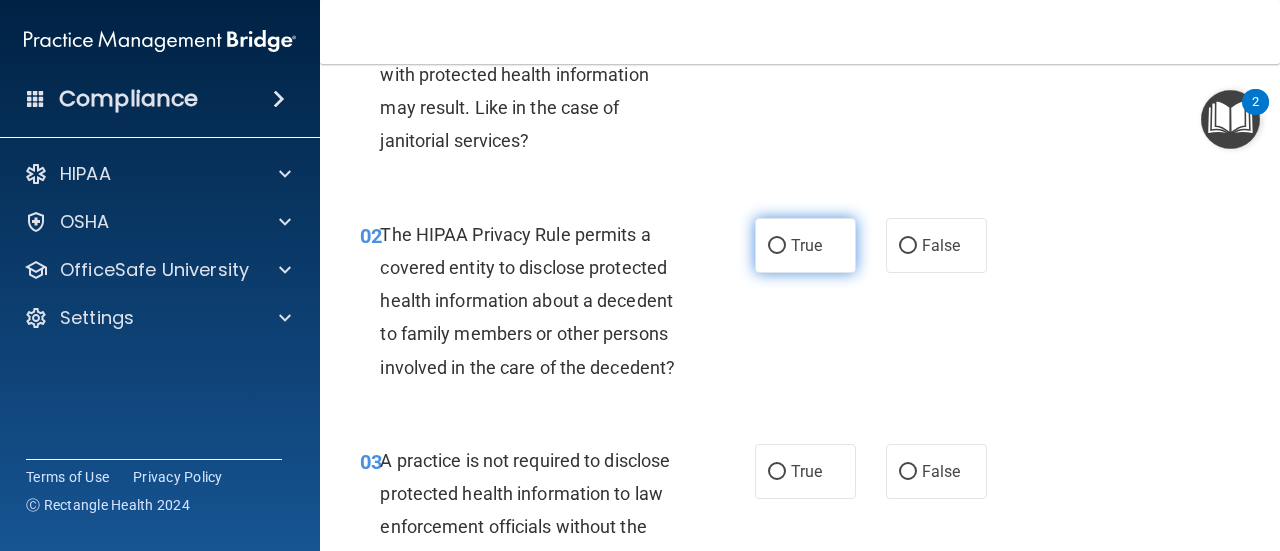 click on "True" at bounding box center (777, 246) 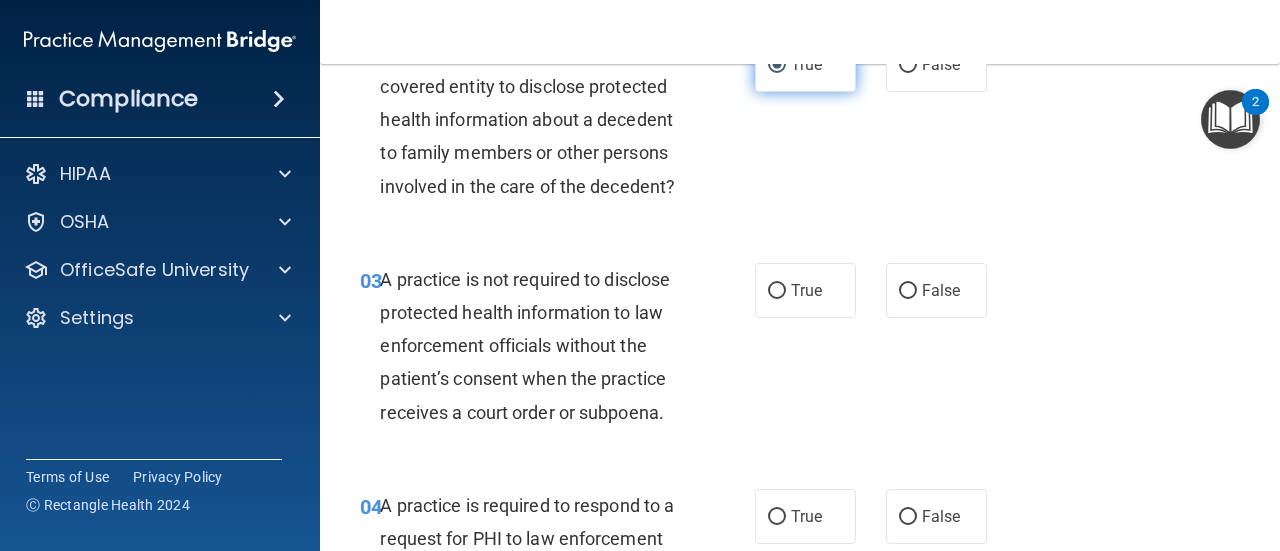 scroll, scrollTop: 400, scrollLeft: 0, axis: vertical 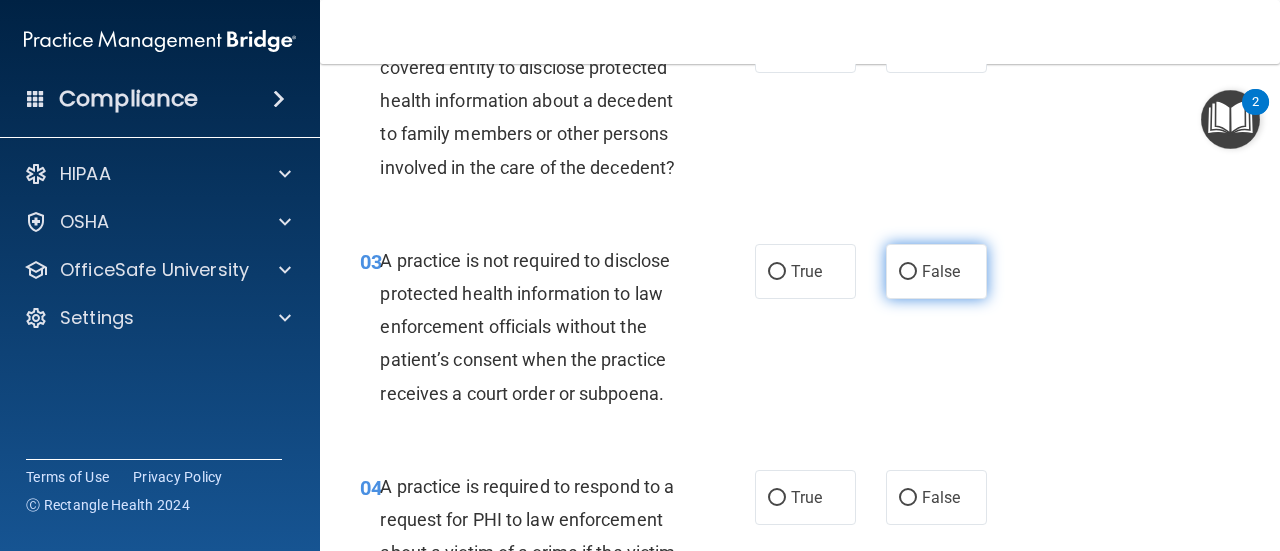 click on "False" at bounding box center (936, 271) 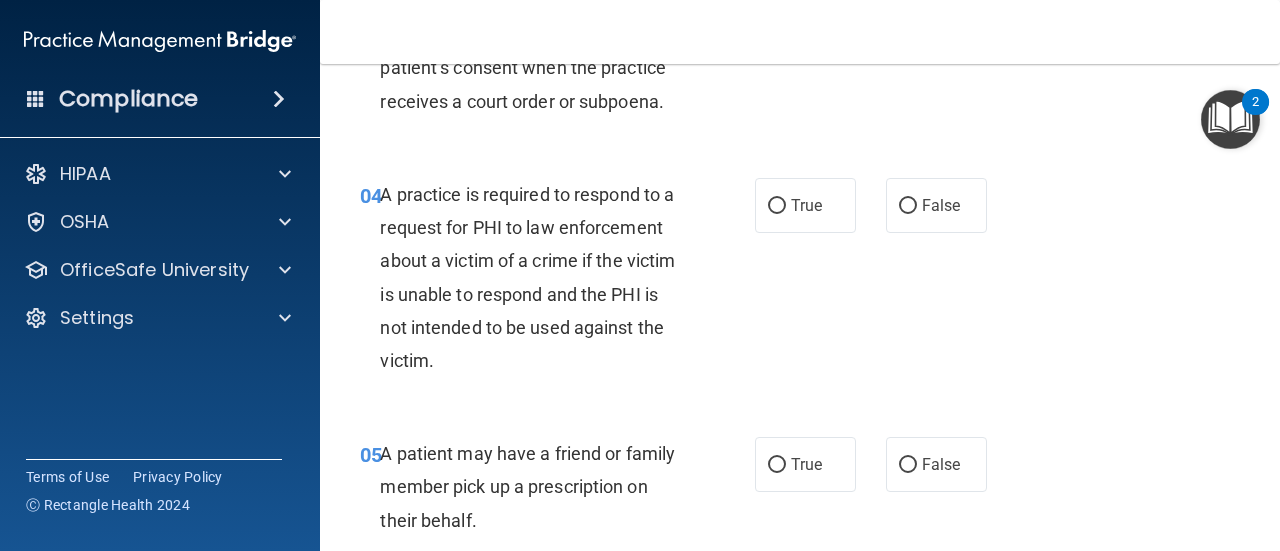 scroll, scrollTop: 700, scrollLeft: 0, axis: vertical 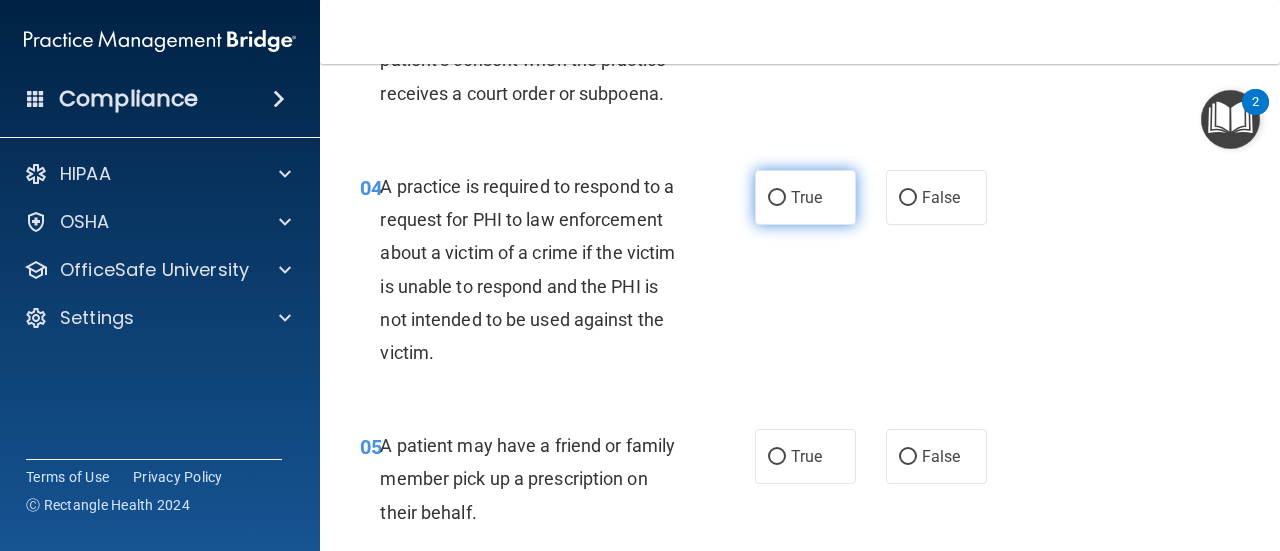 click on "True" at bounding box center [806, 197] 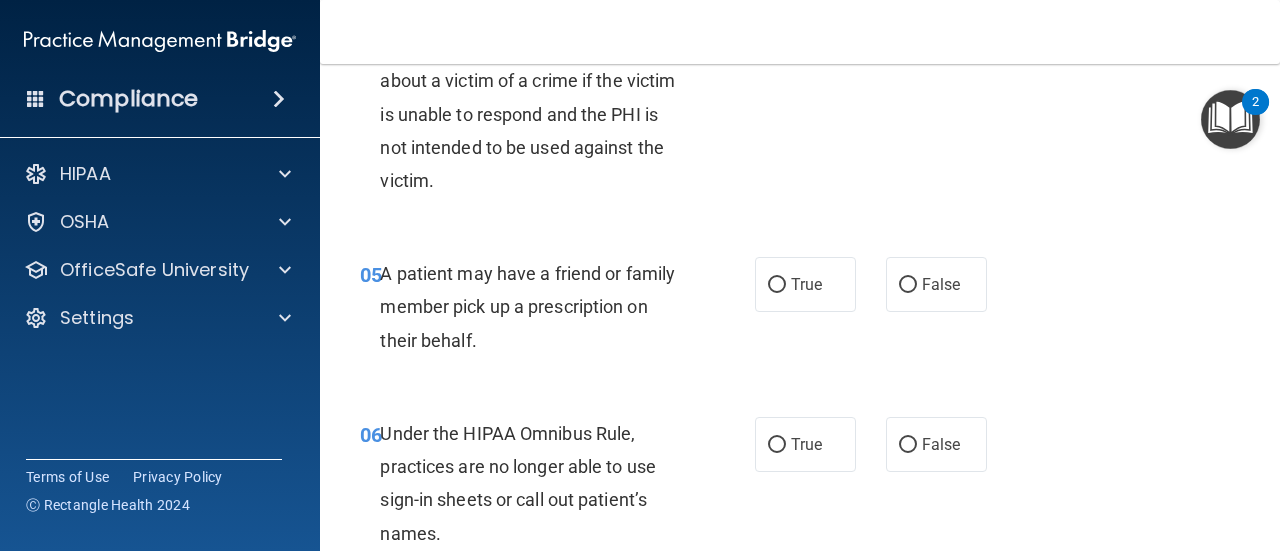 scroll, scrollTop: 900, scrollLeft: 0, axis: vertical 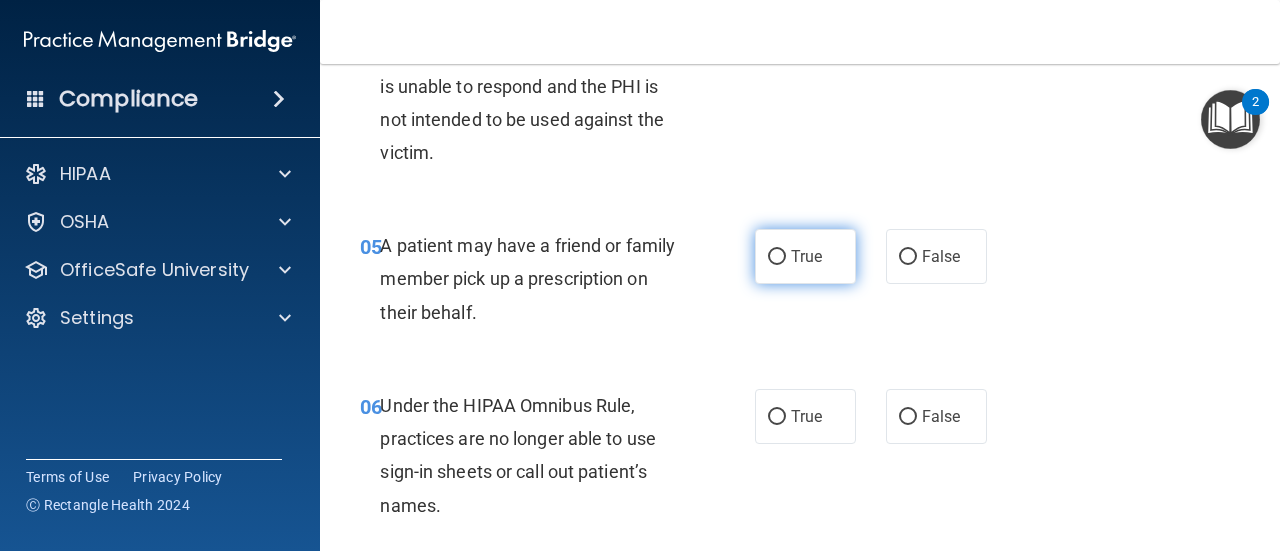 click on "True" at bounding box center [805, 256] 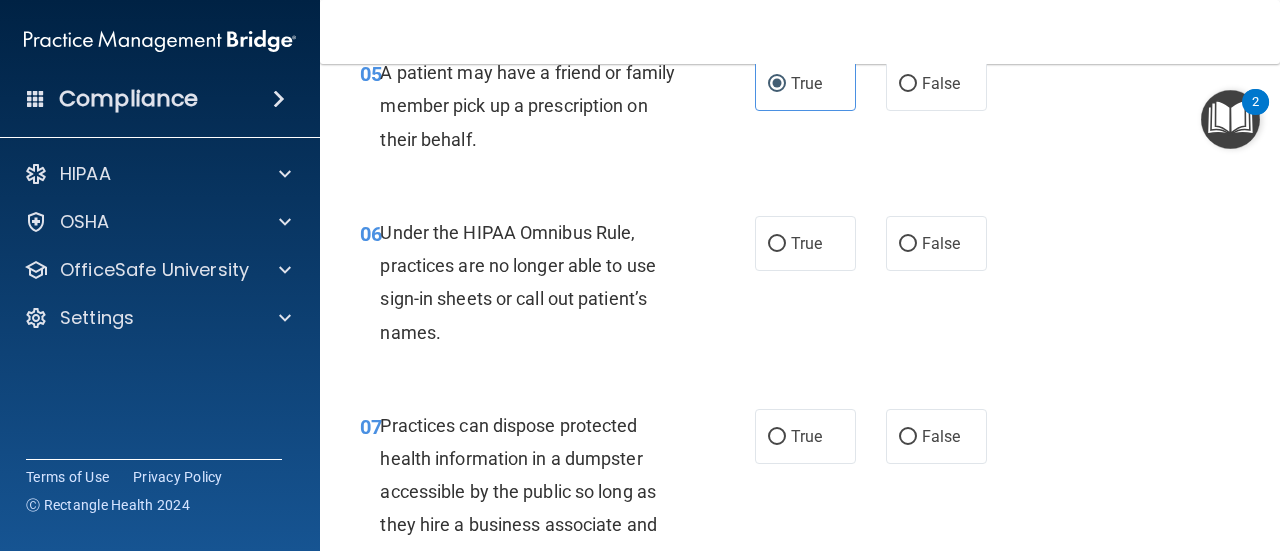 scroll, scrollTop: 1100, scrollLeft: 0, axis: vertical 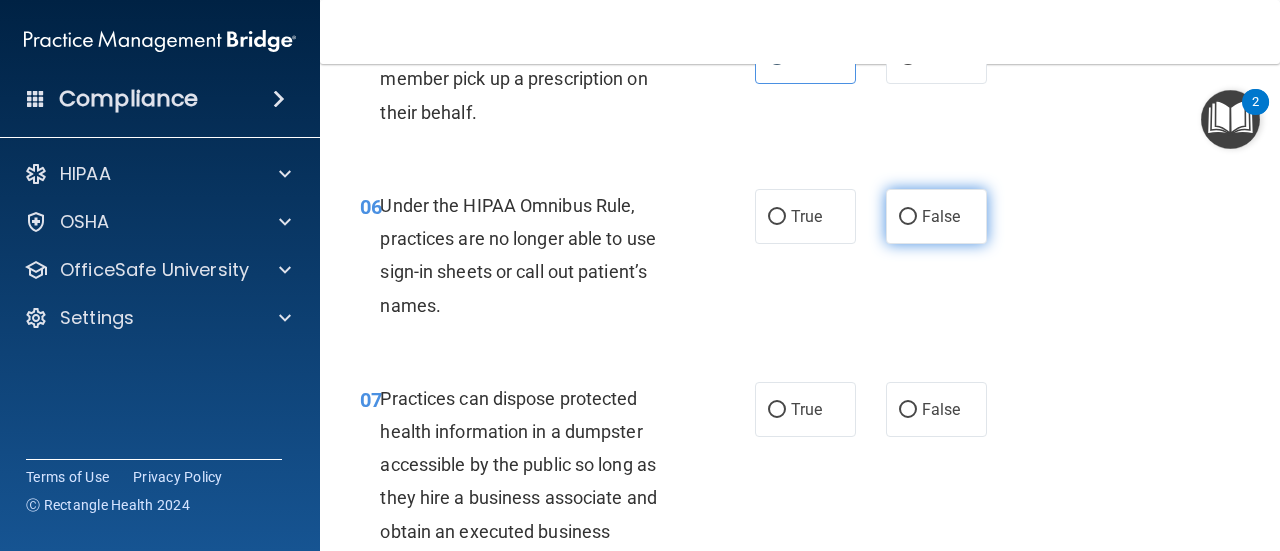 click on "False" at bounding box center [936, 216] 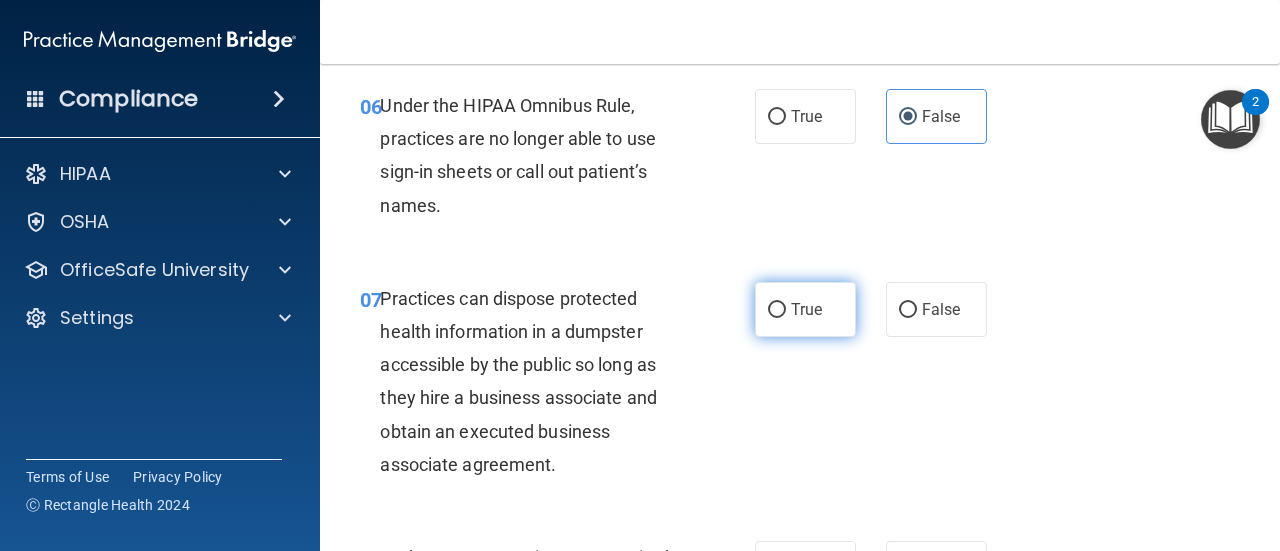 scroll, scrollTop: 1300, scrollLeft: 0, axis: vertical 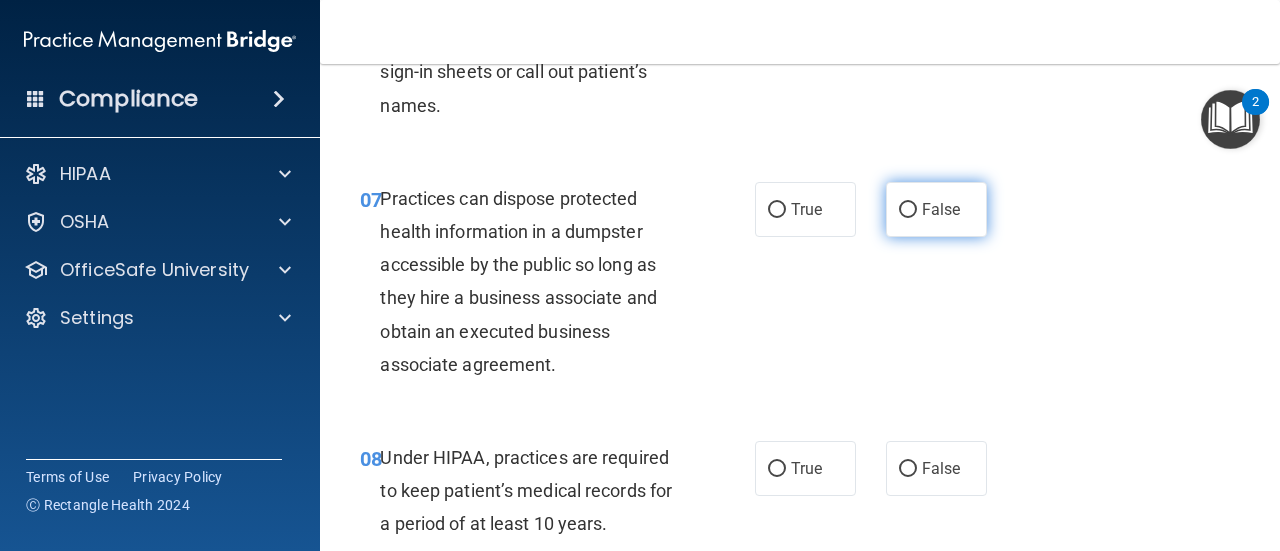 click on "False" at bounding box center (936, 209) 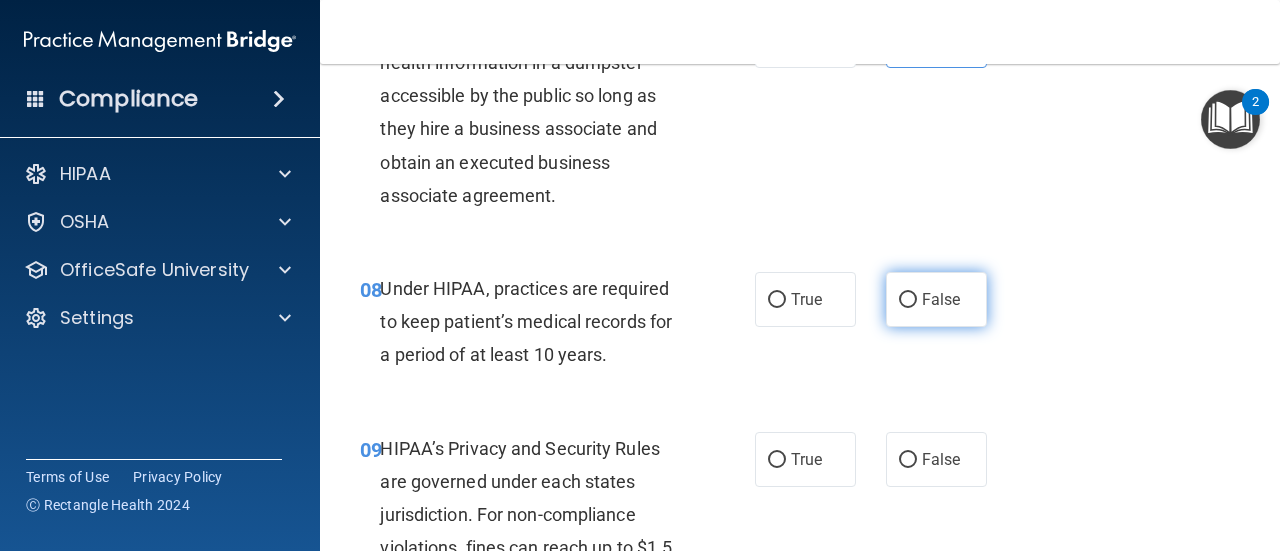 scroll, scrollTop: 1500, scrollLeft: 0, axis: vertical 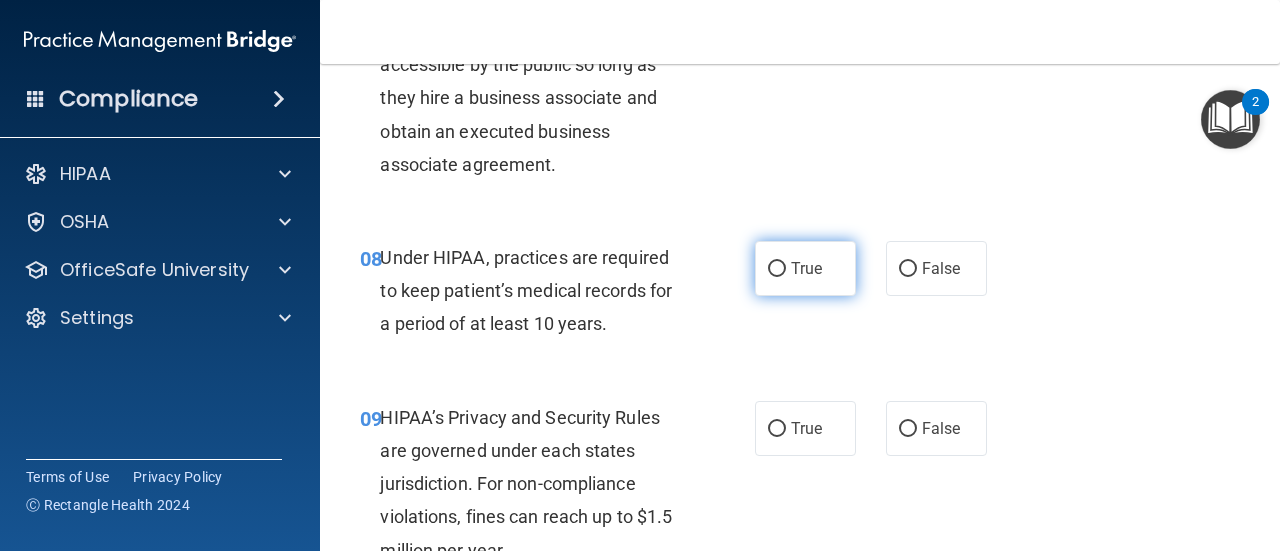 click on "True" at bounding box center (805, 268) 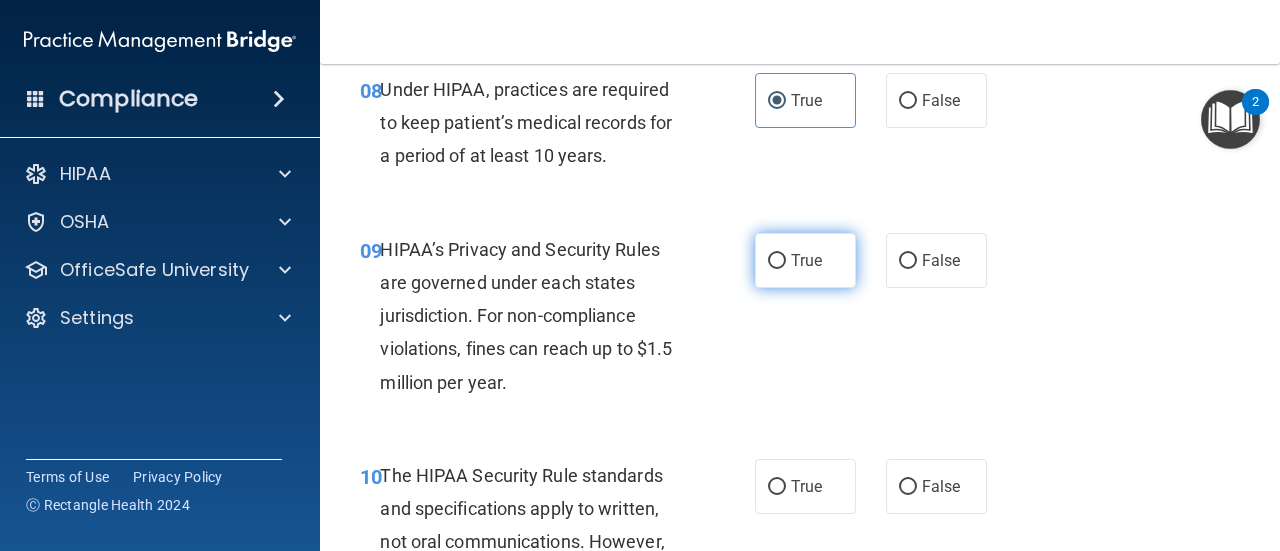 scroll, scrollTop: 1700, scrollLeft: 0, axis: vertical 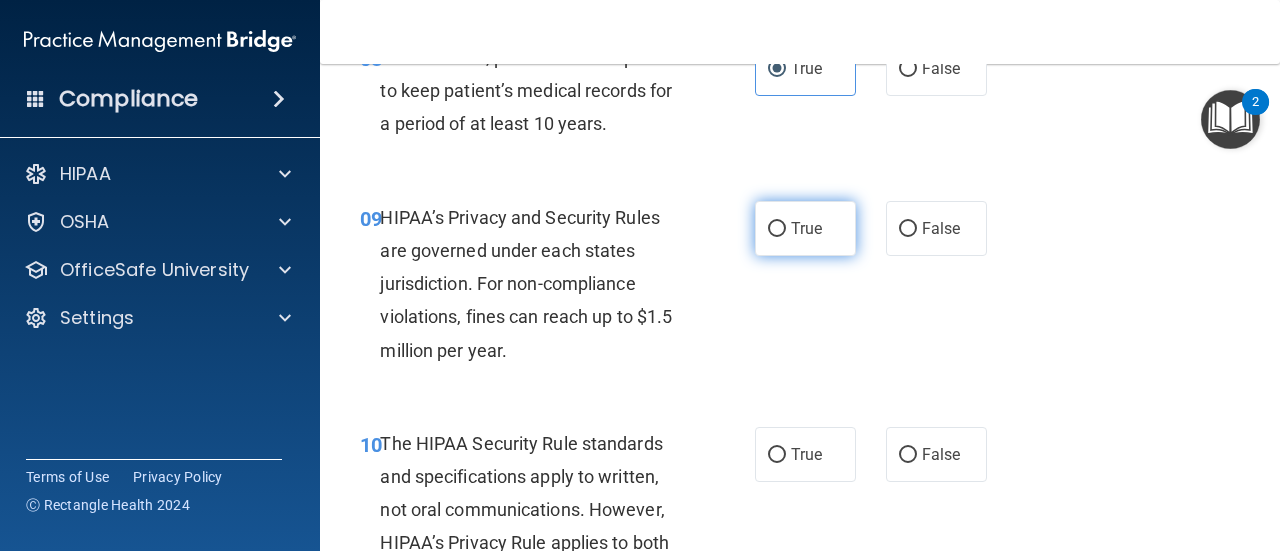 click on "True" at bounding box center (777, 229) 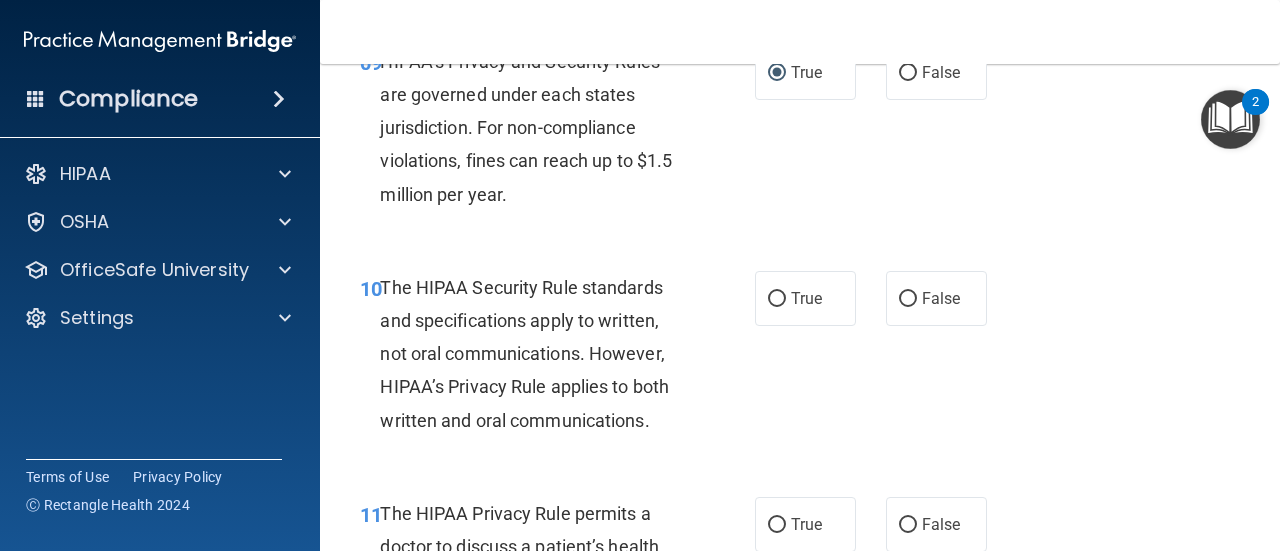 scroll, scrollTop: 1900, scrollLeft: 0, axis: vertical 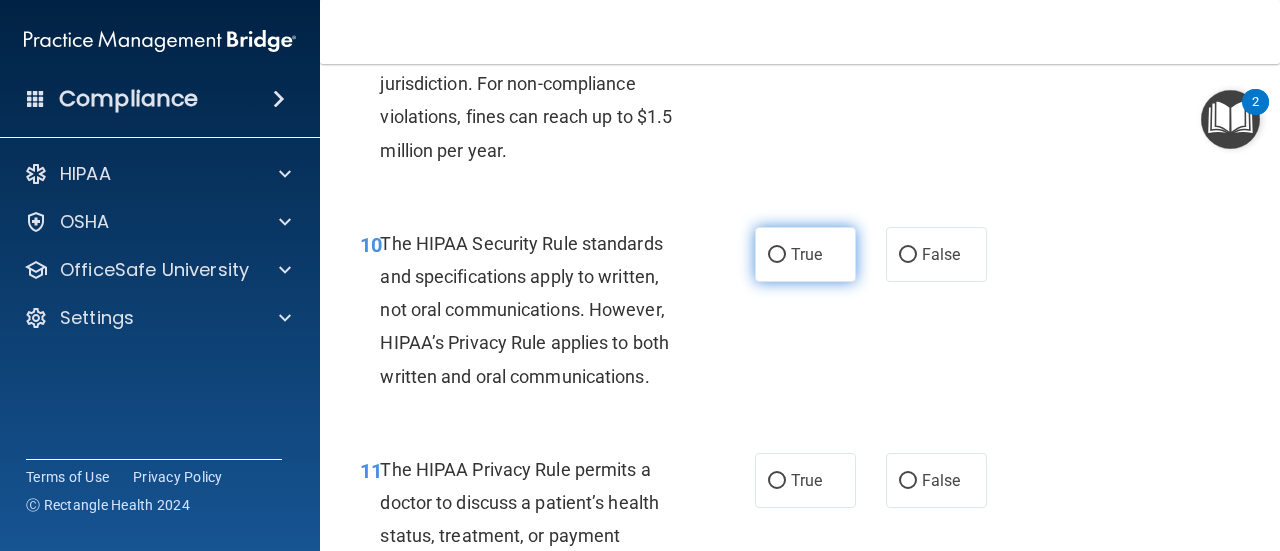 click on "True" at bounding box center [806, 254] 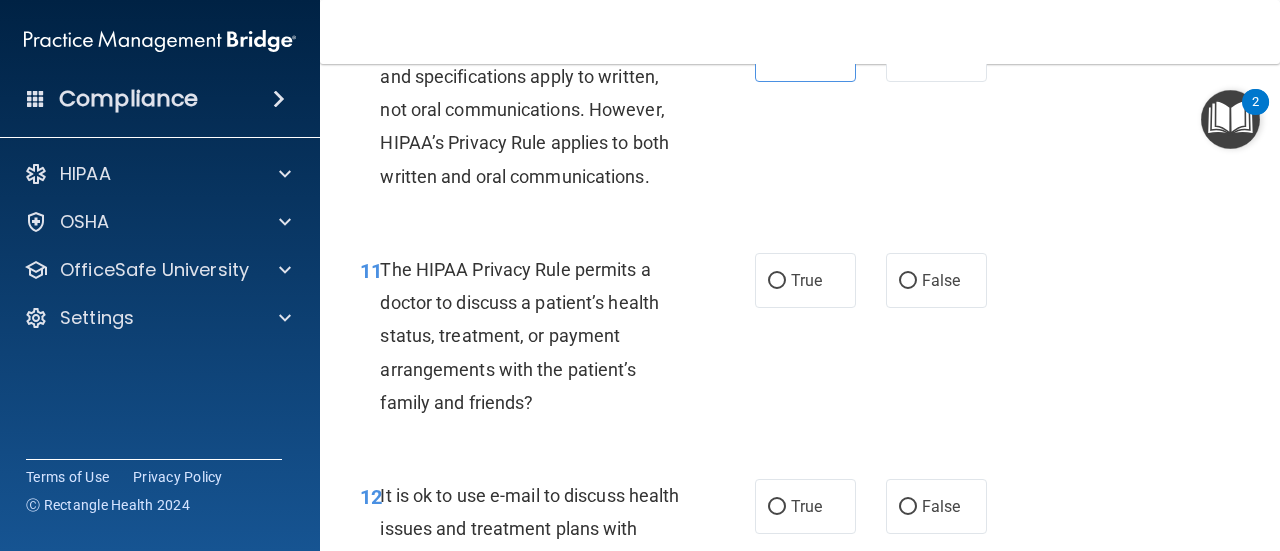 scroll, scrollTop: 2200, scrollLeft: 0, axis: vertical 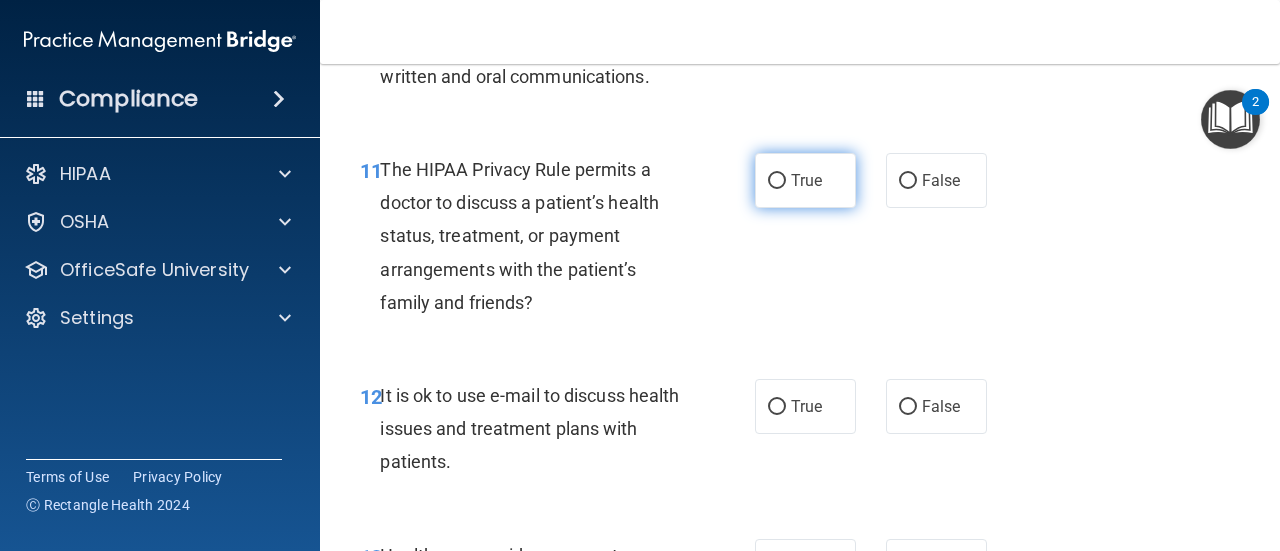 click on "True" at bounding box center [805, 180] 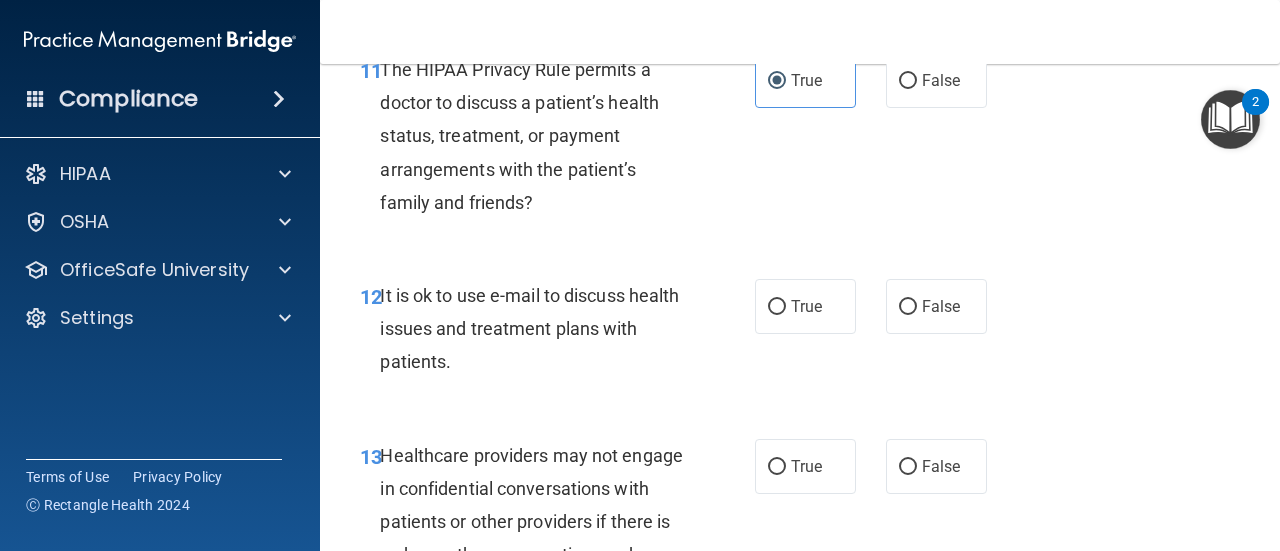 scroll, scrollTop: 2400, scrollLeft: 0, axis: vertical 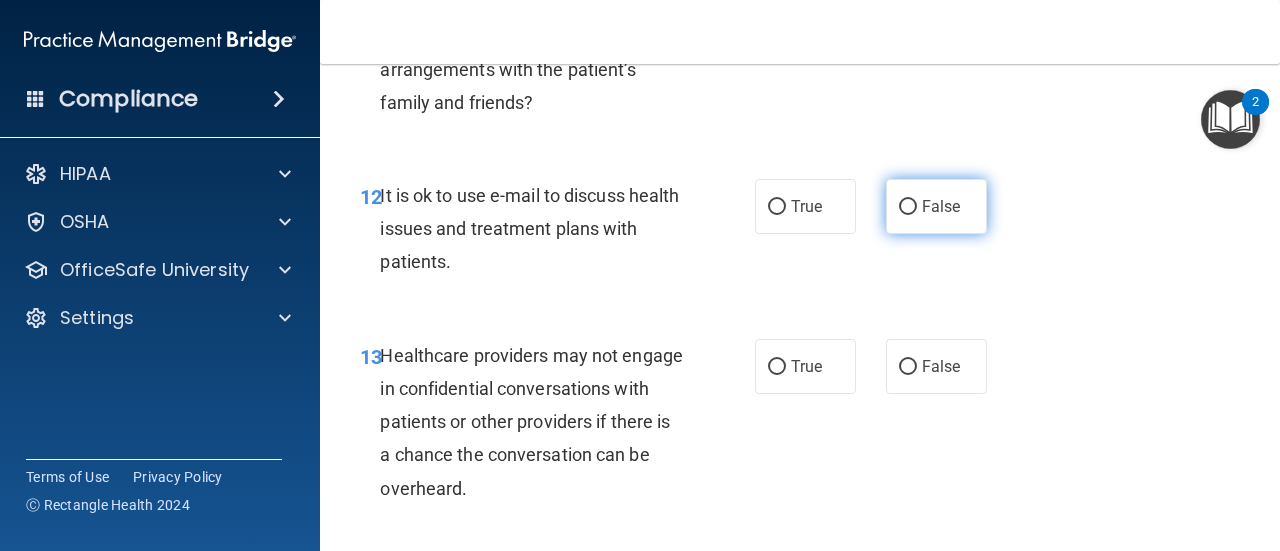 click on "False" at bounding box center [936, 206] 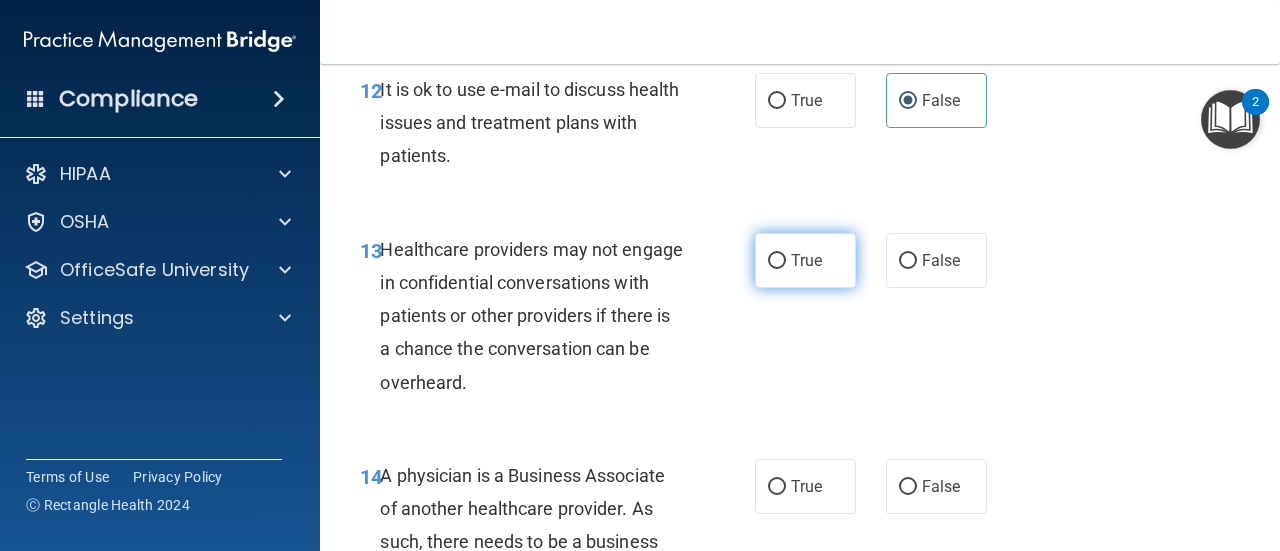 scroll, scrollTop: 2600, scrollLeft: 0, axis: vertical 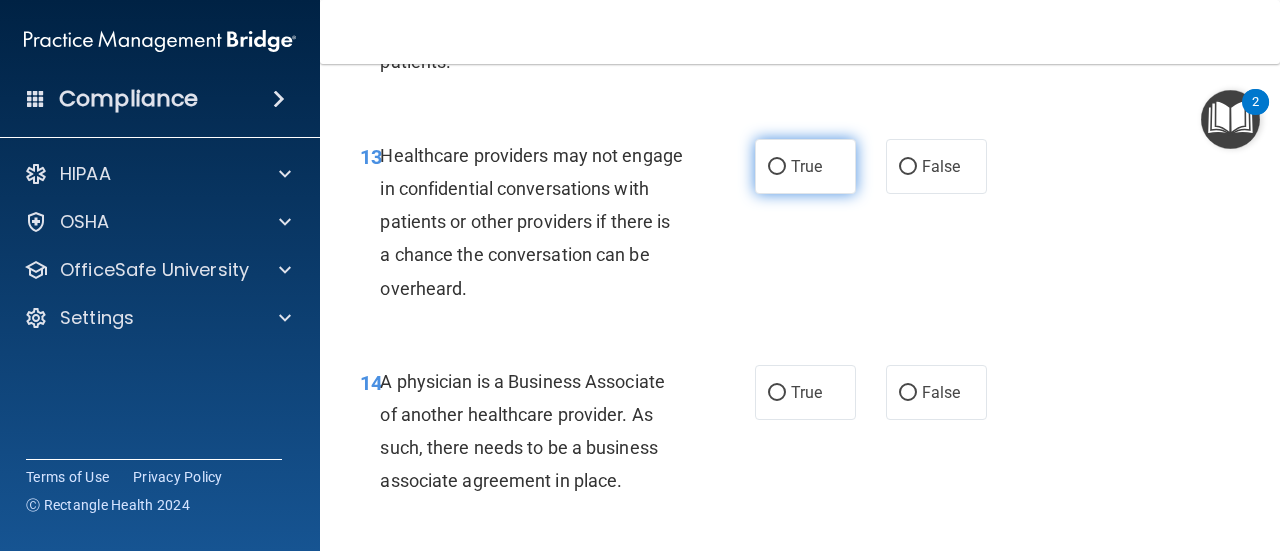 click on "True" at bounding box center (805, 166) 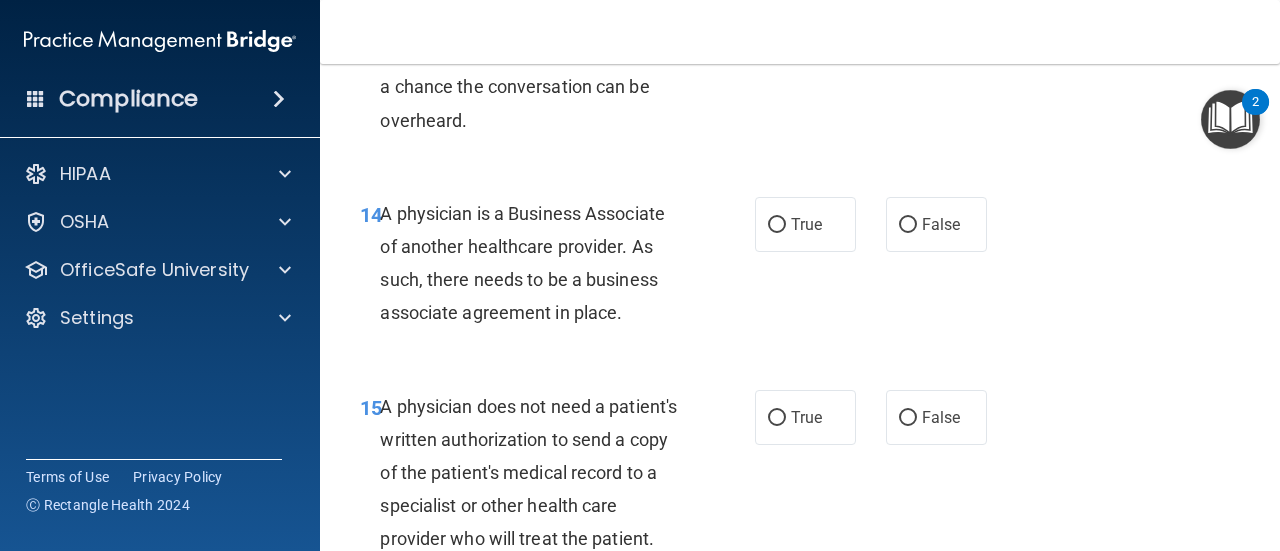 scroll, scrollTop: 2800, scrollLeft: 0, axis: vertical 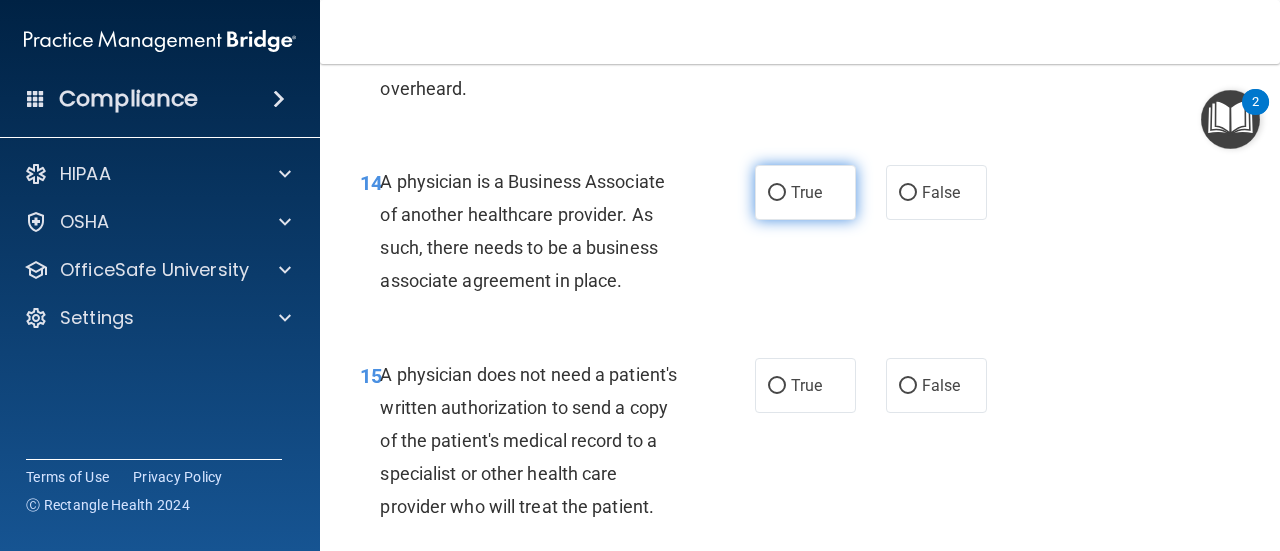 click on "True" at bounding box center [805, 192] 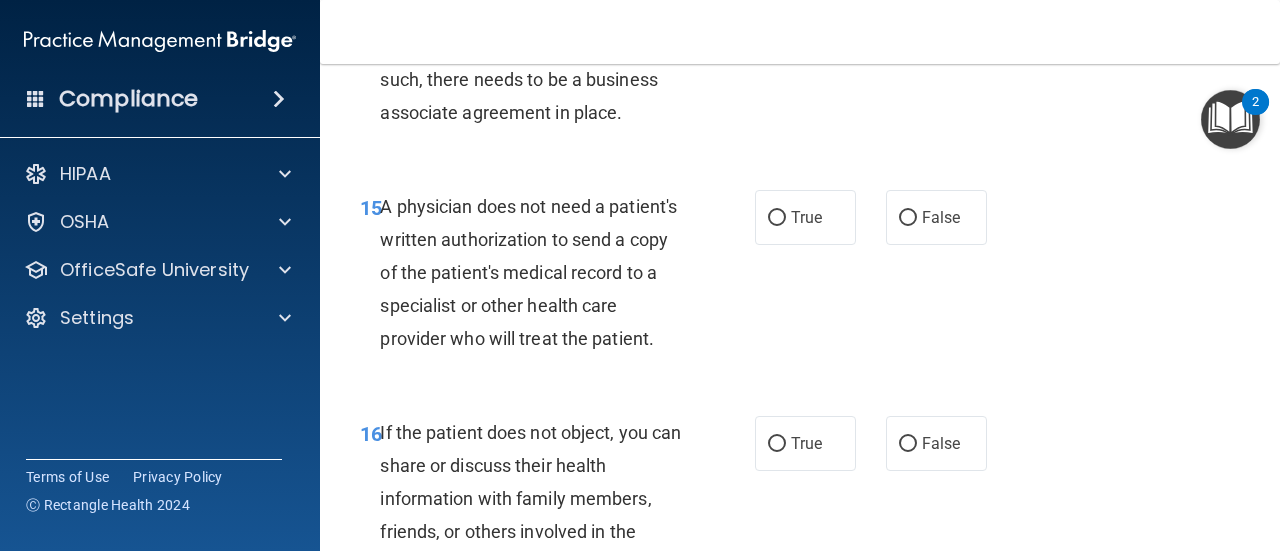 scroll, scrollTop: 3000, scrollLeft: 0, axis: vertical 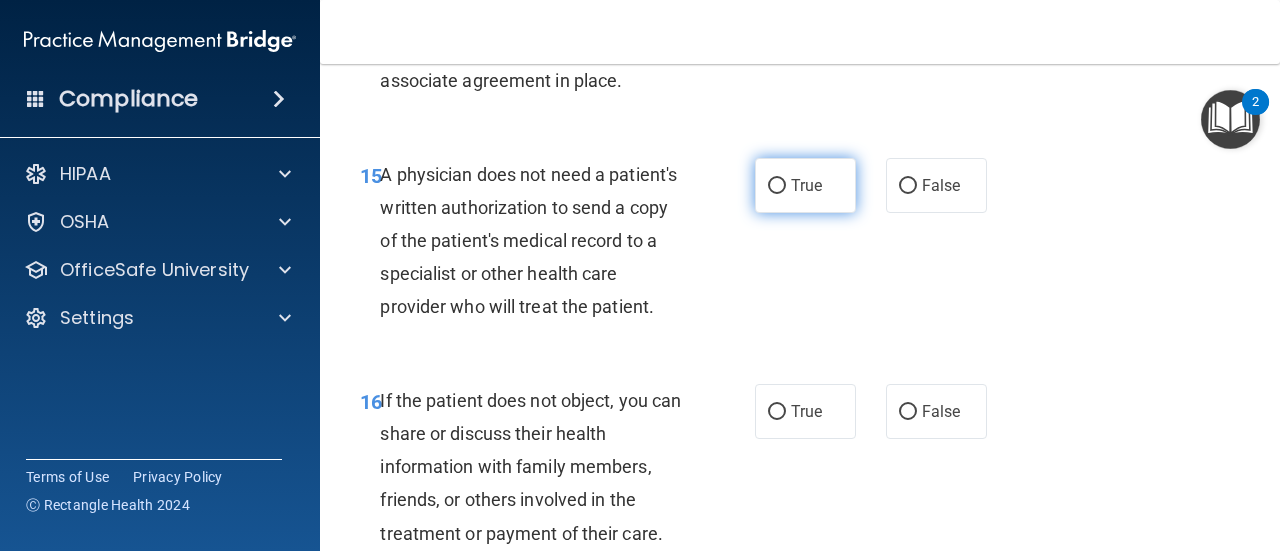 click on "True" at bounding box center [806, 185] 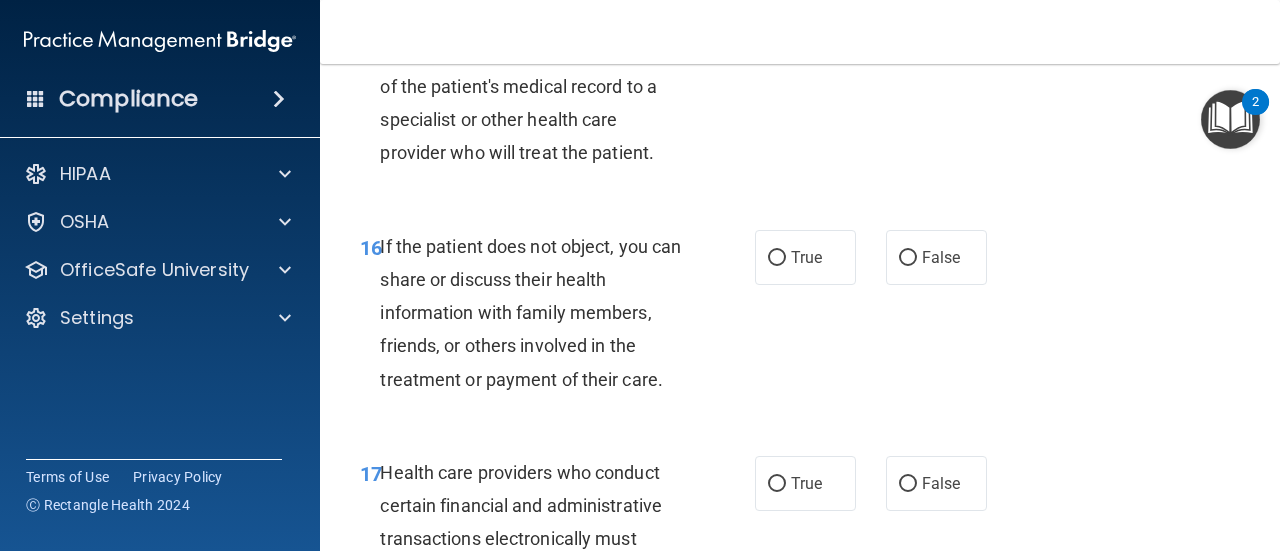 scroll, scrollTop: 3200, scrollLeft: 0, axis: vertical 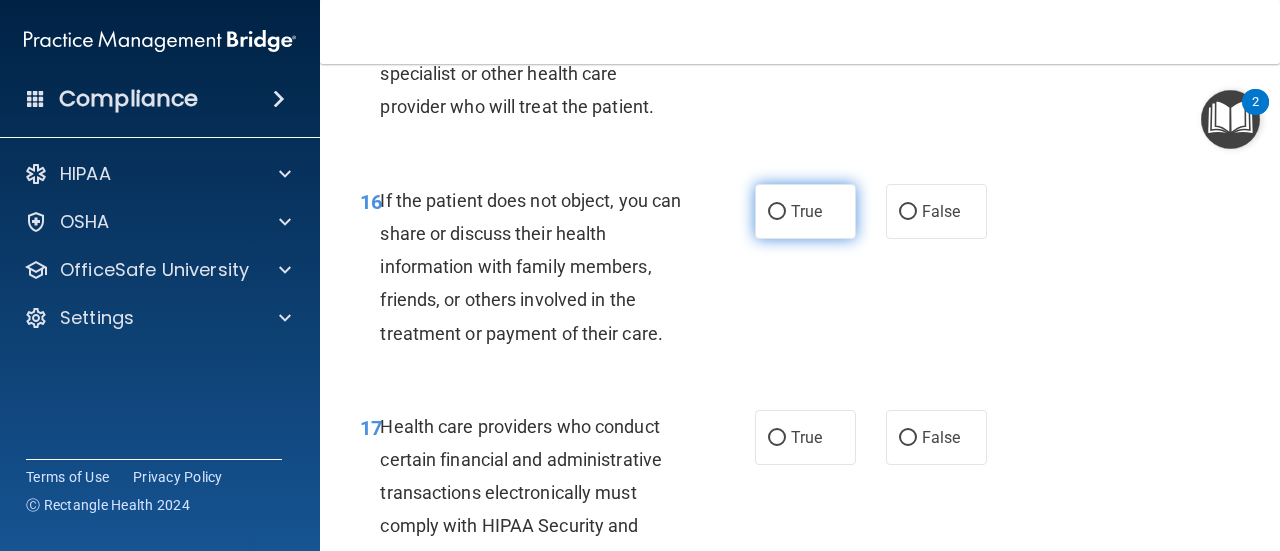 click on "True" at bounding box center [806, 211] 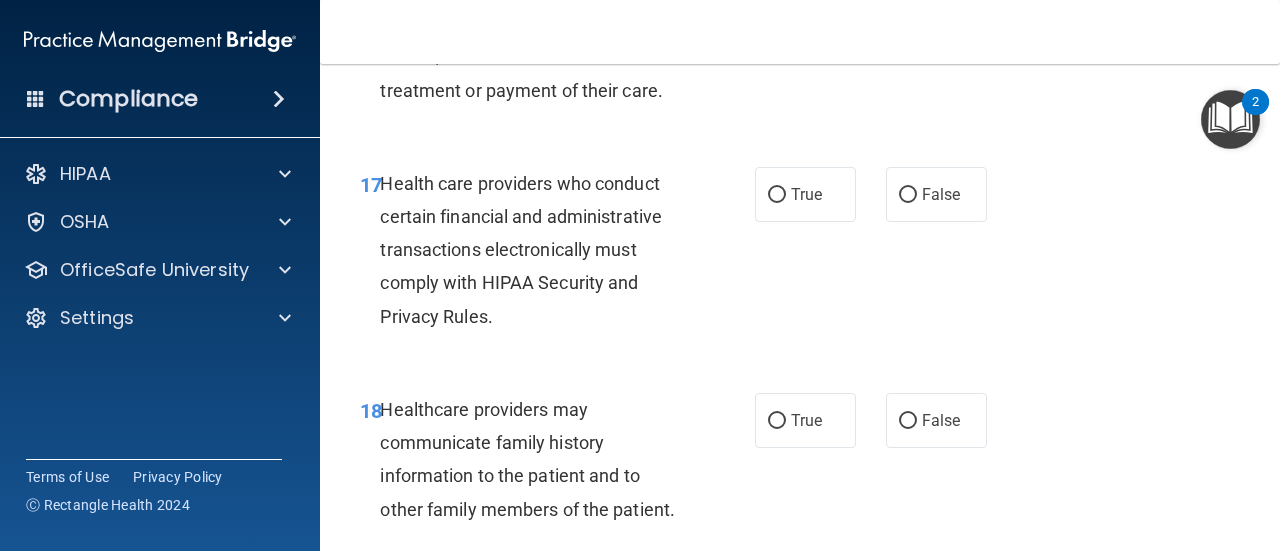 scroll, scrollTop: 3500, scrollLeft: 0, axis: vertical 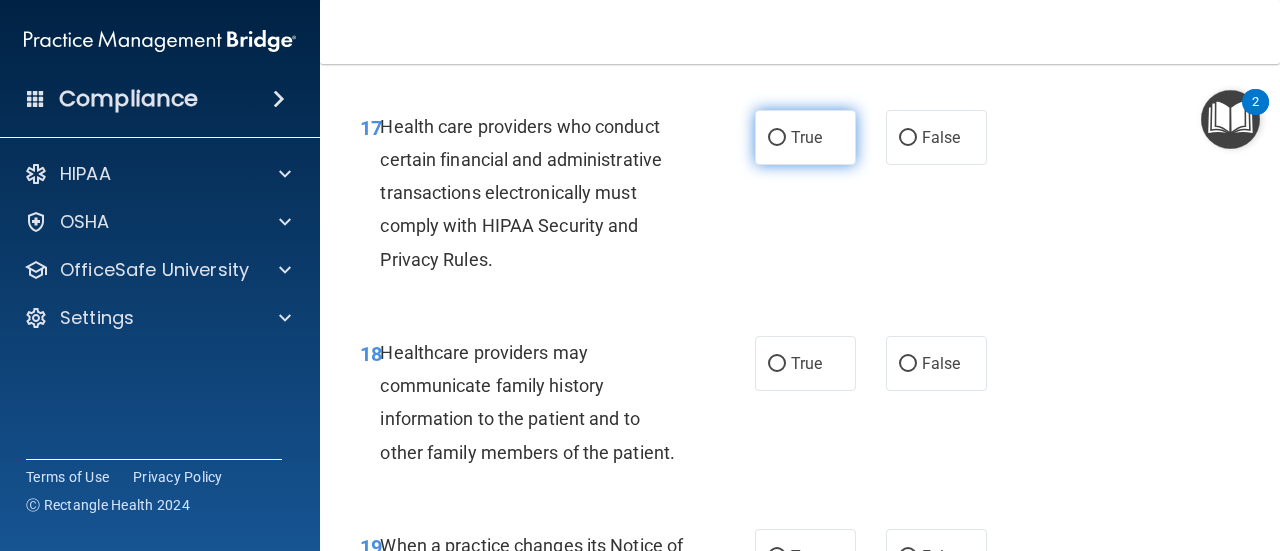 click on "True" at bounding box center [805, 137] 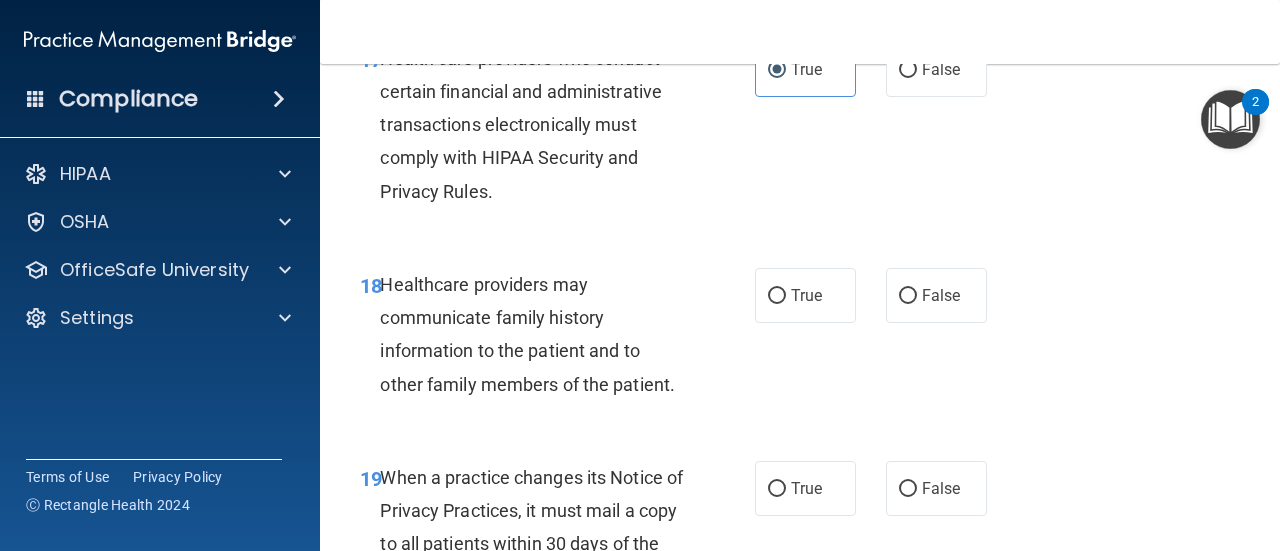 scroll, scrollTop: 3600, scrollLeft: 0, axis: vertical 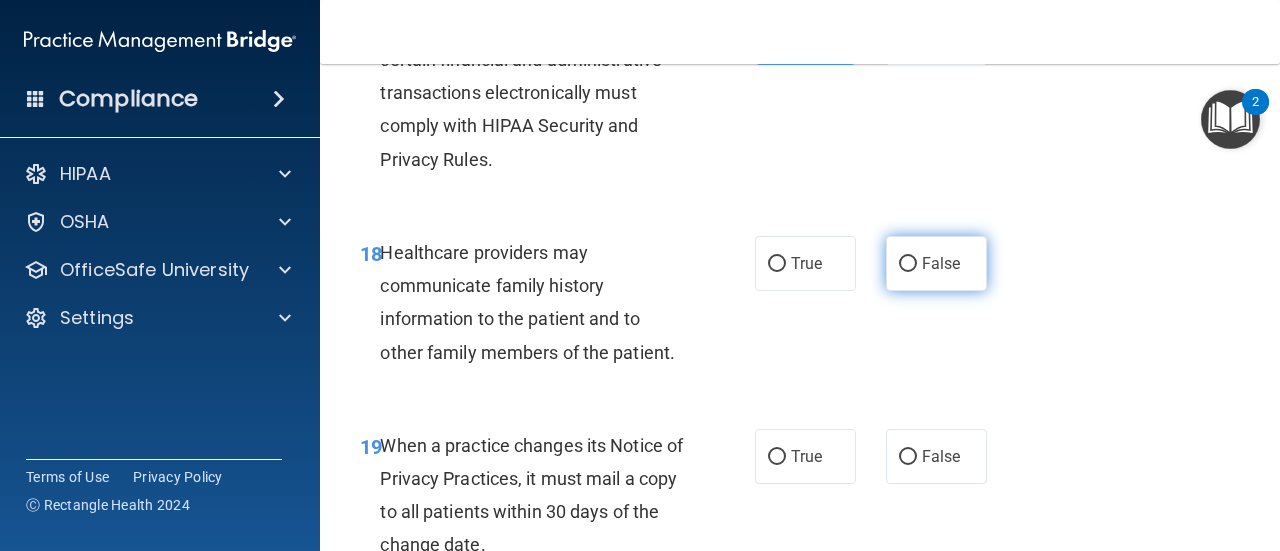 click on "False" at bounding box center [936, 263] 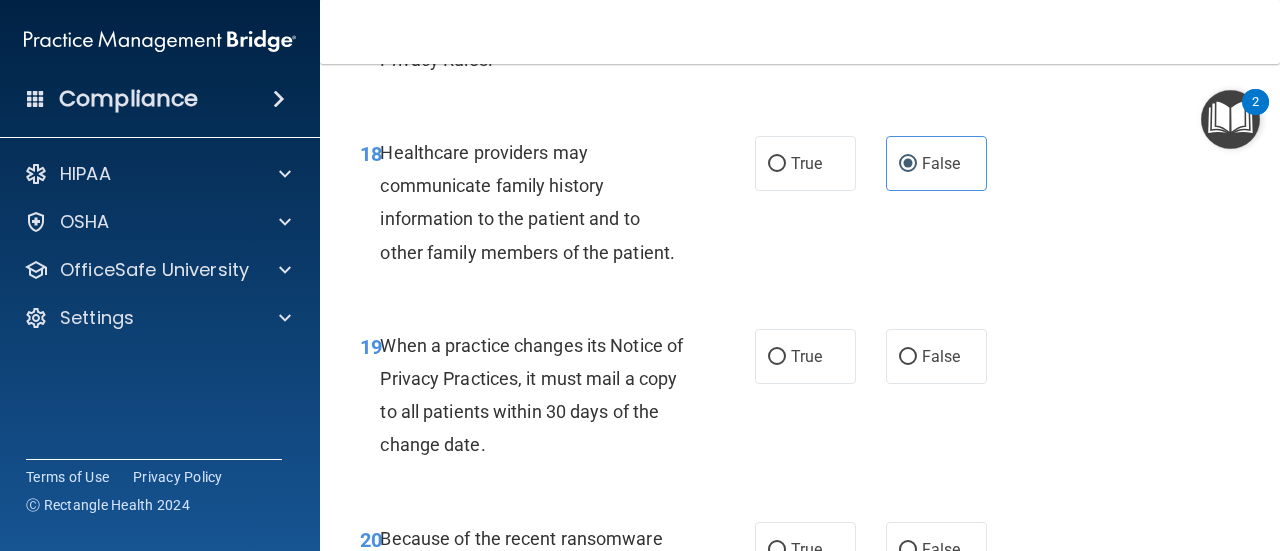scroll, scrollTop: 3800, scrollLeft: 0, axis: vertical 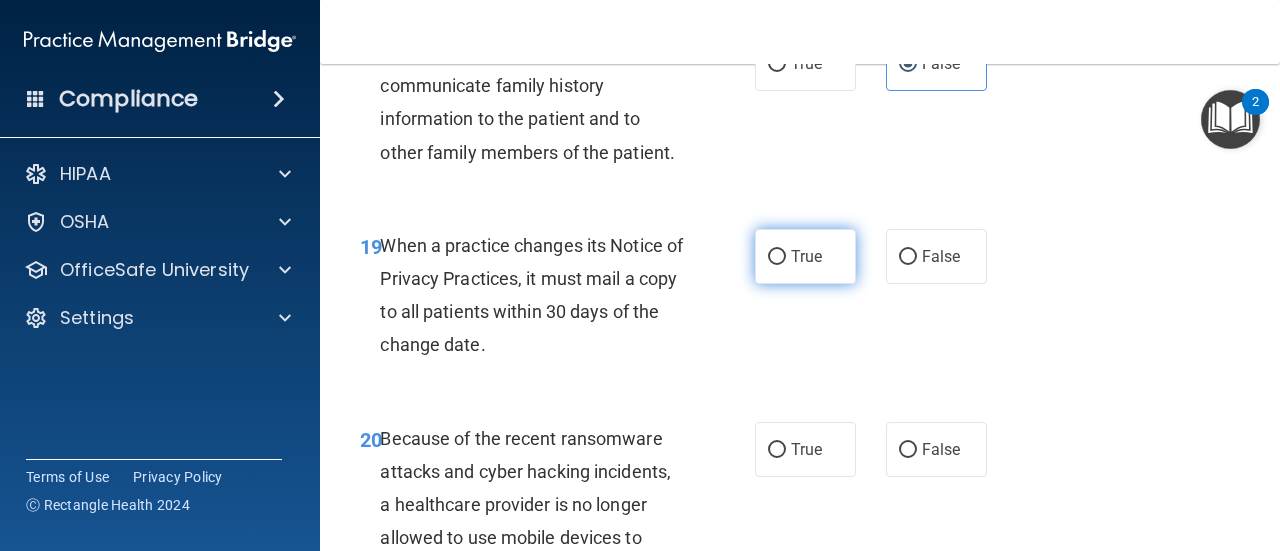 click on "True" at bounding box center (806, 256) 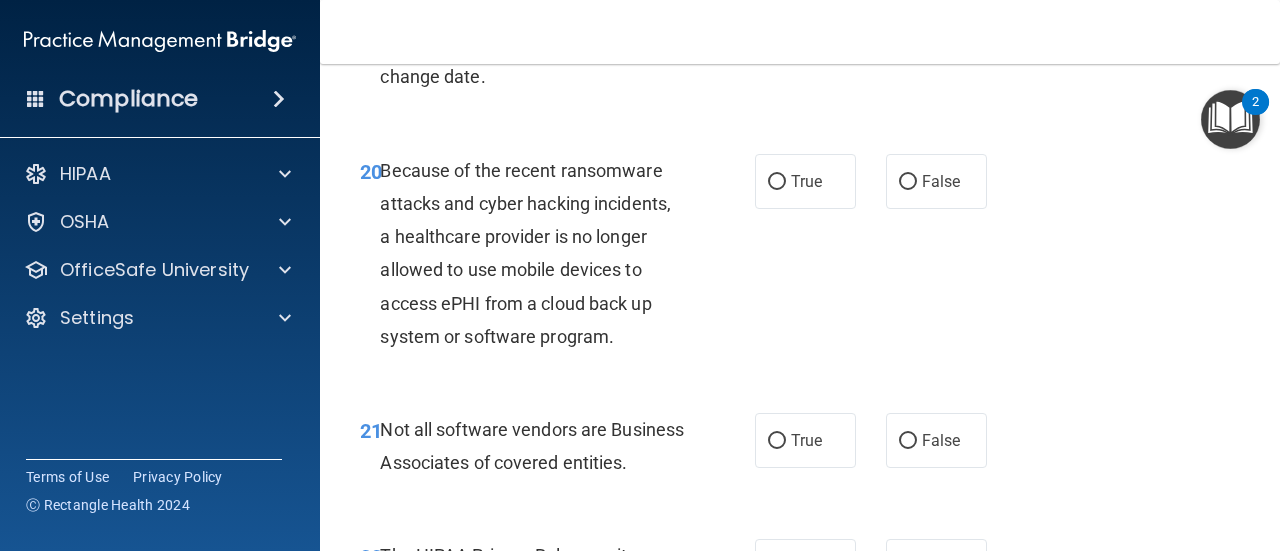 scroll, scrollTop: 4100, scrollLeft: 0, axis: vertical 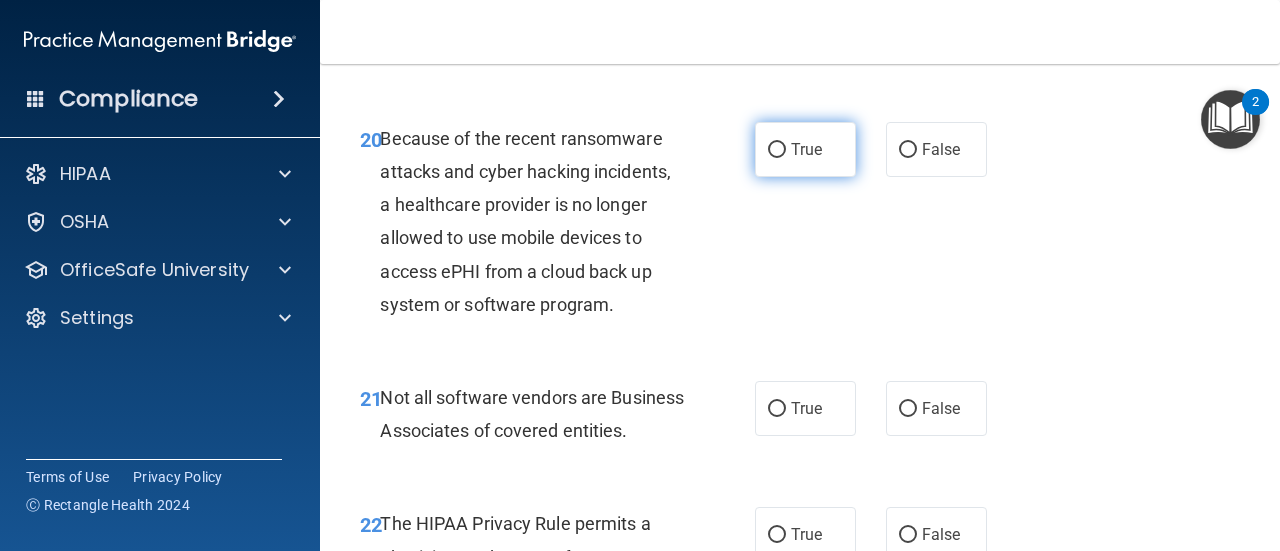 click on "True" at bounding box center (777, 150) 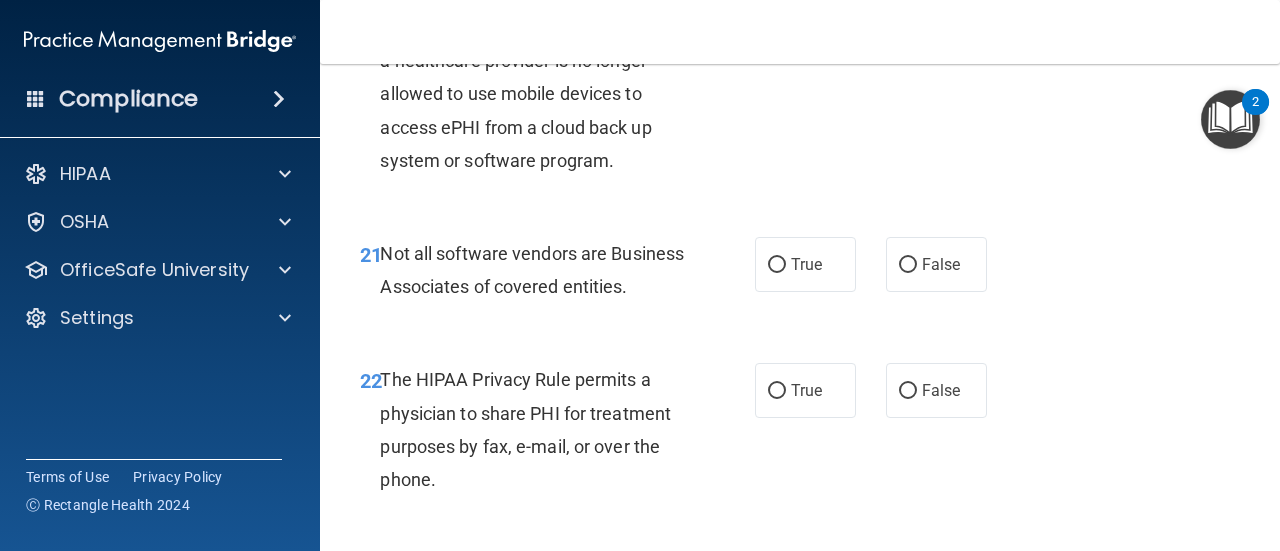 scroll, scrollTop: 4300, scrollLeft: 0, axis: vertical 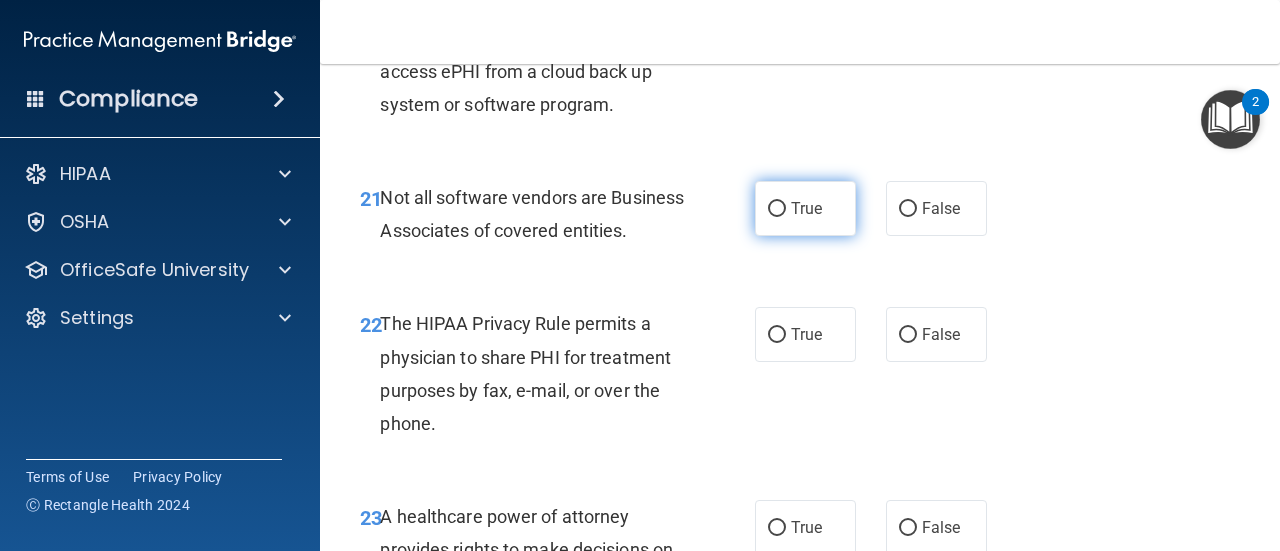 click on "True" at bounding box center (777, 209) 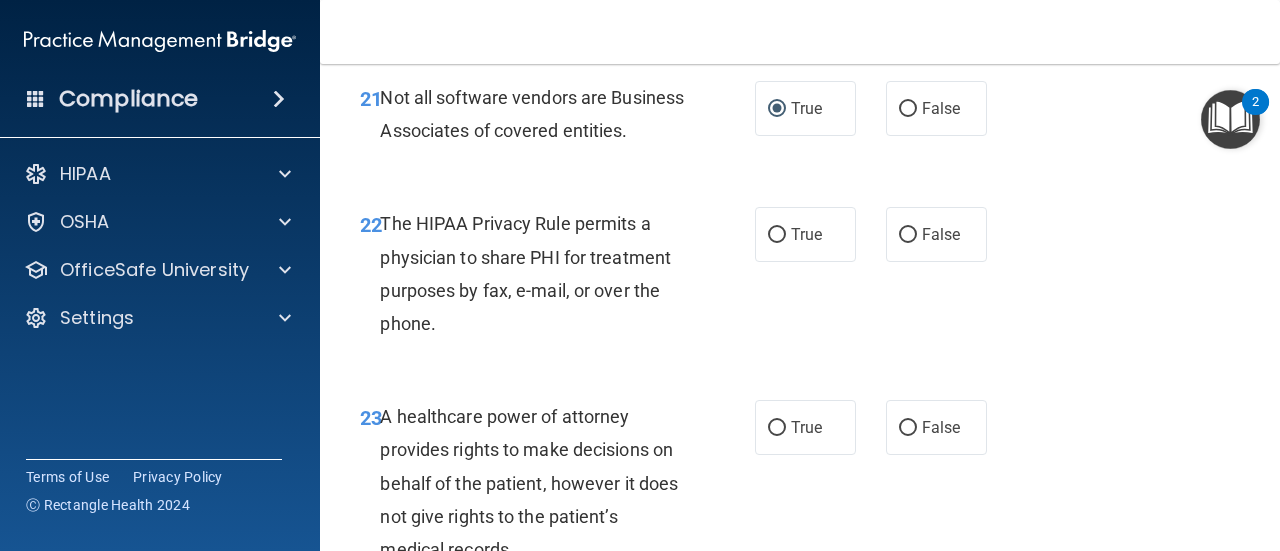 scroll, scrollTop: 4500, scrollLeft: 0, axis: vertical 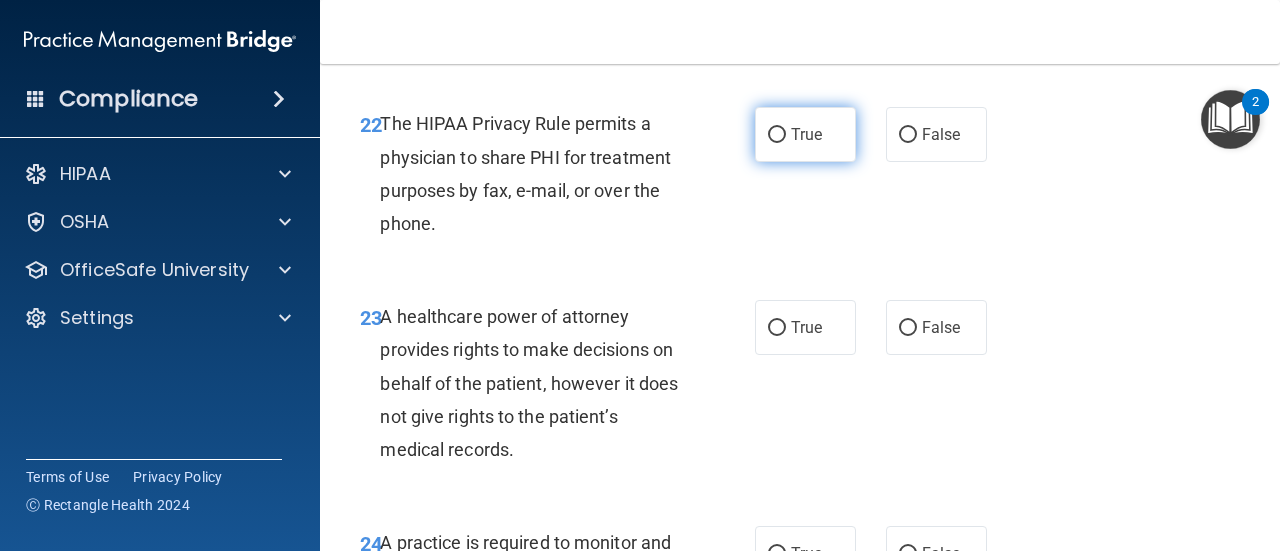click on "True" at bounding box center (806, 134) 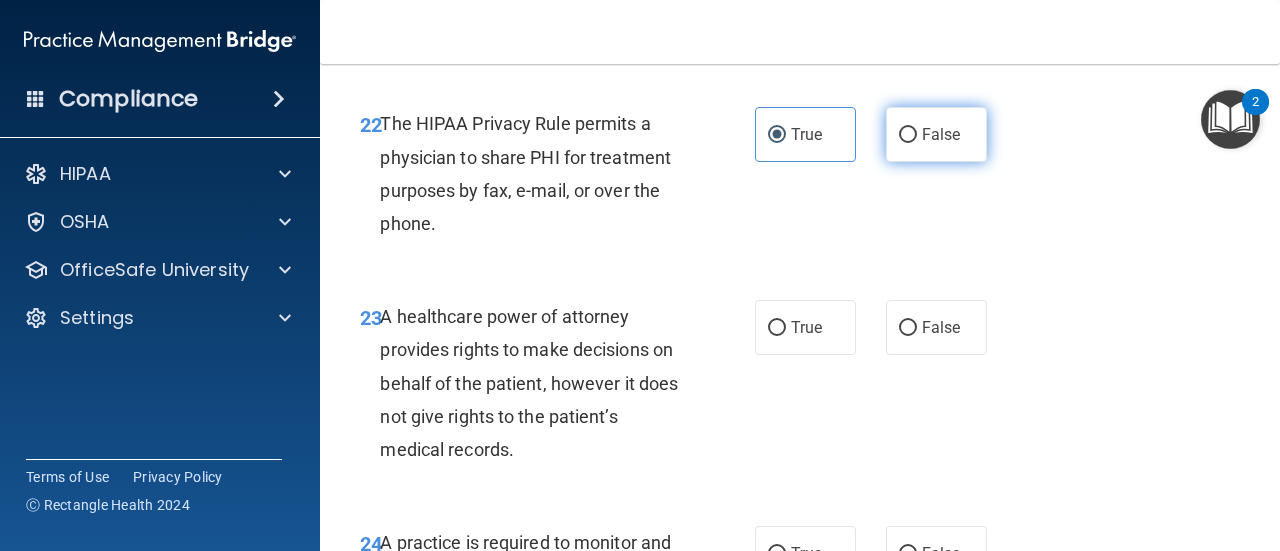 click on "False" at bounding box center [936, 134] 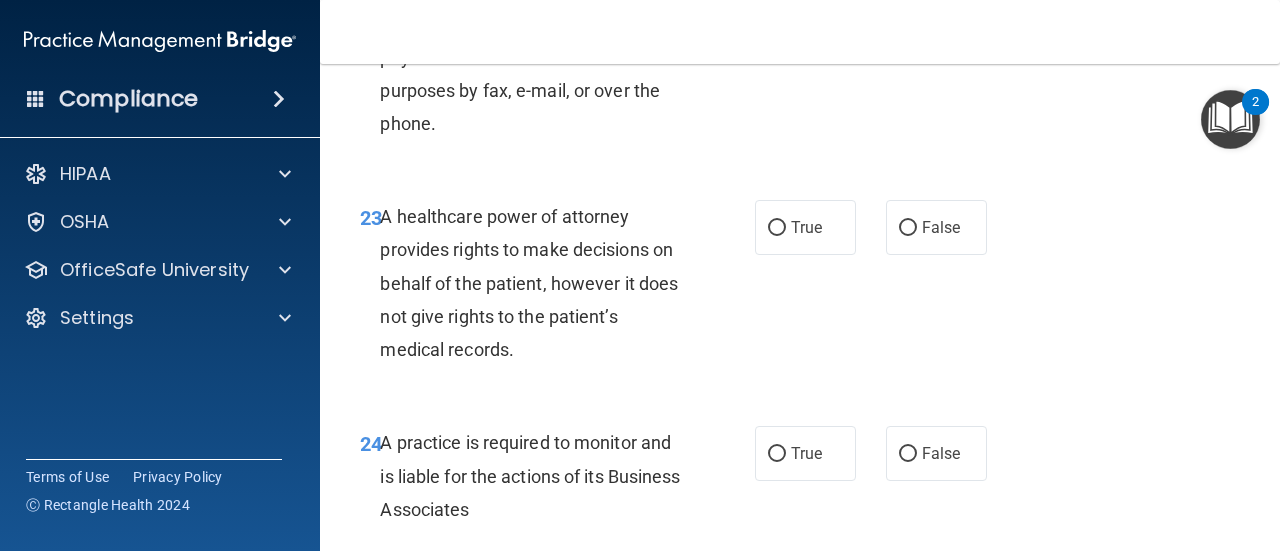 scroll, scrollTop: 4700, scrollLeft: 0, axis: vertical 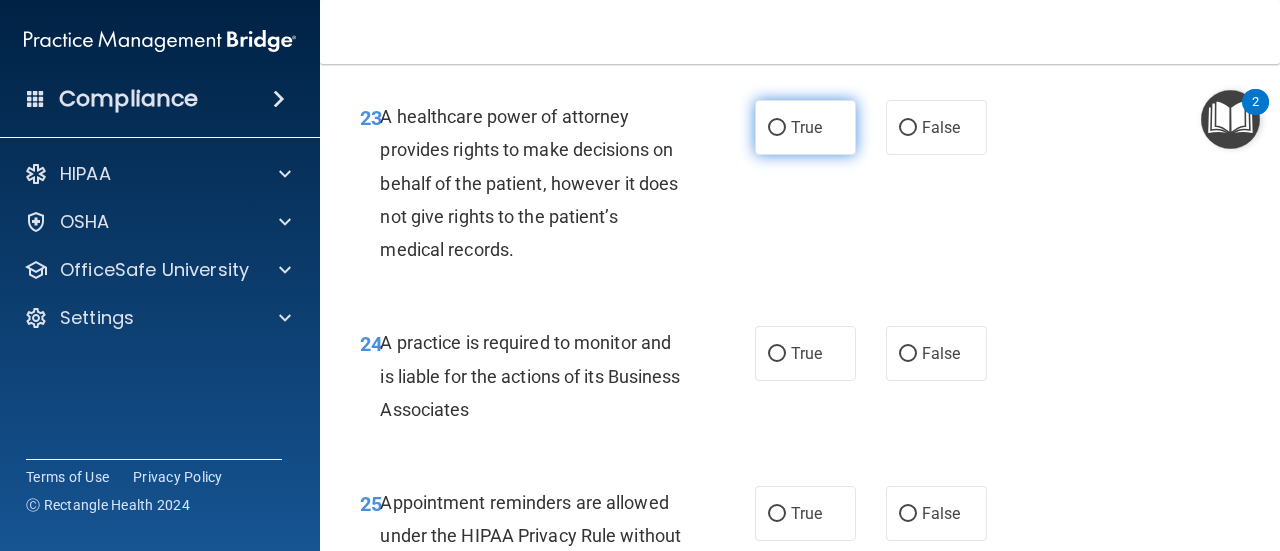 click on "True" at bounding box center [806, 127] 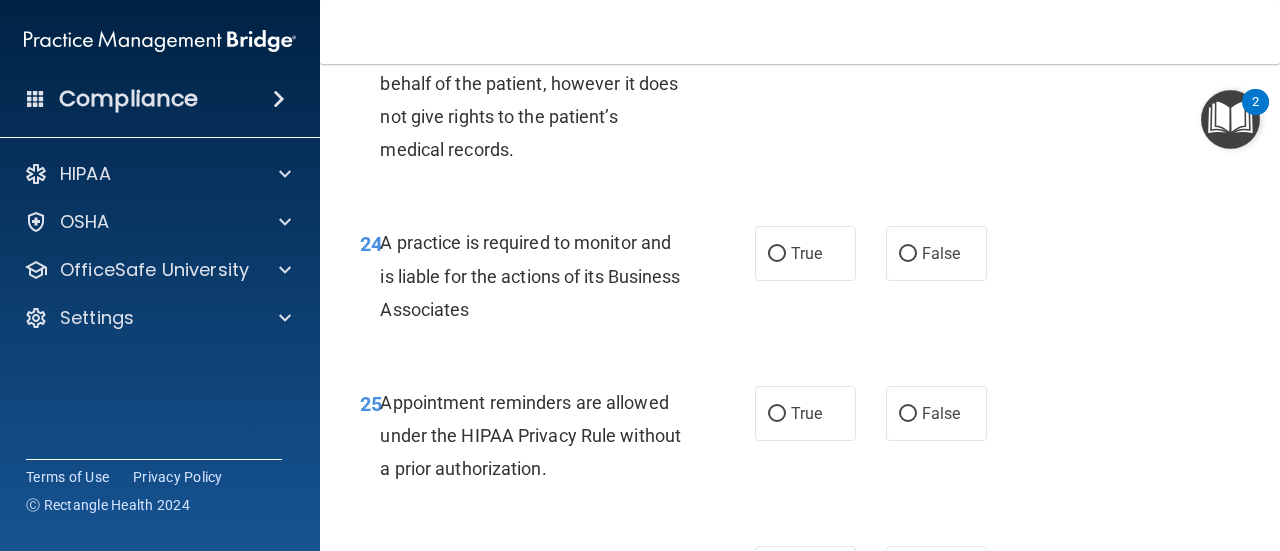scroll, scrollTop: 4900, scrollLeft: 0, axis: vertical 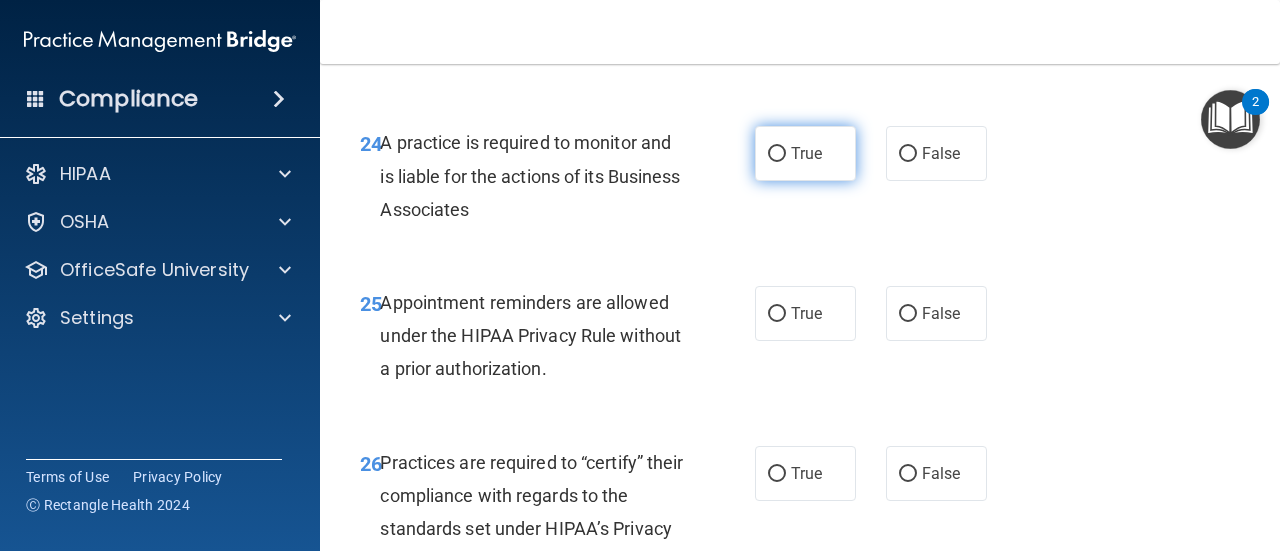 click on "True" at bounding box center (805, 153) 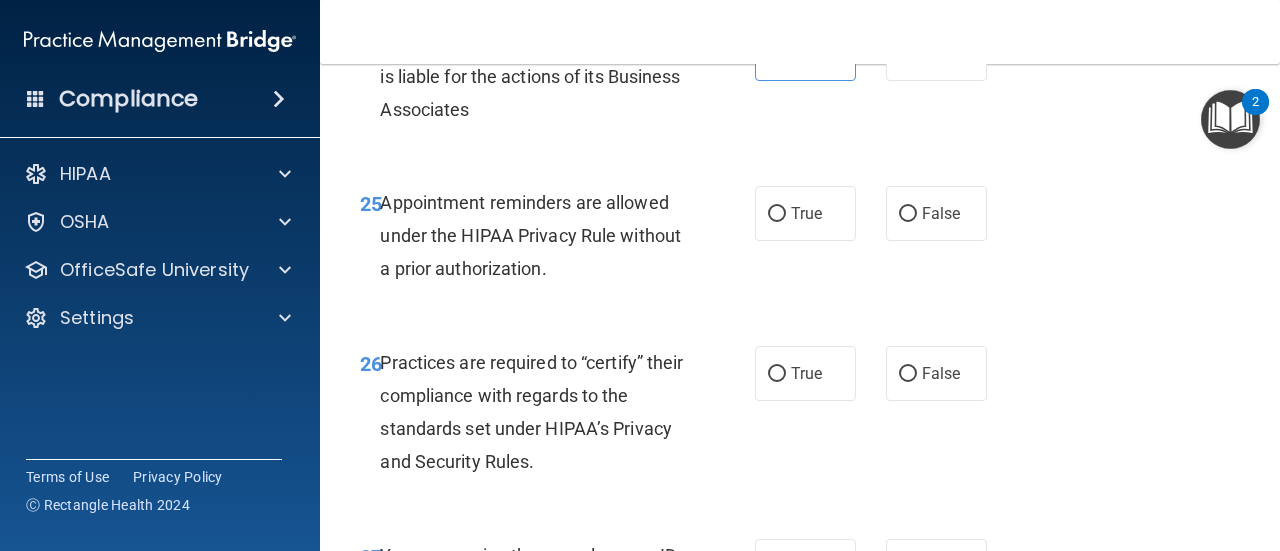 scroll, scrollTop: 5100, scrollLeft: 0, axis: vertical 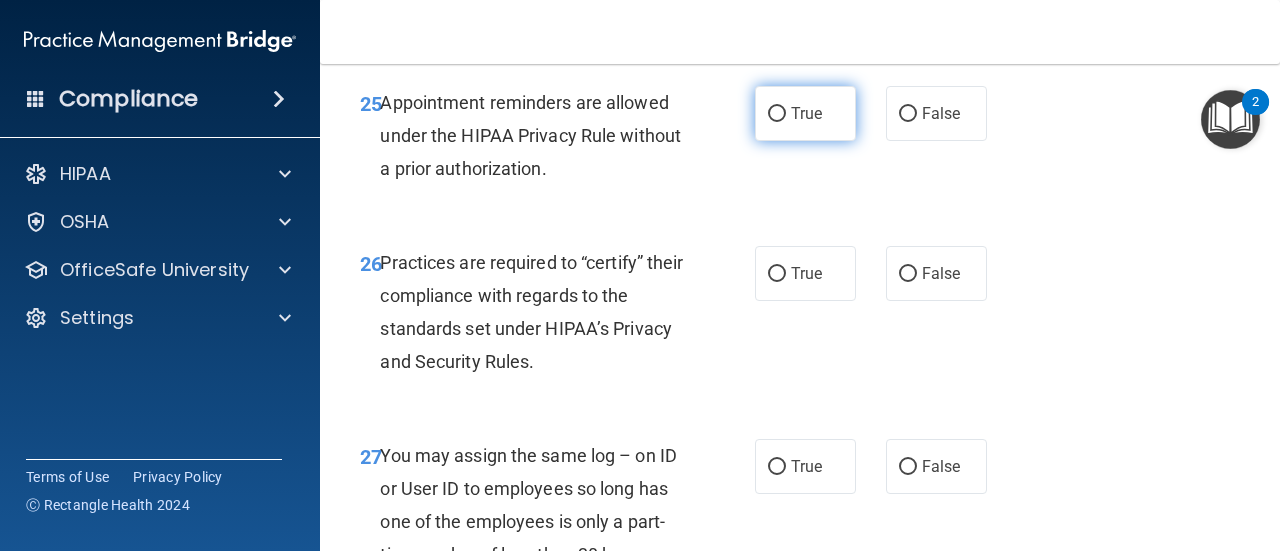 click on "True" at bounding box center [805, 113] 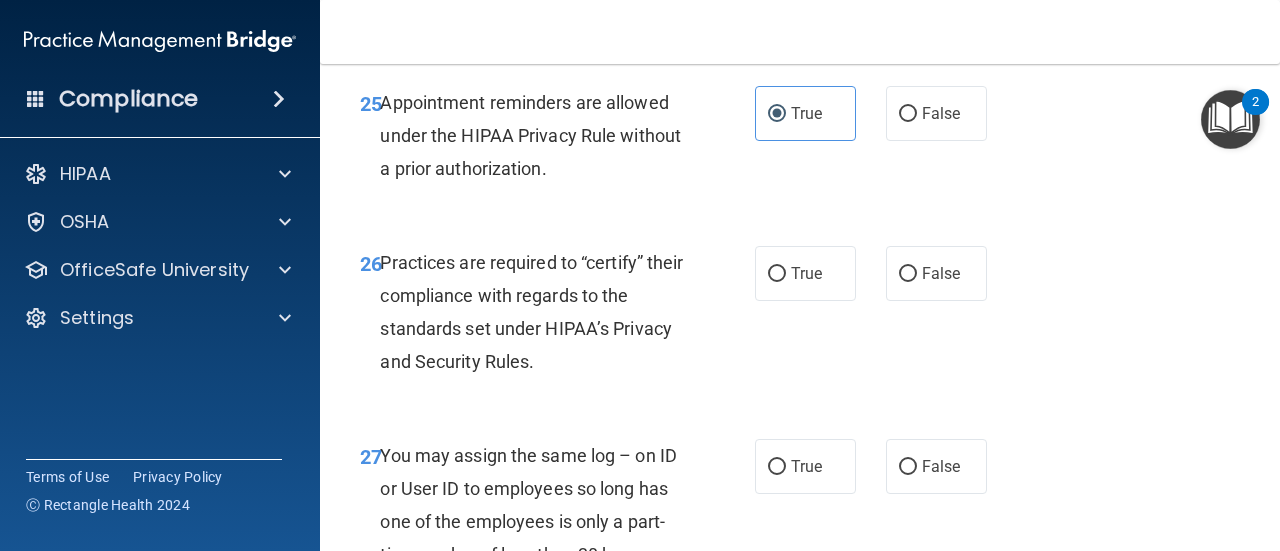 scroll, scrollTop: 5200, scrollLeft: 0, axis: vertical 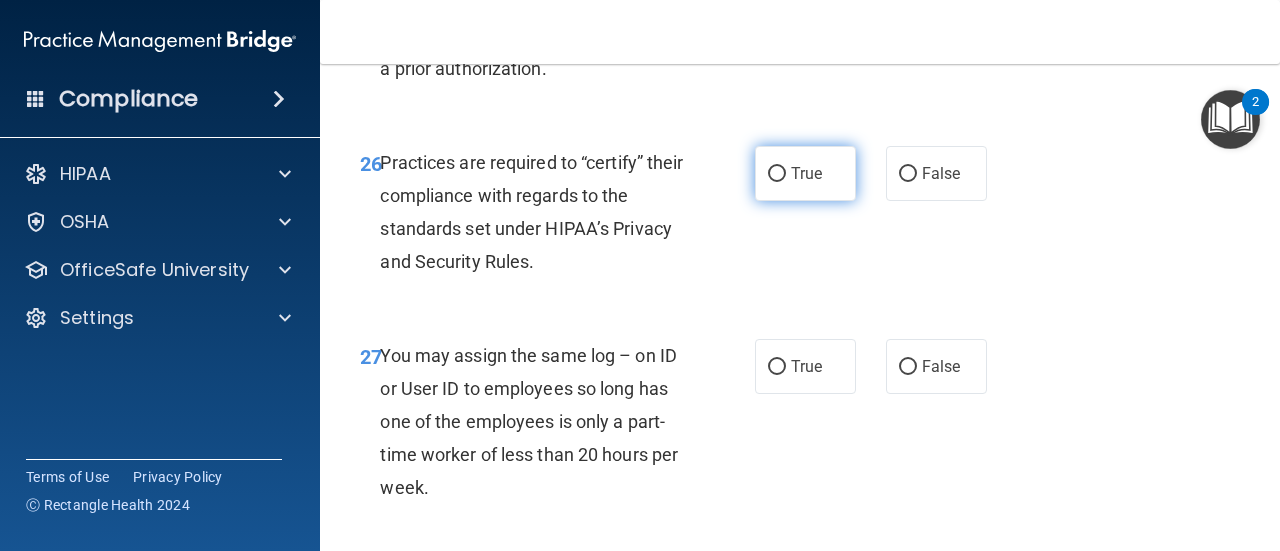 click on "True" at bounding box center [805, 173] 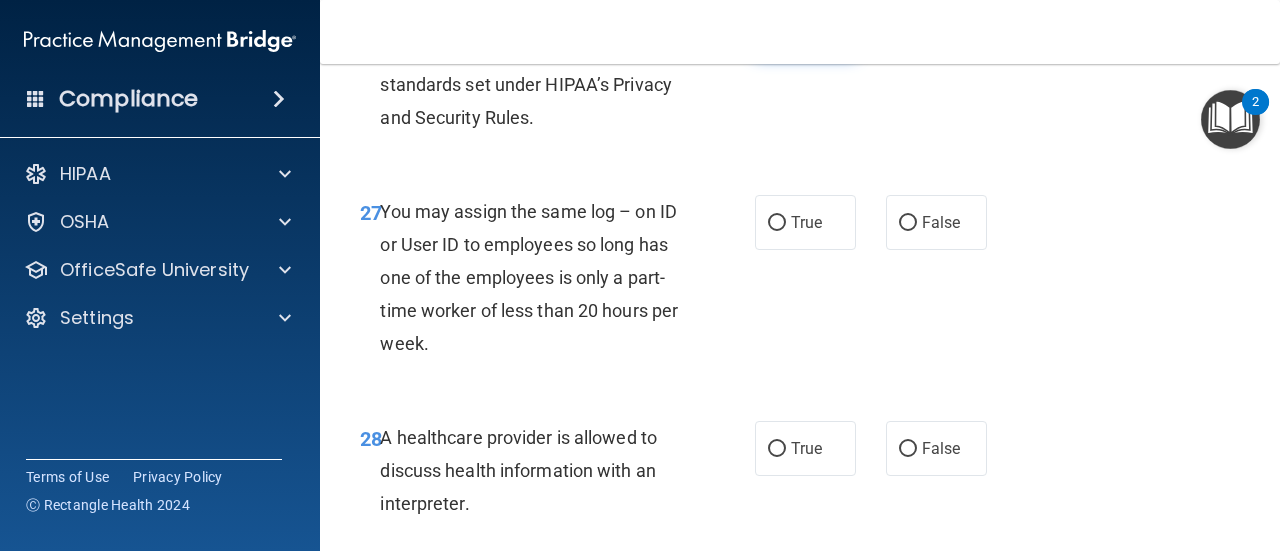 scroll, scrollTop: 5400, scrollLeft: 0, axis: vertical 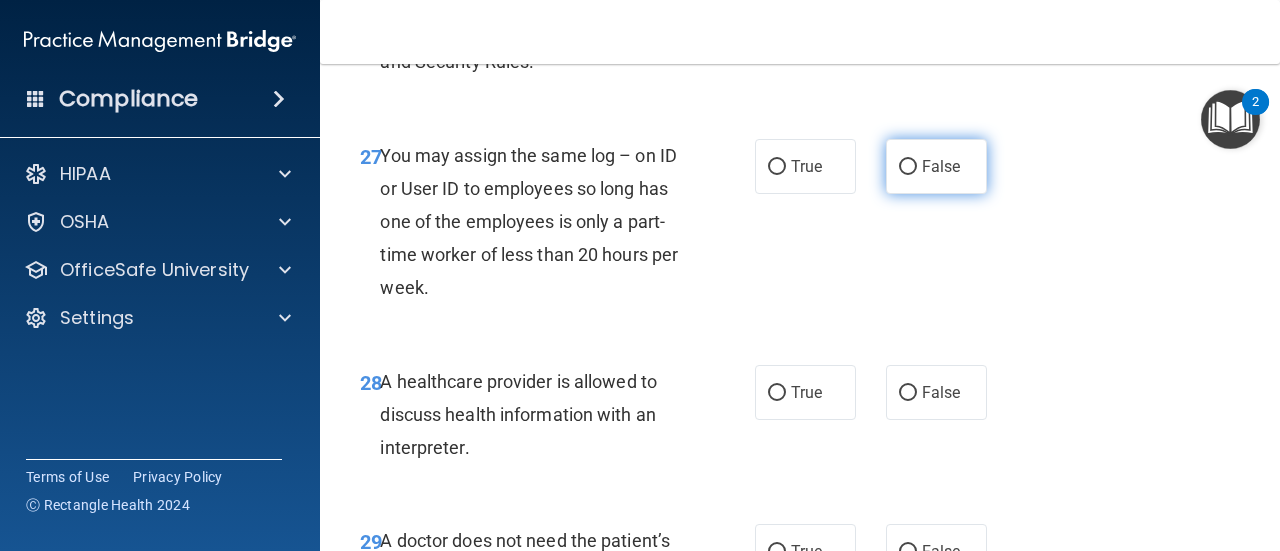 click on "False" at bounding box center (936, 166) 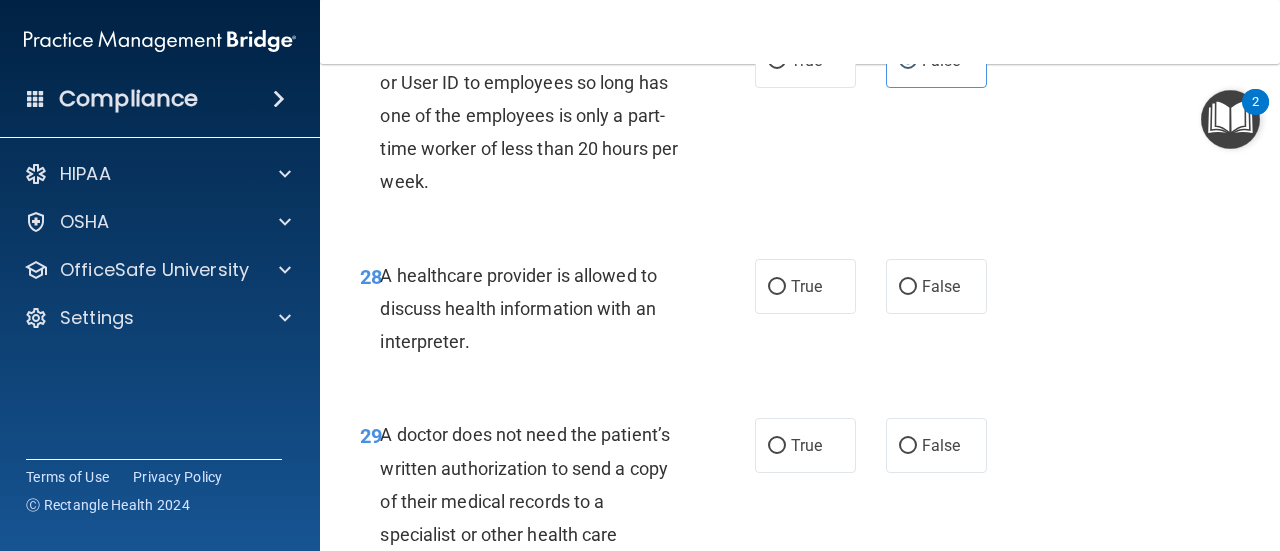 scroll, scrollTop: 5600, scrollLeft: 0, axis: vertical 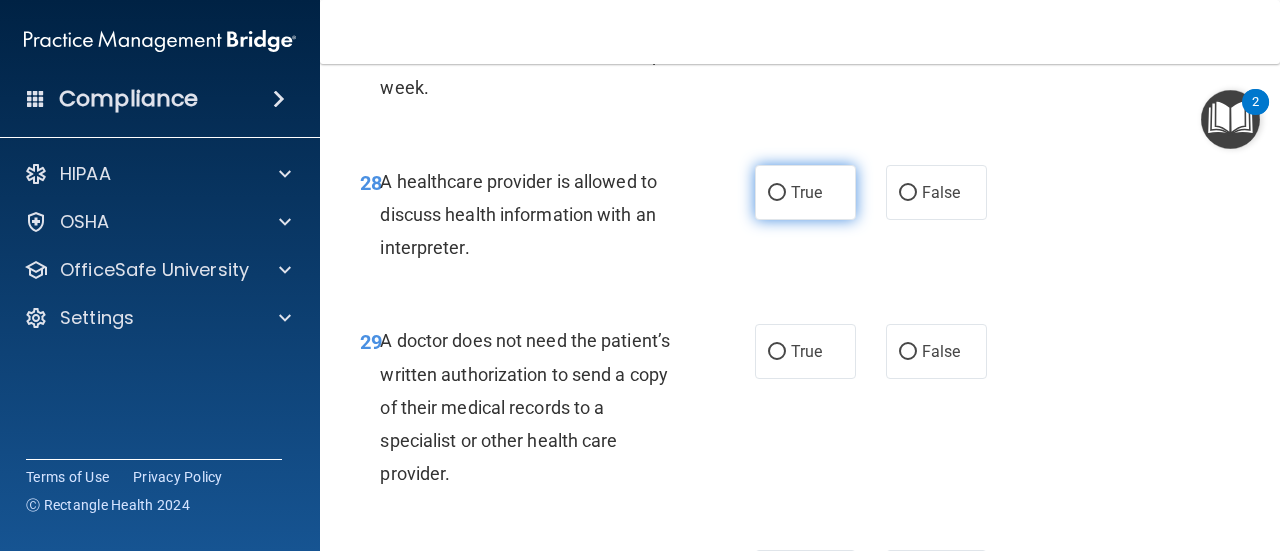 click on "True" at bounding box center (806, 192) 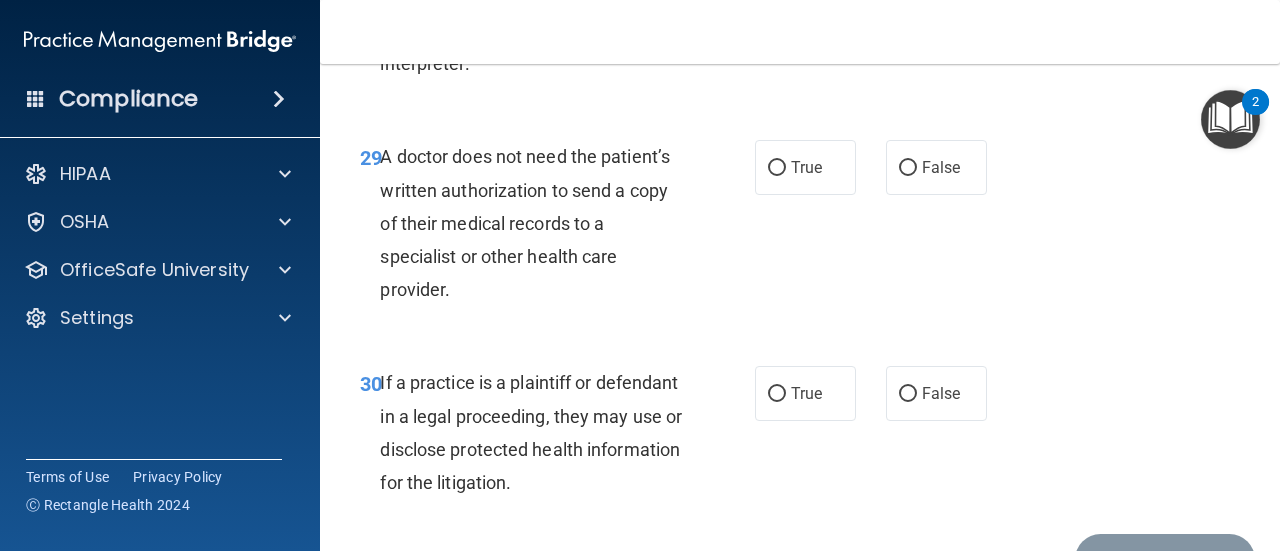 scroll, scrollTop: 5800, scrollLeft: 0, axis: vertical 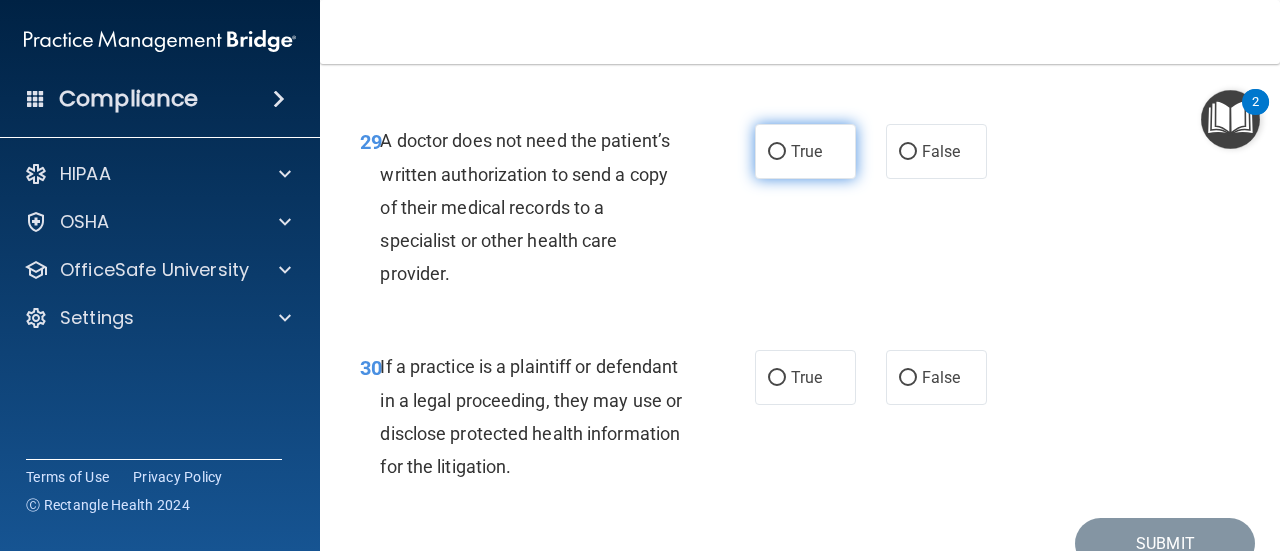 click on "True" at bounding box center (805, 151) 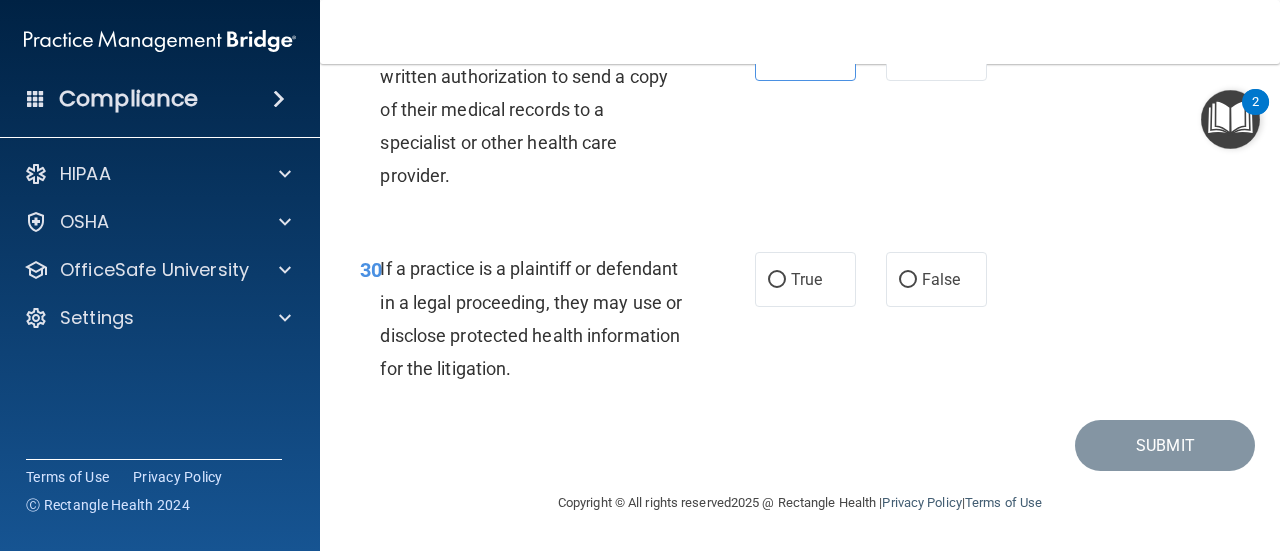 scroll, scrollTop: 5963, scrollLeft: 0, axis: vertical 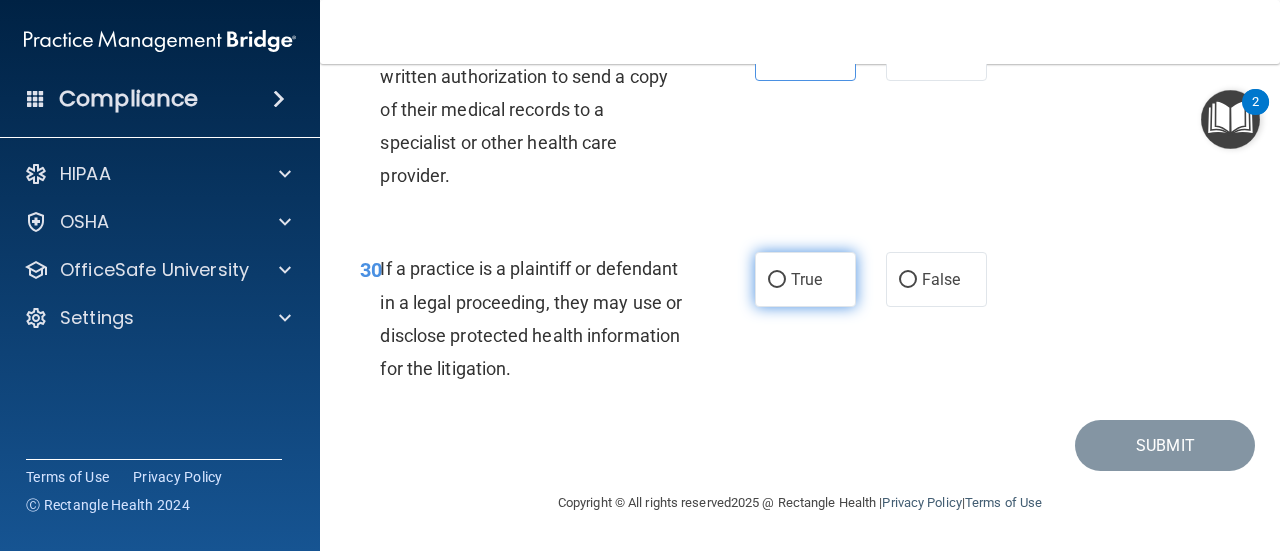click on "True" at bounding box center (777, 280) 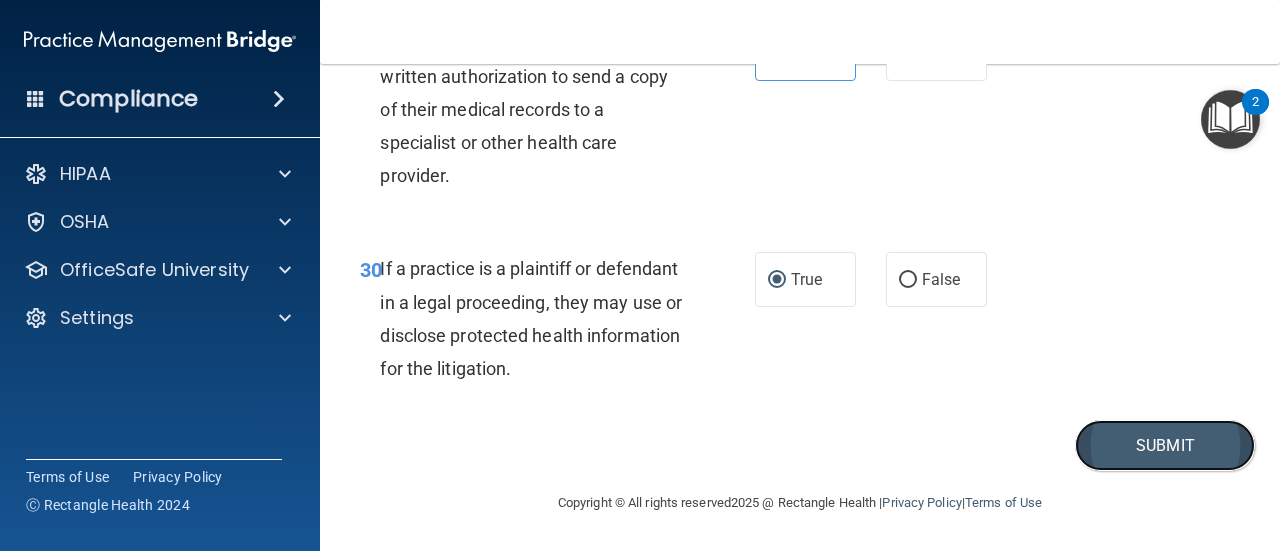 click on "Submit" at bounding box center (1165, 445) 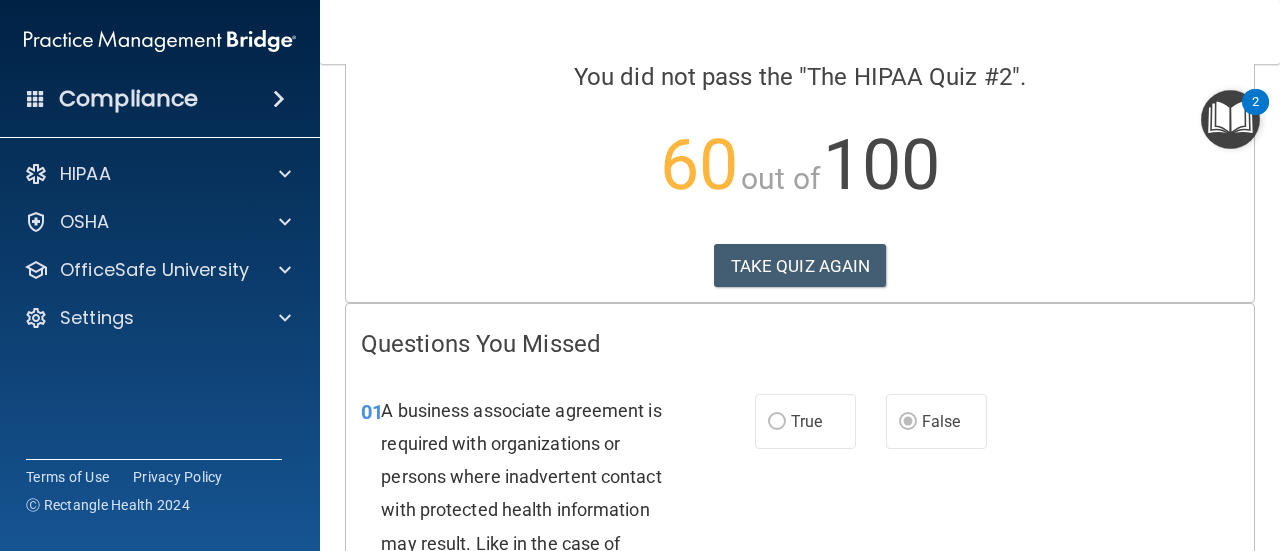 scroll, scrollTop: 0, scrollLeft: 0, axis: both 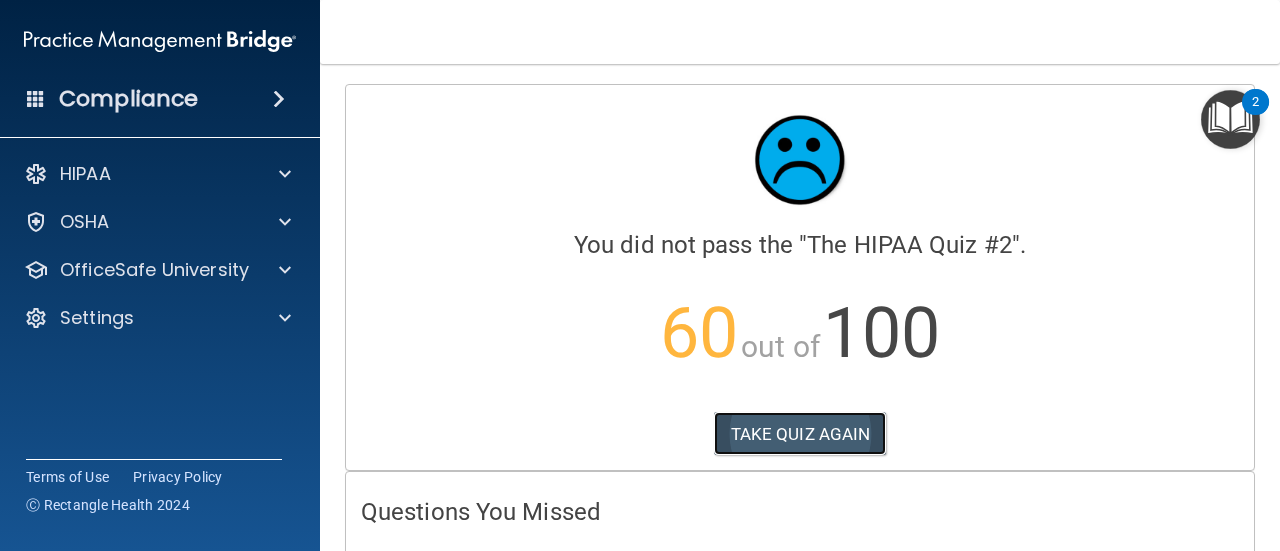 click on "TAKE QUIZ AGAIN" at bounding box center (800, 434) 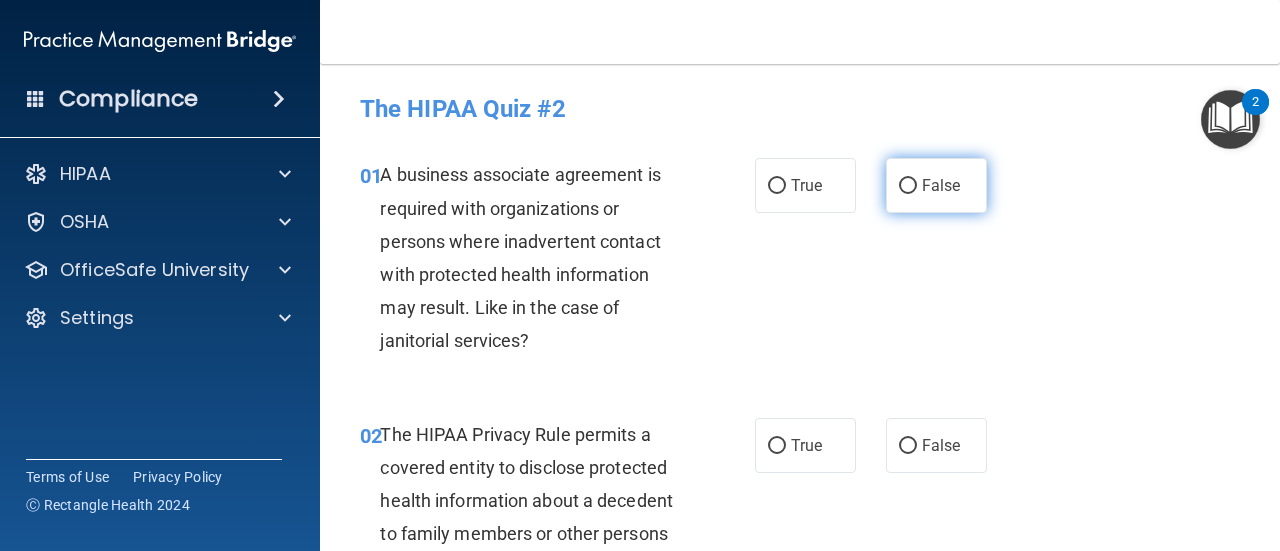 click on "False" at bounding box center [936, 185] 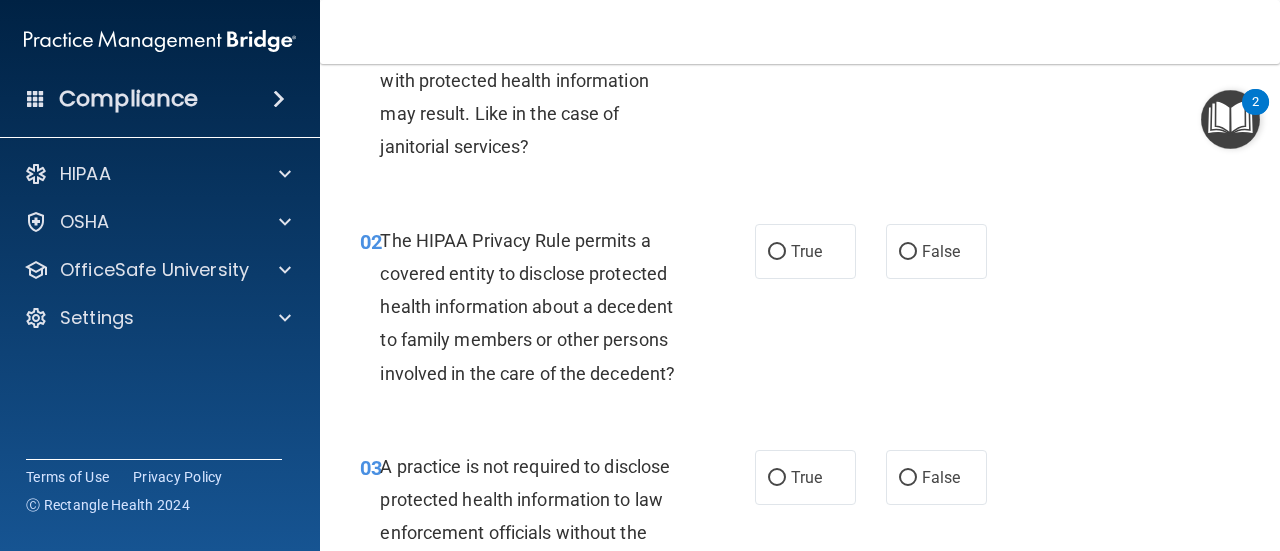 scroll, scrollTop: 300, scrollLeft: 0, axis: vertical 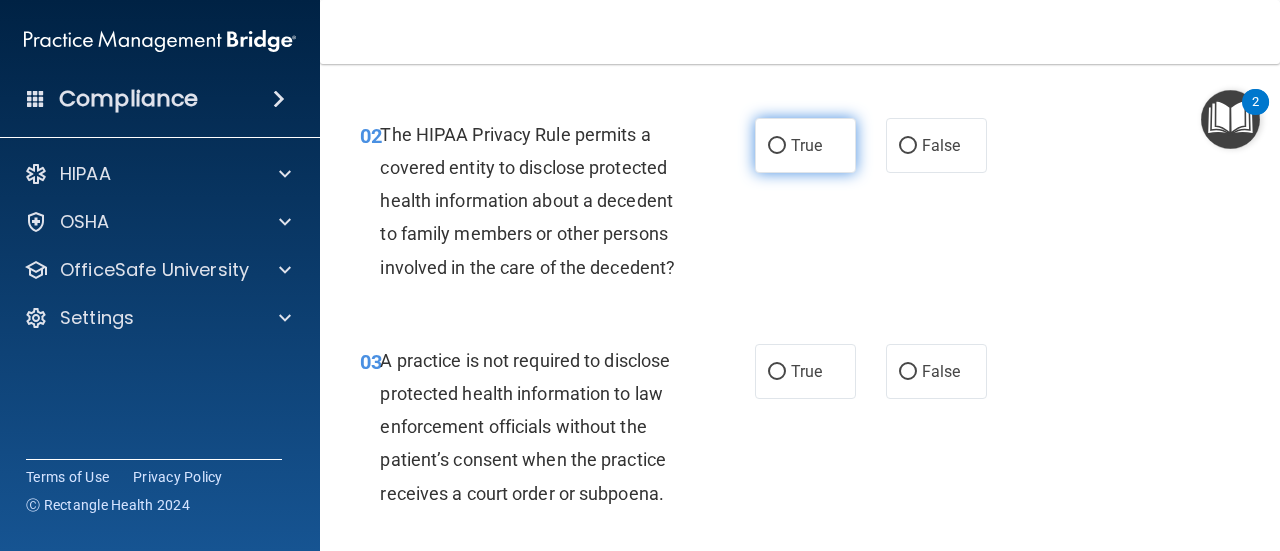 click on "True" at bounding box center [806, 145] 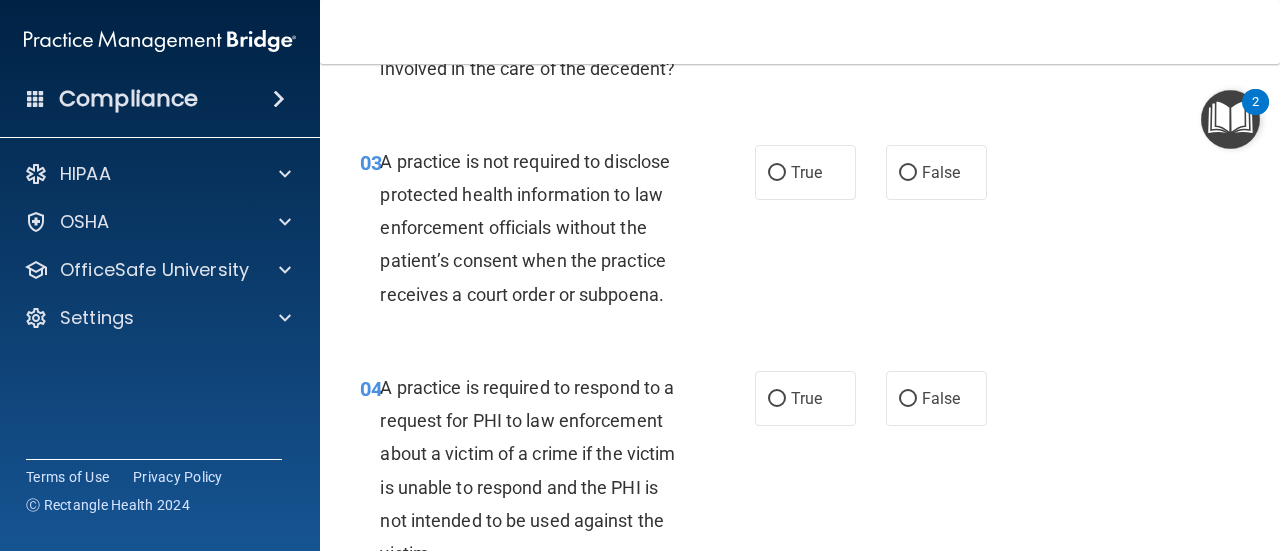 scroll, scrollTop: 500, scrollLeft: 0, axis: vertical 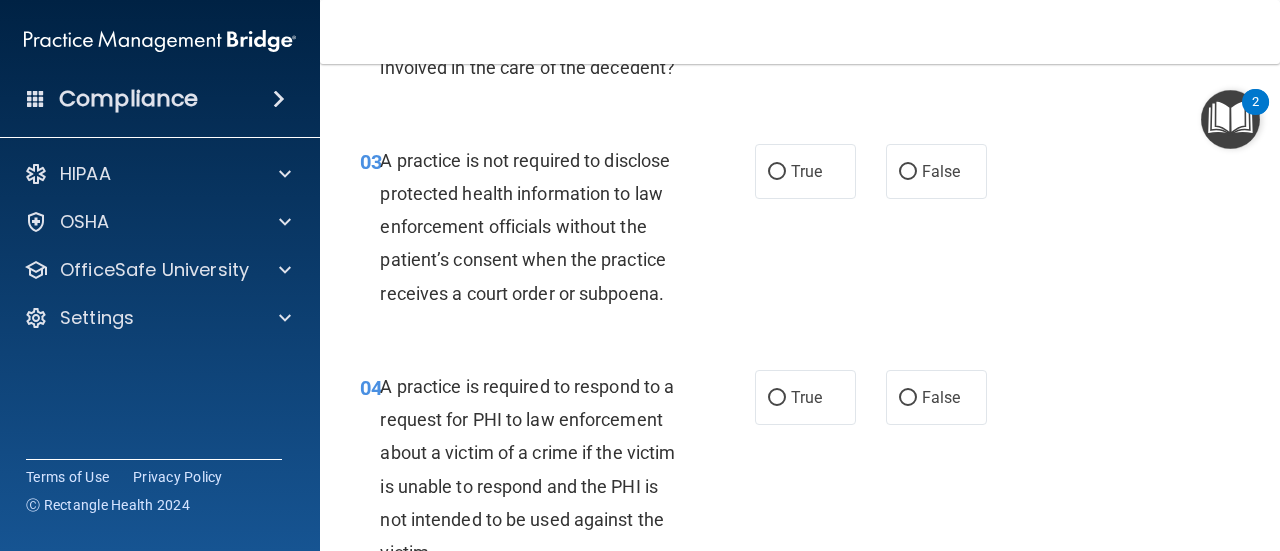 click on "True" at bounding box center (806, 171) 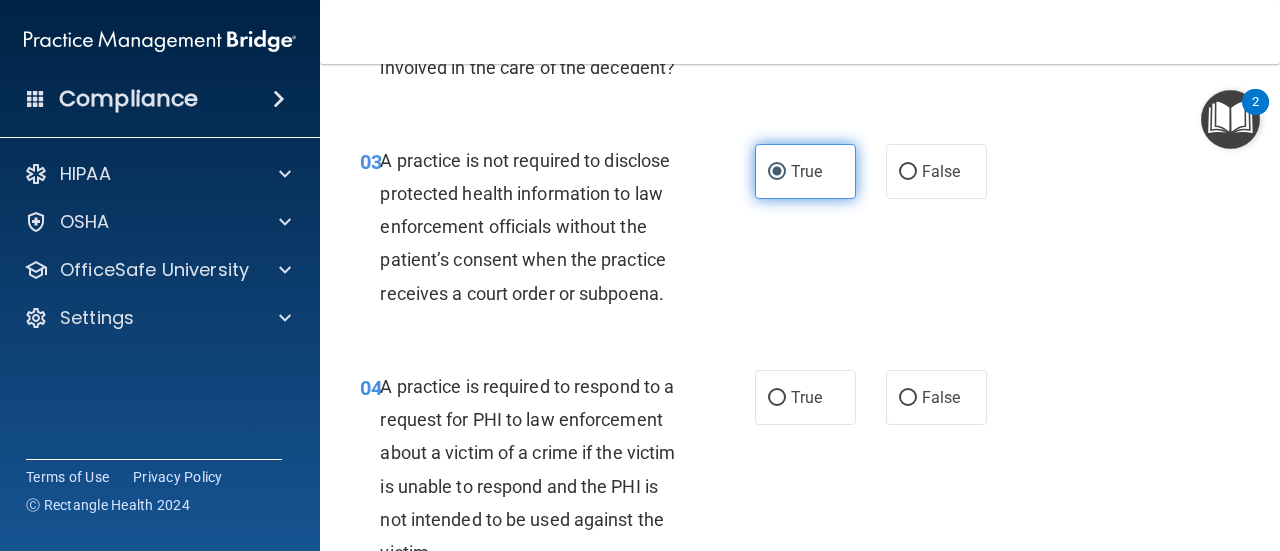scroll, scrollTop: 700, scrollLeft: 0, axis: vertical 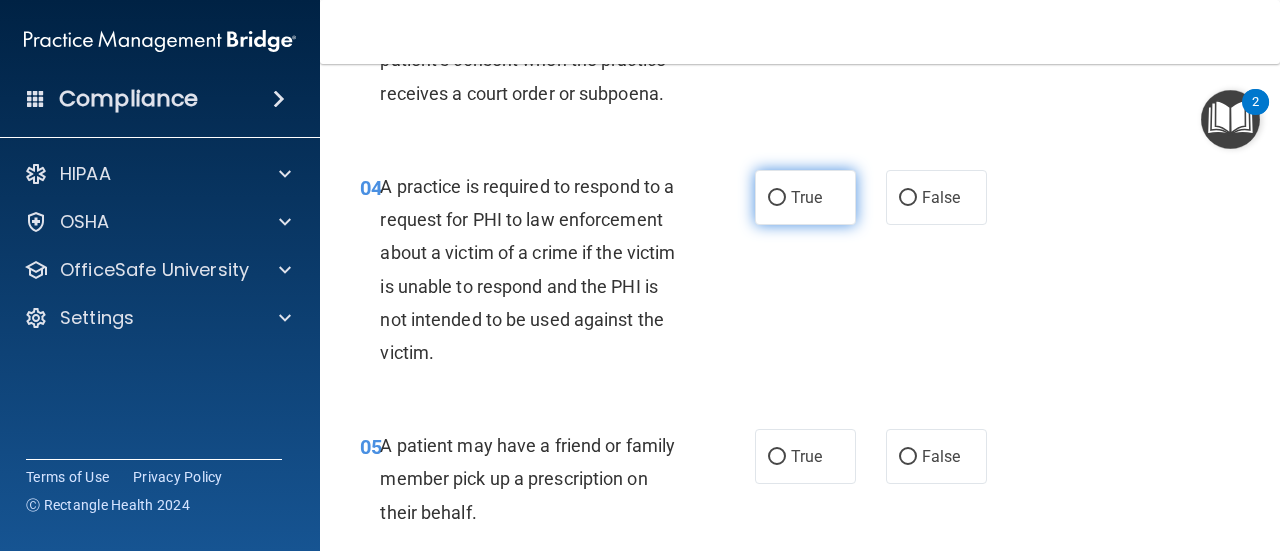 click on "True" at bounding box center (805, 197) 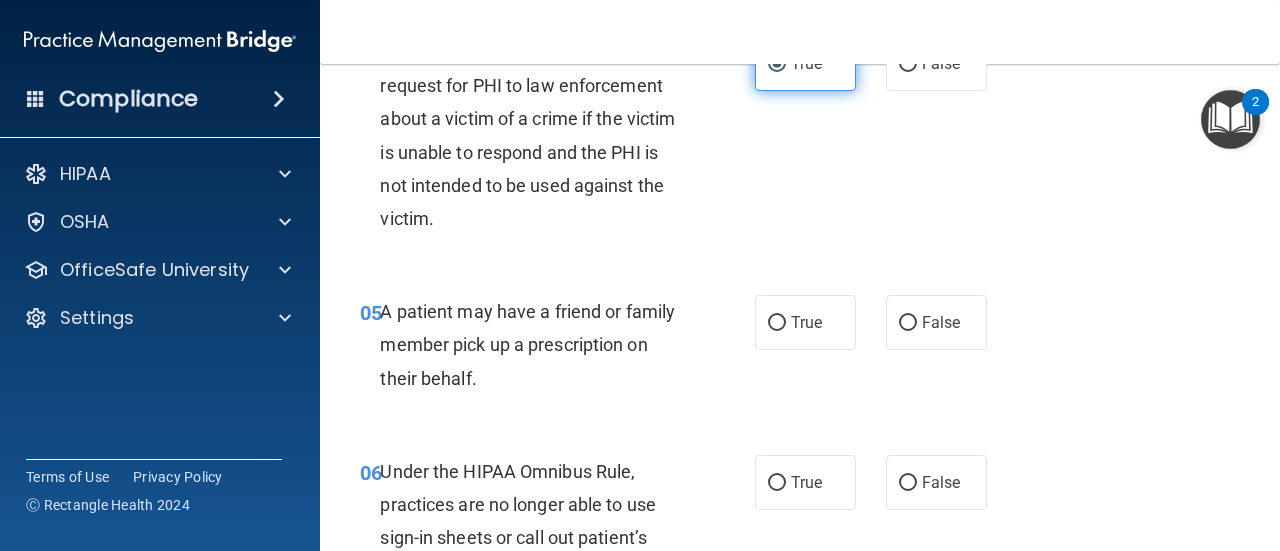scroll, scrollTop: 900, scrollLeft: 0, axis: vertical 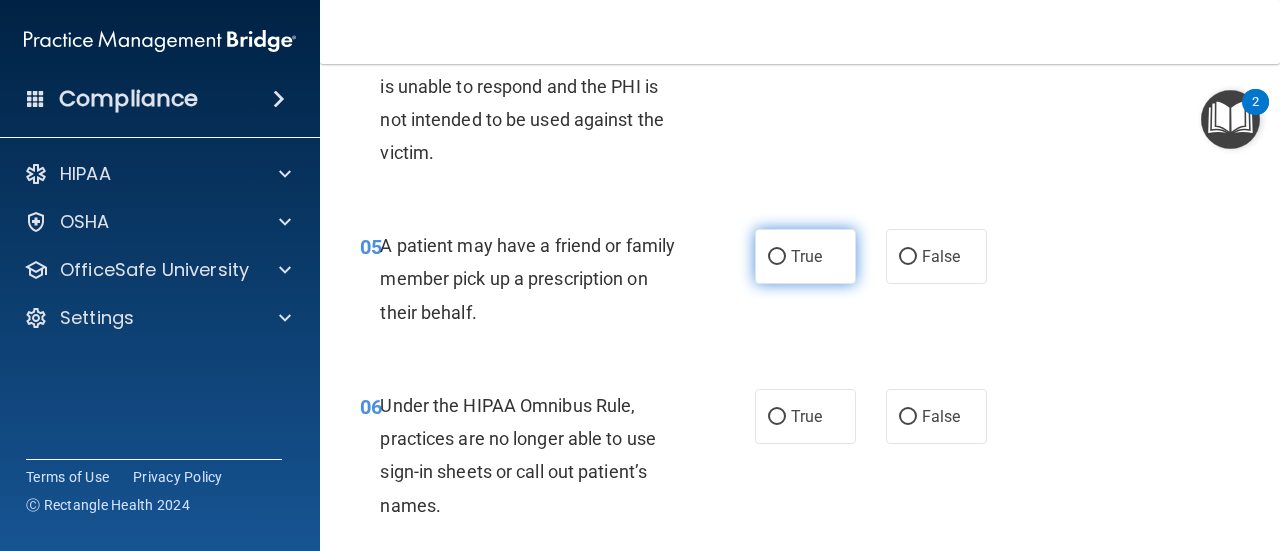 click on "True" at bounding box center (806, 256) 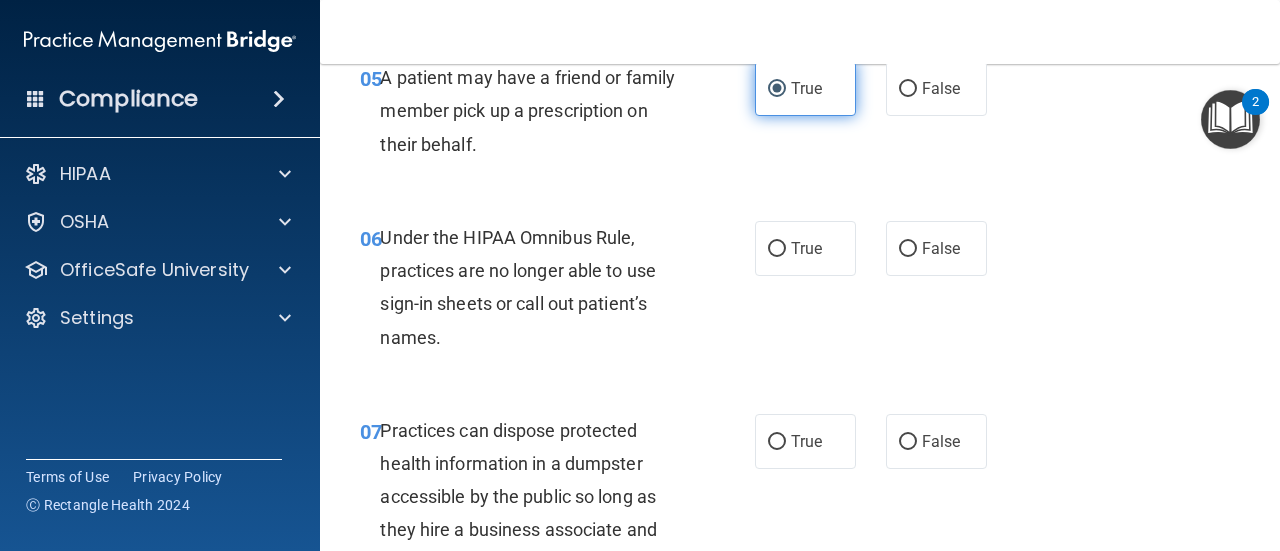 scroll, scrollTop: 1100, scrollLeft: 0, axis: vertical 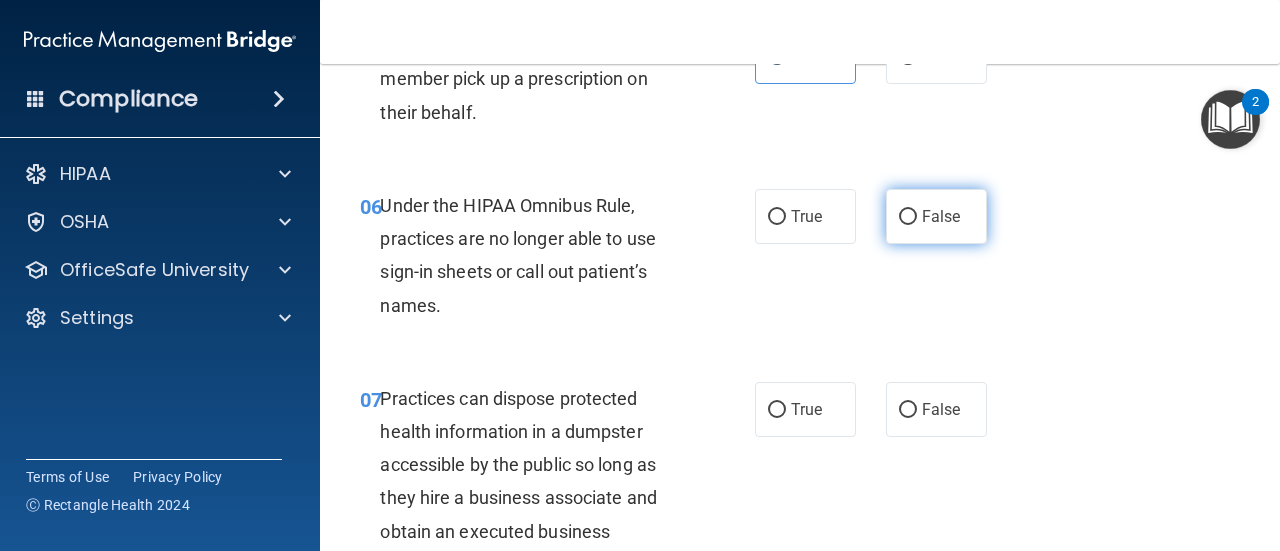 click on "False" at bounding box center (936, 216) 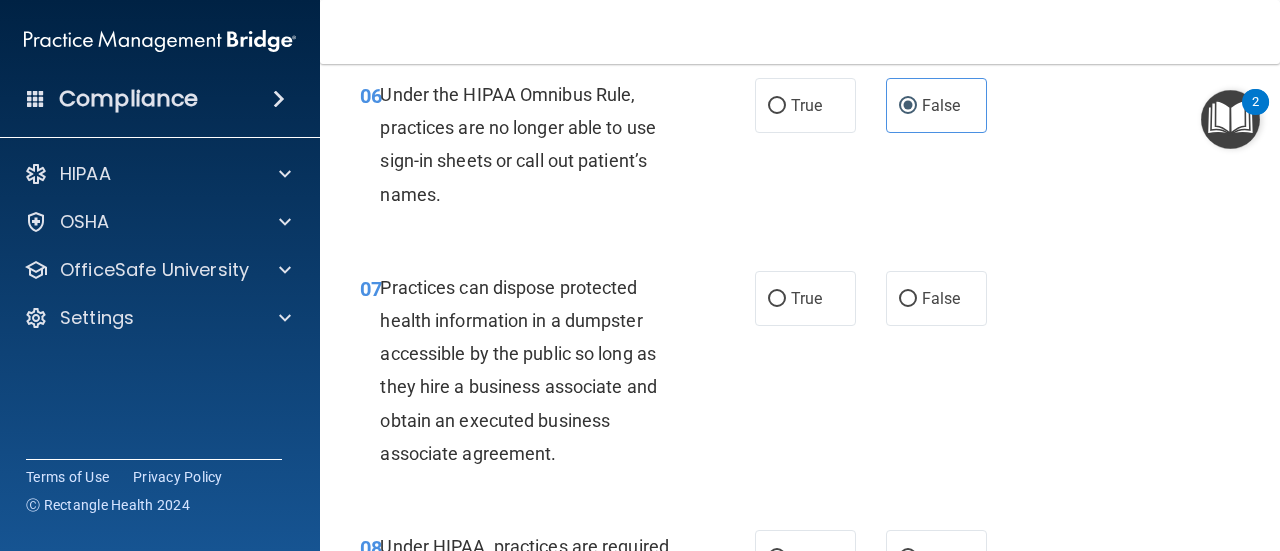 scroll, scrollTop: 1300, scrollLeft: 0, axis: vertical 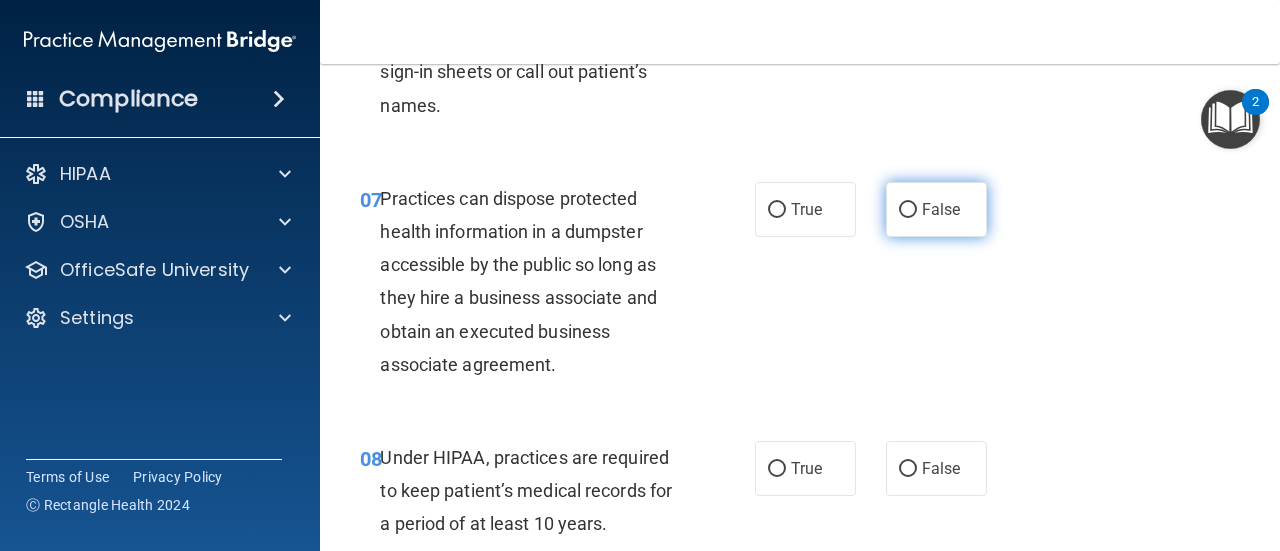click on "False" at bounding box center (941, 209) 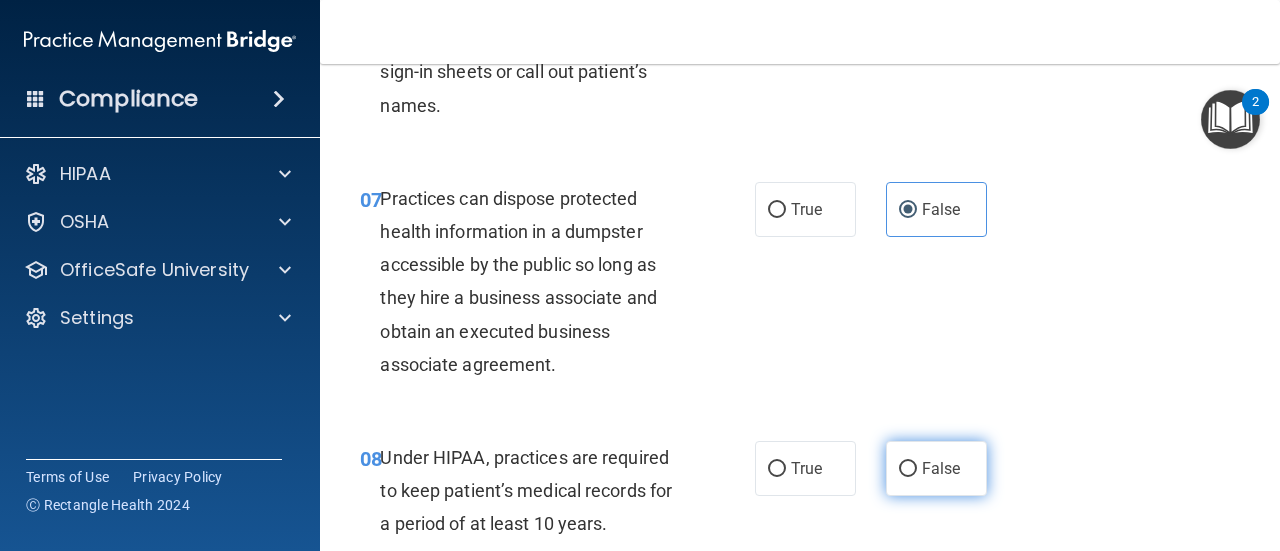 click on "False" at bounding box center (936, 468) 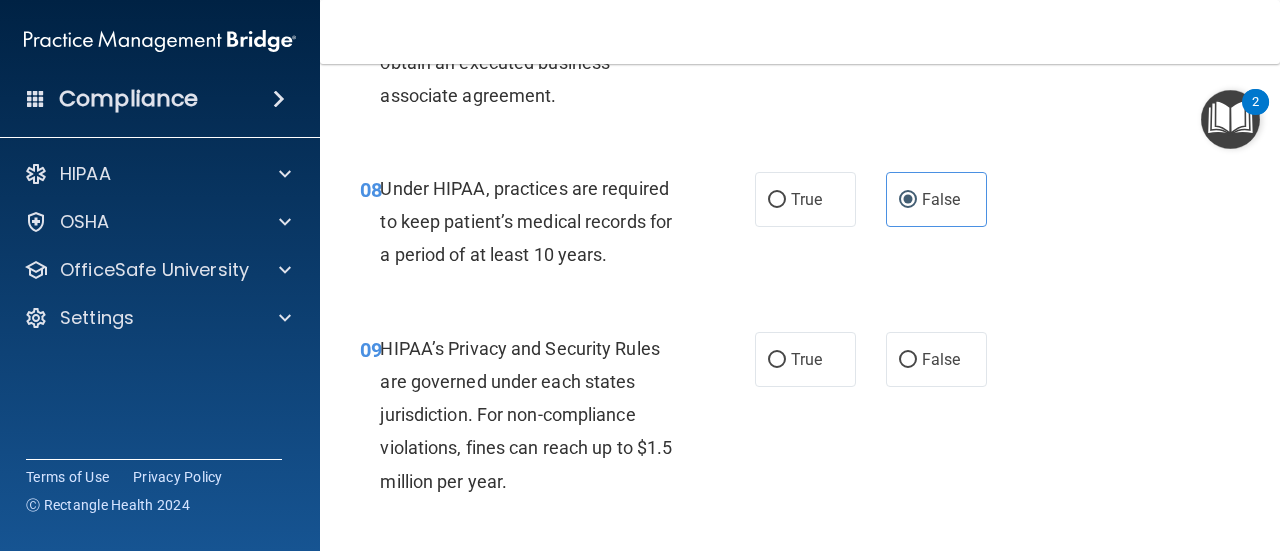 scroll, scrollTop: 1600, scrollLeft: 0, axis: vertical 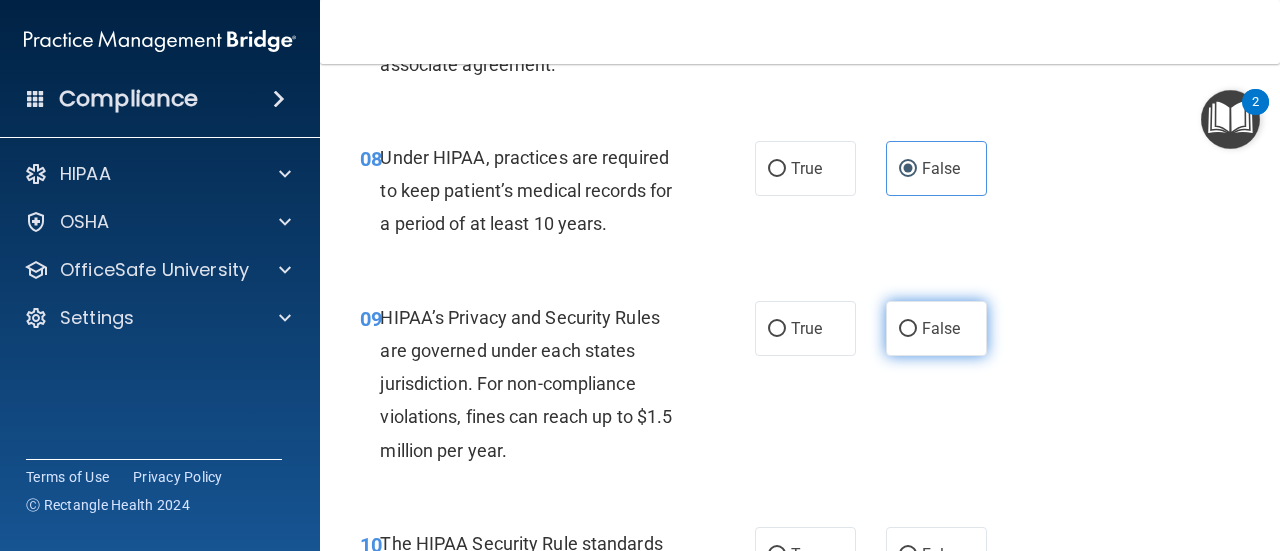 click on "False" at bounding box center [936, 328] 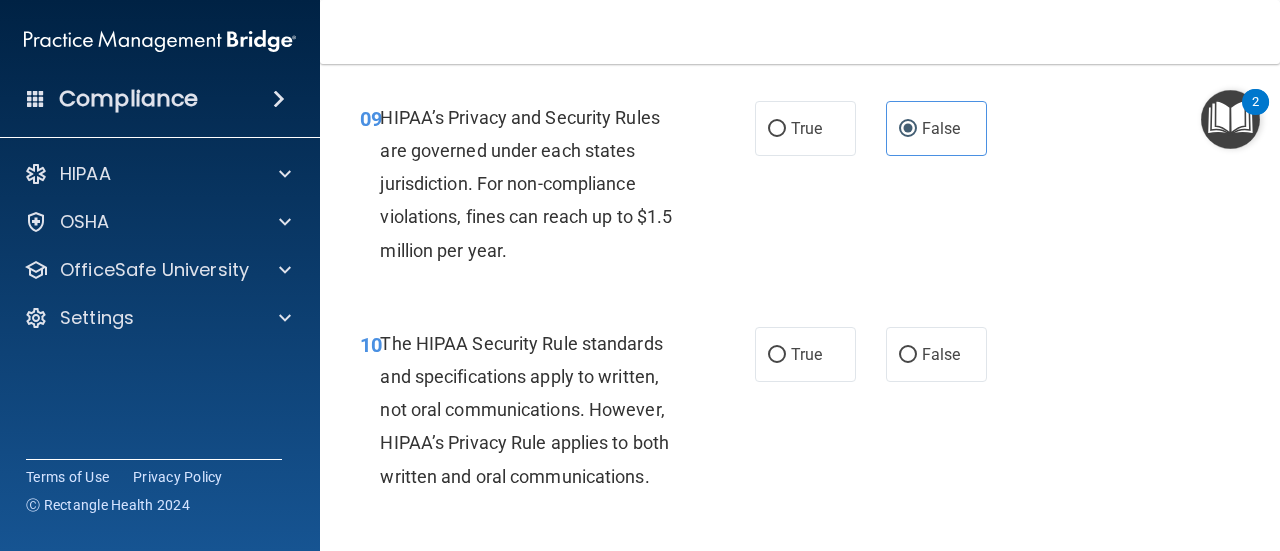 scroll, scrollTop: 1900, scrollLeft: 0, axis: vertical 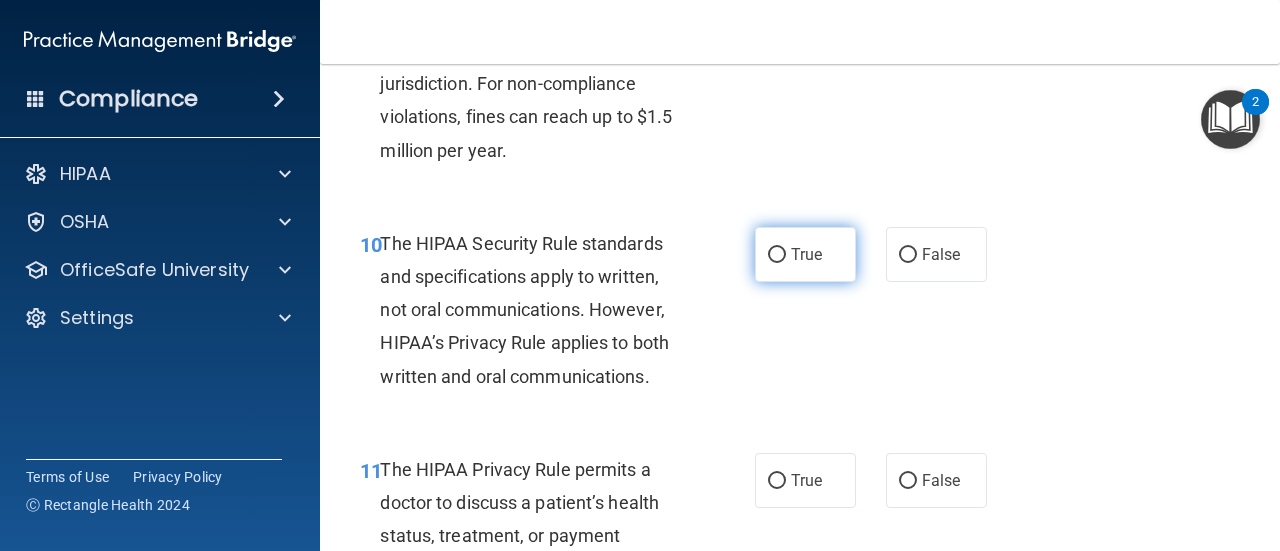 click on "True" at bounding box center [805, 254] 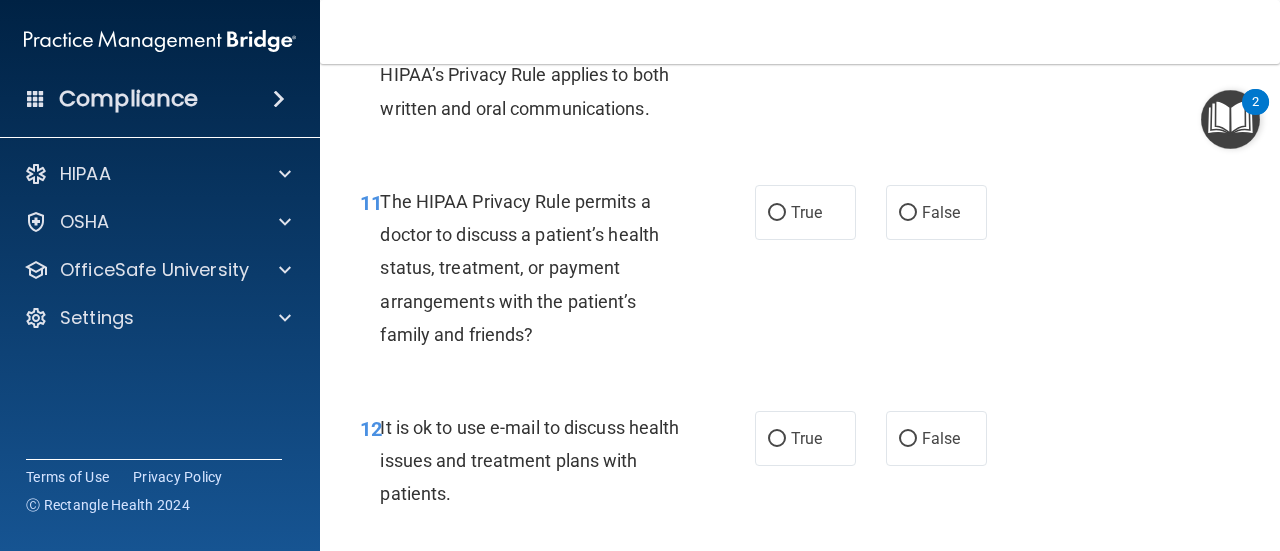 scroll, scrollTop: 2200, scrollLeft: 0, axis: vertical 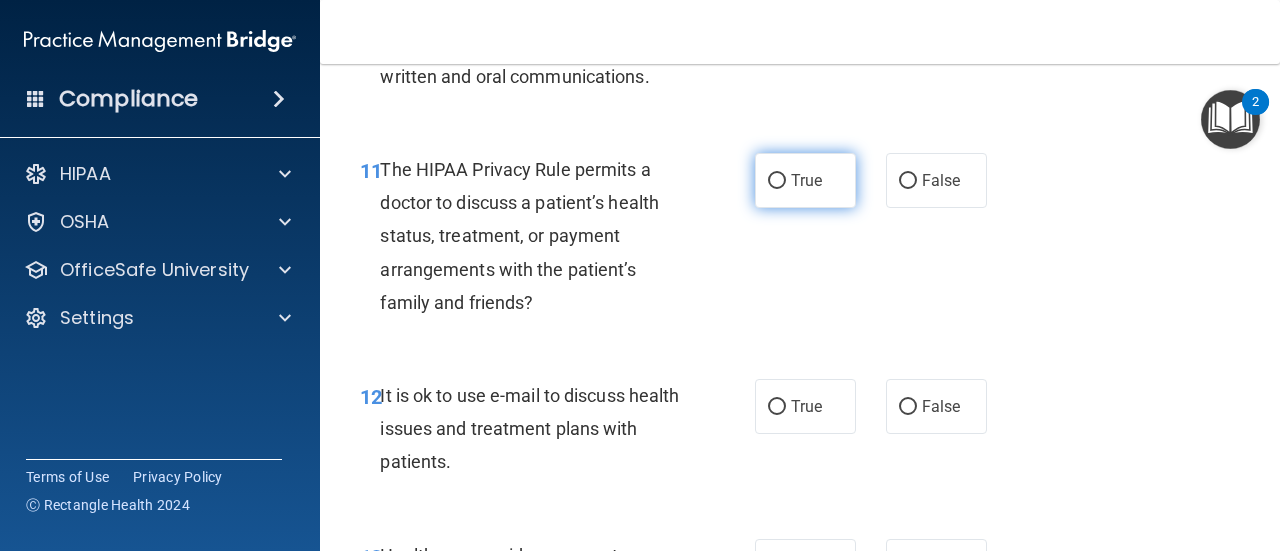 click on "True" at bounding box center (806, 180) 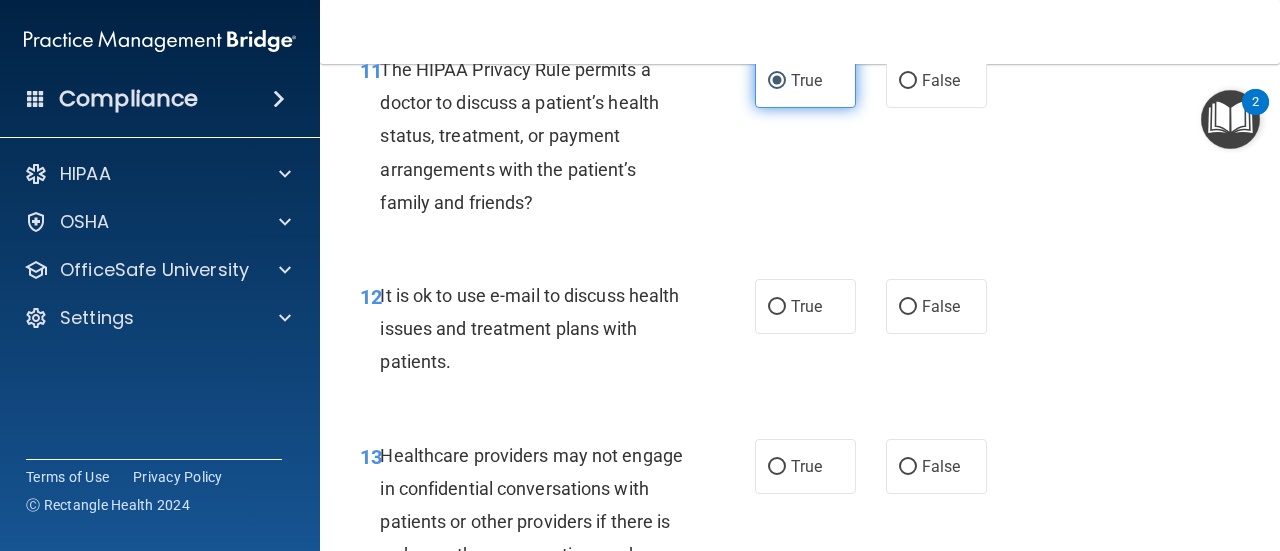 scroll, scrollTop: 2400, scrollLeft: 0, axis: vertical 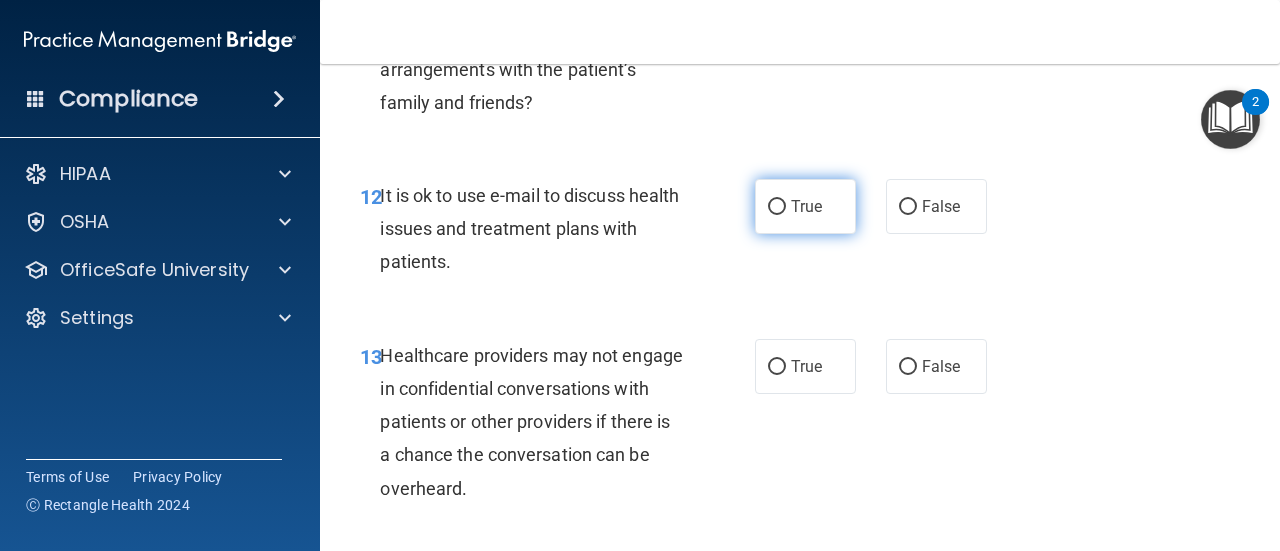 click on "True" at bounding box center [805, 206] 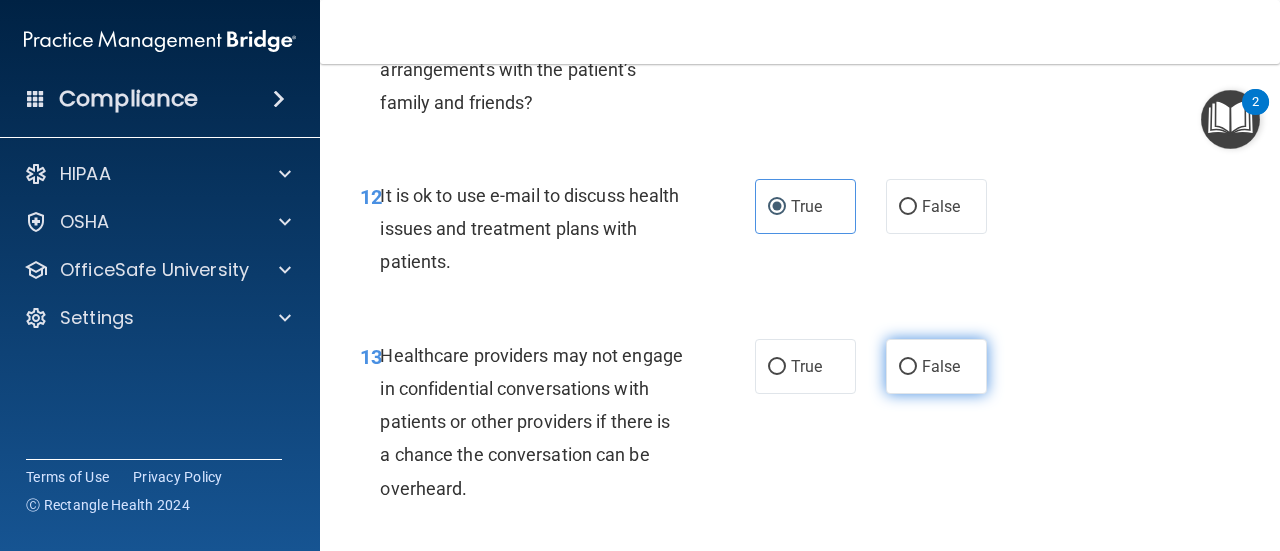 click on "False" at bounding box center (936, 366) 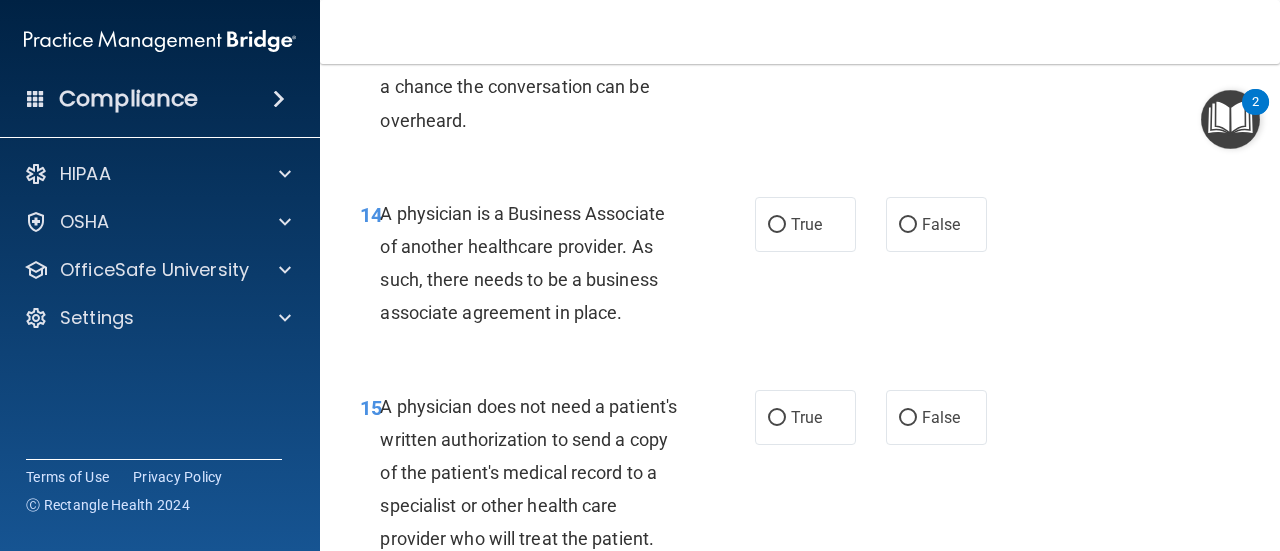 scroll, scrollTop: 2800, scrollLeft: 0, axis: vertical 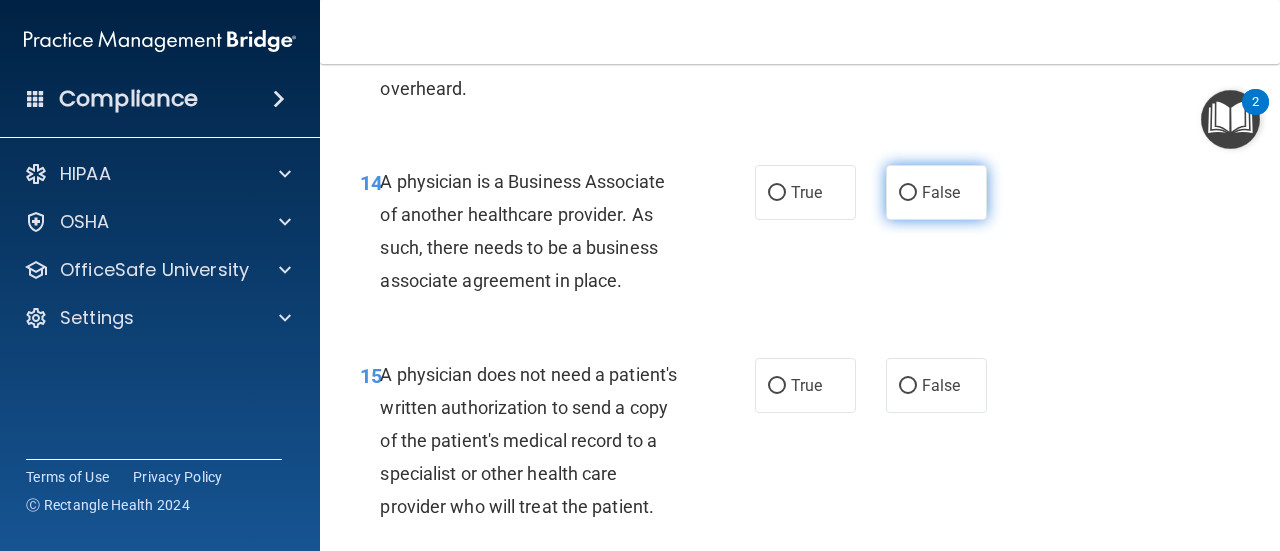 click on "False" at bounding box center [936, 192] 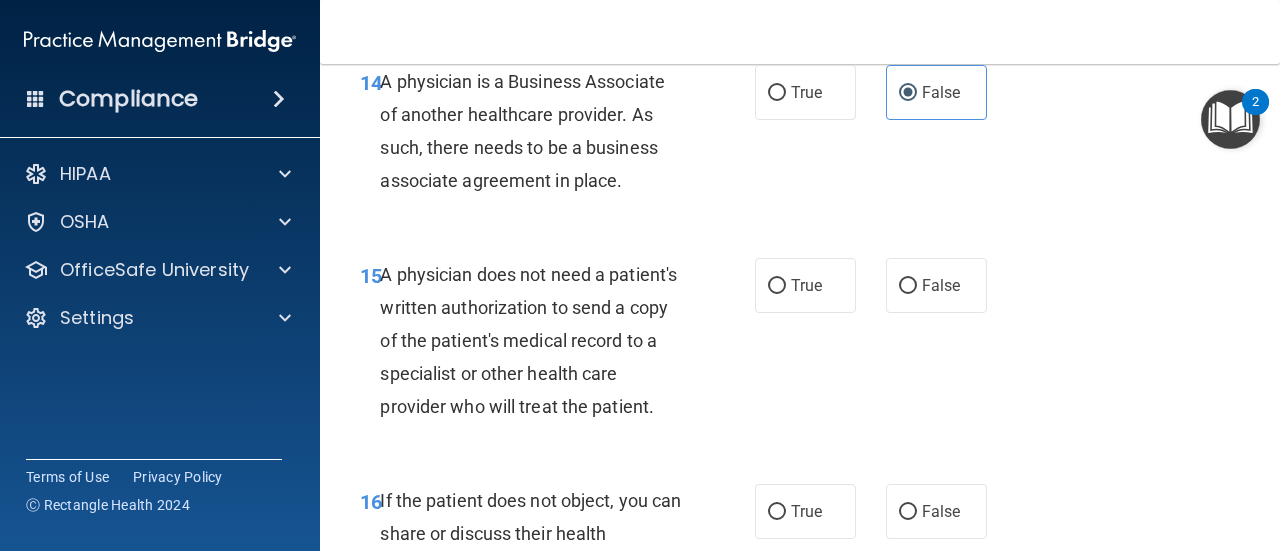 scroll, scrollTop: 3000, scrollLeft: 0, axis: vertical 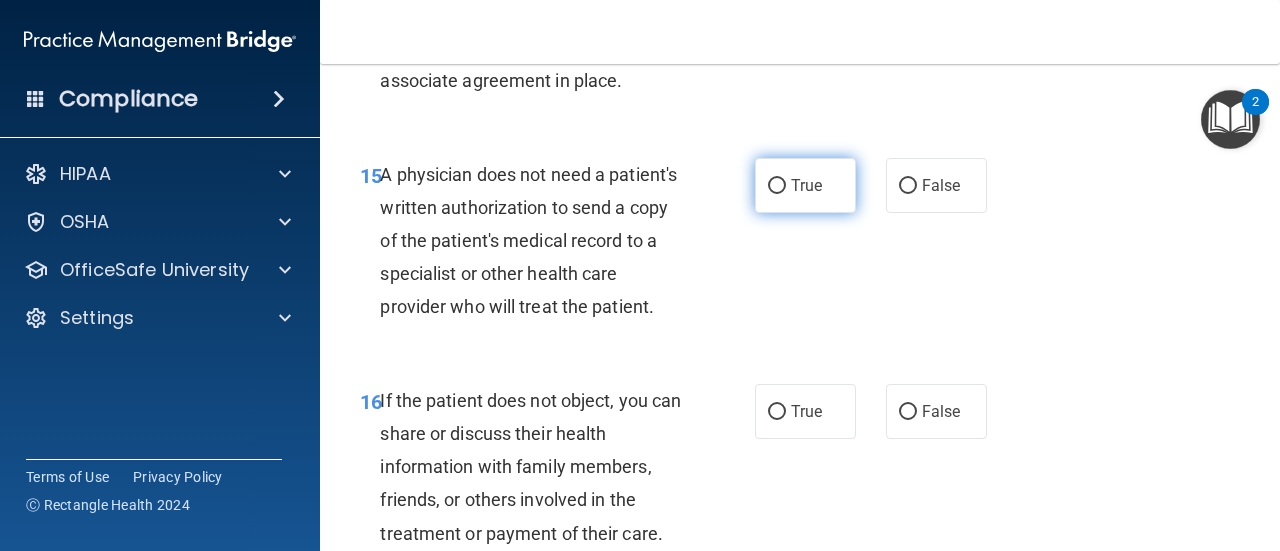 click on "True" at bounding box center [806, 185] 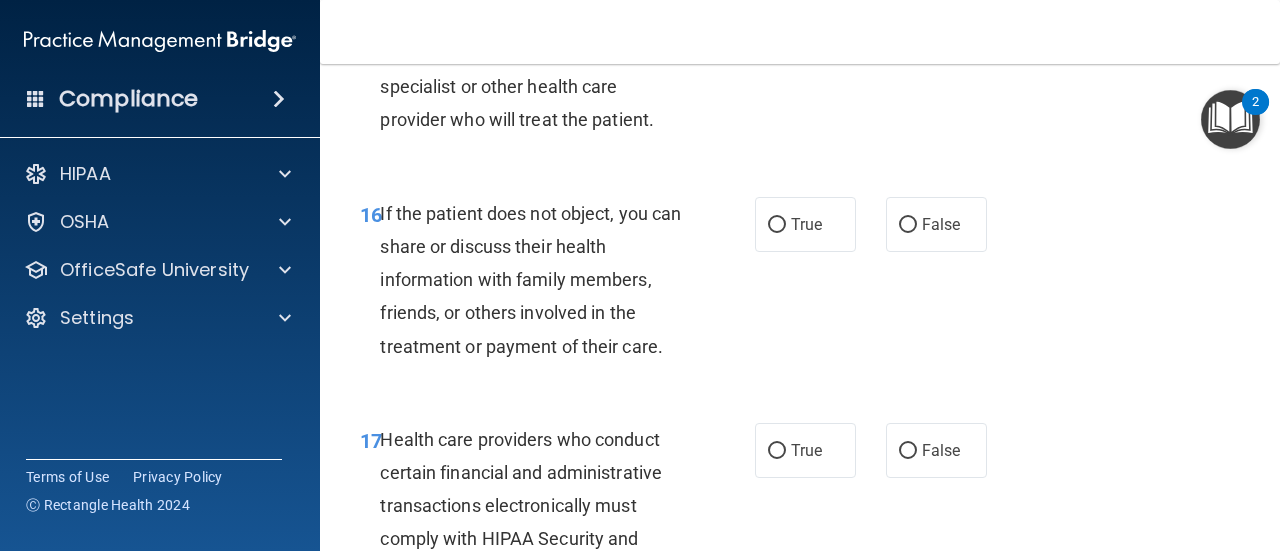 scroll, scrollTop: 3200, scrollLeft: 0, axis: vertical 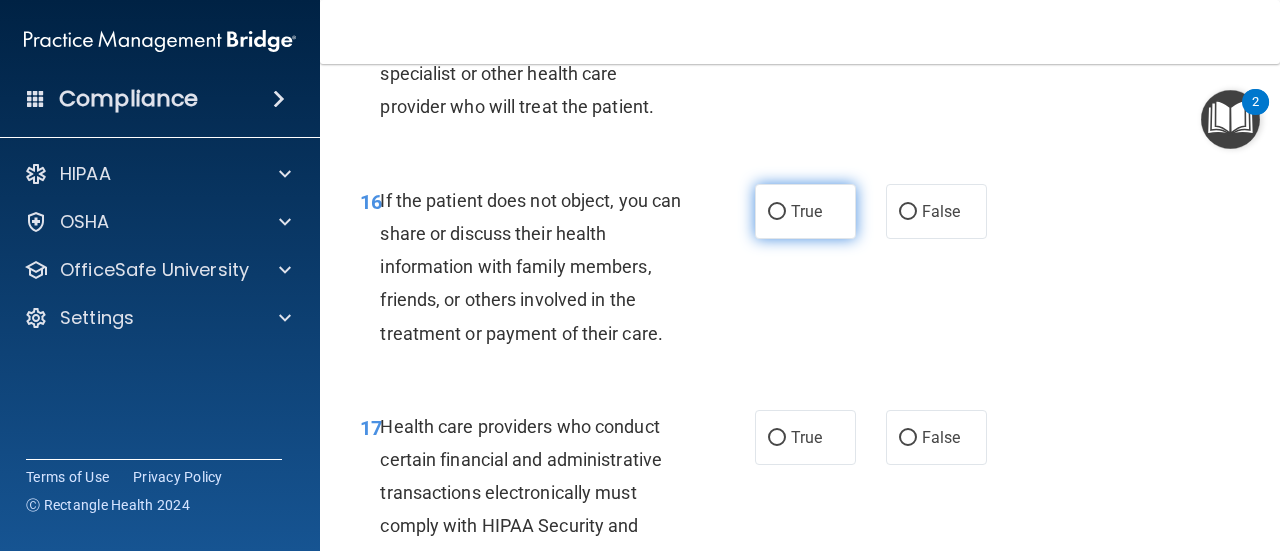 click on "True" at bounding box center (805, 211) 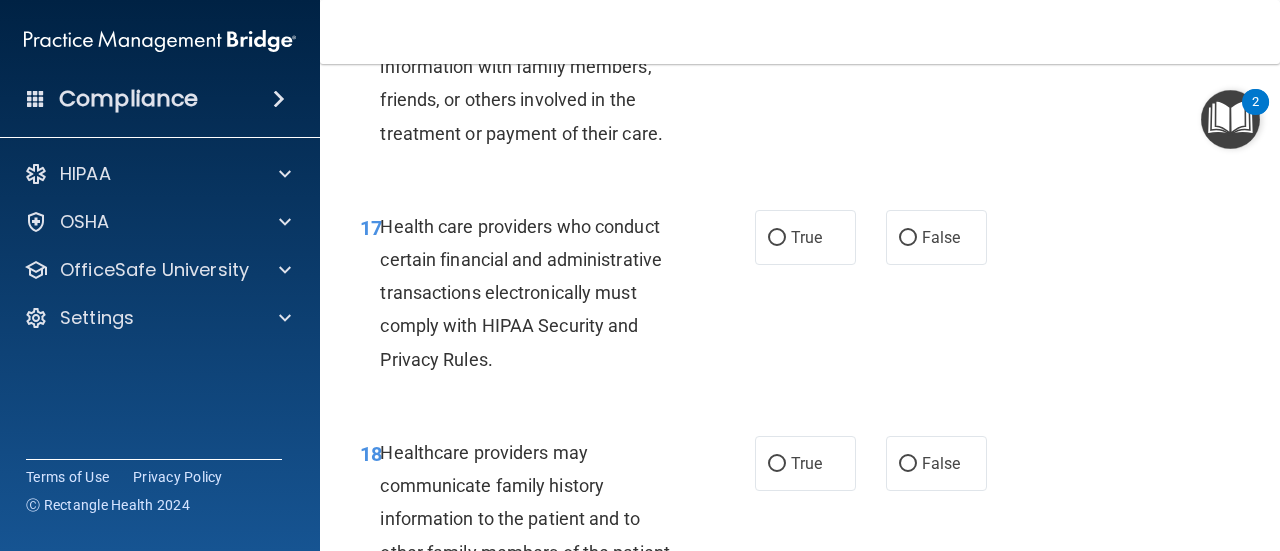 scroll, scrollTop: 3500, scrollLeft: 0, axis: vertical 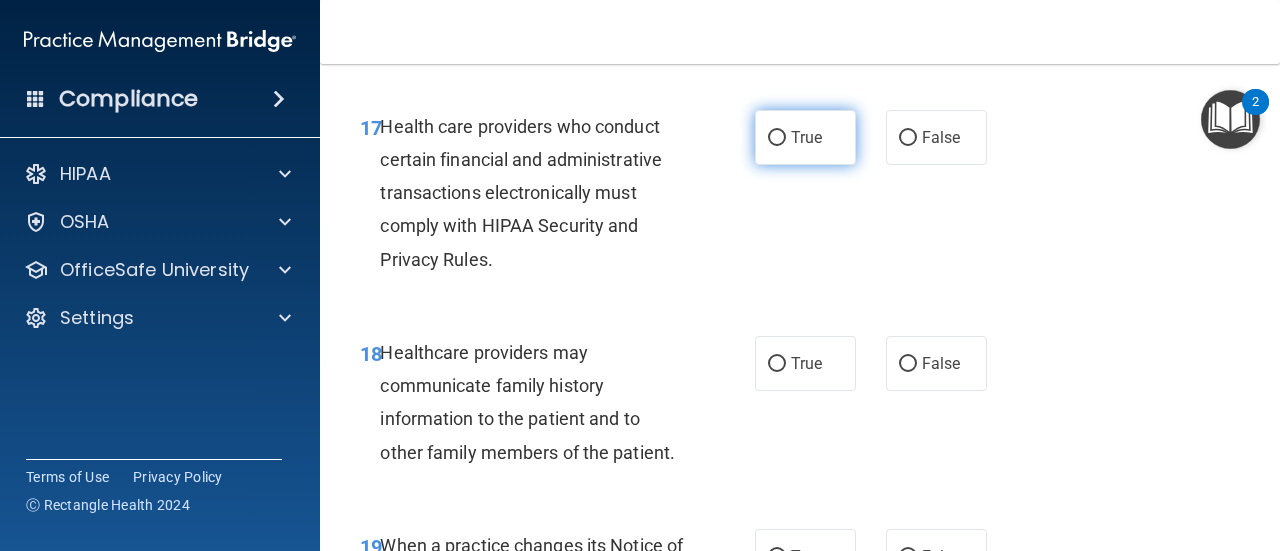 click on "True" at bounding box center (806, 137) 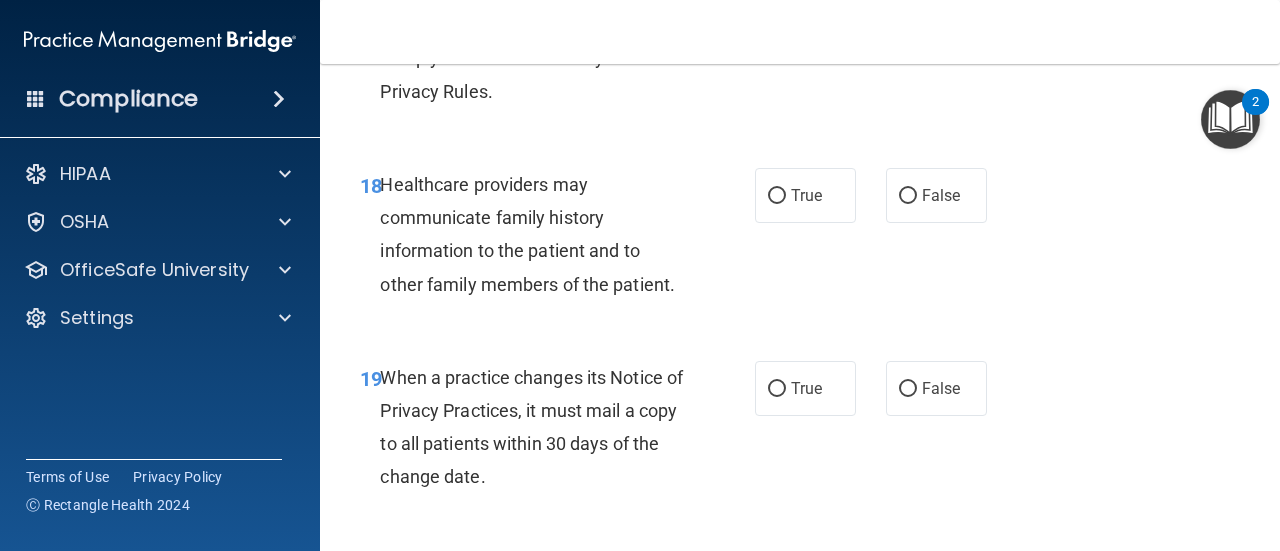 scroll, scrollTop: 3700, scrollLeft: 0, axis: vertical 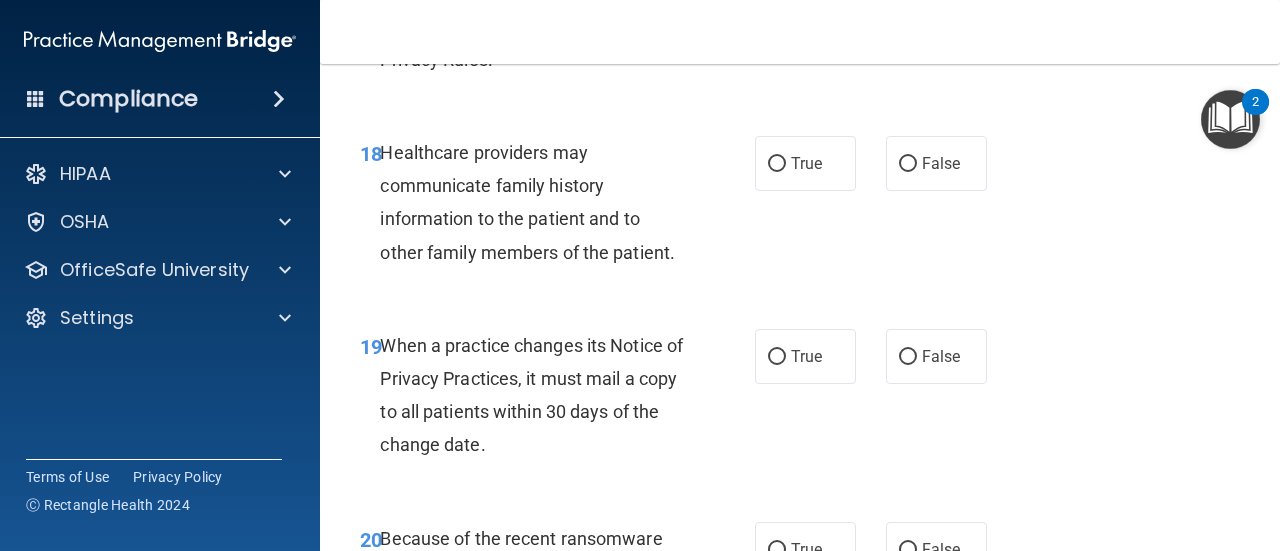 click on "True           False" at bounding box center [876, 163] 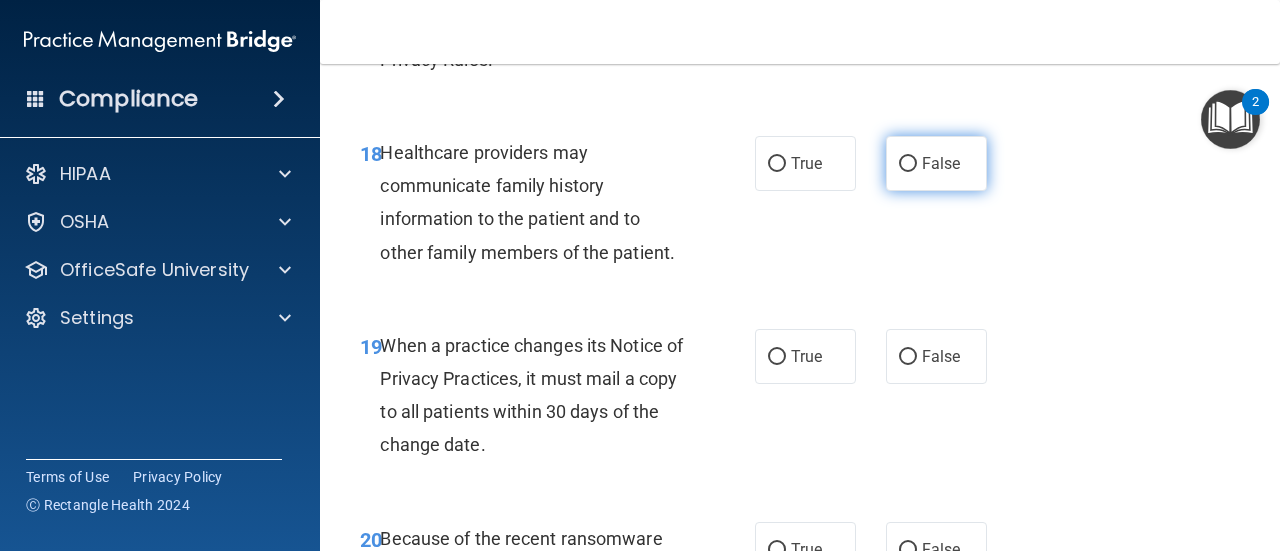 click on "False" at bounding box center [908, 164] 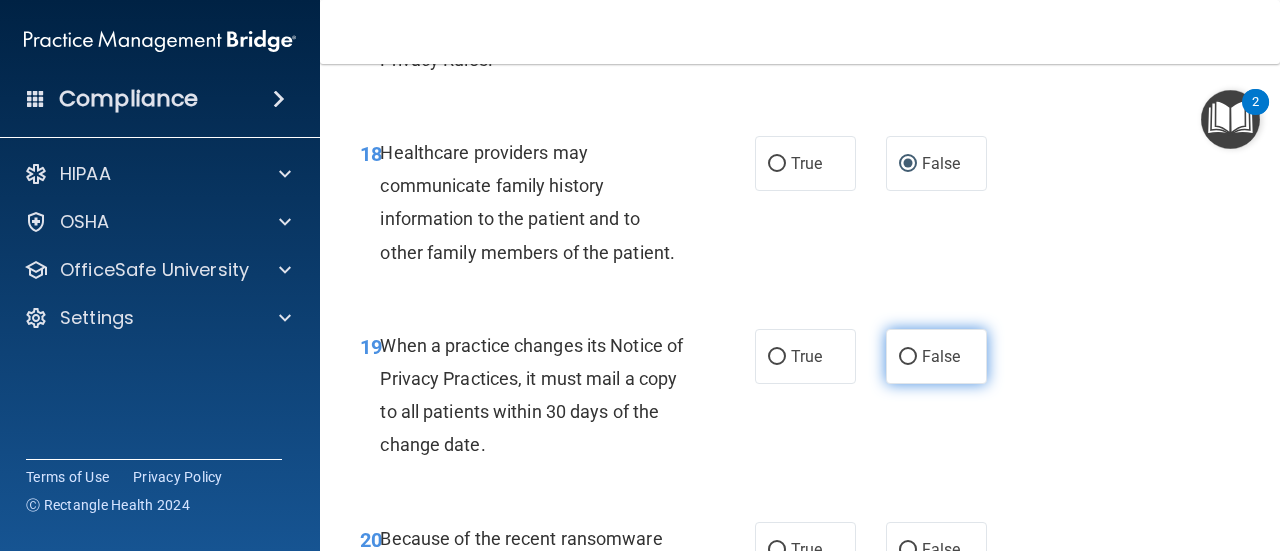 click on "False" at bounding box center (936, 356) 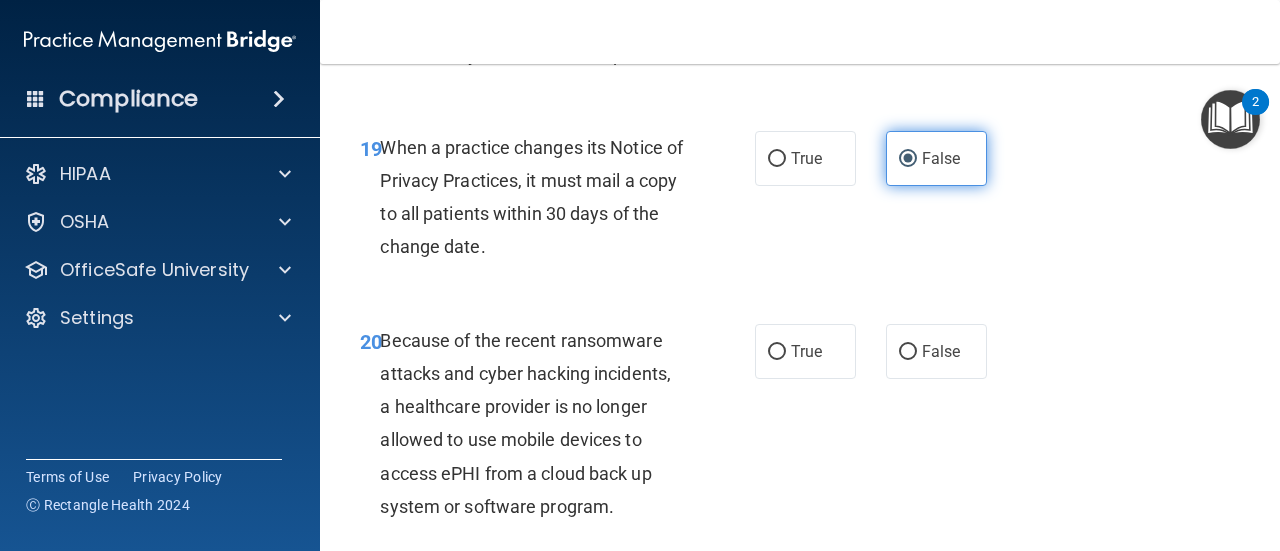 scroll, scrollTop: 3900, scrollLeft: 0, axis: vertical 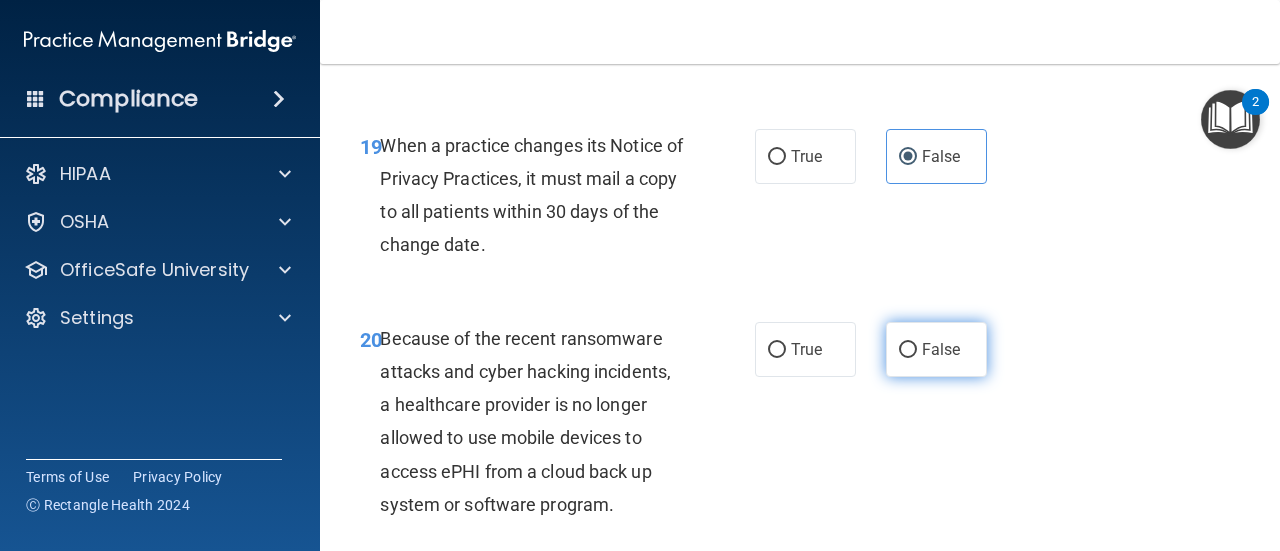 click on "False" at bounding box center (936, 349) 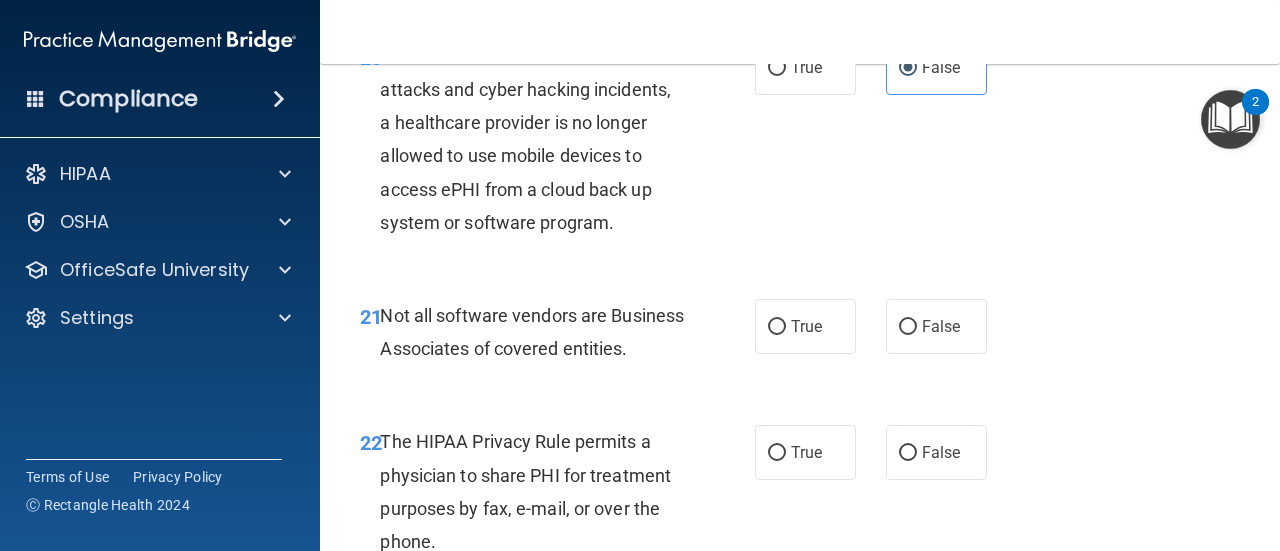 scroll, scrollTop: 4200, scrollLeft: 0, axis: vertical 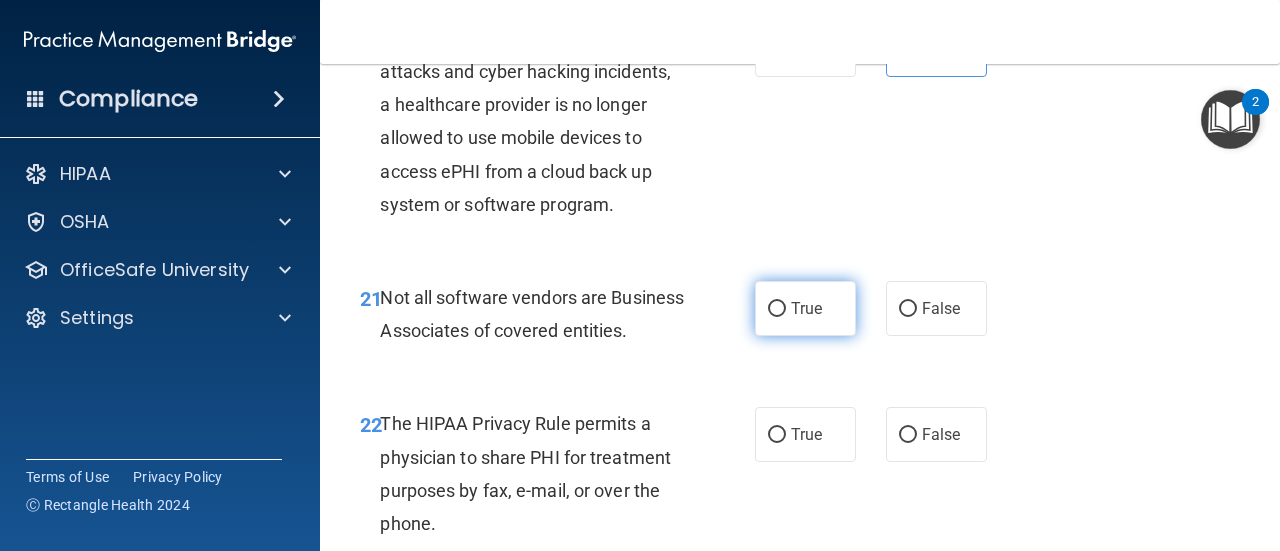 click on "True" at bounding box center (777, 309) 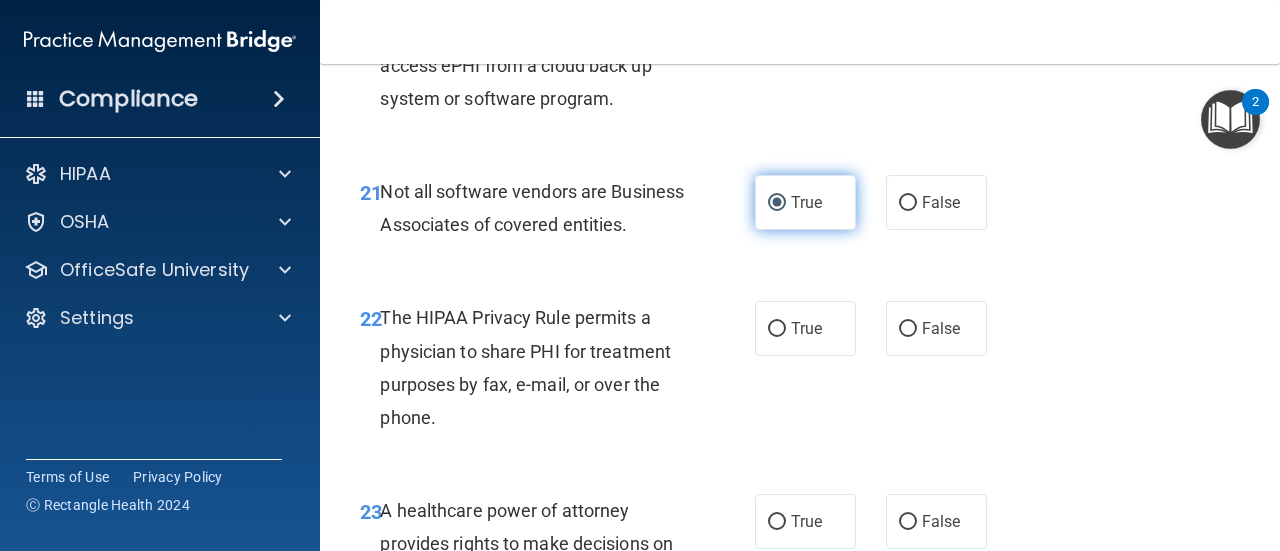 scroll, scrollTop: 4400, scrollLeft: 0, axis: vertical 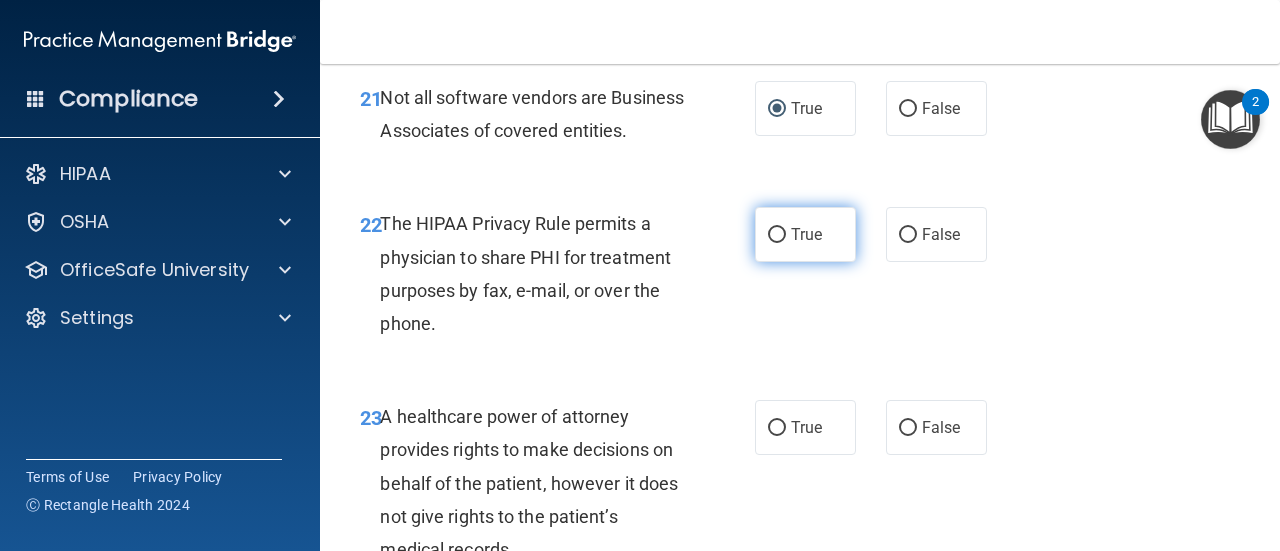click on "True" at bounding box center [806, 234] 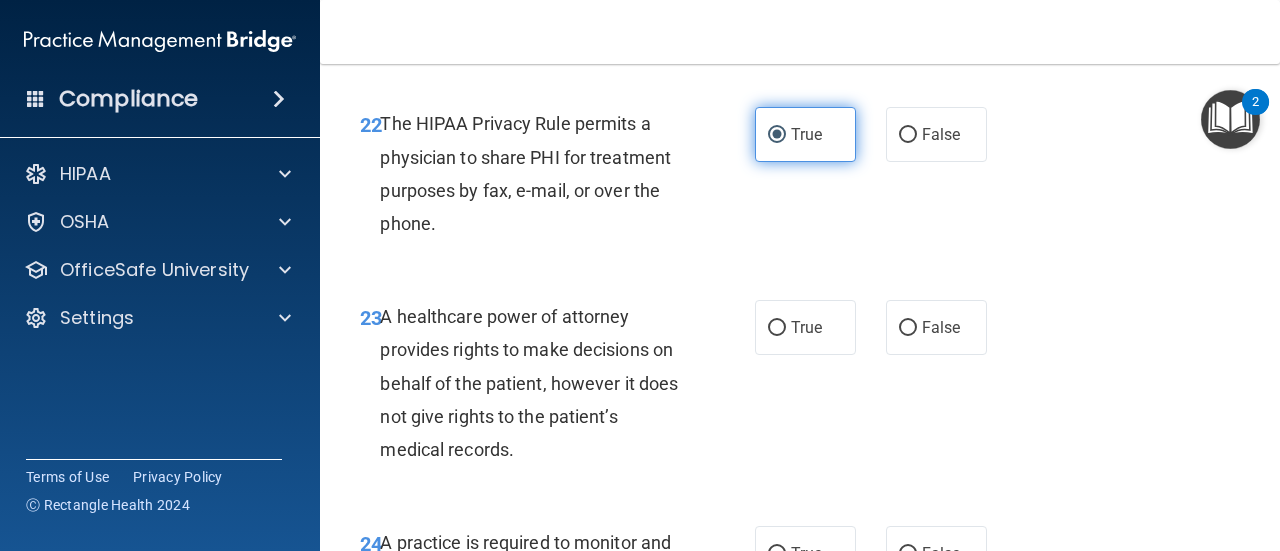 scroll, scrollTop: 4600, scrollLeft: 0, axis: vertical 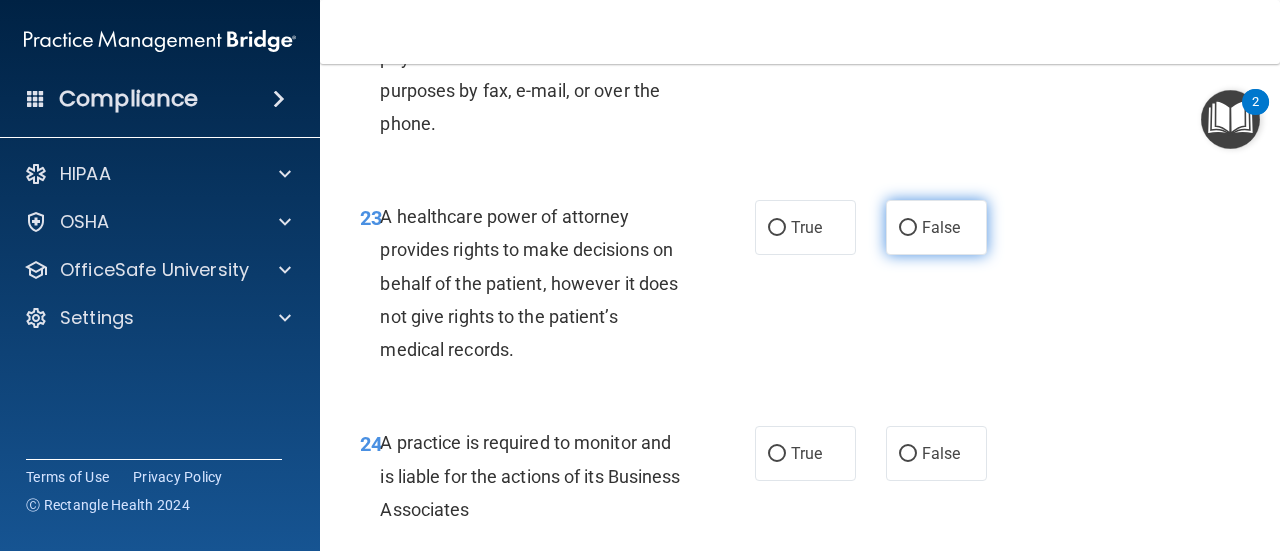 click on "False" at bounding box center (936, 227) 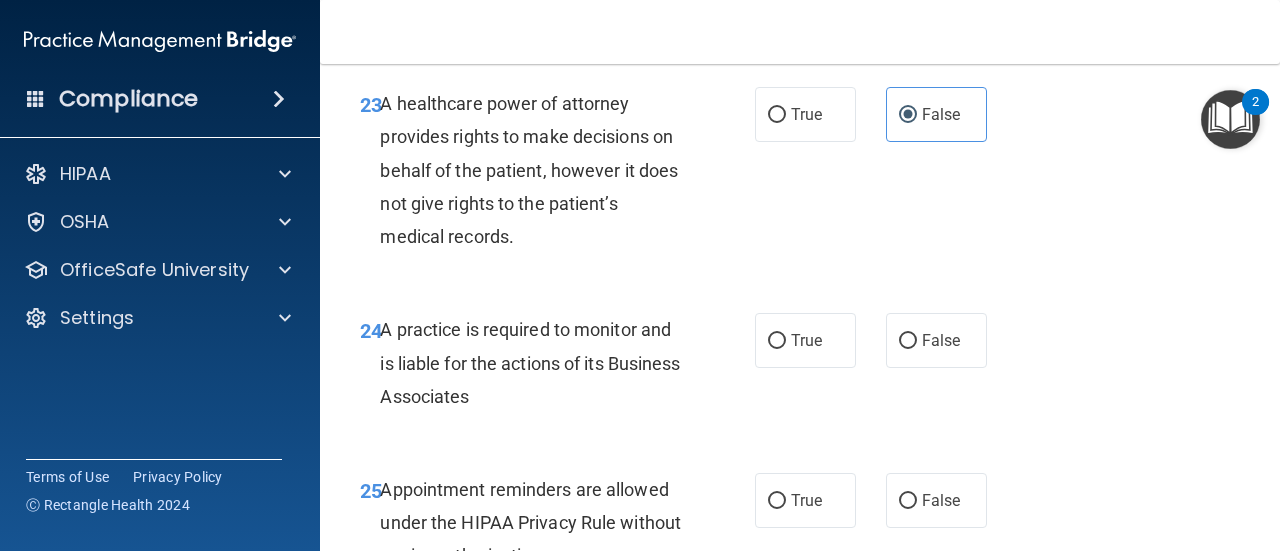 scroll, scrollTop: 4800, scrollLeft: 0, axis: vertical 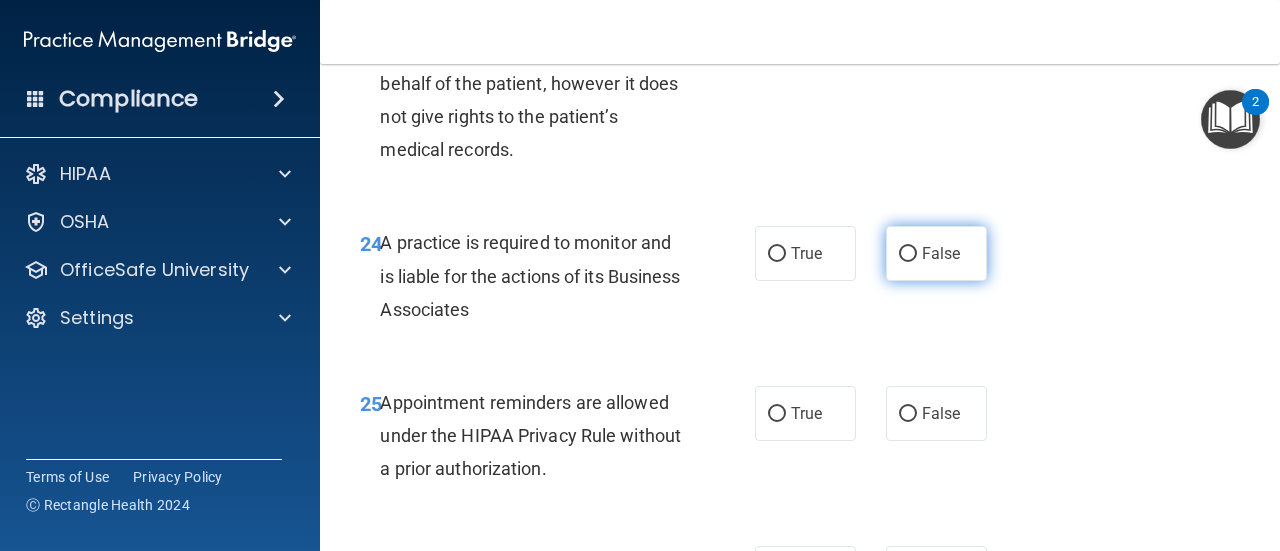 click on "False" at bounding box center [936, 253] 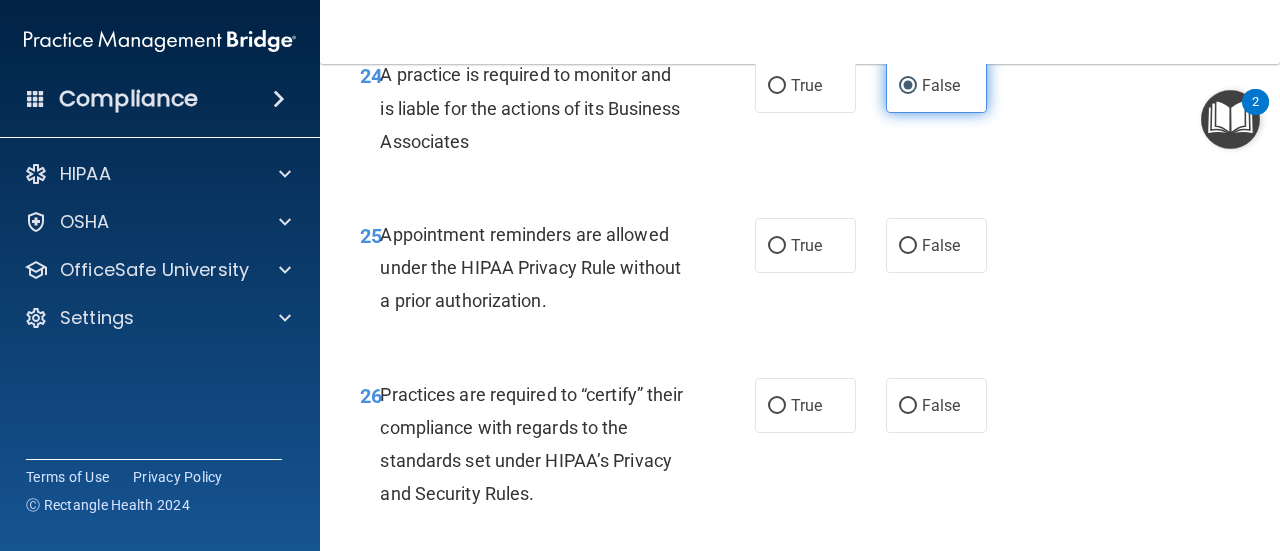scroll, scrollTop: 5000, scrollLeft: 0, axis: vertical 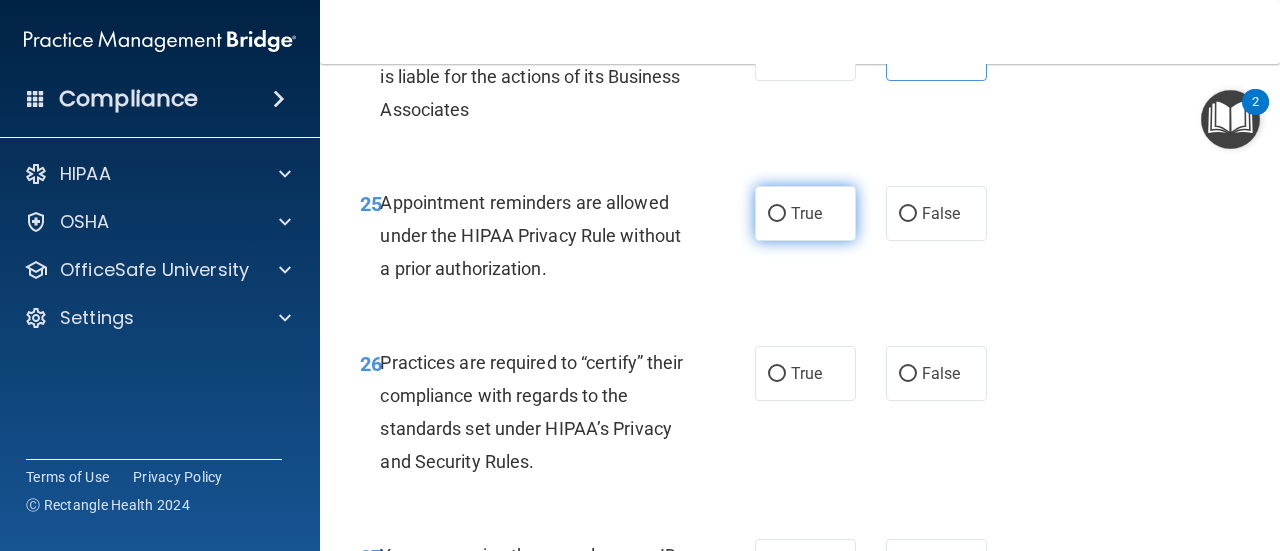 click on "True" at bounding box center [805, 213] 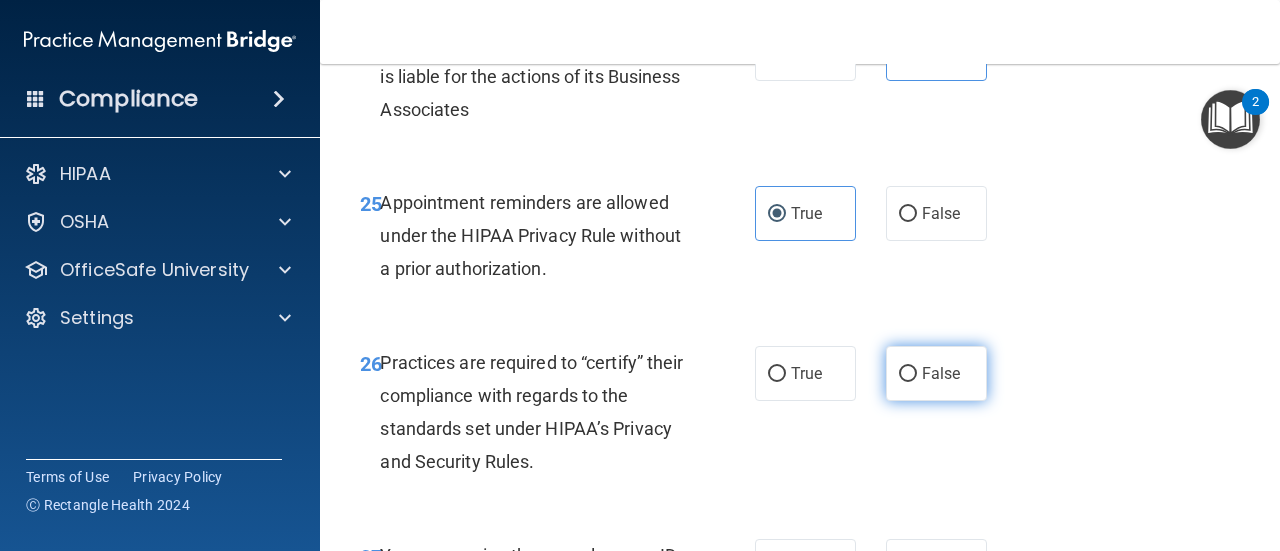 click on "False" at bounding box center [936, 373] 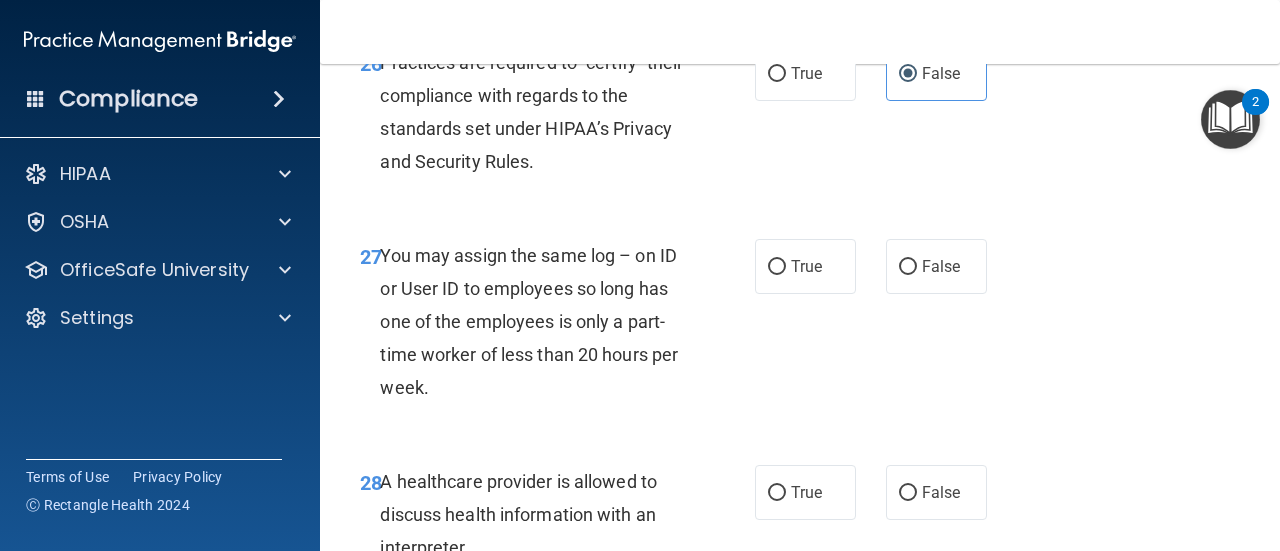 scroll, scrollTop: 5400, scrollLeft: 0, axis: vertical 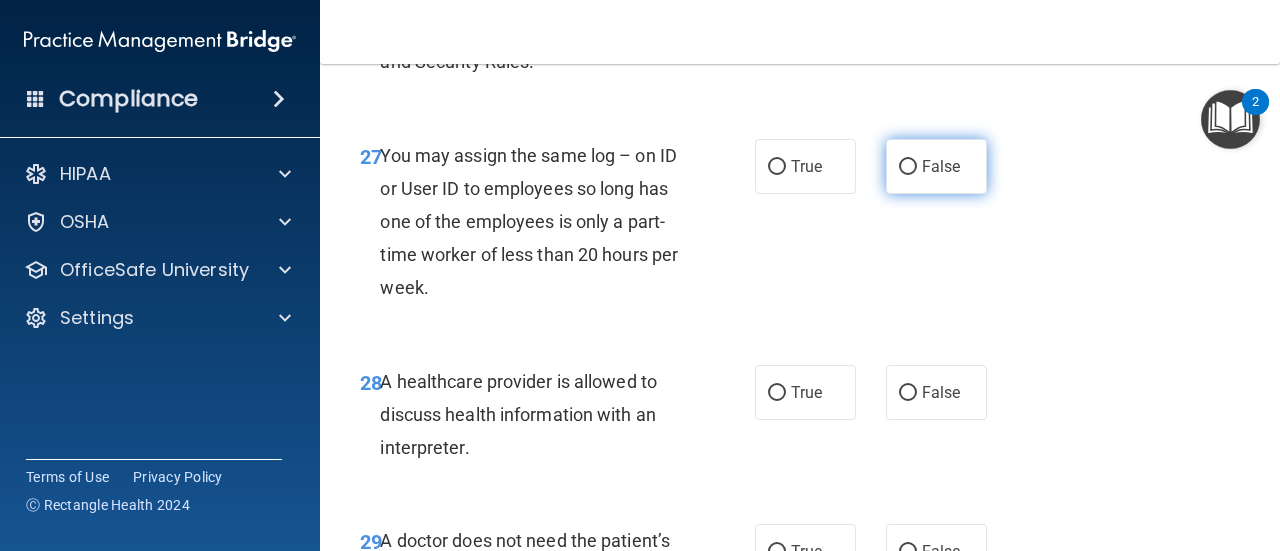 click on "False" at bounding box center (941, 166) 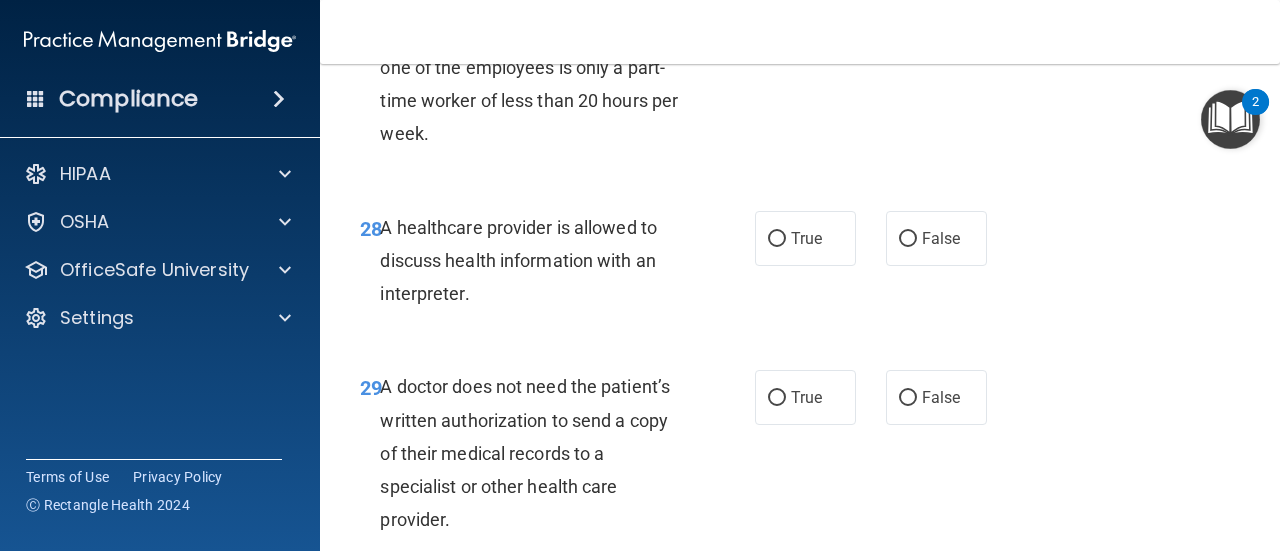 scroll, scrollTop: 5600, scrollLeft: 0, axis: vertical 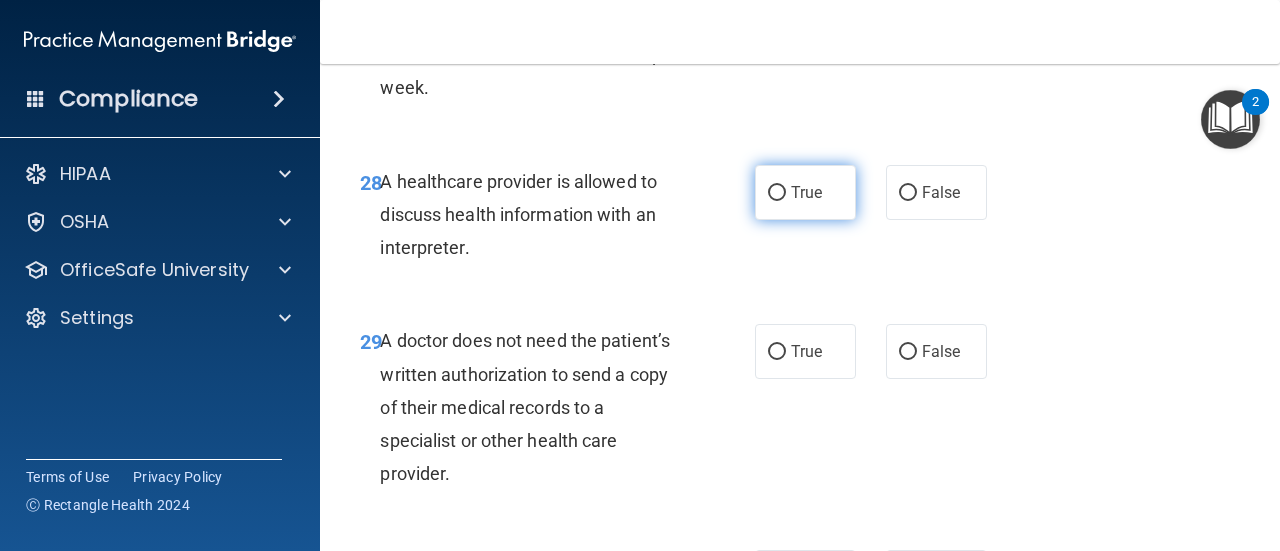 click on "True" at bounding box center (806, 192) 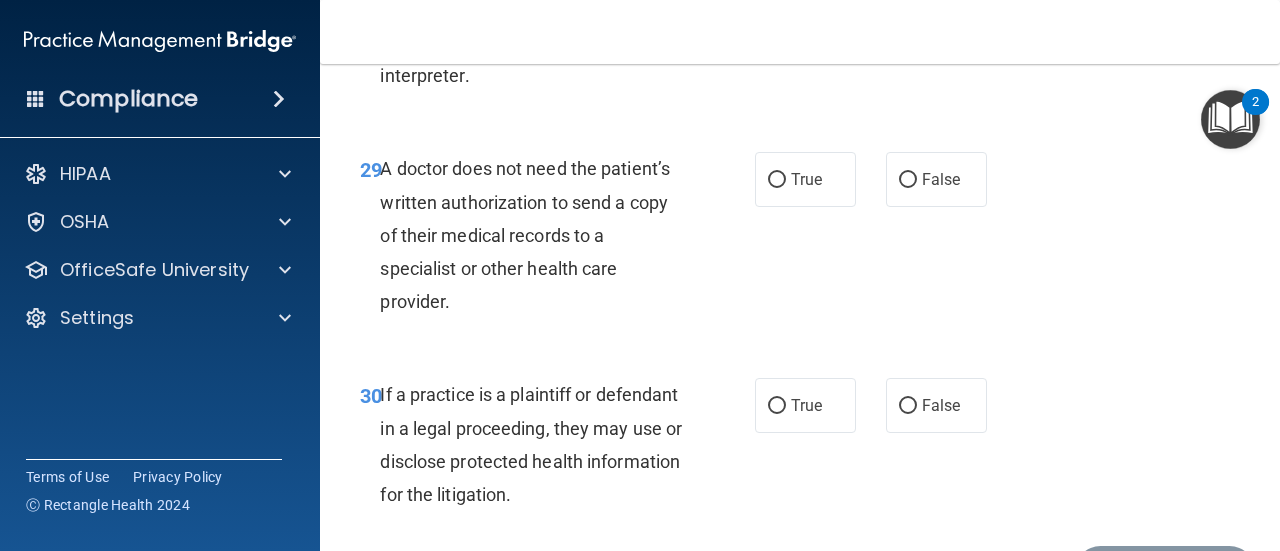 scroll, scrollTop: 5800, scrollLeft: 0, axis: vertical 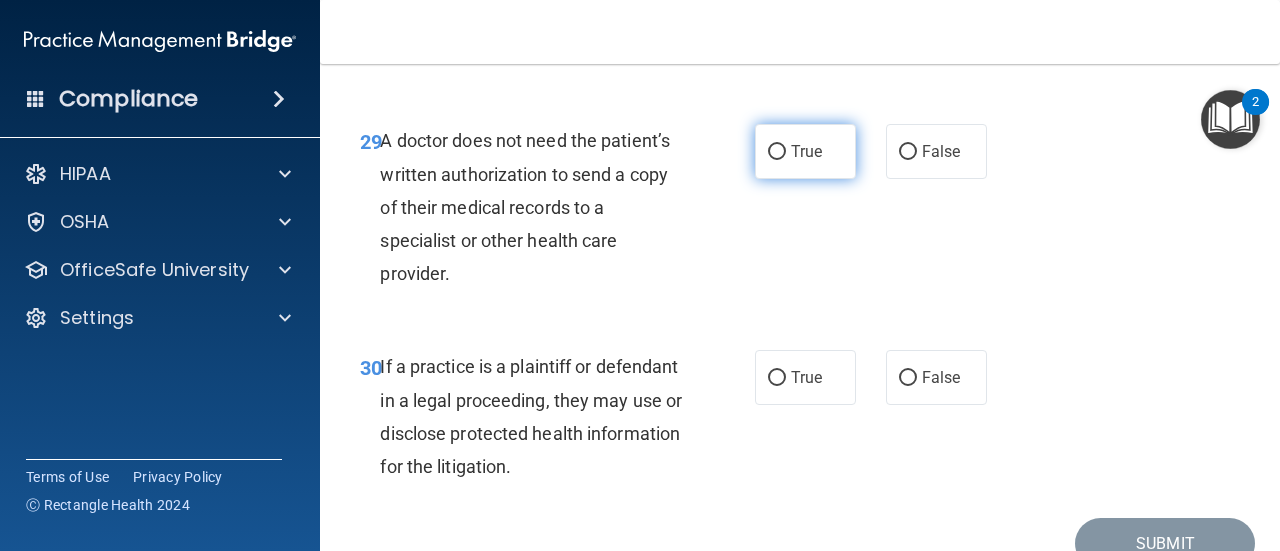 click on "True" at bounding box center [806, 151] 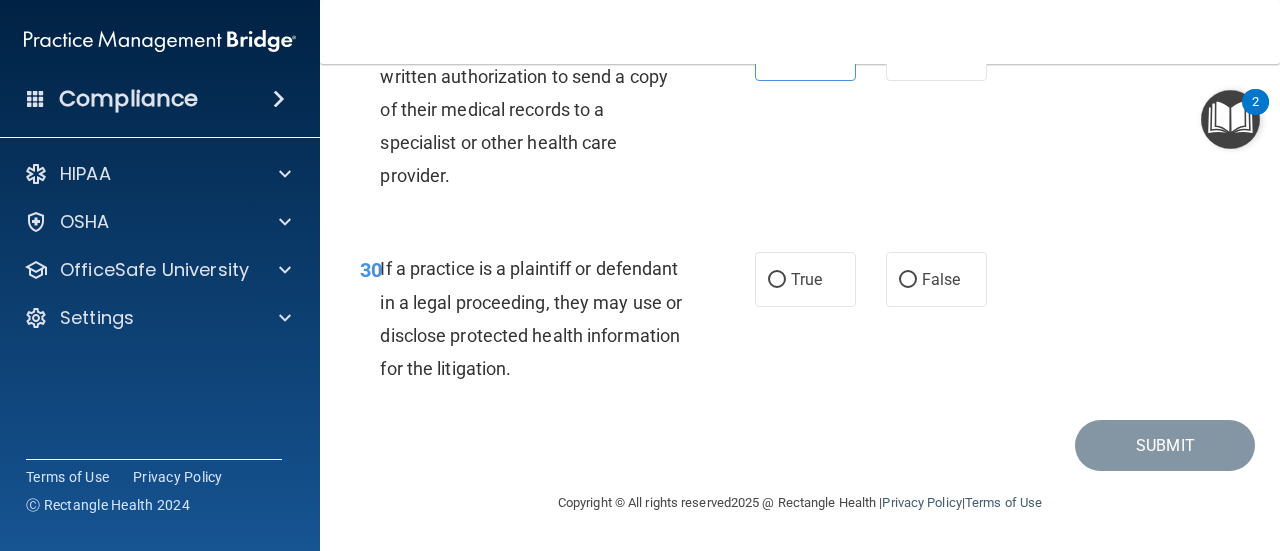 scroll, scrollTop: 5963, scrollLeft: 0, axis: vertical 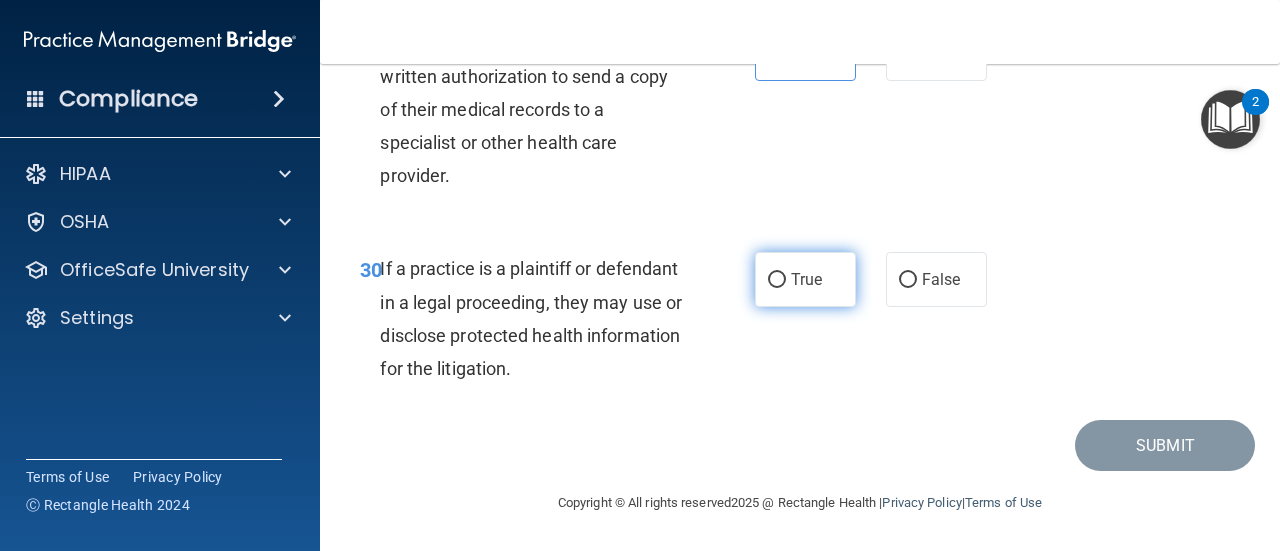 drag, startPoint x: 756, startPoint y: 287, endPoint x: 814, endPoint y: 284, distance: 58.077534 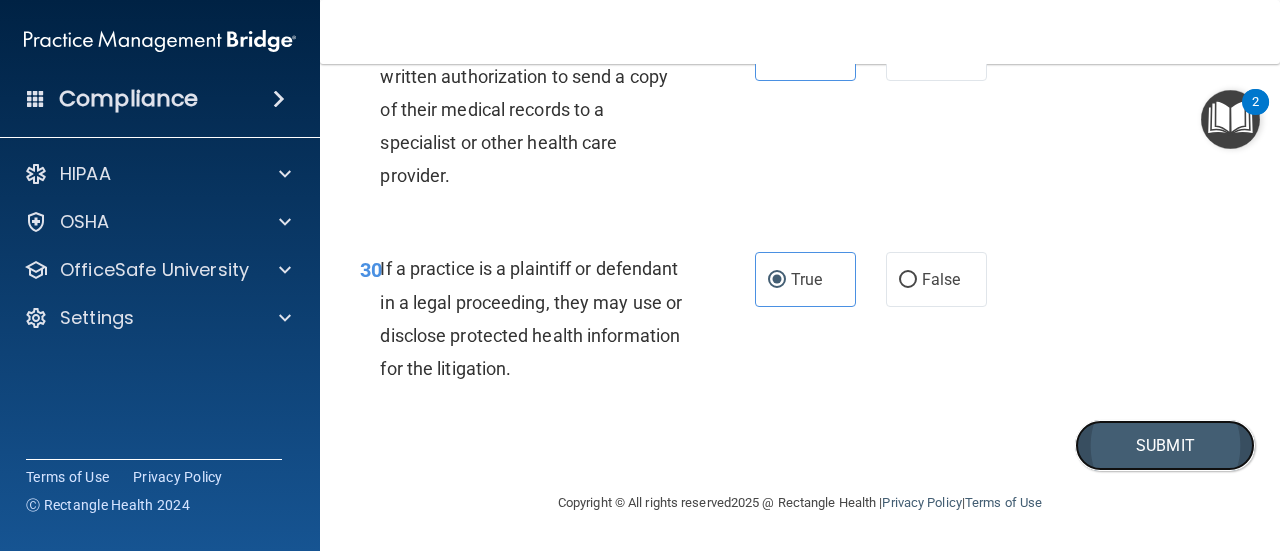 click on "Submit" at bounding box center (1165, 445) 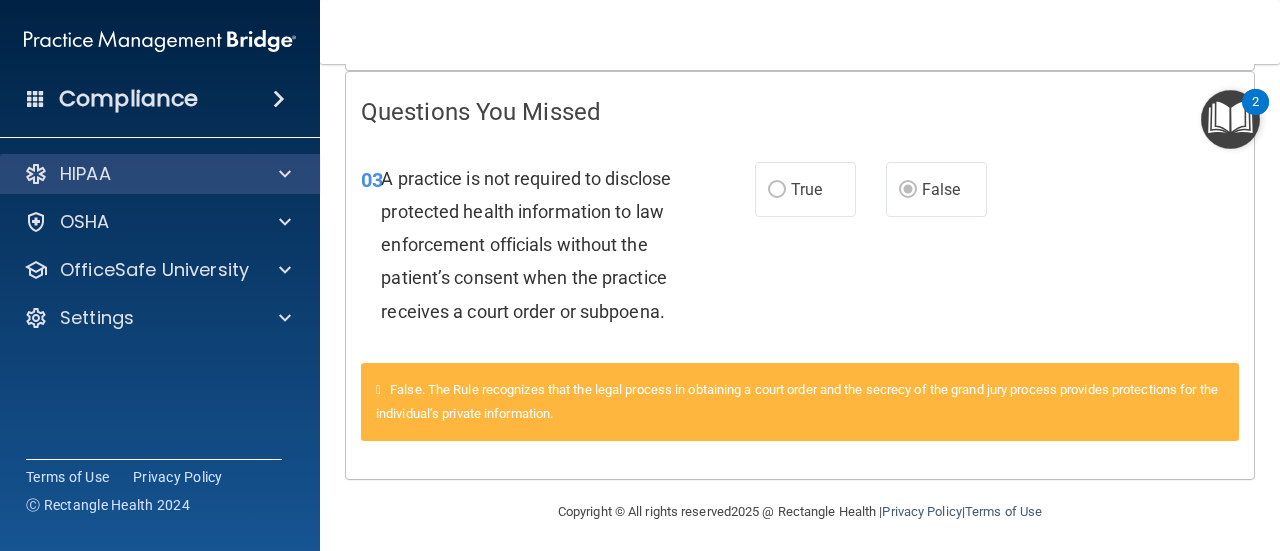 scroll, scrollTop: 406, scrollLeft: 0, axis: vertical 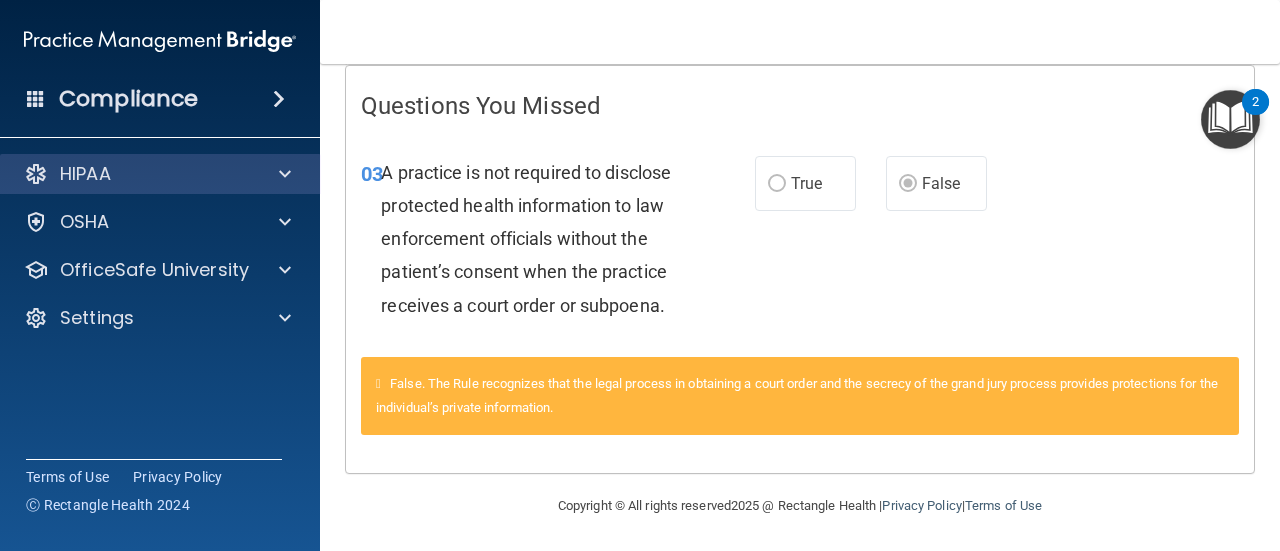 click on "HIPAA" at bounding box center [160, 174] 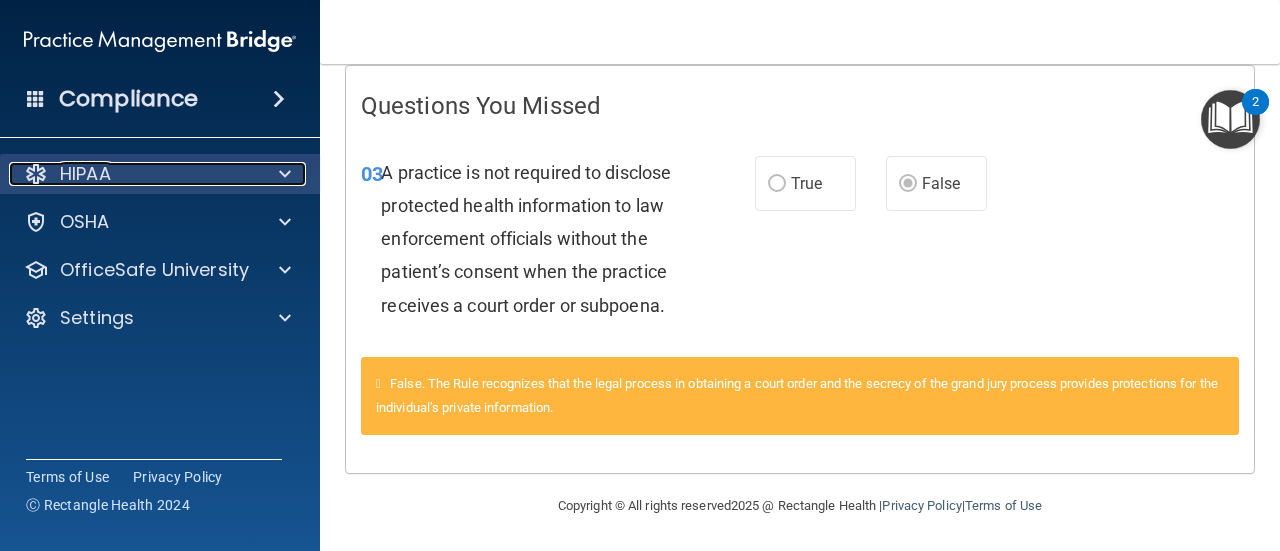 click at bounding box center (282, 174) 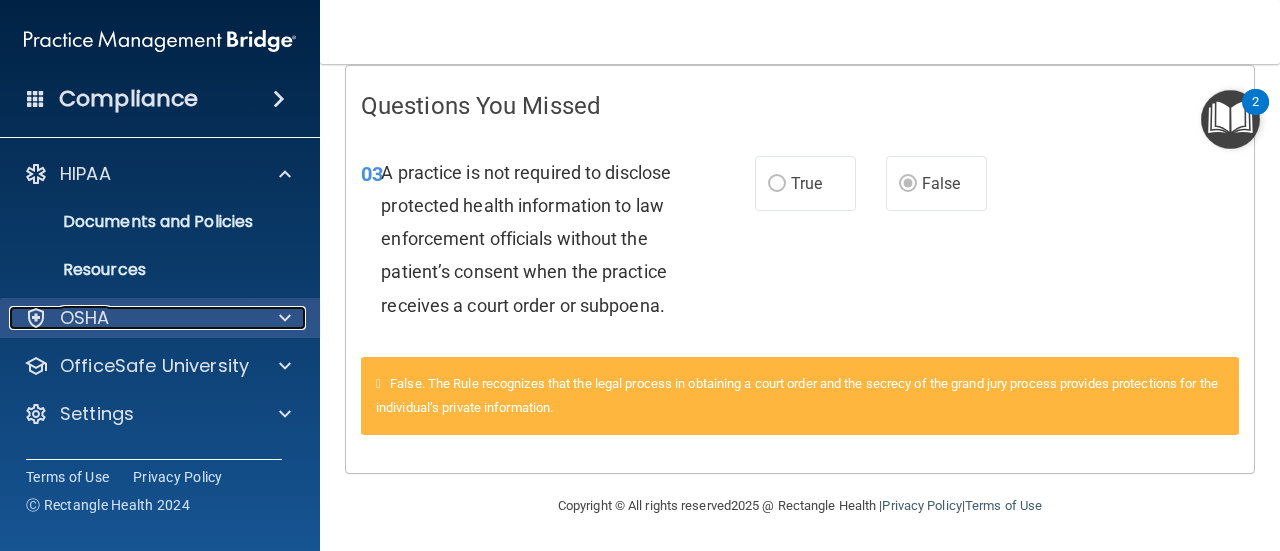click on "OSHA" at bounding box center [133, 318] 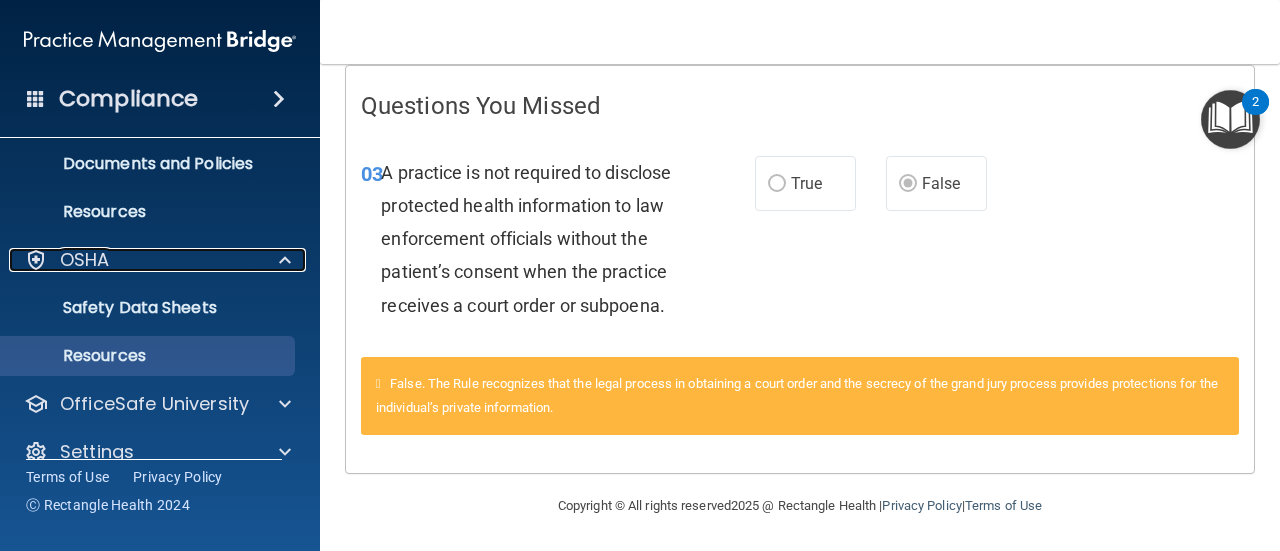 scroll, scrollTop: 86, scrollLeft: 0, axis: vertical 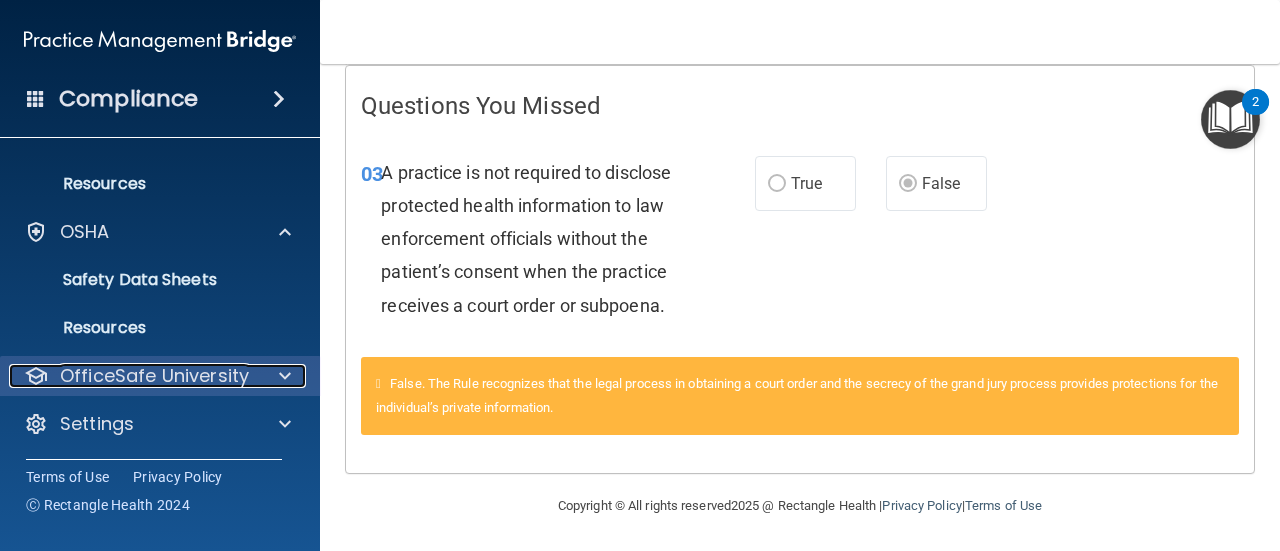 click on "OfficeSafe University" at bounding box center [154, 376] 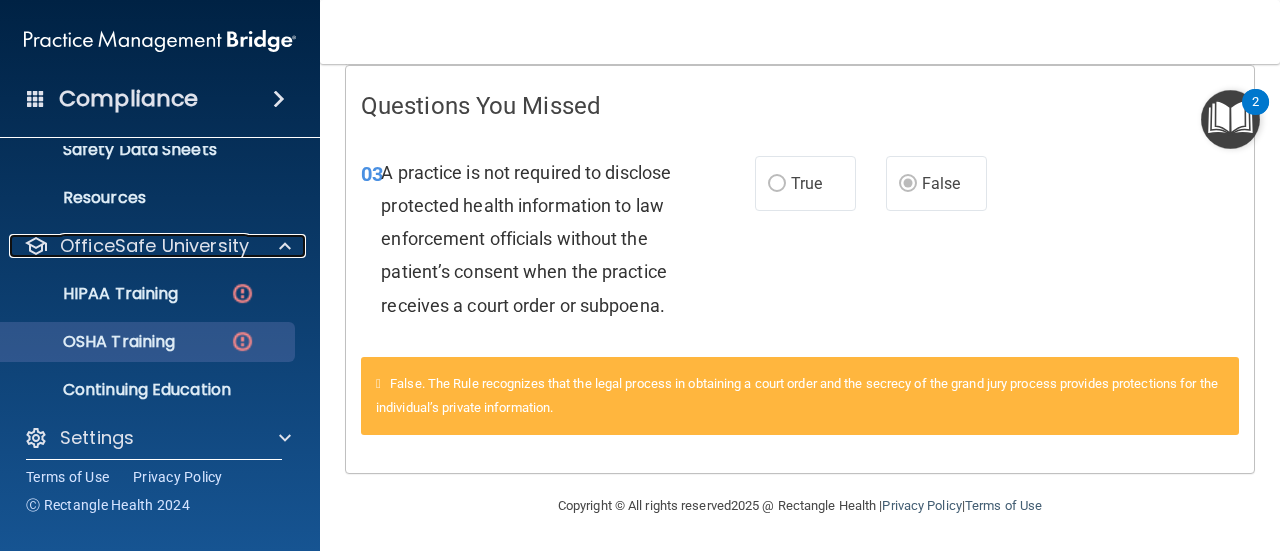 scroll, scrollTop: 230, scrollLeft: 0, axis: vertical 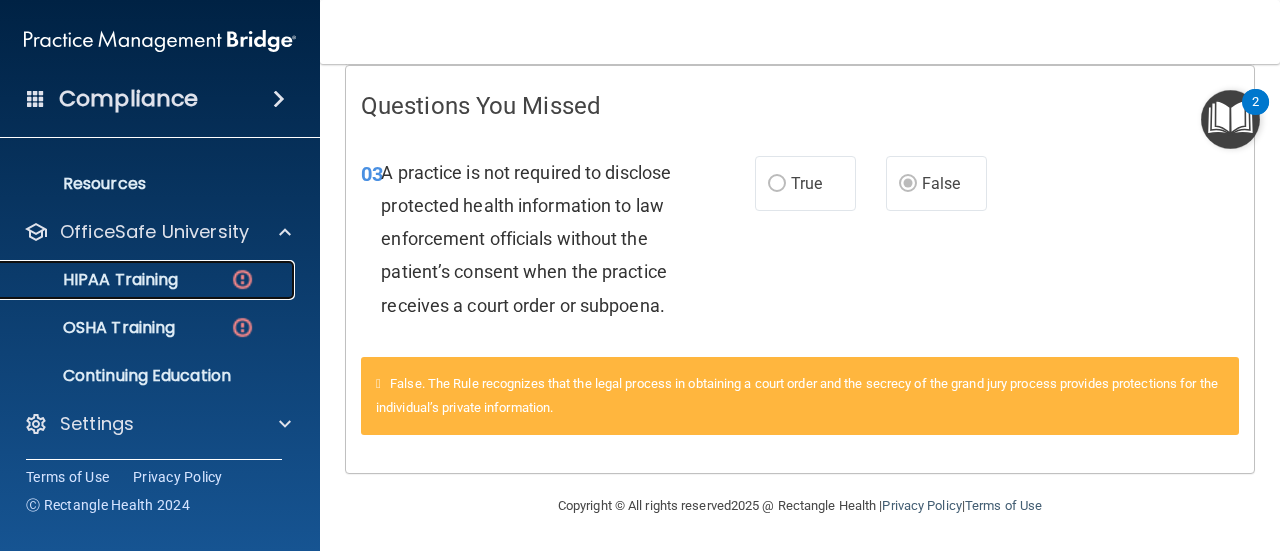 click on "HIPAA Training" at bounding box center [95, 280] 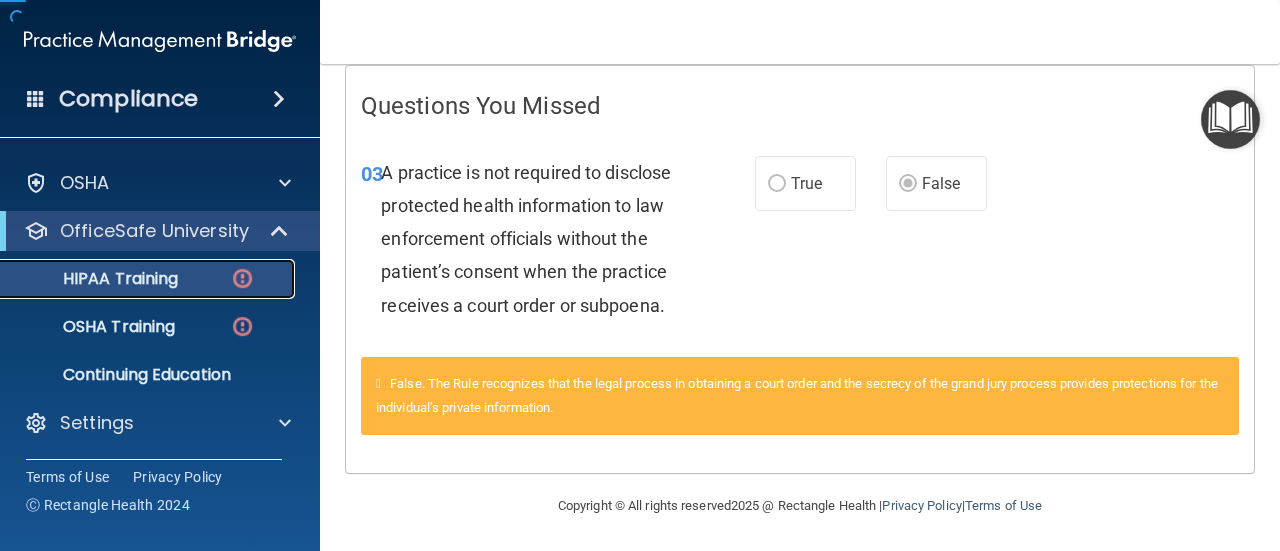 scroll, scrollTop: 38, scrollLeft: 0, axis: vertical 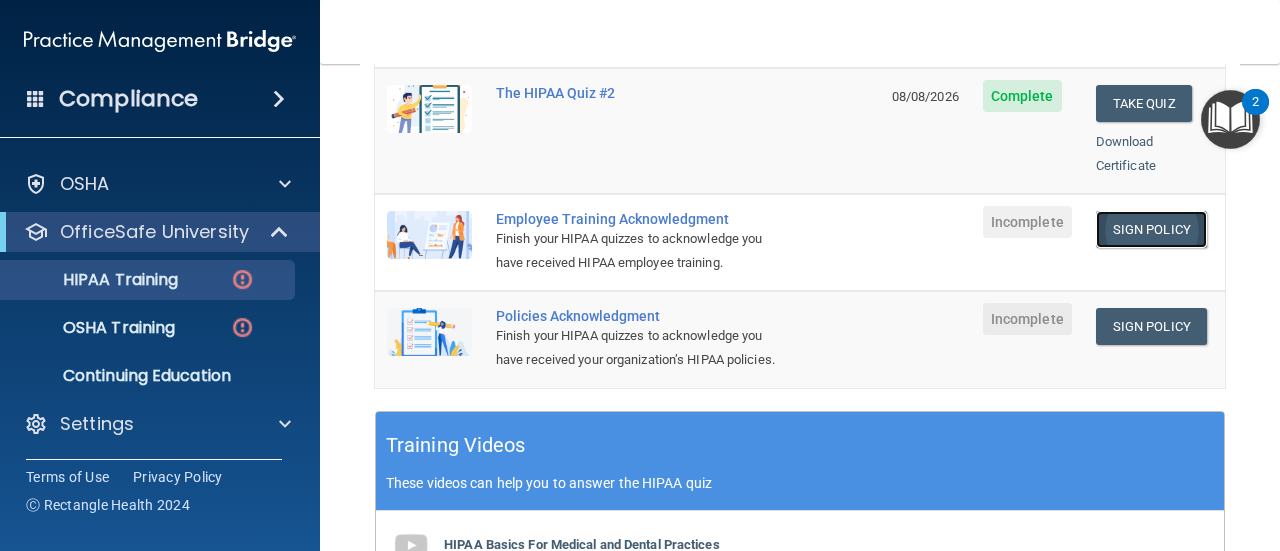 click on "Sign Policy" at bounding box center [1151, 229] 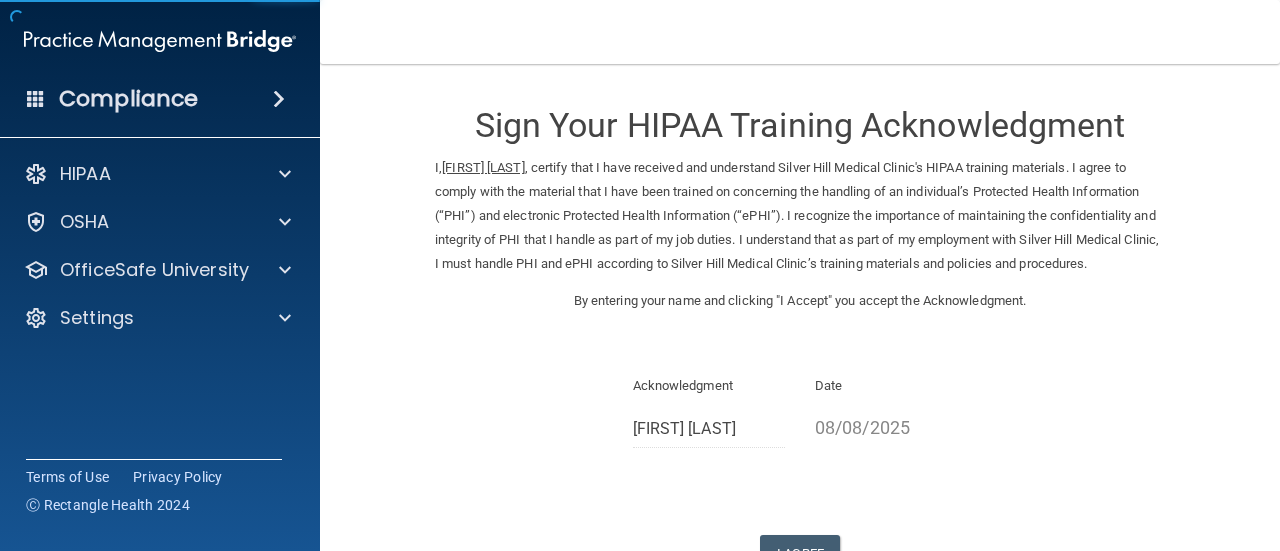 scroll, scrollTop: 0, scrollLeft: 0, axis: both 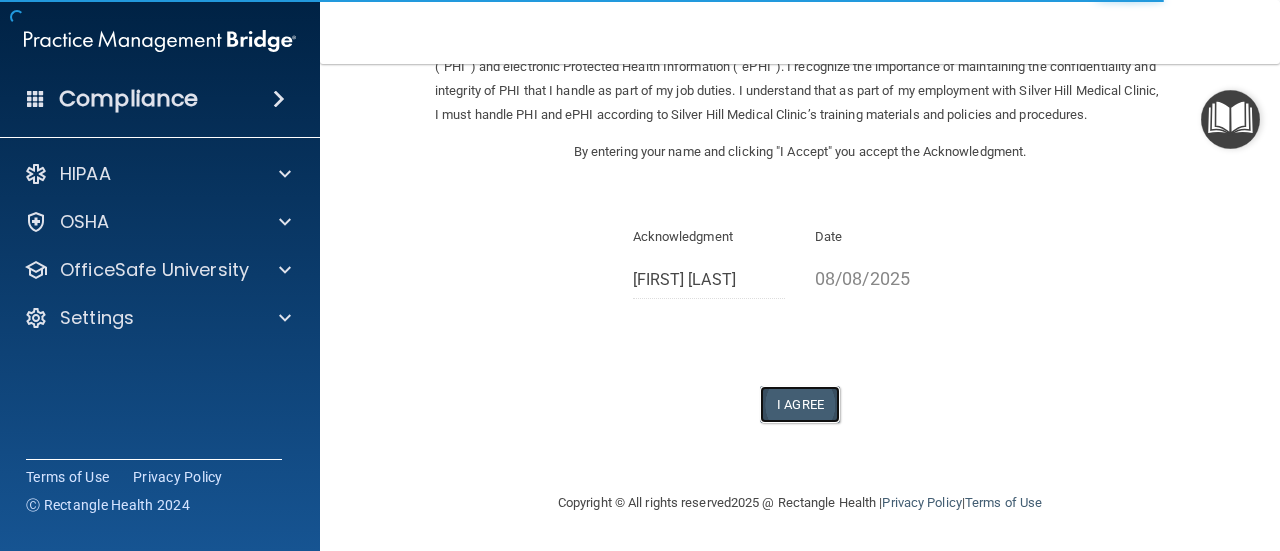 click on "I Agree" at bounding box center (800, 404) 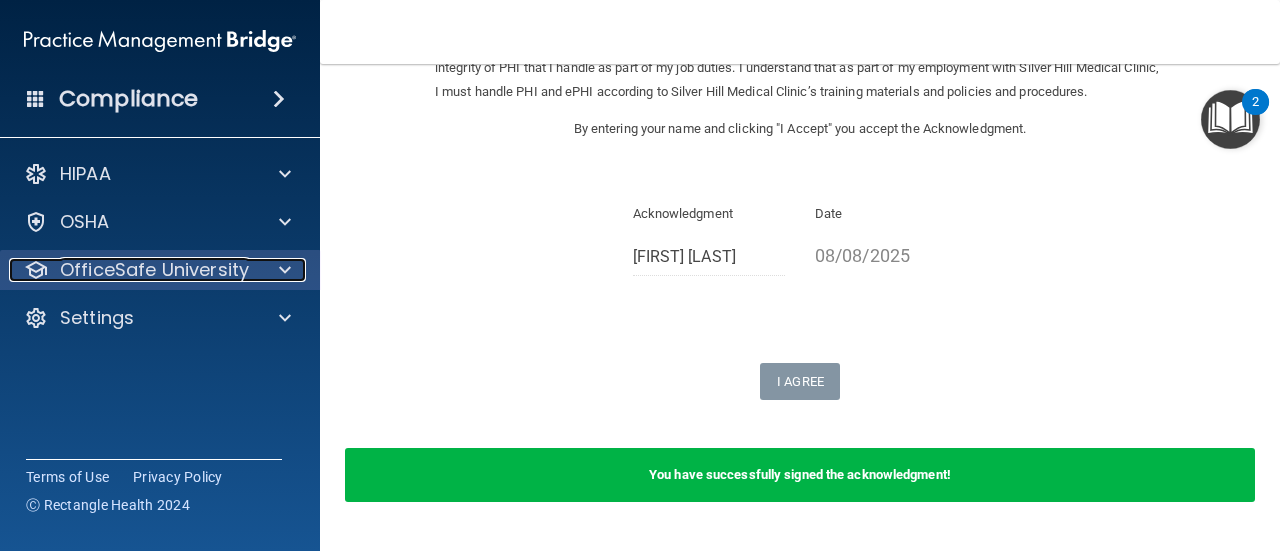 click at bounding box center (282, 270) 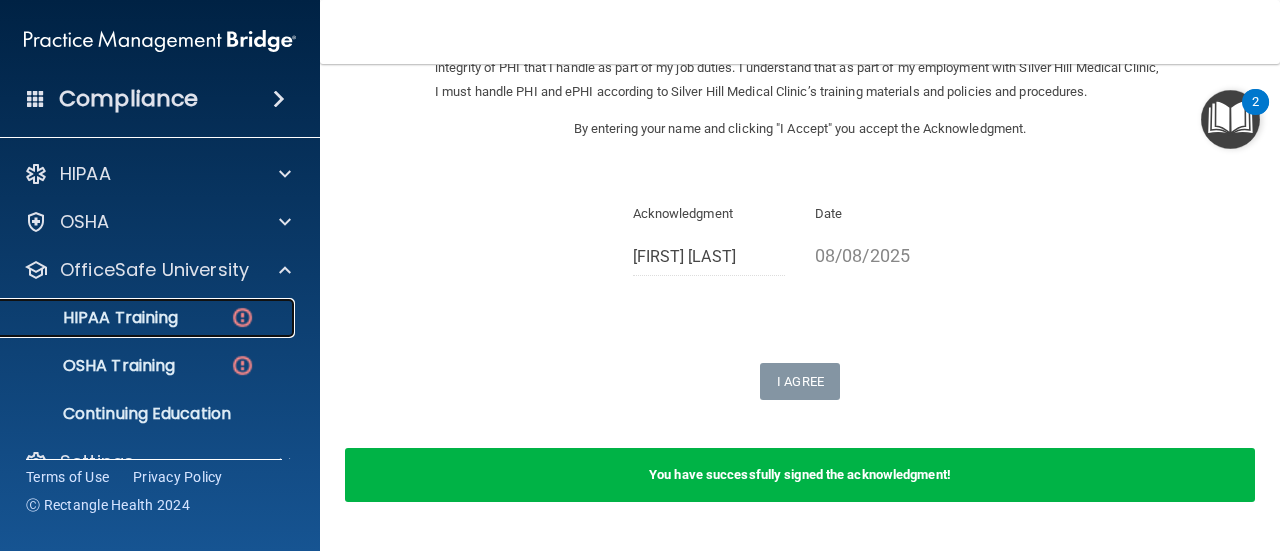 click on "HIPAA Training" at bounding box center [137, 318] 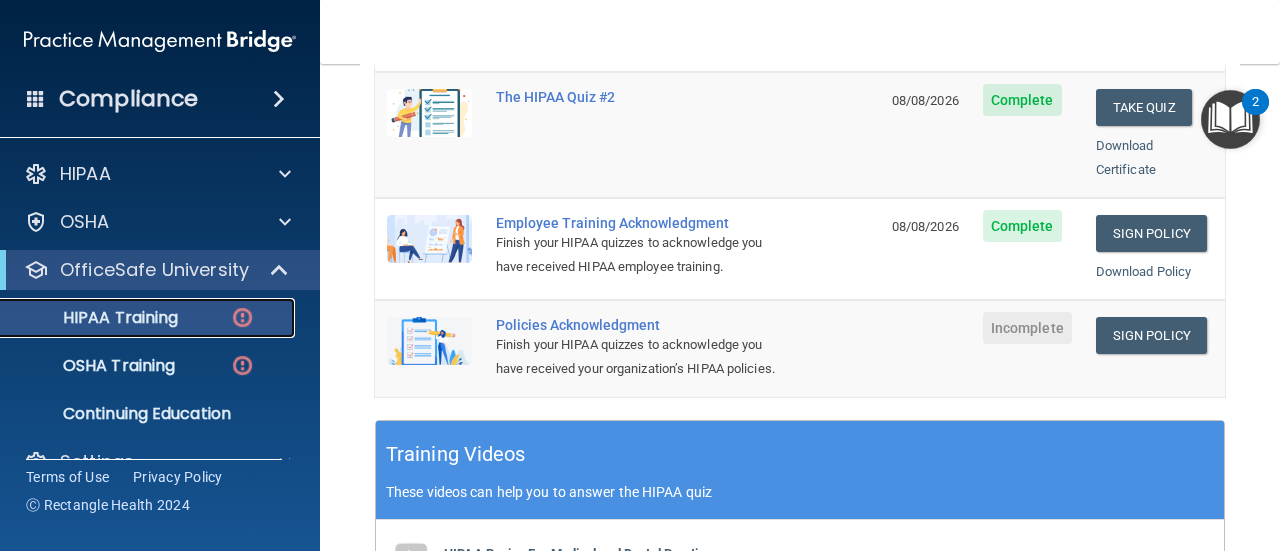 scroll, scrollTop: 562, scrollLeft: 0, axis: vertical 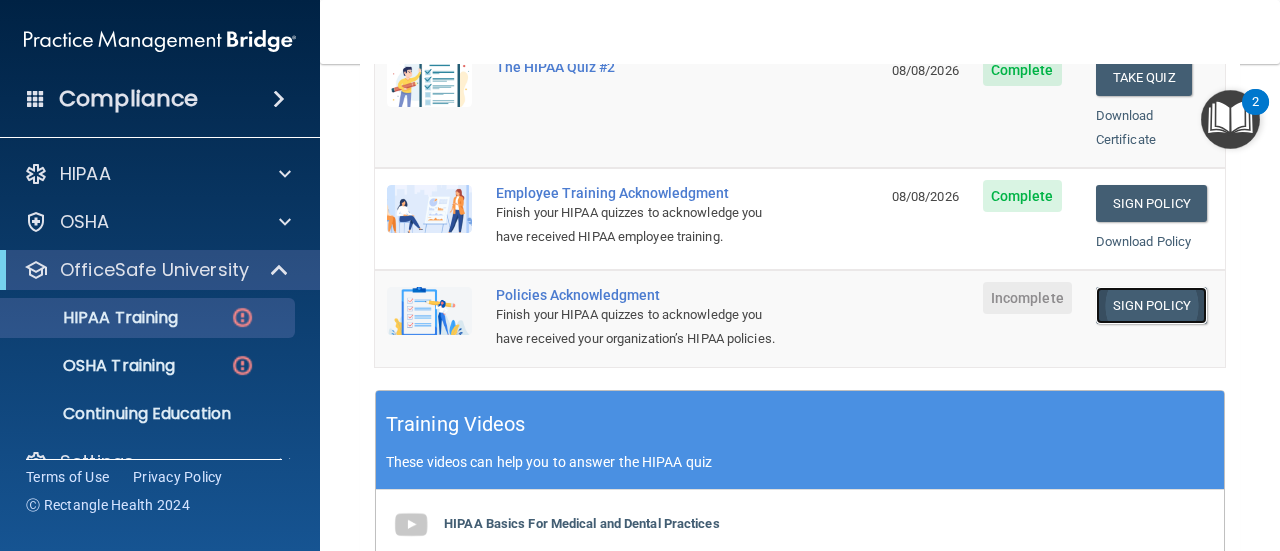 click on "Sign Policy" at bounding box center (1151, 305) 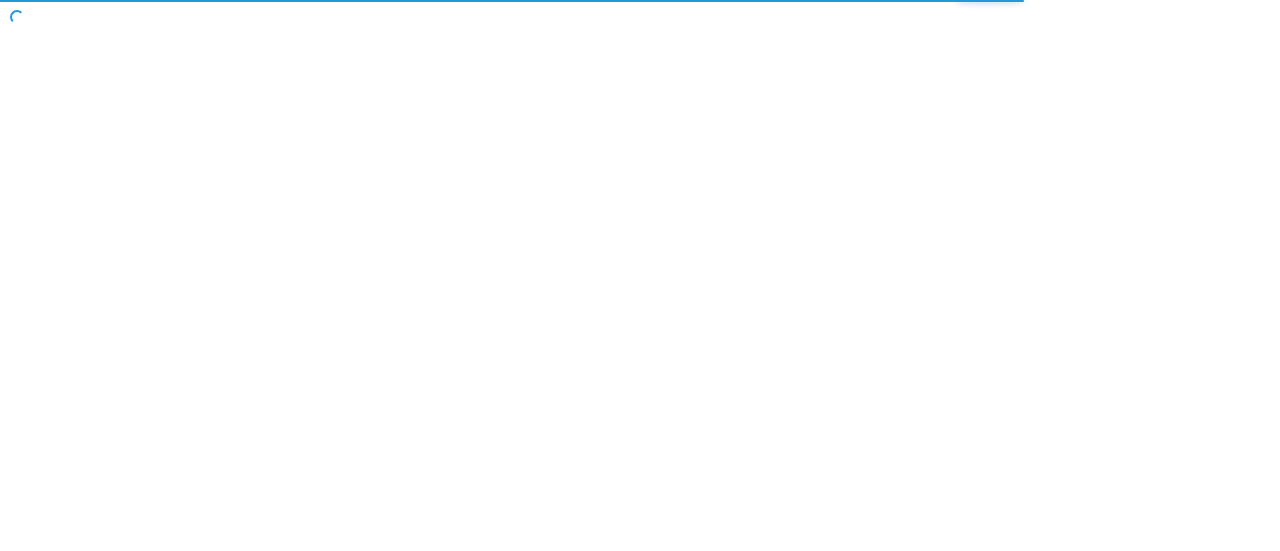 scroll, scrollTop: 0, scrollLeft: 0, axis: both 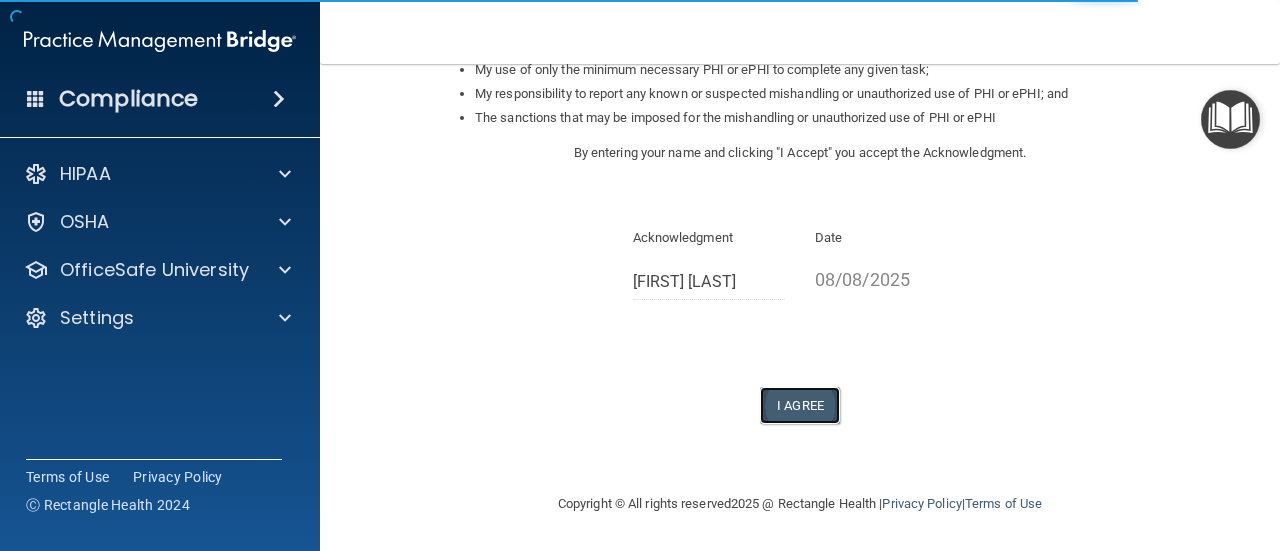 click on "I Agree" at bounding box center (800, 405) 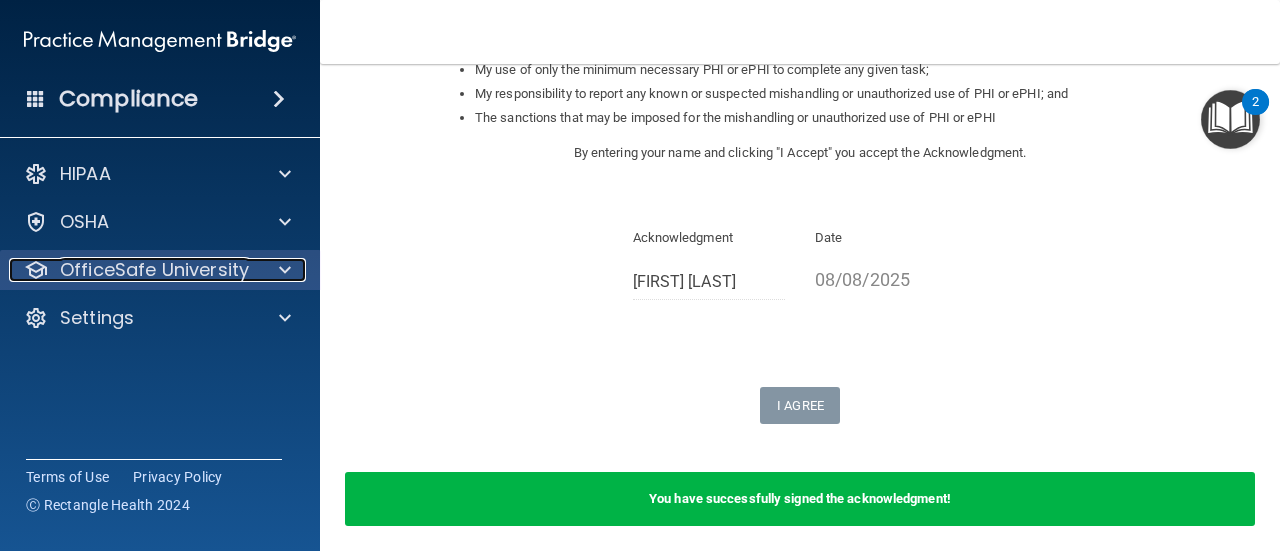 click on "OfficeSafe University" at bounding box center (154, 270) 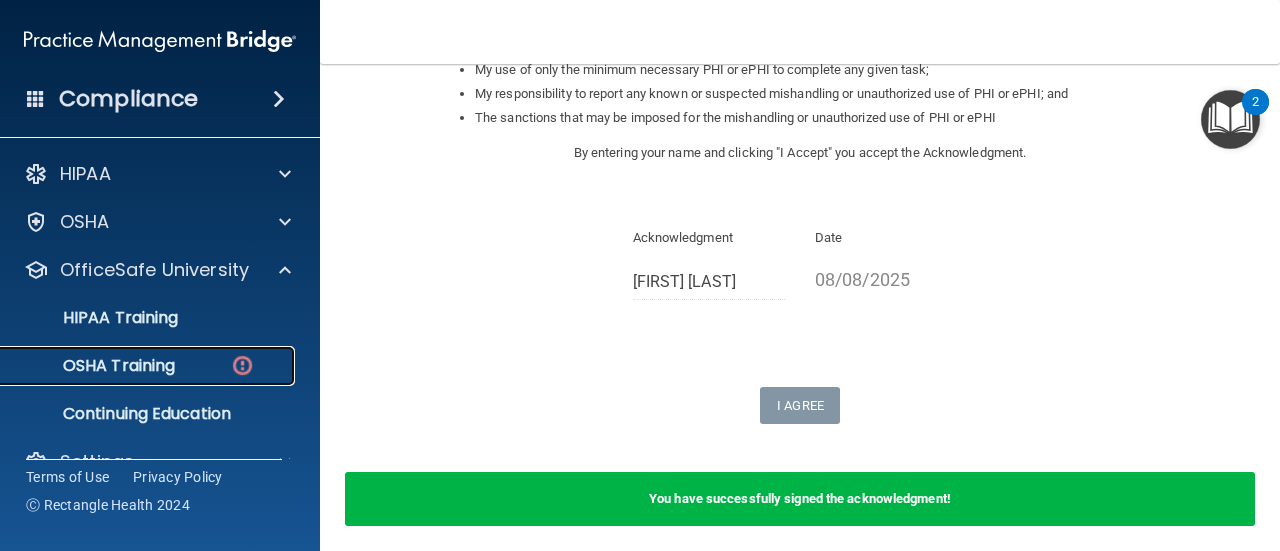 click on "OSHA Training" at bounding box center [94, 366] 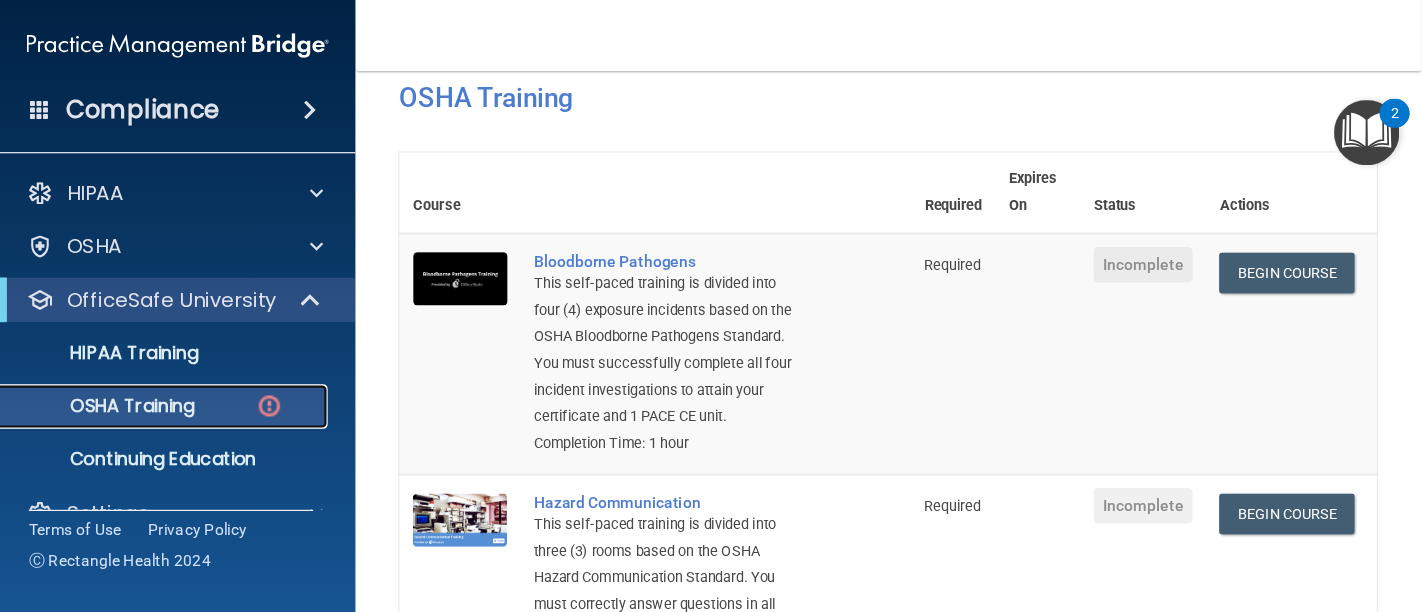 scroll, scrollTop: 50, scrollLeft: 0, axis: vertical 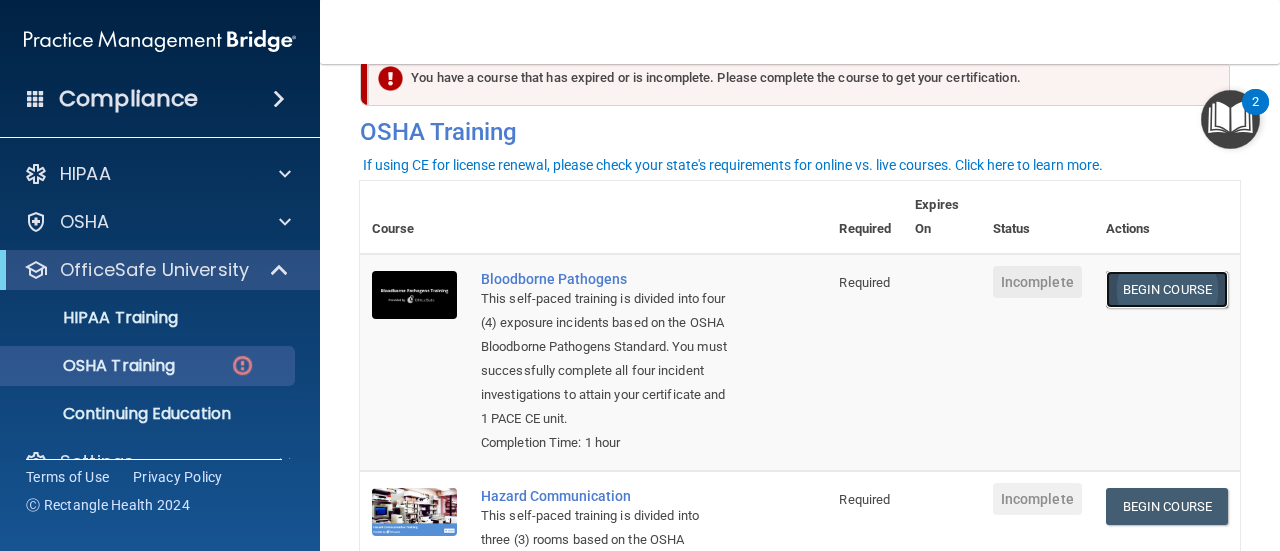 click on "Begin Course" at bounding box center (1167, 289) 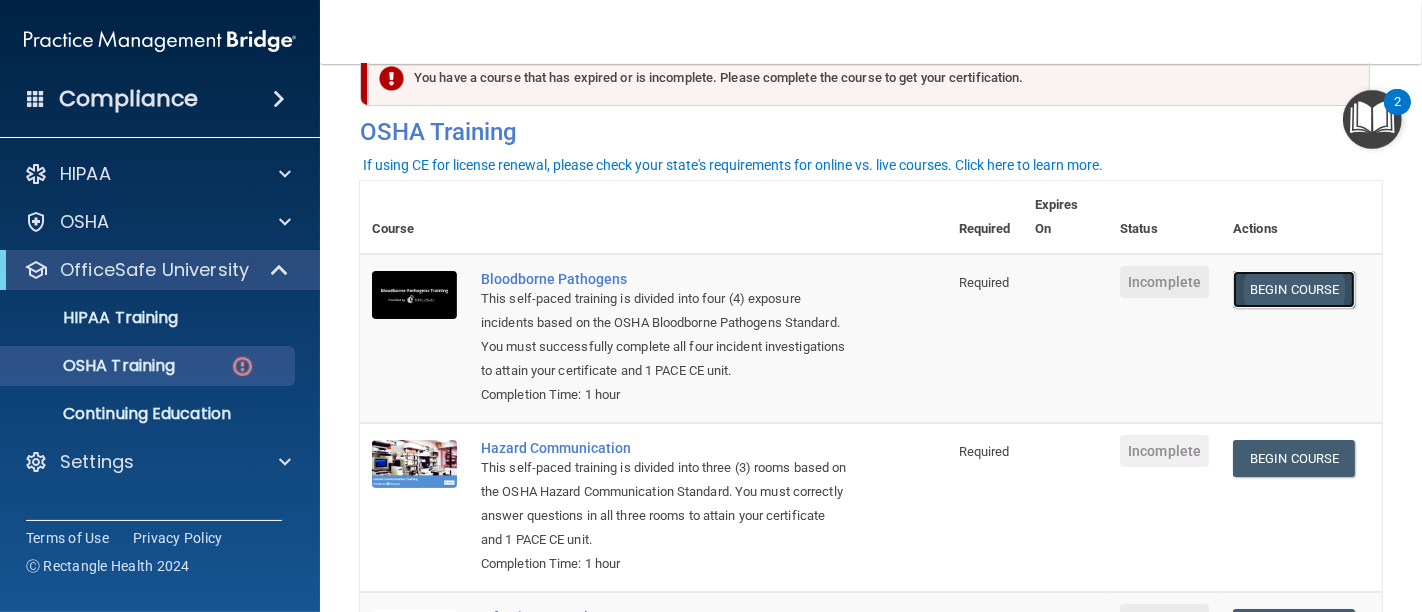 scroll, scrollTop: 49, scrollLeft: 0, axis: vertical 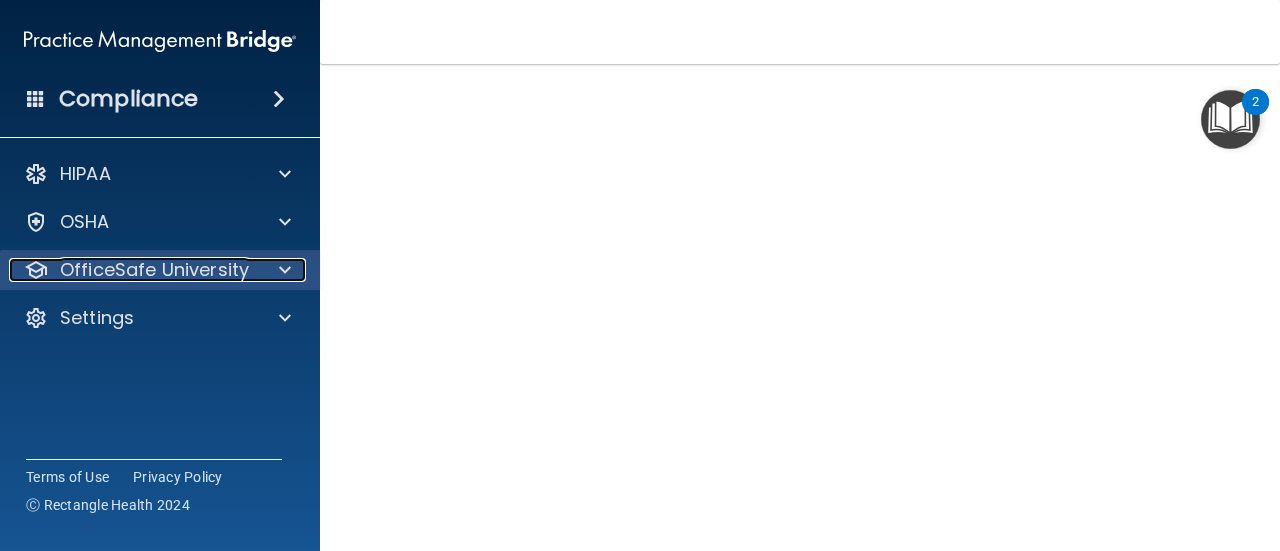 click on "OfficeSafe University" at bounding box center (154, 270) 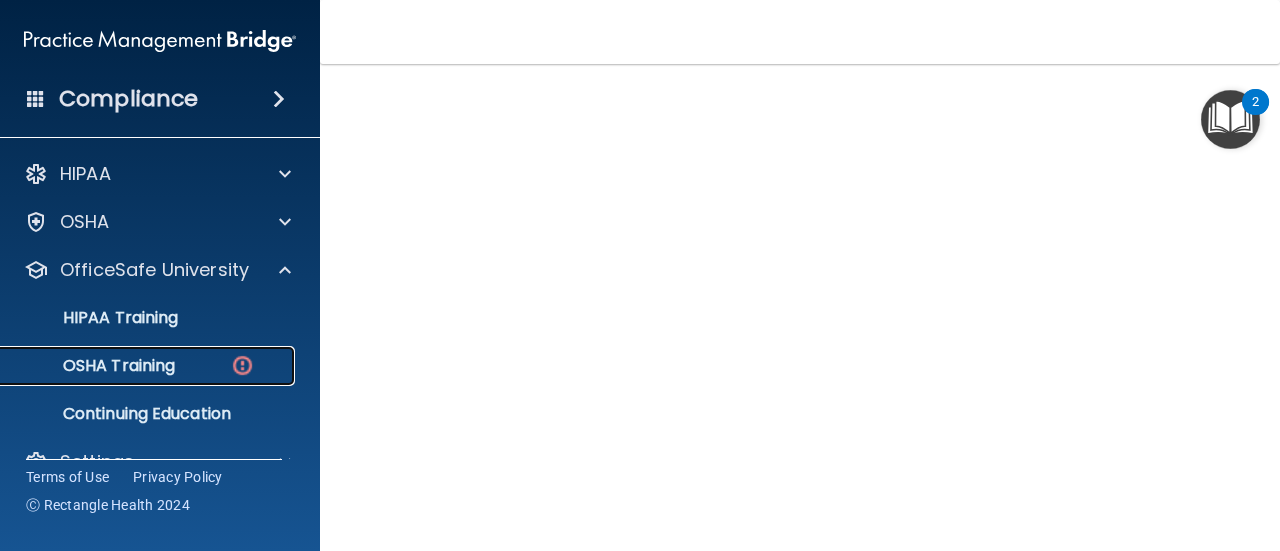 click on "OSHA Training" at bounding box center (149, 366) 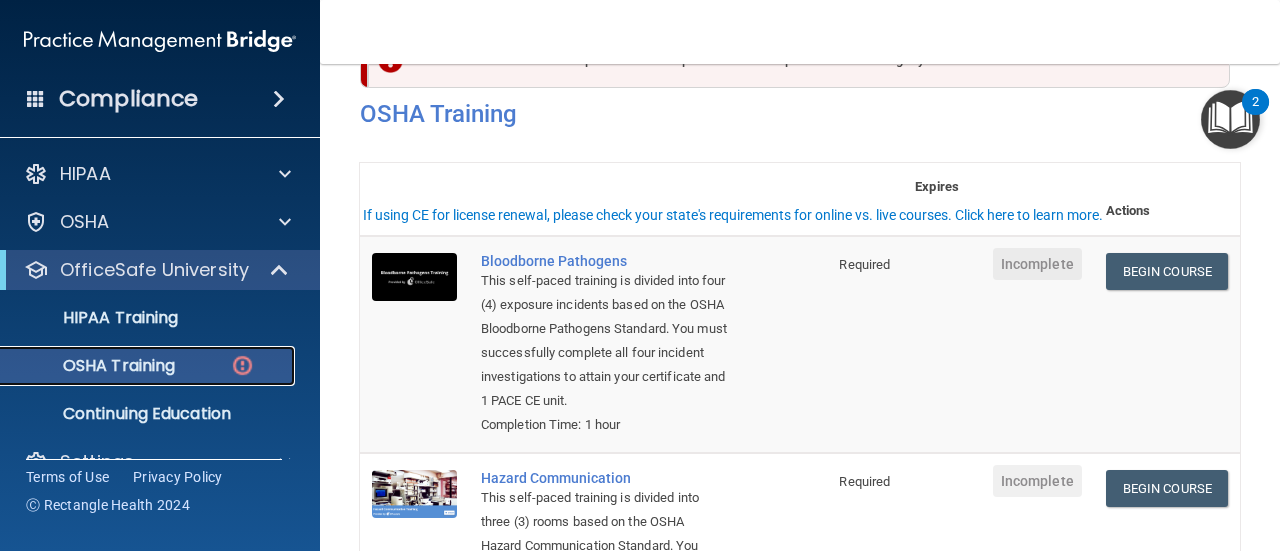 scroll, scrollTop: 100, scrollLeft: 0, axis: vertical 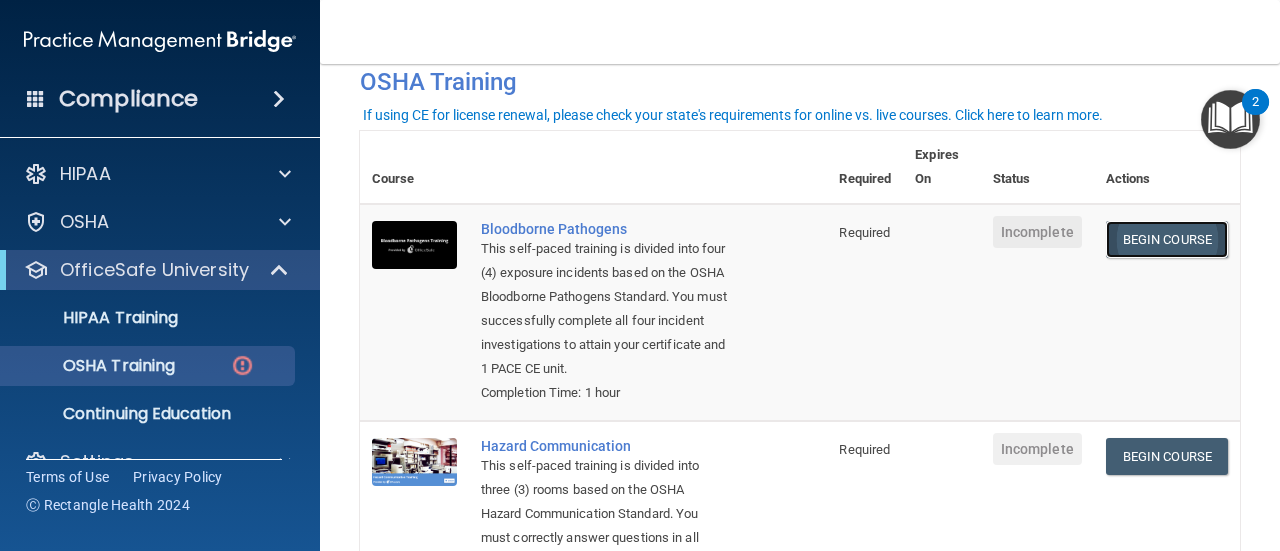 click on "Begin Course" at bounding box center (1167, 239) 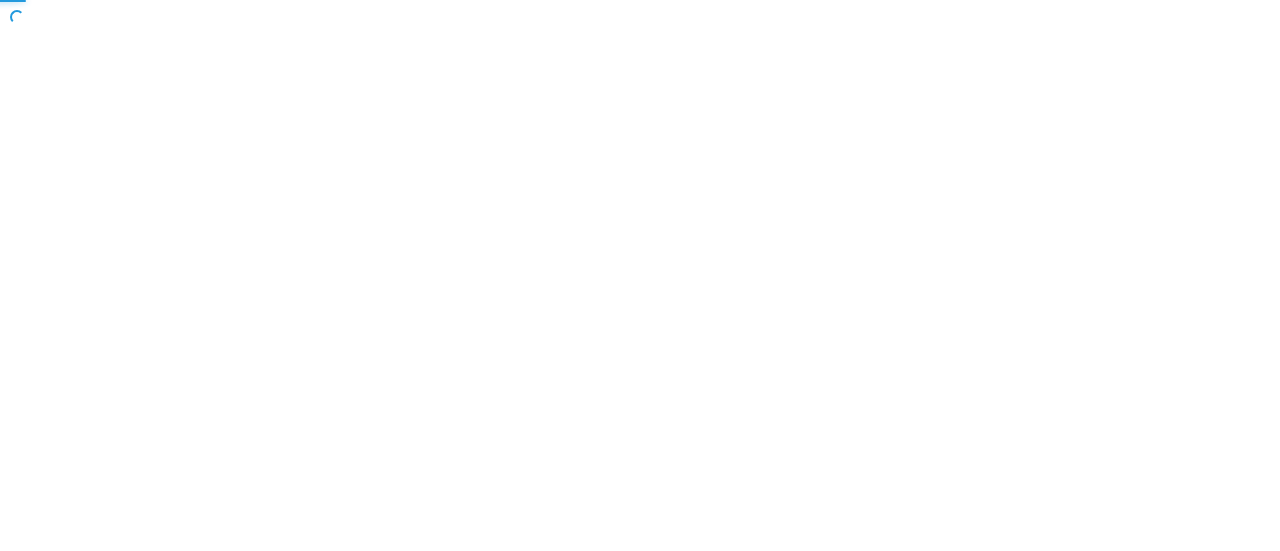 scroll, scrollTop: 0, scrollLeft: 0, axis: both 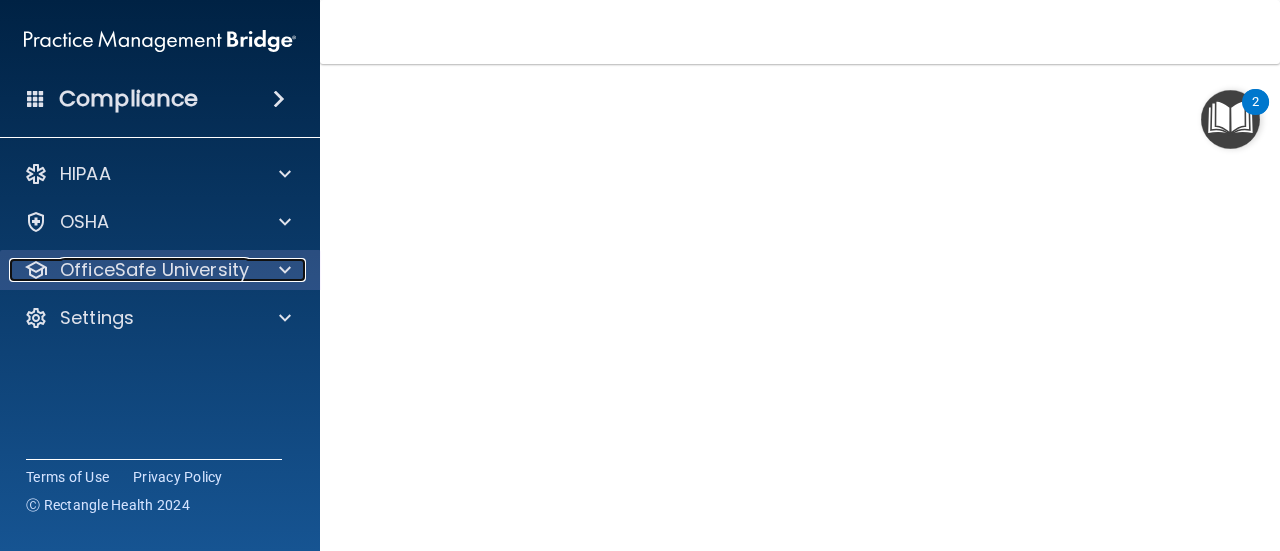 click at bounding box center (285, 270) 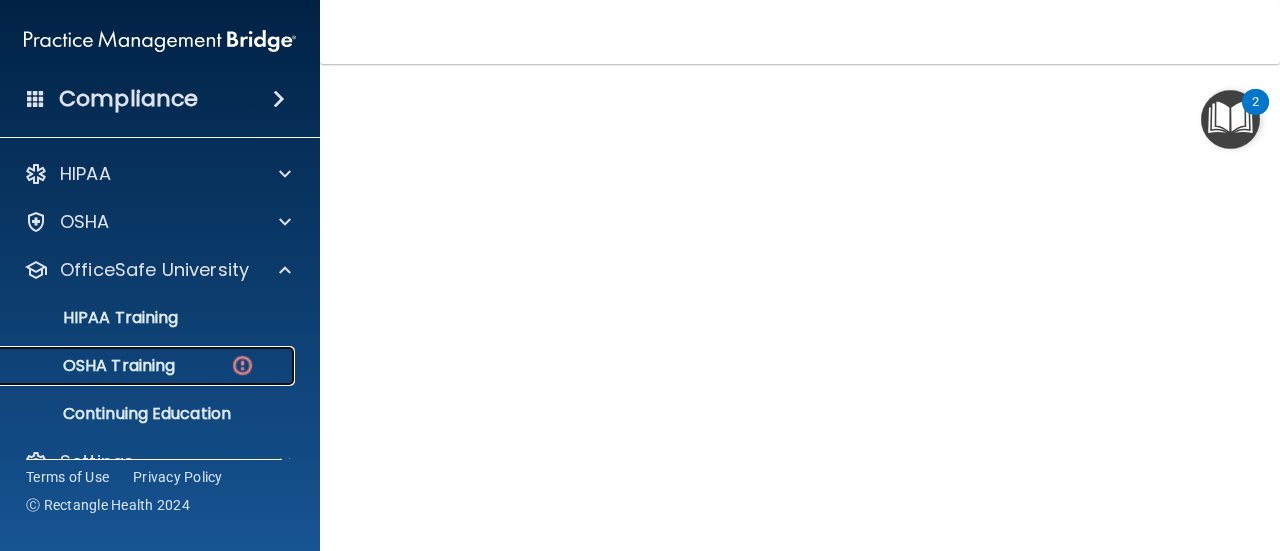click on "OSHA Training" at bounding box center (149, 366) 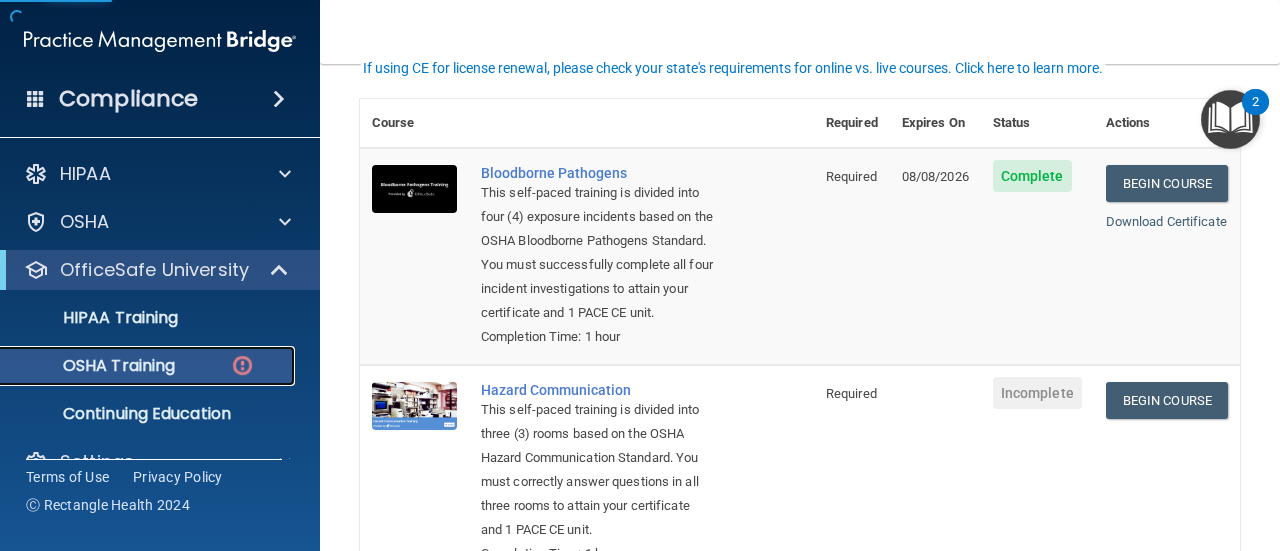 scroll, scrollTop: 232, scrollLeft: 0, axis: vertical 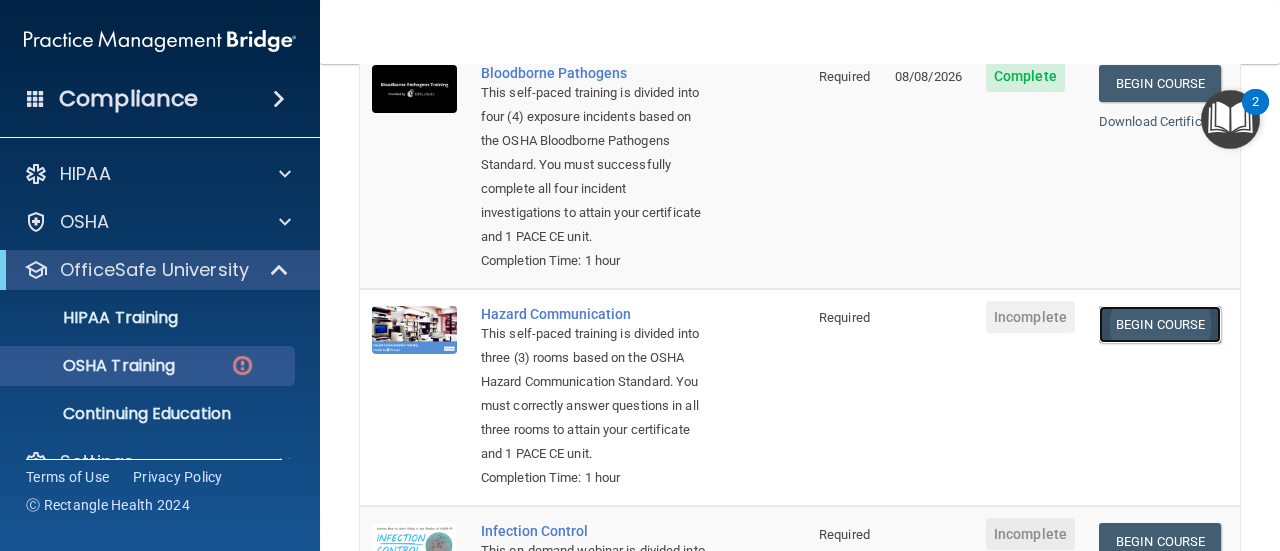 click on "Begin Course" at bounding box center [1160, 324] 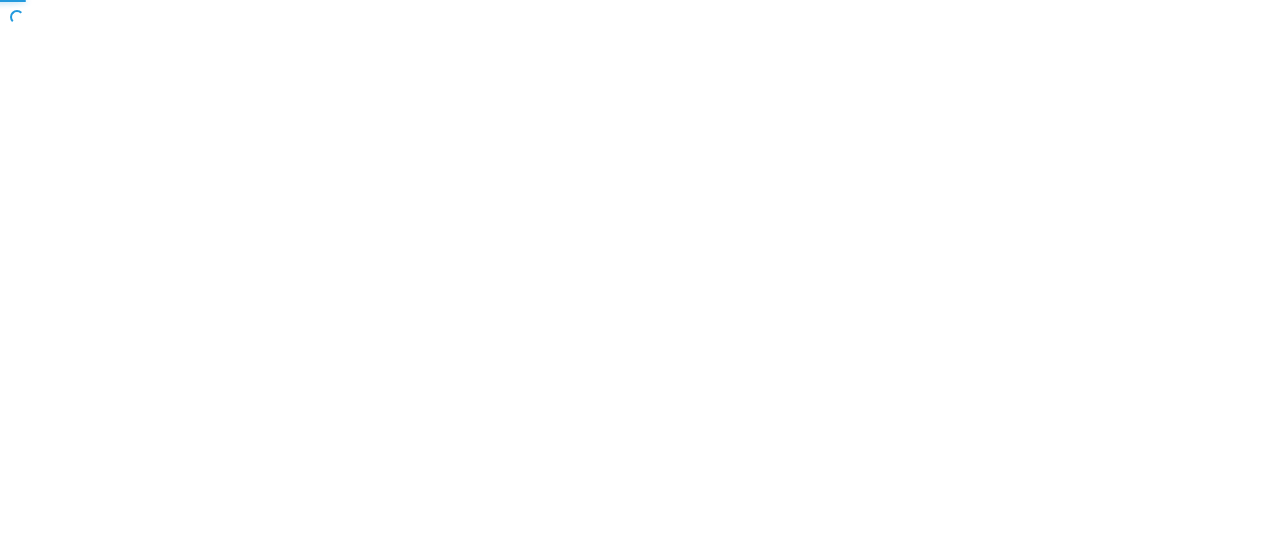 scroll, scrollTop: 0, scrollLeft: 0, axis: both 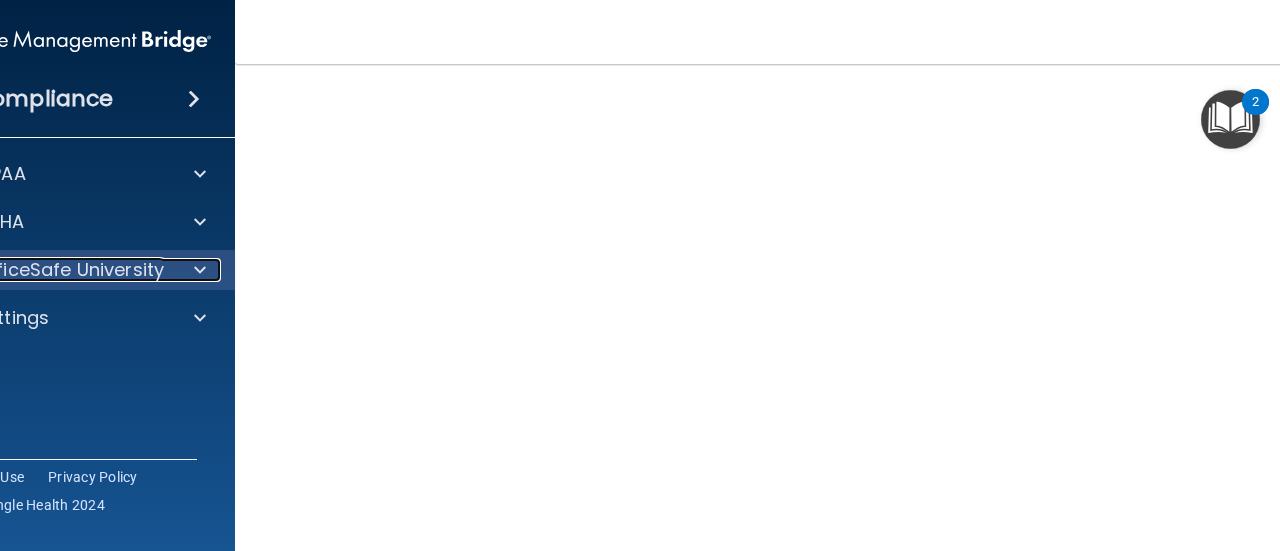 click at bounding box center (197, 270) 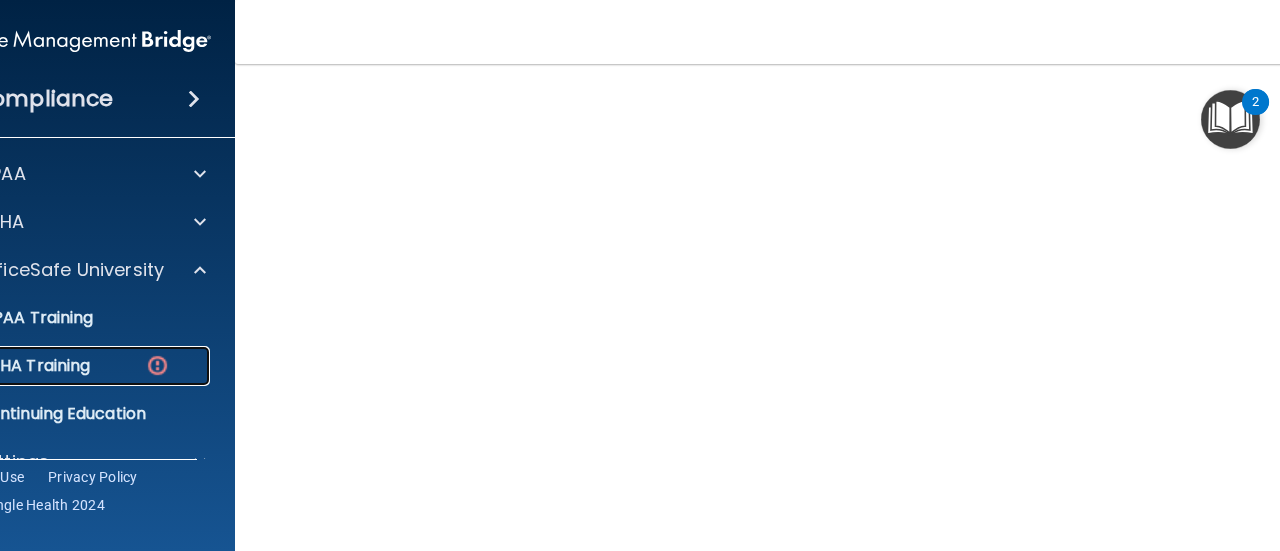 click on "OSHA Training" at bounding box center (9, 366) 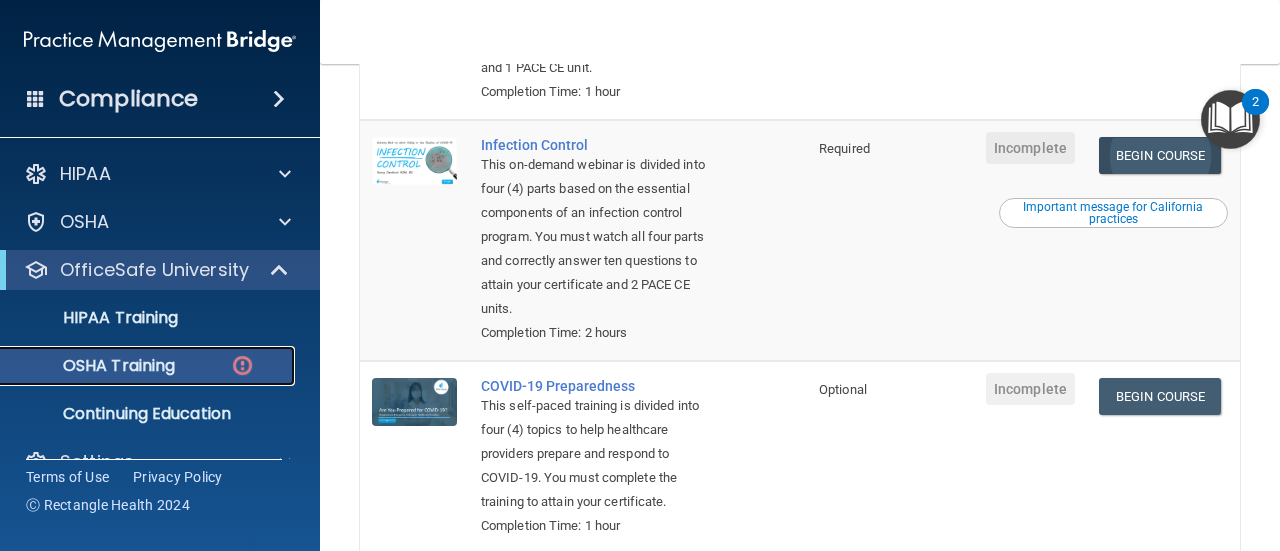 scroll, scrollTop: 497, scrollLeft: 0, axis: vertical 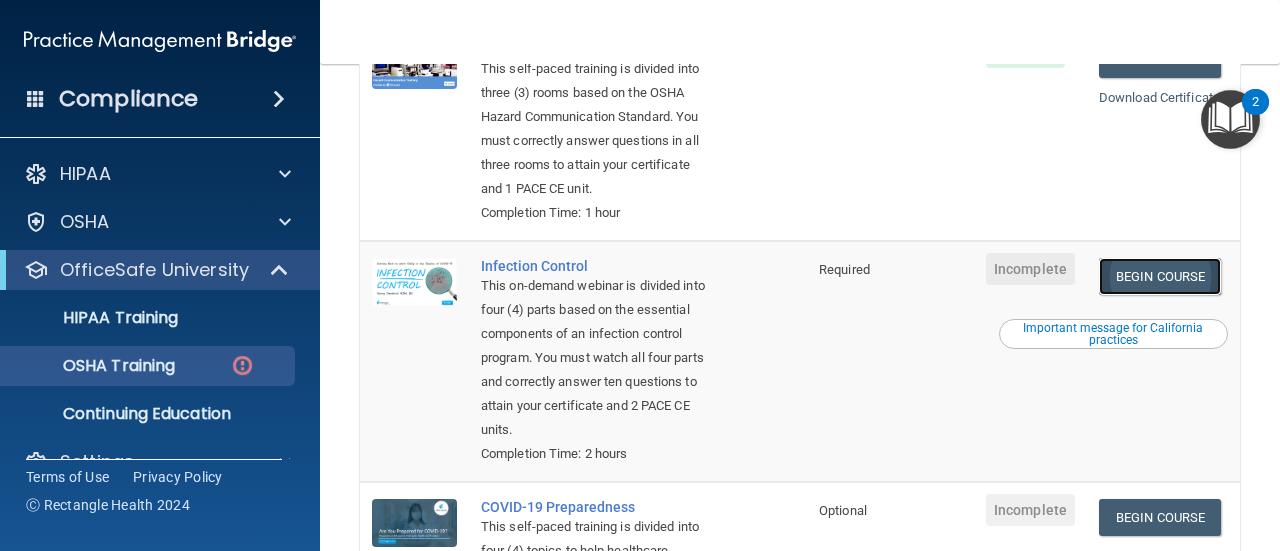 click on "Begin Course" at bounding box center (1160, 276) 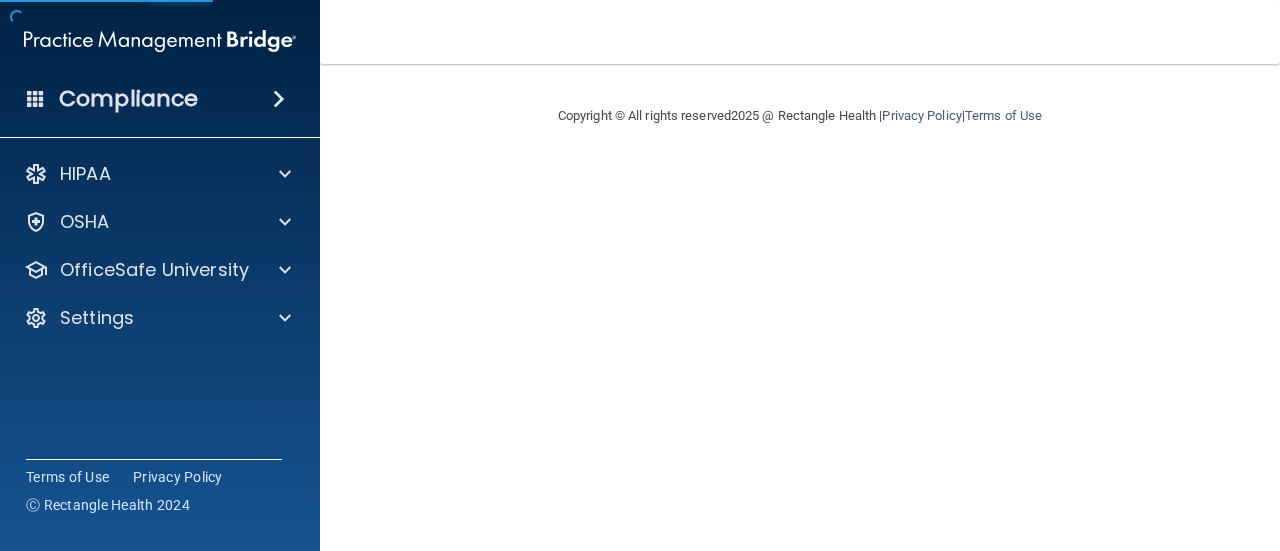 scroll, scrollTop: 0, scrollLeft: 0, axis: both 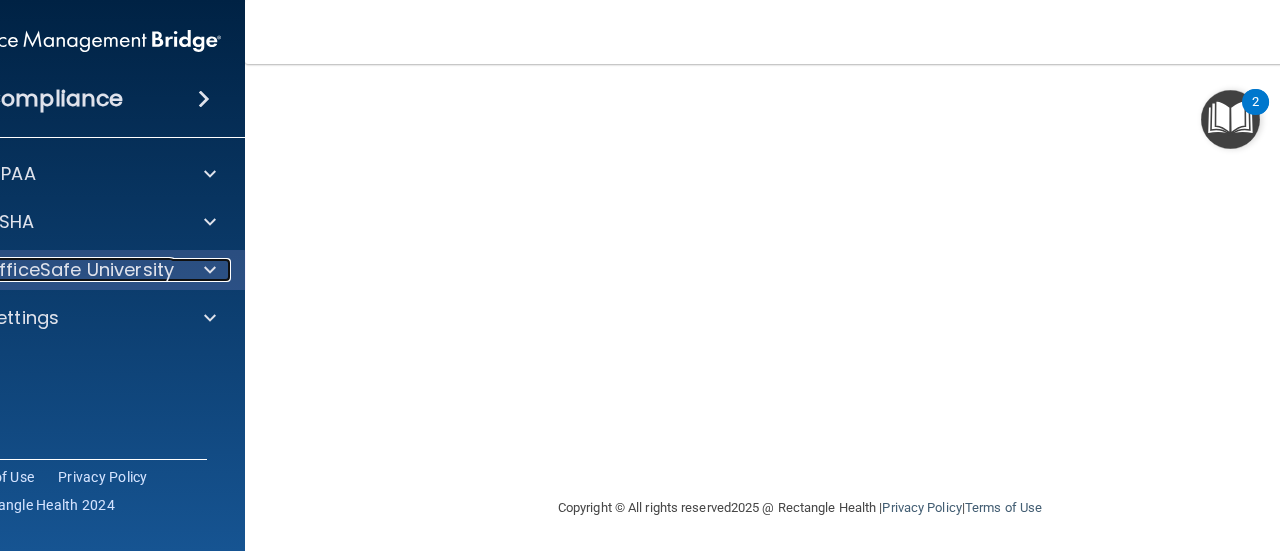 click on "OfficeSafe University" at bounding box center [58, 270] 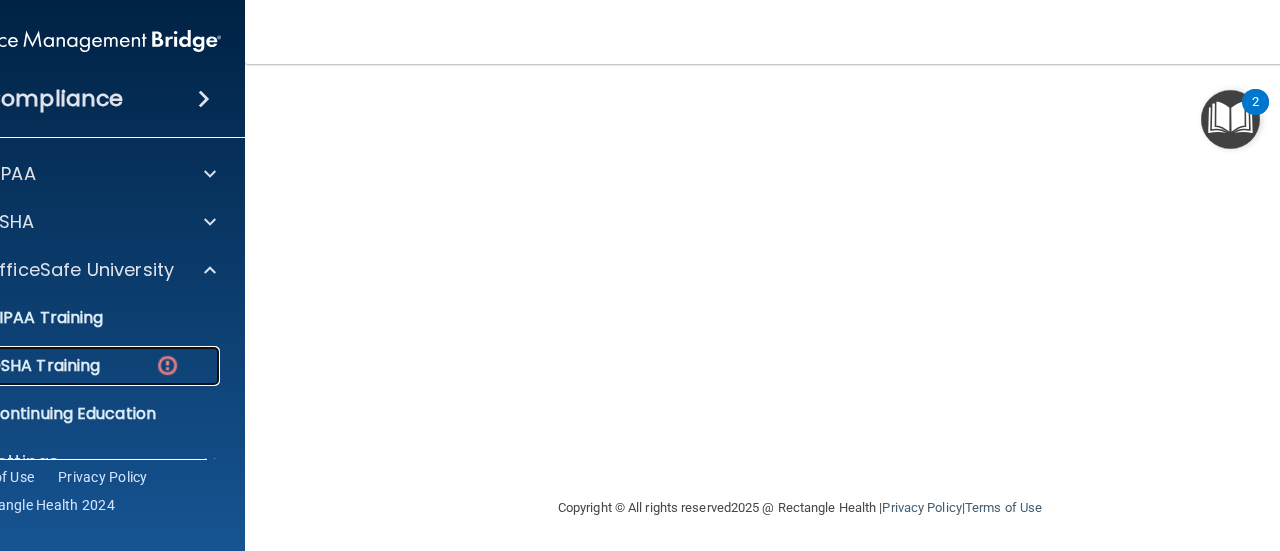 click at bounding box center (167, 365) 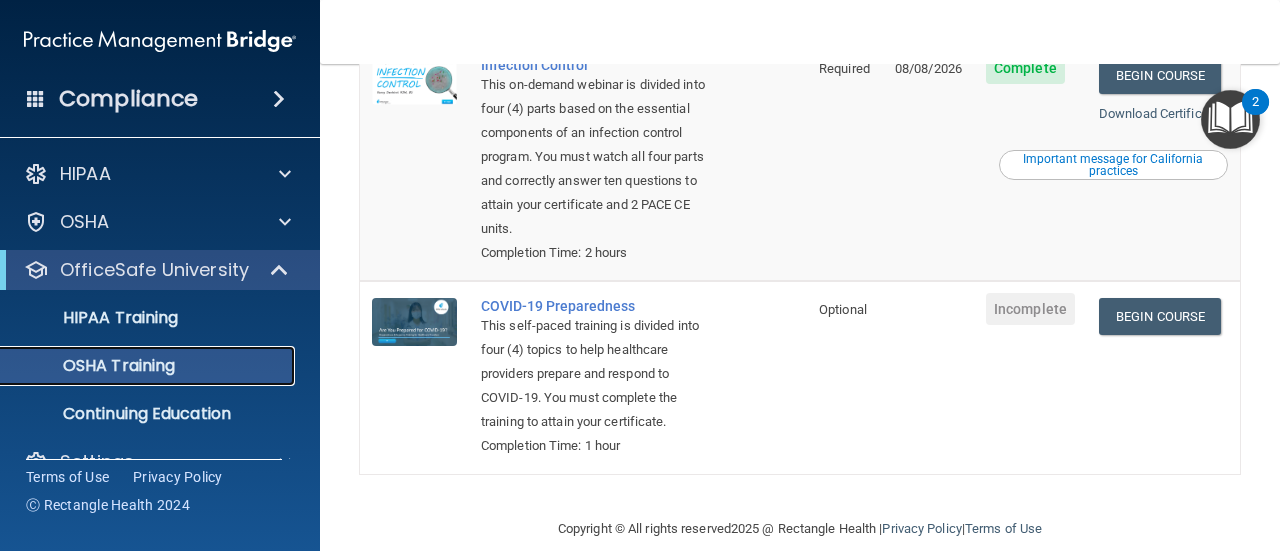 scroll, scrollTop: 736, scrollLeft: 0, axis: vertical 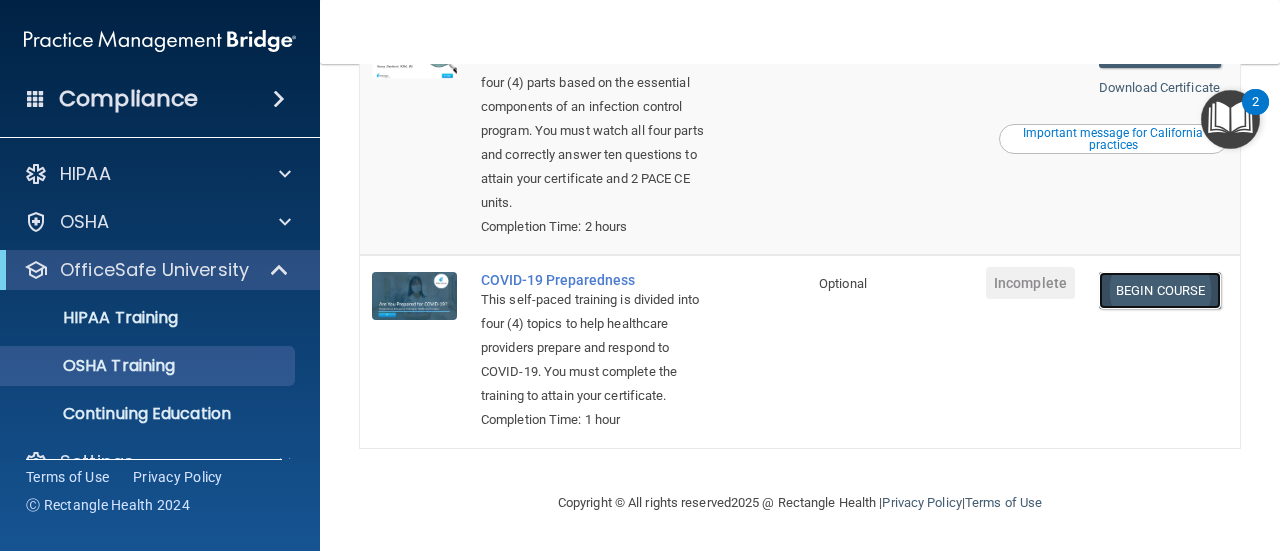 click on "Begin Course" at bounding box center (1160, 290) 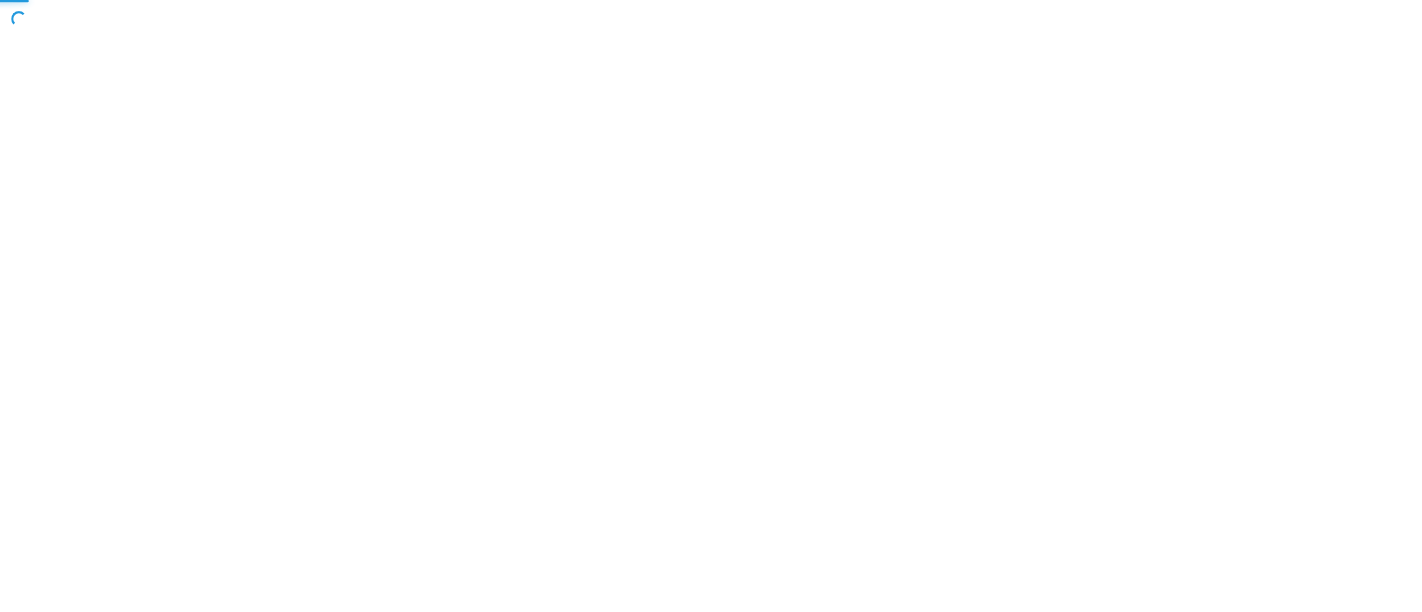 scroll, scrollTop: 0, scrollLeft: 0, axis: both 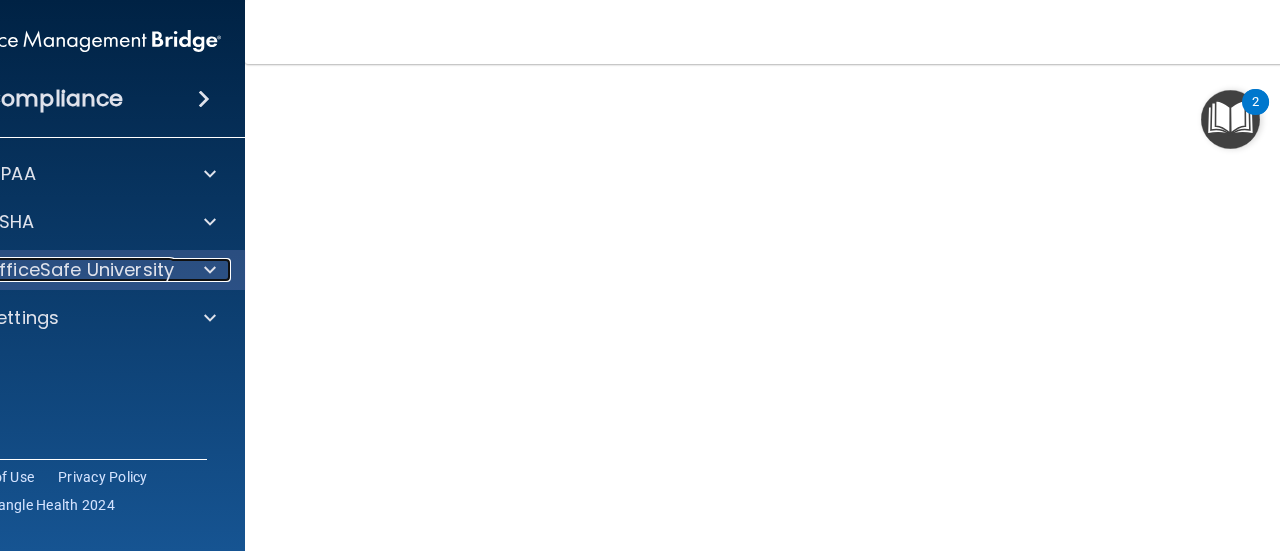 click on "OfficeSafe University" at bounding box center (79, 270) 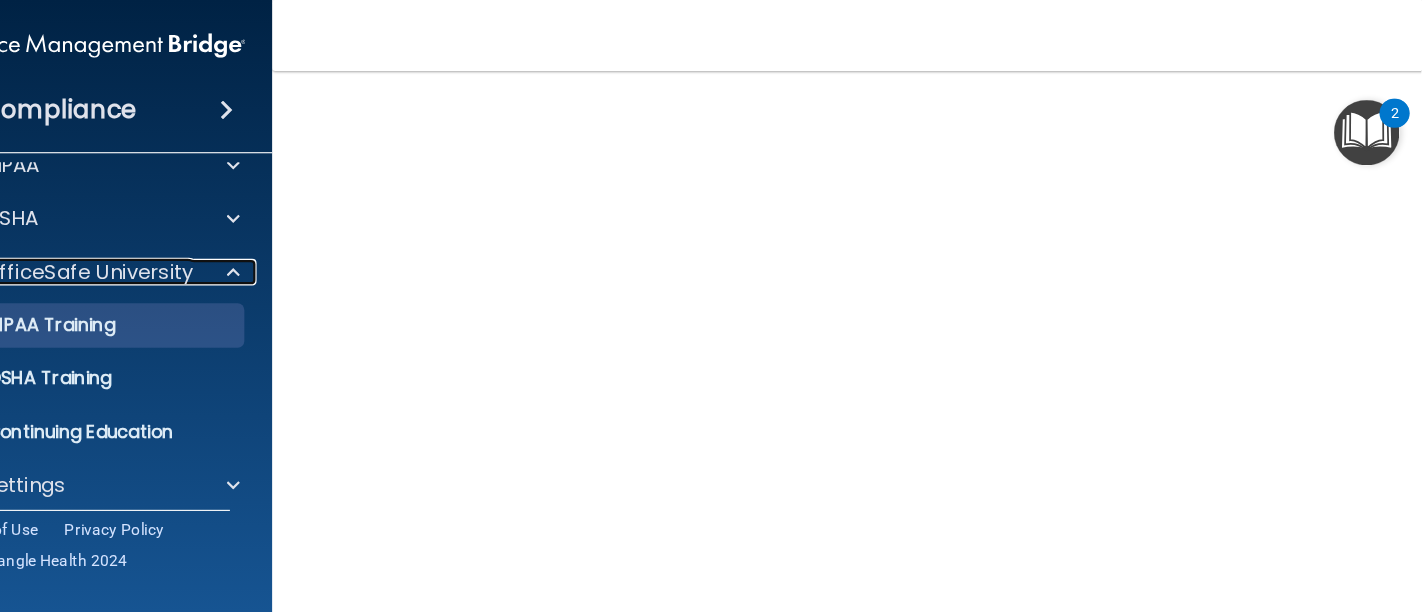 scroll, scrollTop: 38, scrollLeft: 0, axis: vertical 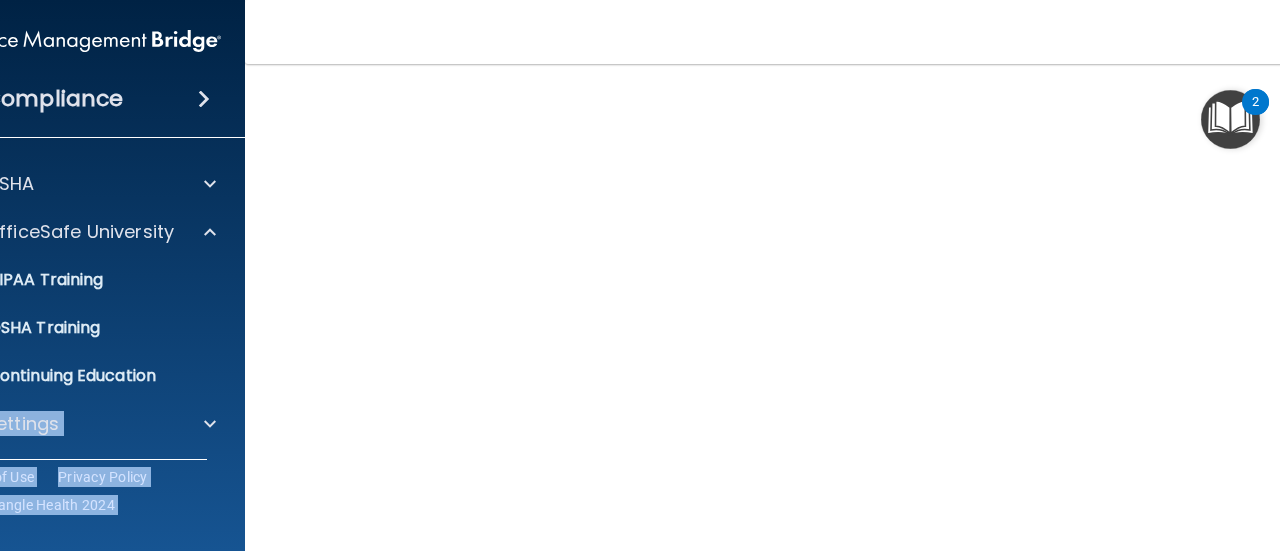 drag, startPoint x: 170, startPoint y: 352, endPoint x: 287, endPoint y: 356, distance: 117.06836 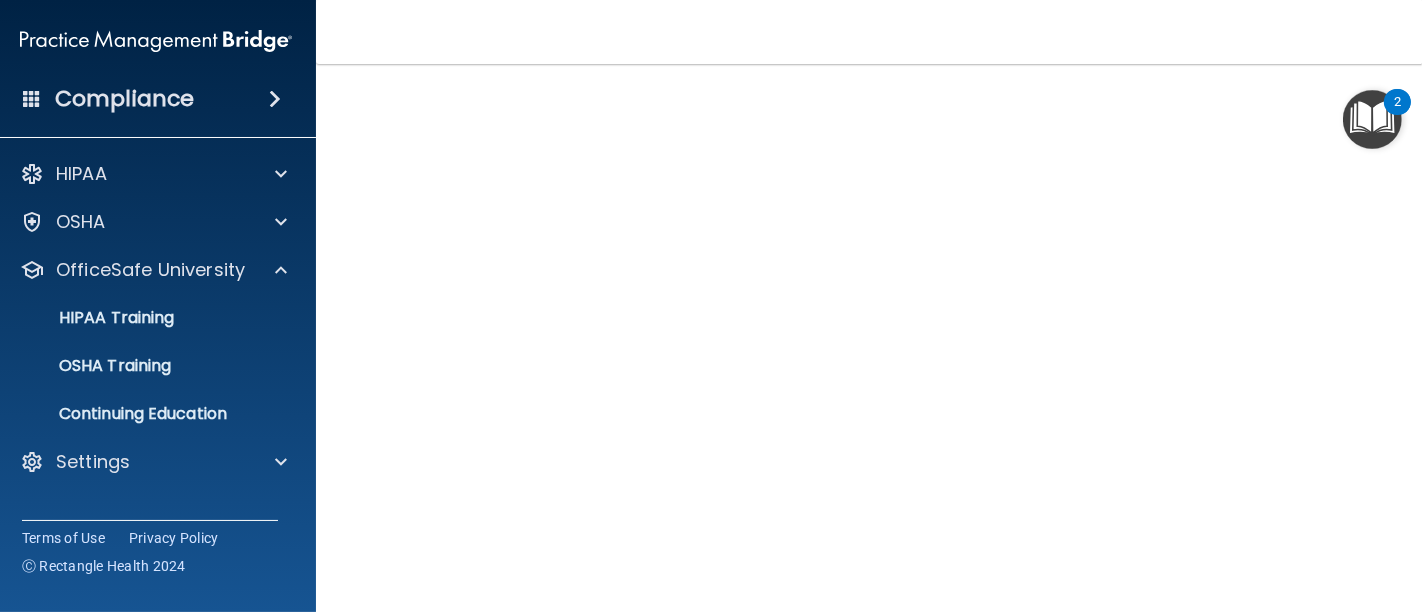 scroll, scrollTop: 0, scrollLeft: 0, axis: both 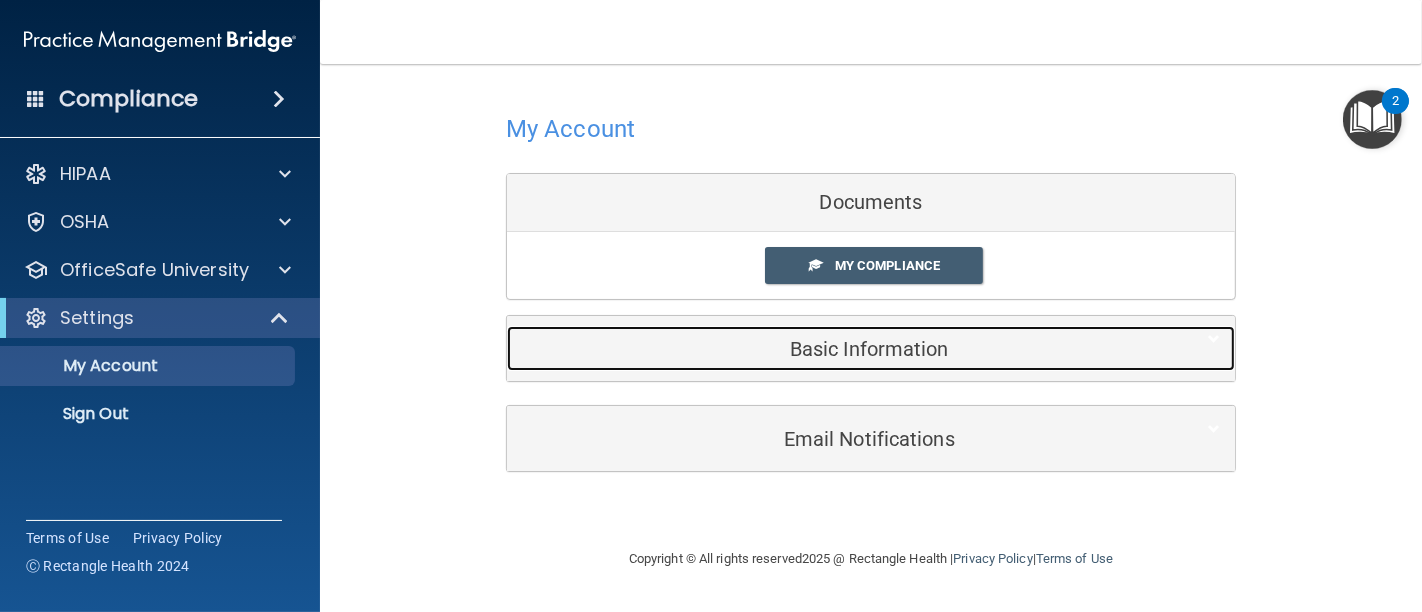 click on "Basic Information" at bounding box center [840, 349] 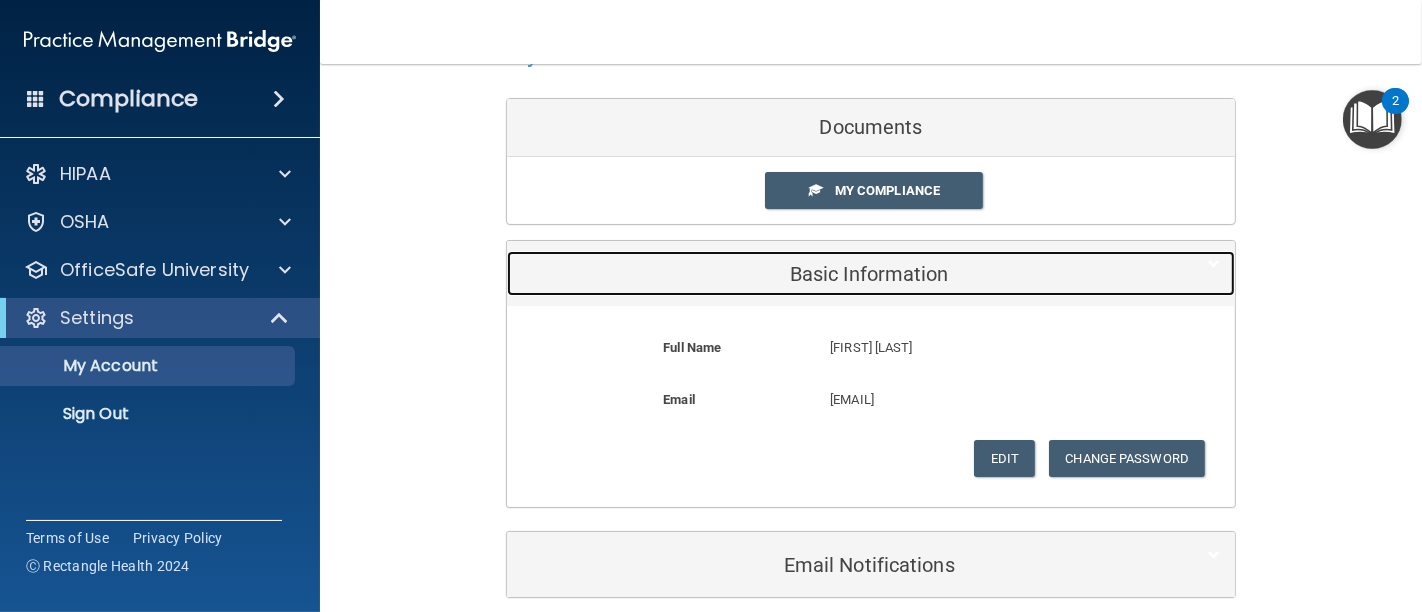 scroll, scrollTop: 0, scrollLeft: 0, axis: both 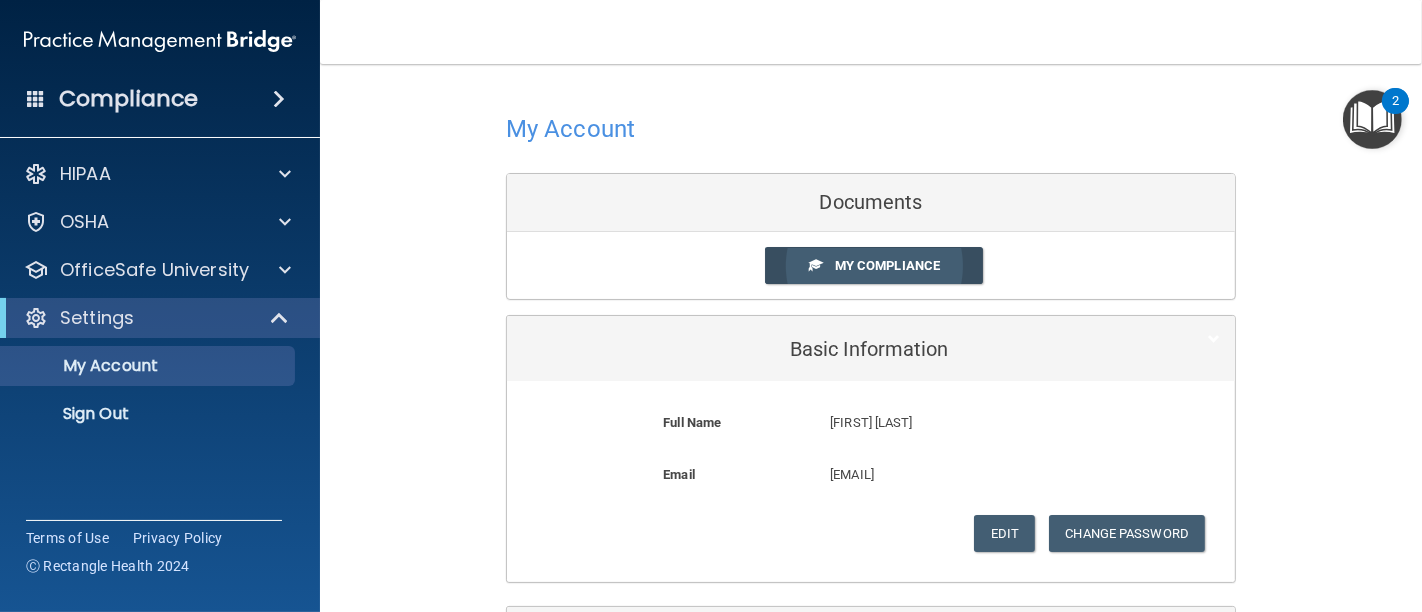 click on "My Compliance" at bounding box center (887, 265) 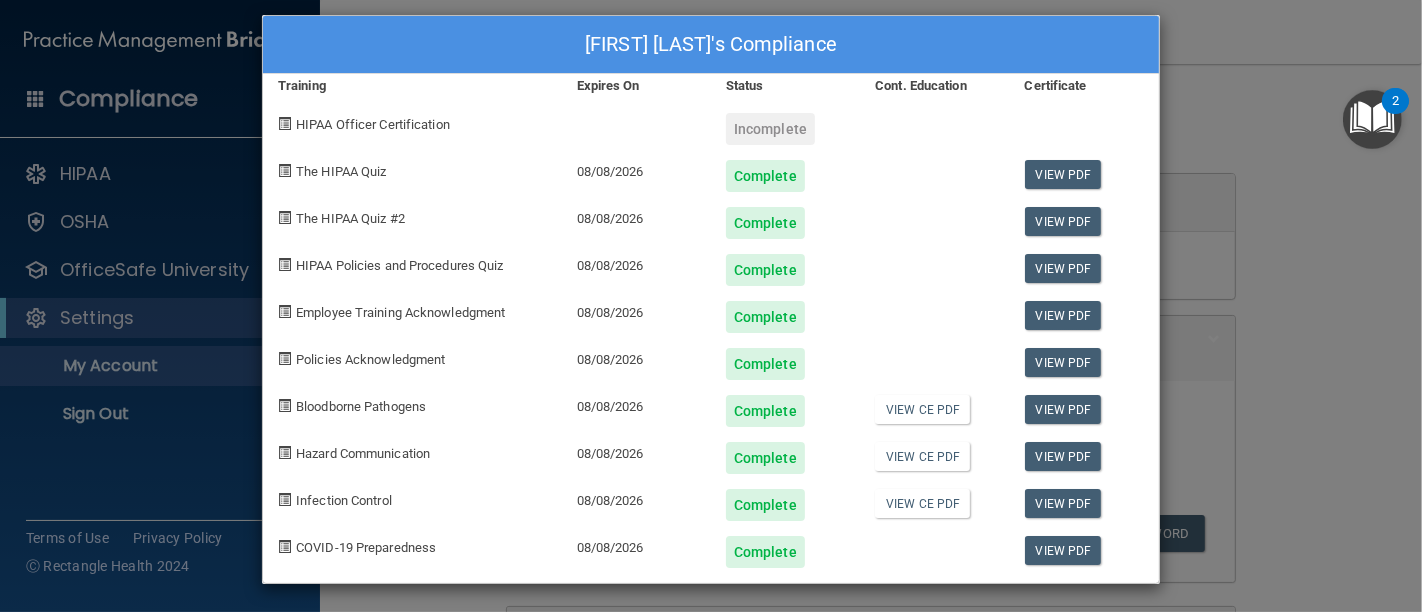 scroll, scrollTop: 17, scrollLeft: 0, axis: vertical 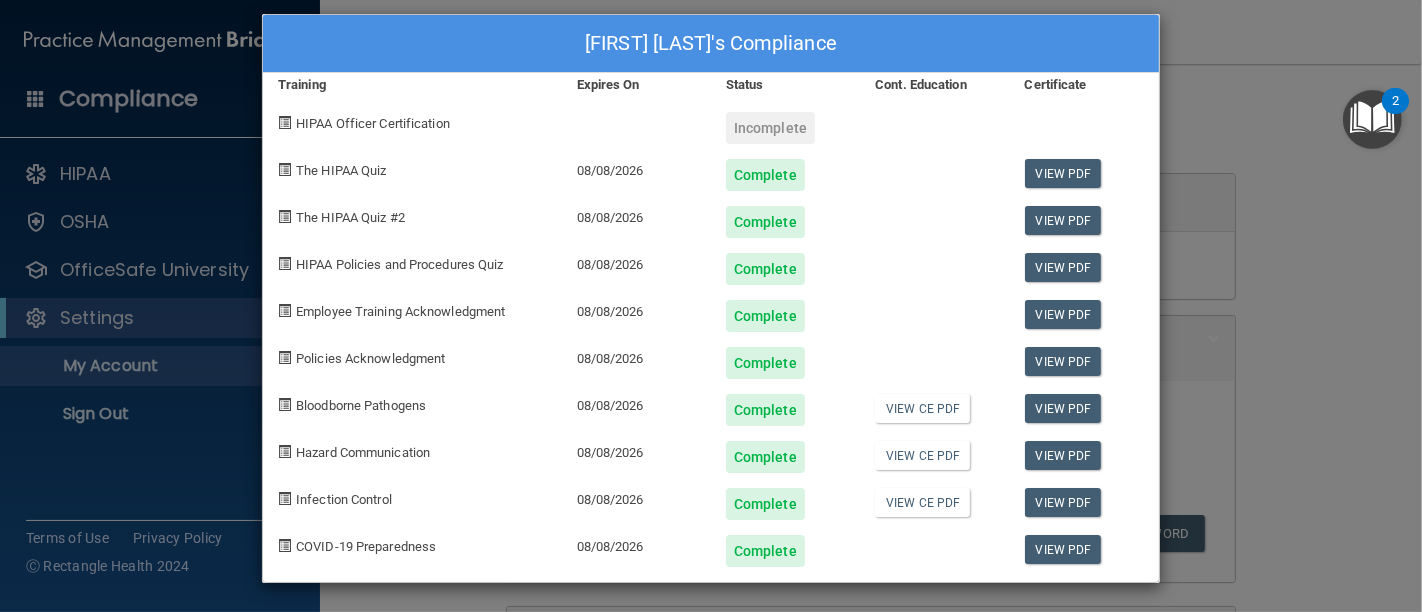 click on "[FIRST] [LAST]'s Compliance Training Expires On Status Cont. Education Certificate HIPAA Officer Certification Incomplete The HIPAA Quiz 08/08/2026 Complete View PDF The HIPAA Quiz #2 08/08/2026 Complete View PDF HIPAA Policies and Procedures Quiz 08/08/2026 Complete View PDF Employee Training Acknowledgment 08/08/2026 Complete View PDF Policies Acknowledgment 08/08/2026 Complete View PDF Bloodborne Pathogens 08/08/2026 Complete View CE PDF View PDF Hazard Communication 08/08/2026 Complete View CE PDF View PDF Infection Control 08/08/2026 Complete View CE PDF View PDF COVID-19 Preparedness 08/08/2026 Complete View PDF" at bounding box center (711, 306) 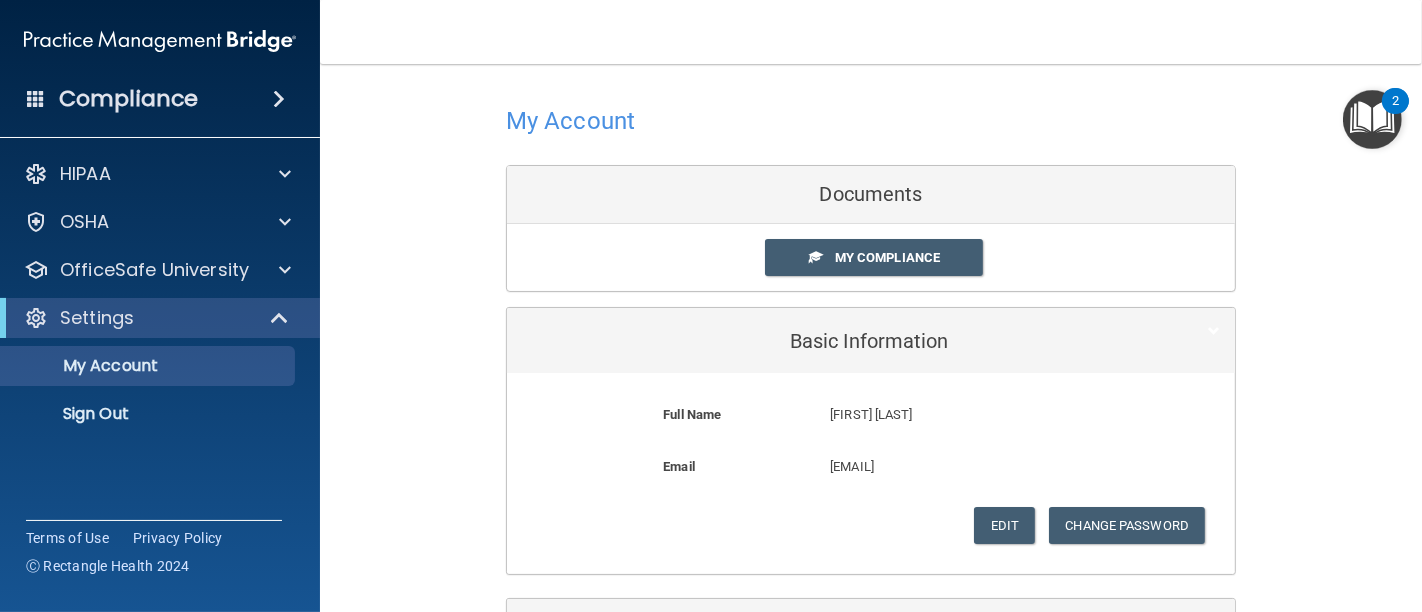 scroll, scrollTop: 0, scrollLeft: 0, axis: both 